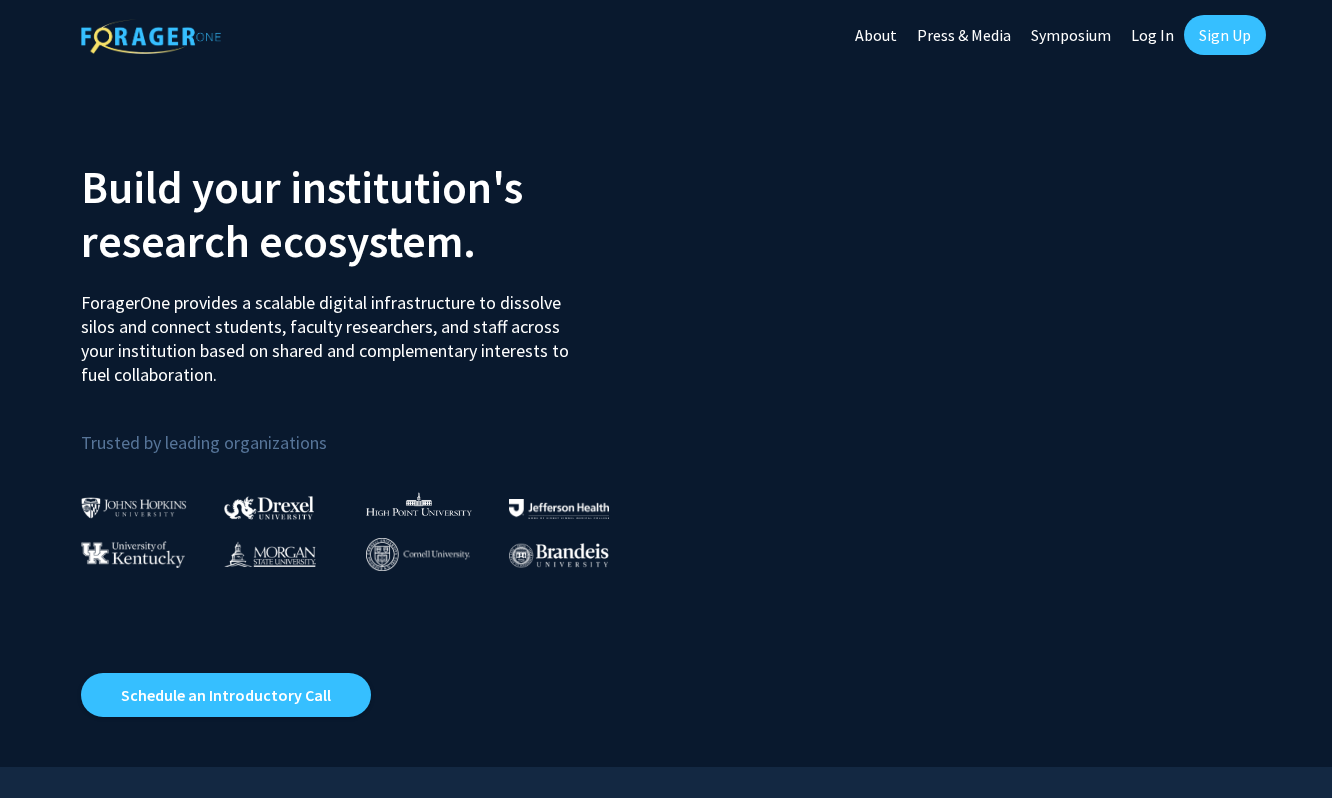 scroll, scrollTop: 0, scrollLeft: 0, axis: both 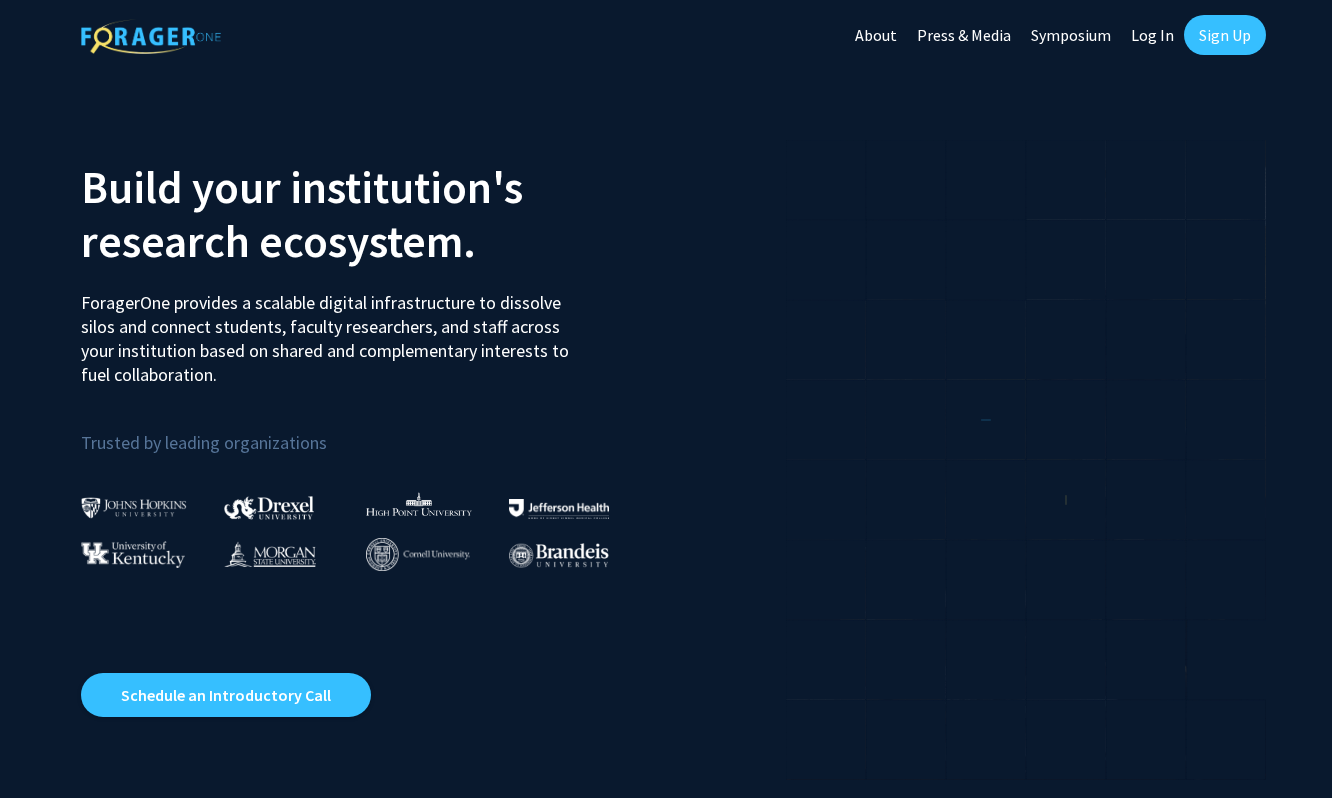 click on "Log In" 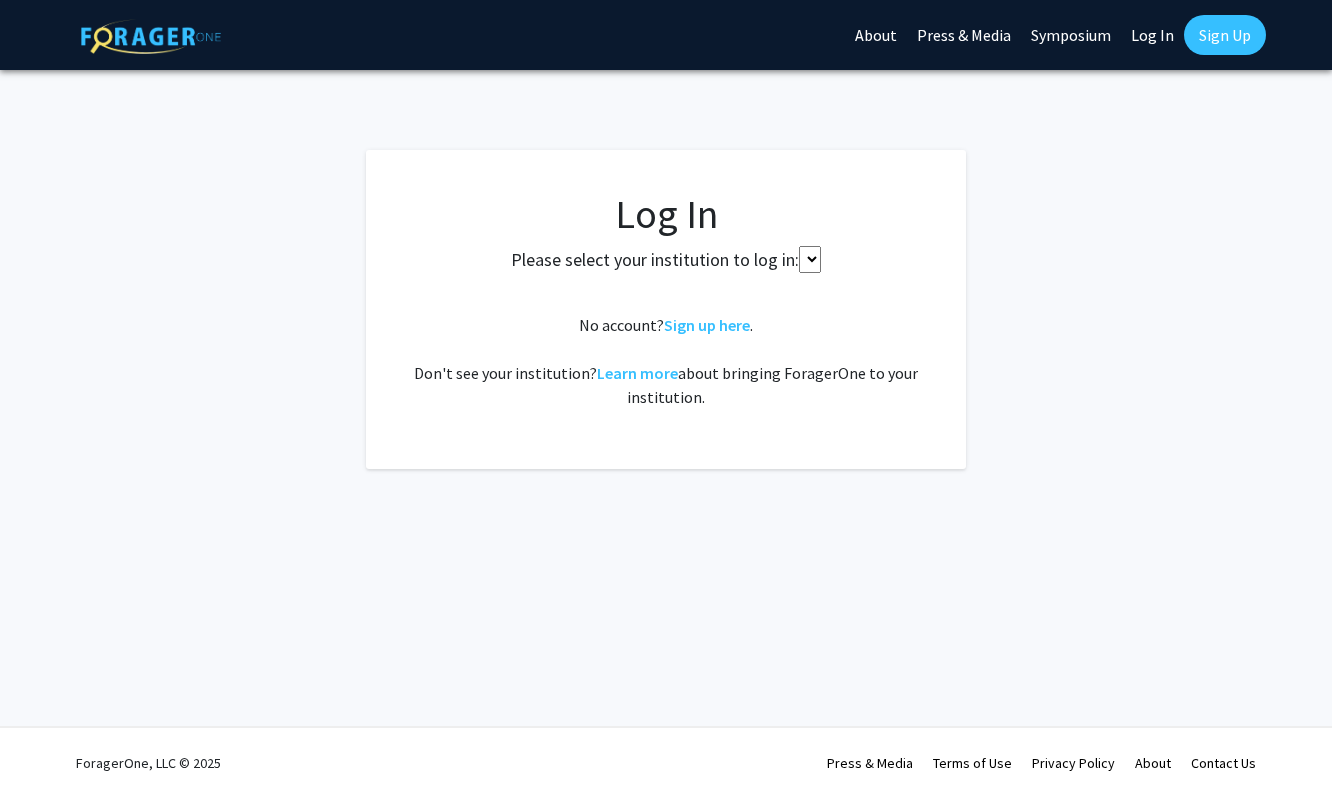 select 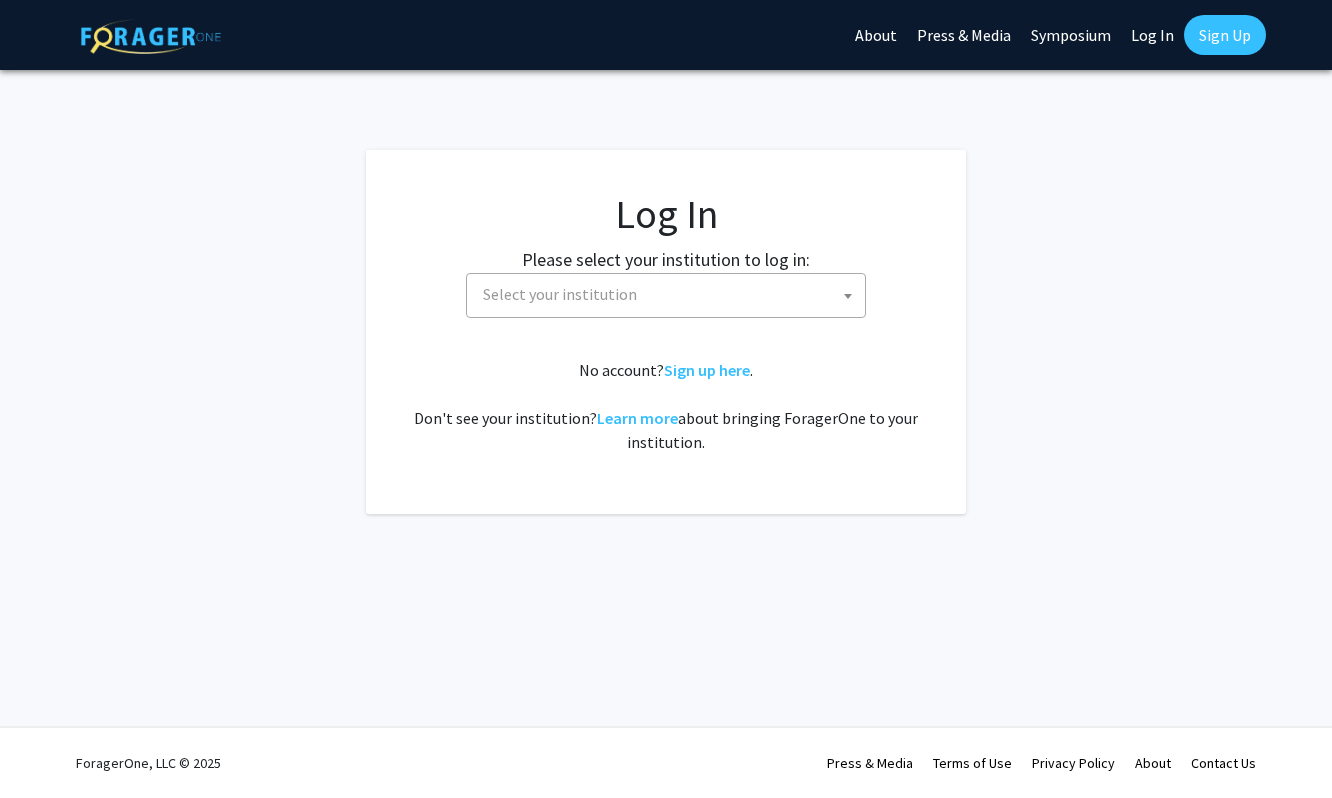 click on "Select your institution" at bounding box center (670, 294) 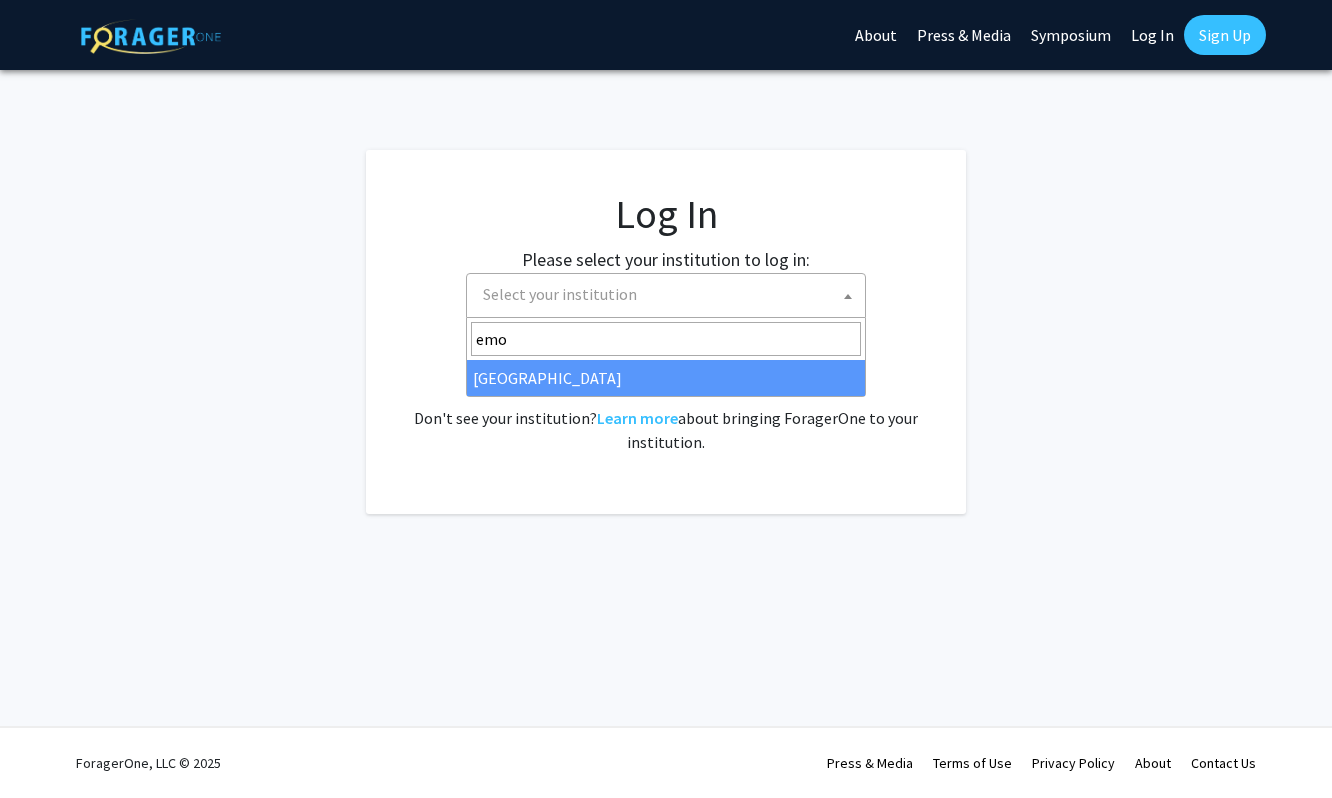 type on "emo" 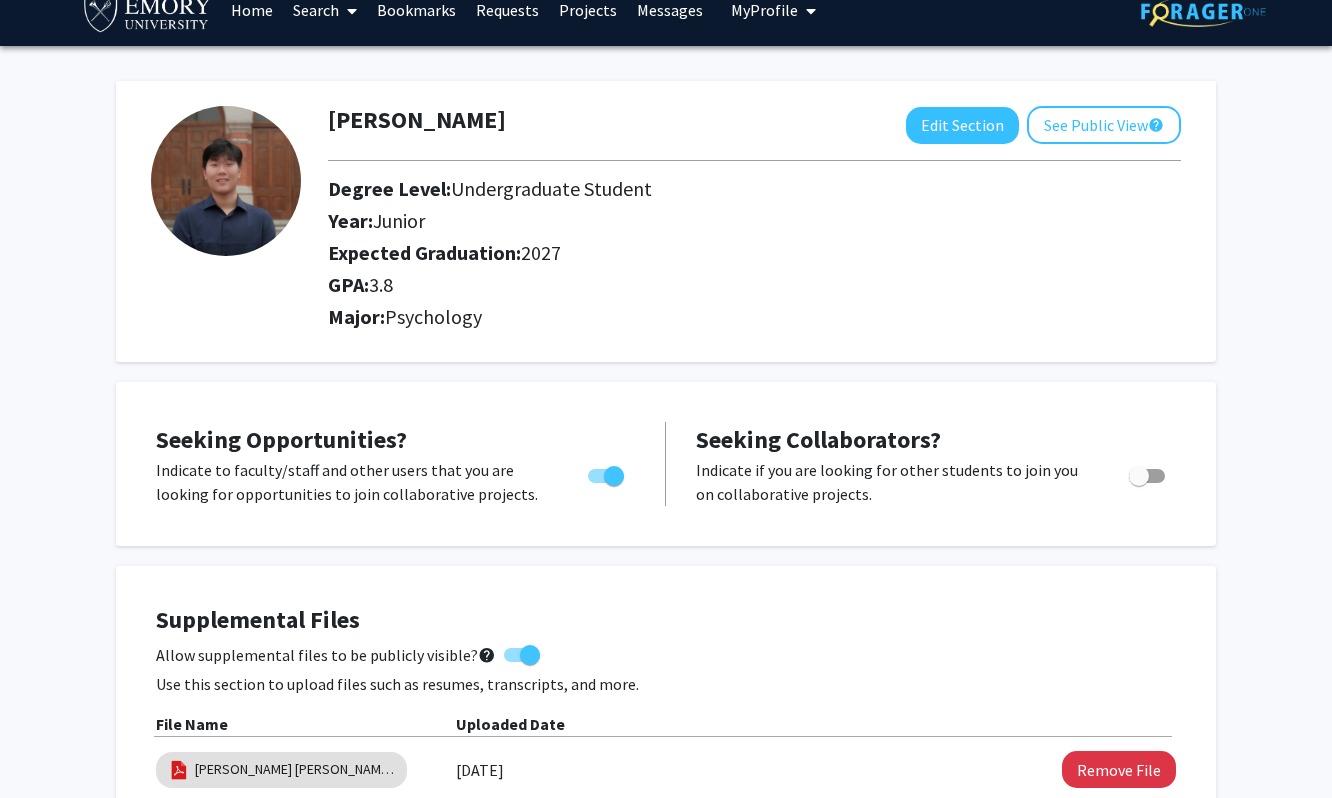 scroll, scrollTop: 0, scrollLeft: 0, axis: both 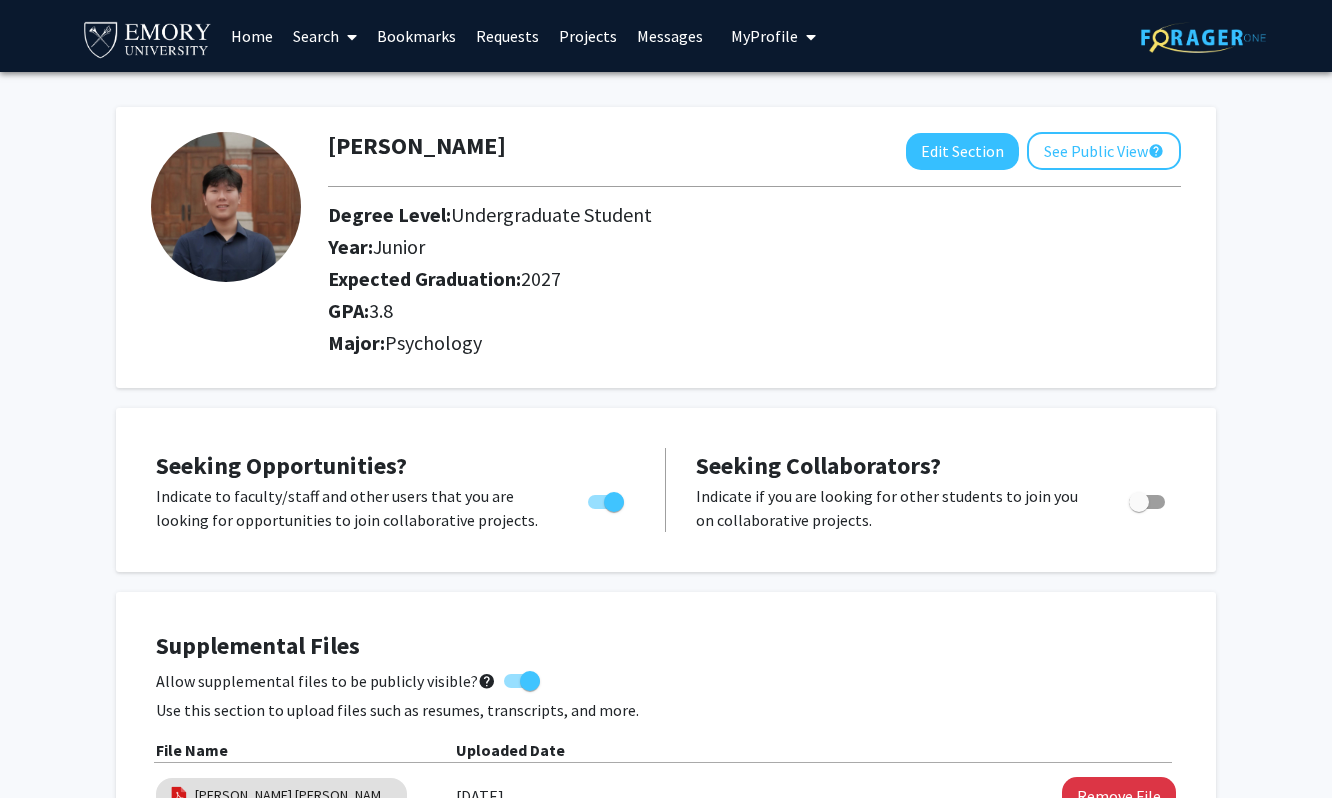 click on "Projects" at bounding box center [588, 36] 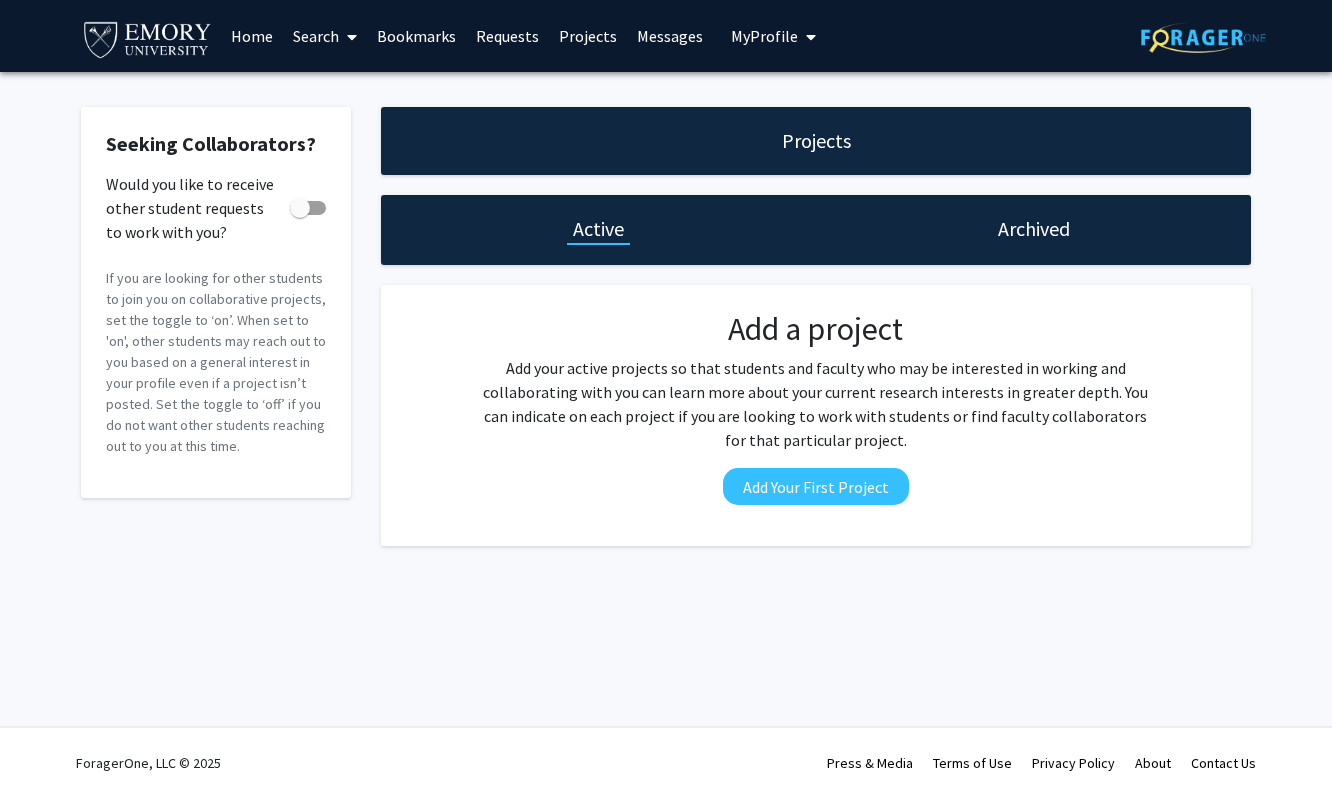 click on "Requests" at bounding box center (507, 36) 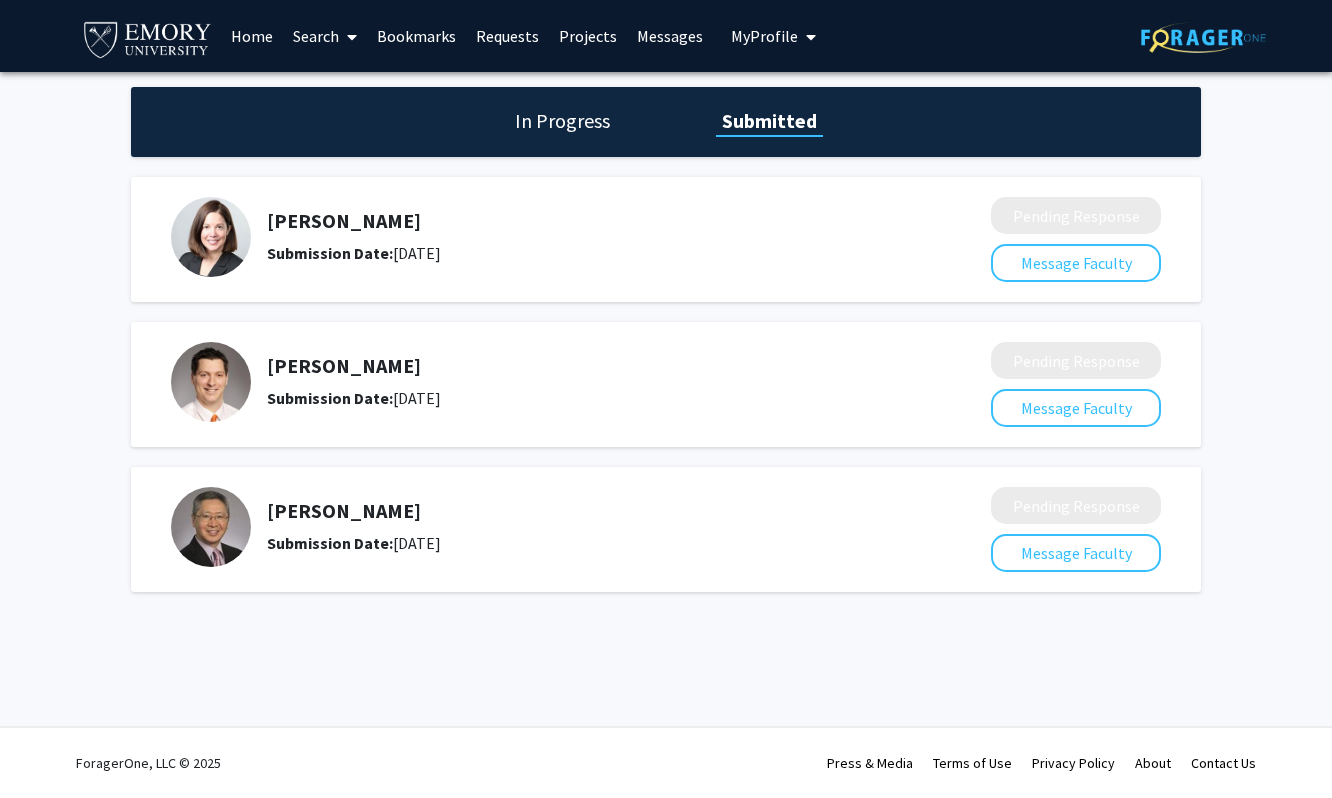 click at bounding box center [348, 37] 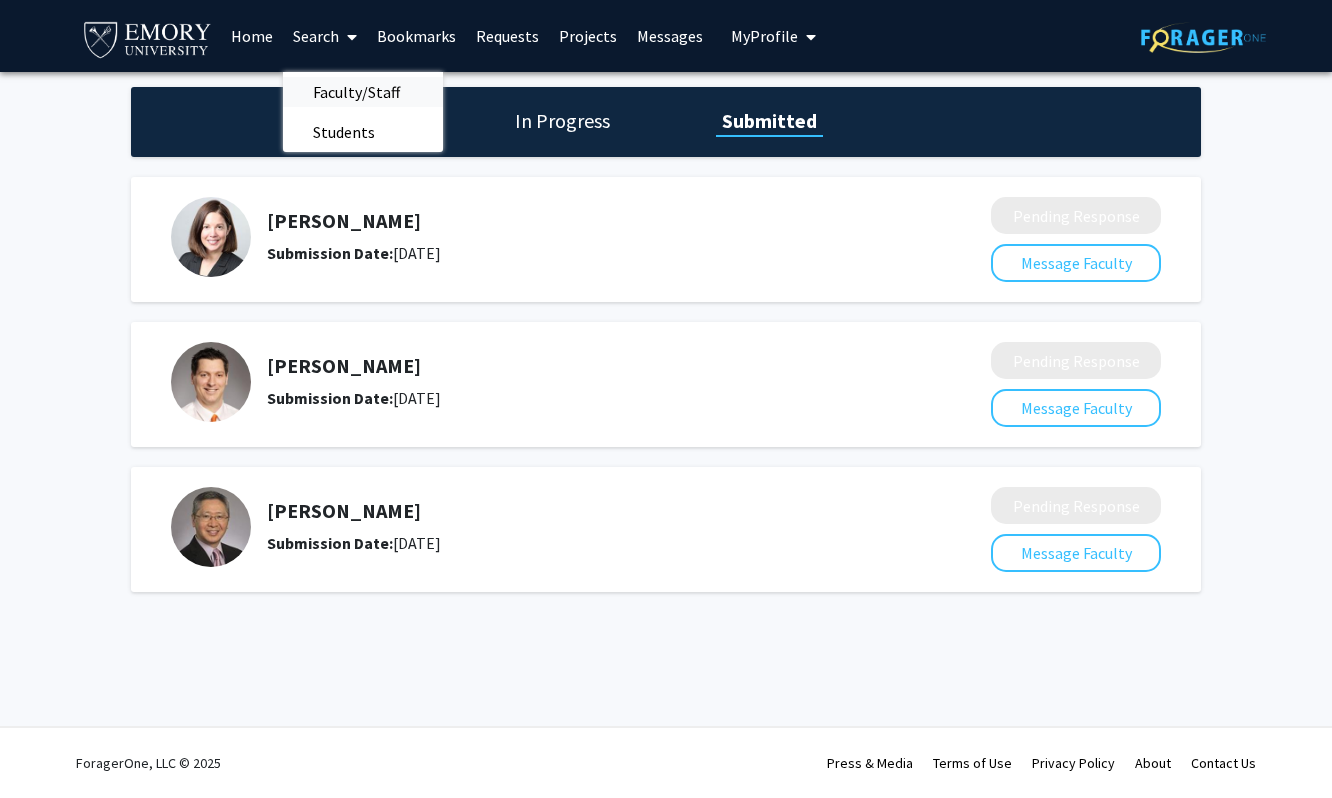 click on "Faculty/Staff" at bounding box center [356, 92] 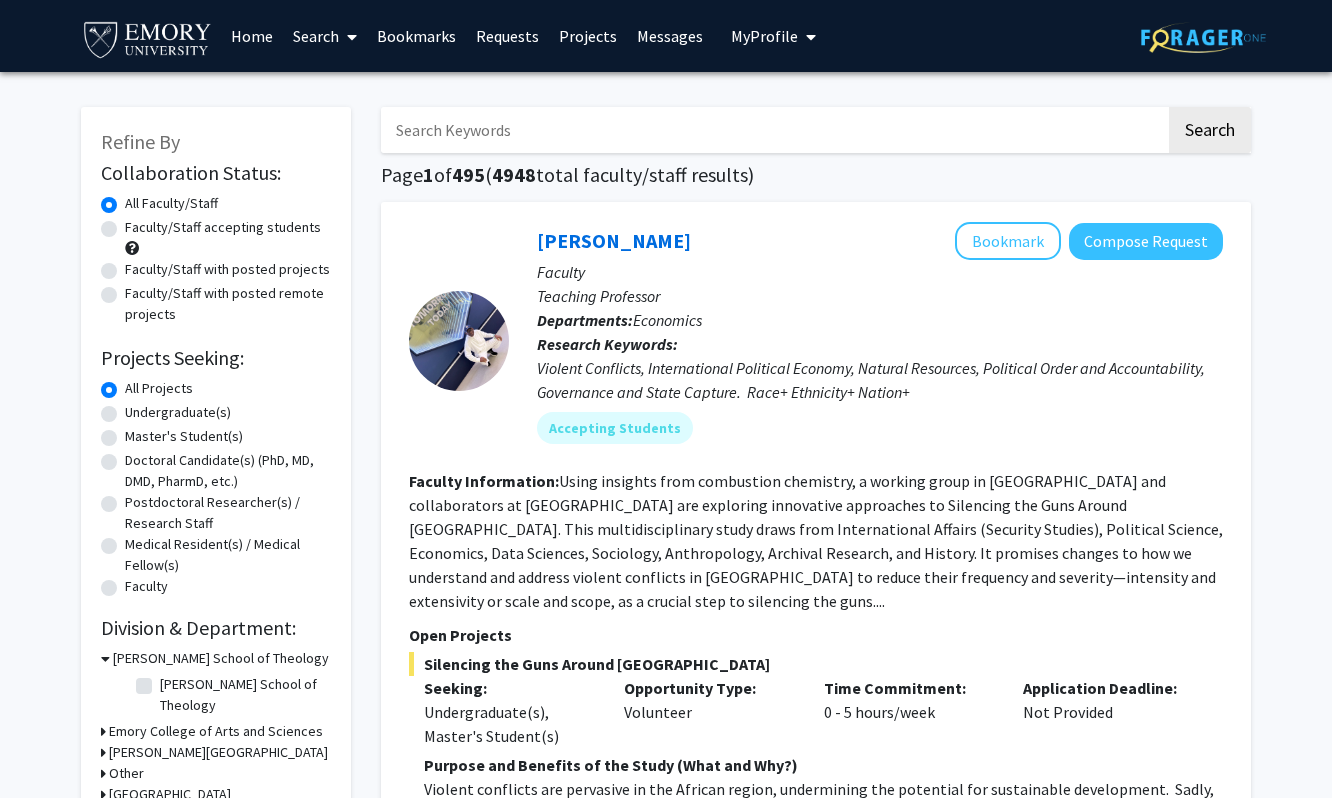click at bounding box center (773, 130) 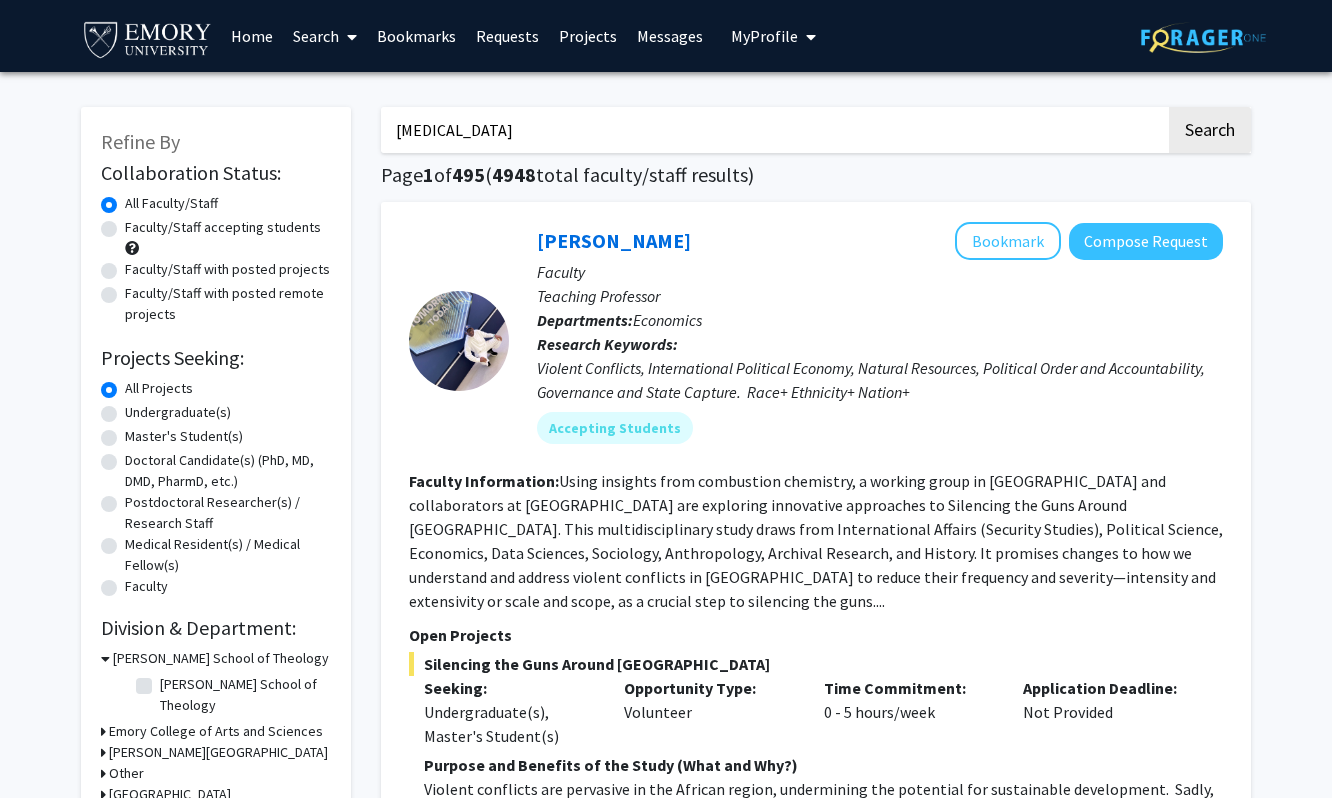 type on "cancer" 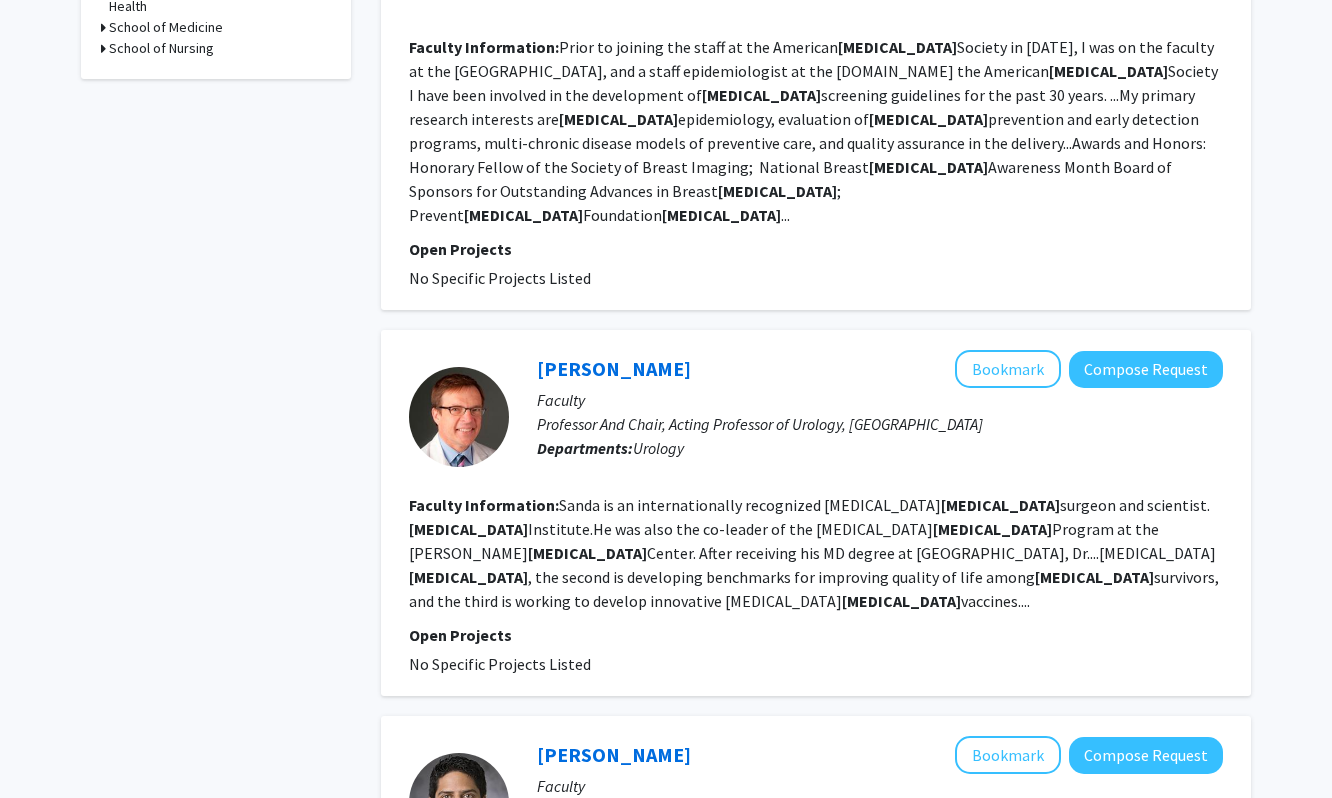 scroll, scrollTop: 0, scrollLeft: 0, axis: both 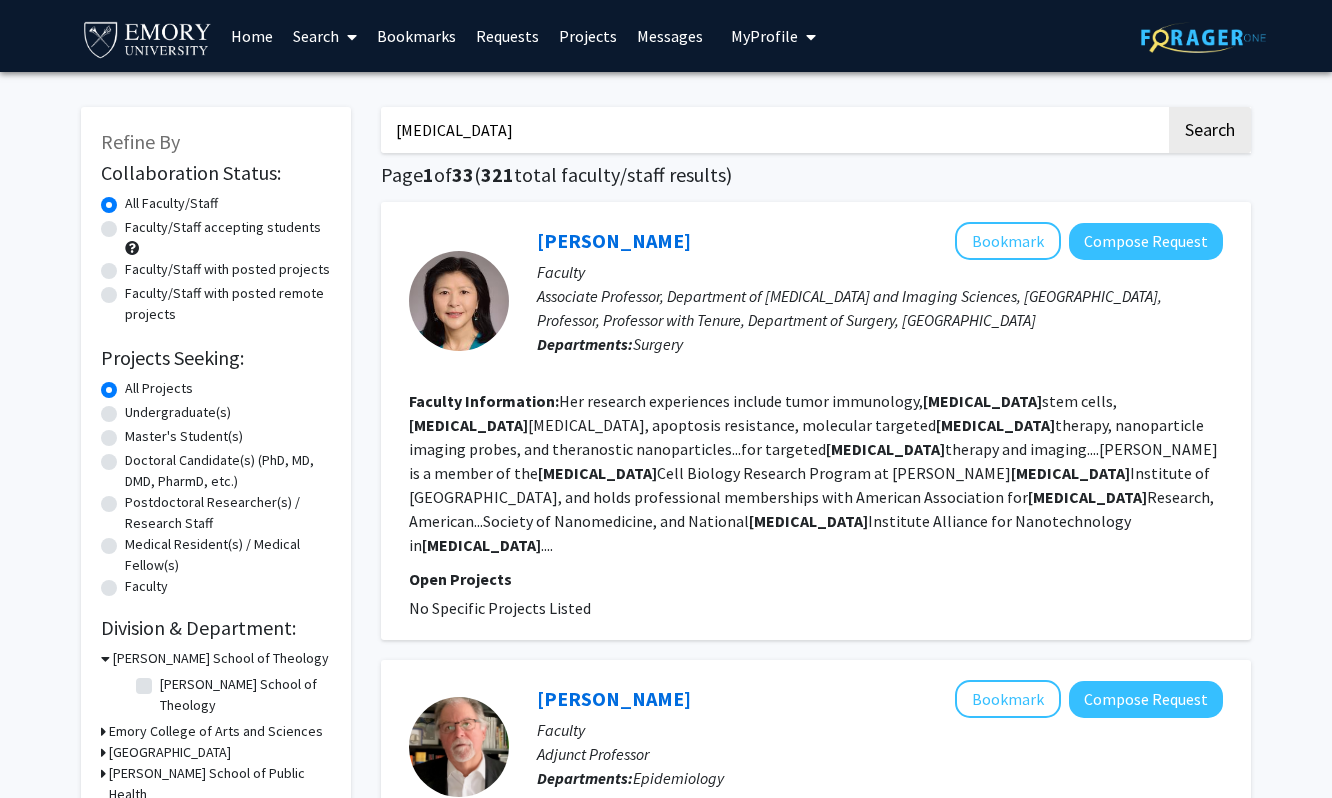 click on "Undergraduate(s)" 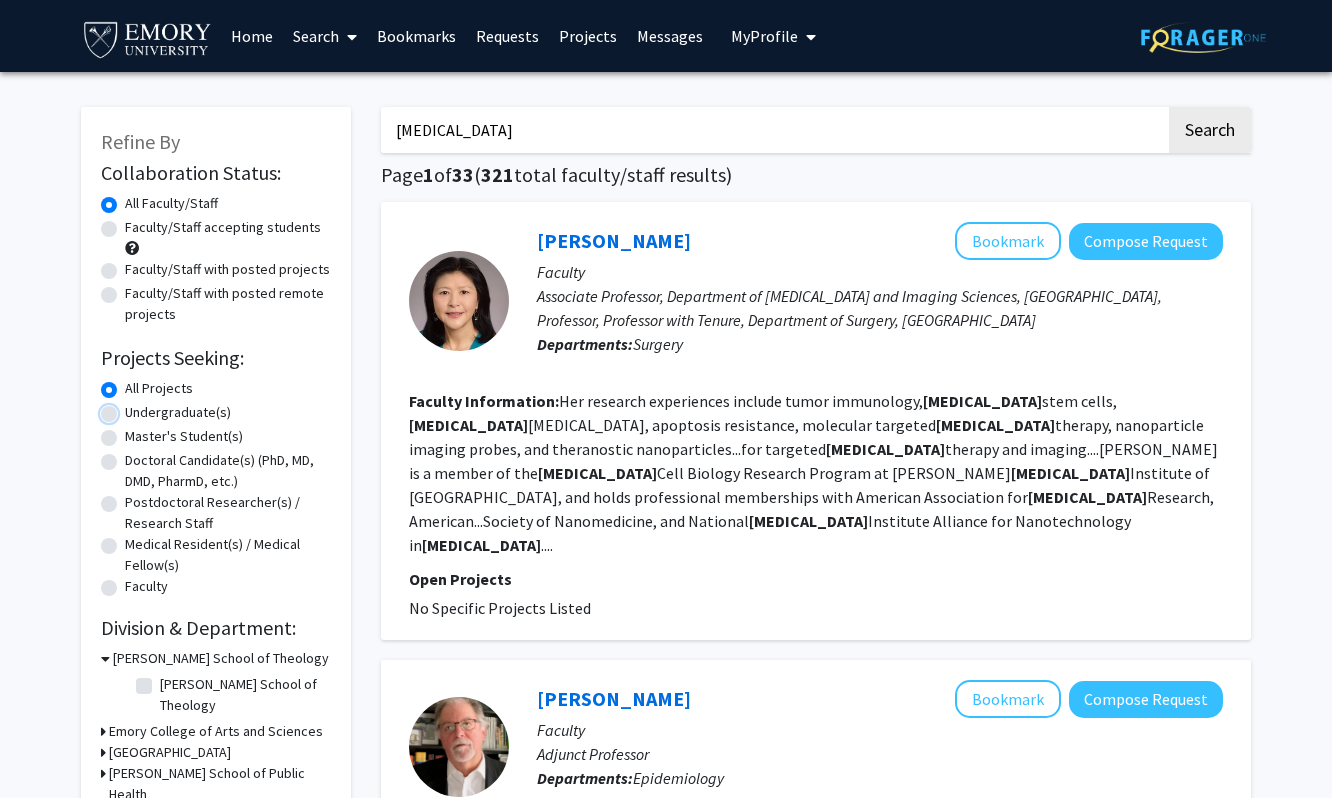 click on "Undergraduate(s)" at bounding box center [131, 408] 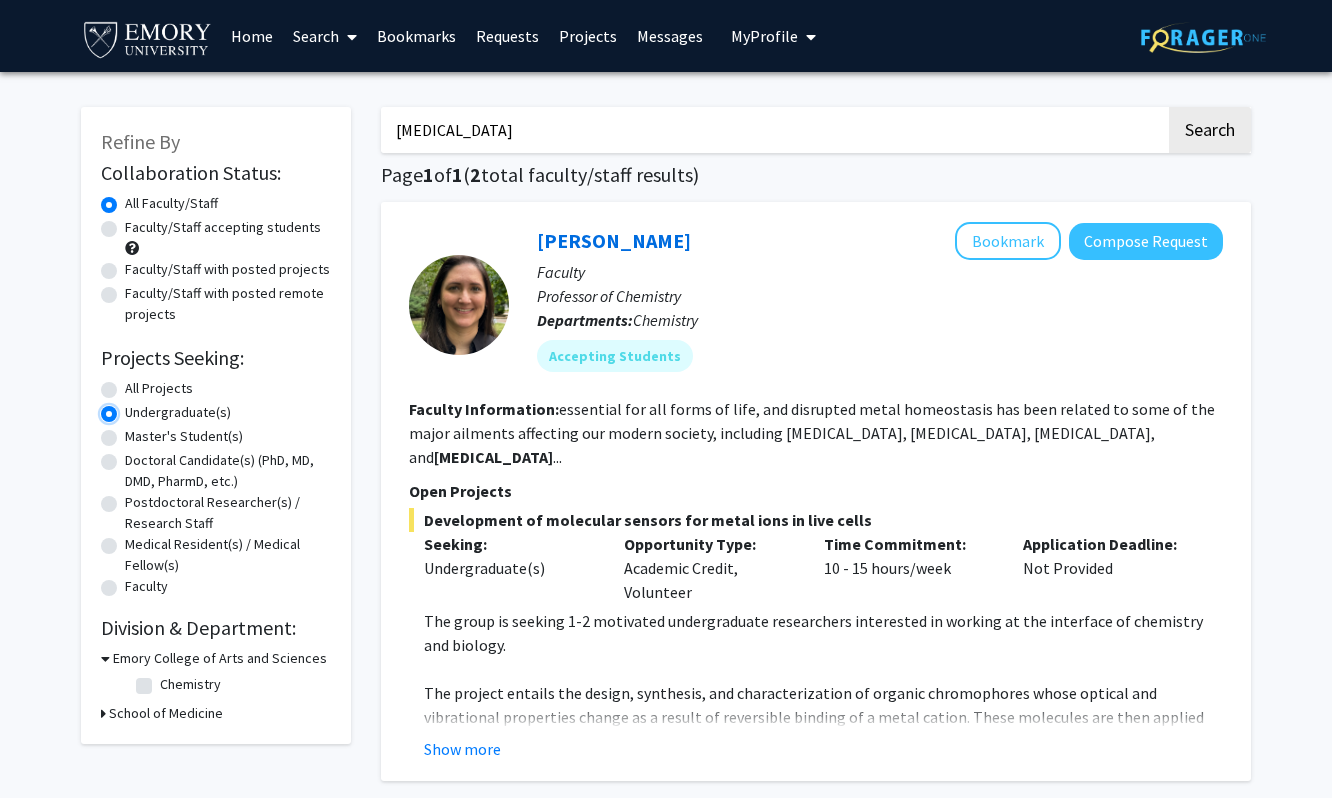 scroll, scrollTop: 15, scrollLeft: 0, axis: vertical 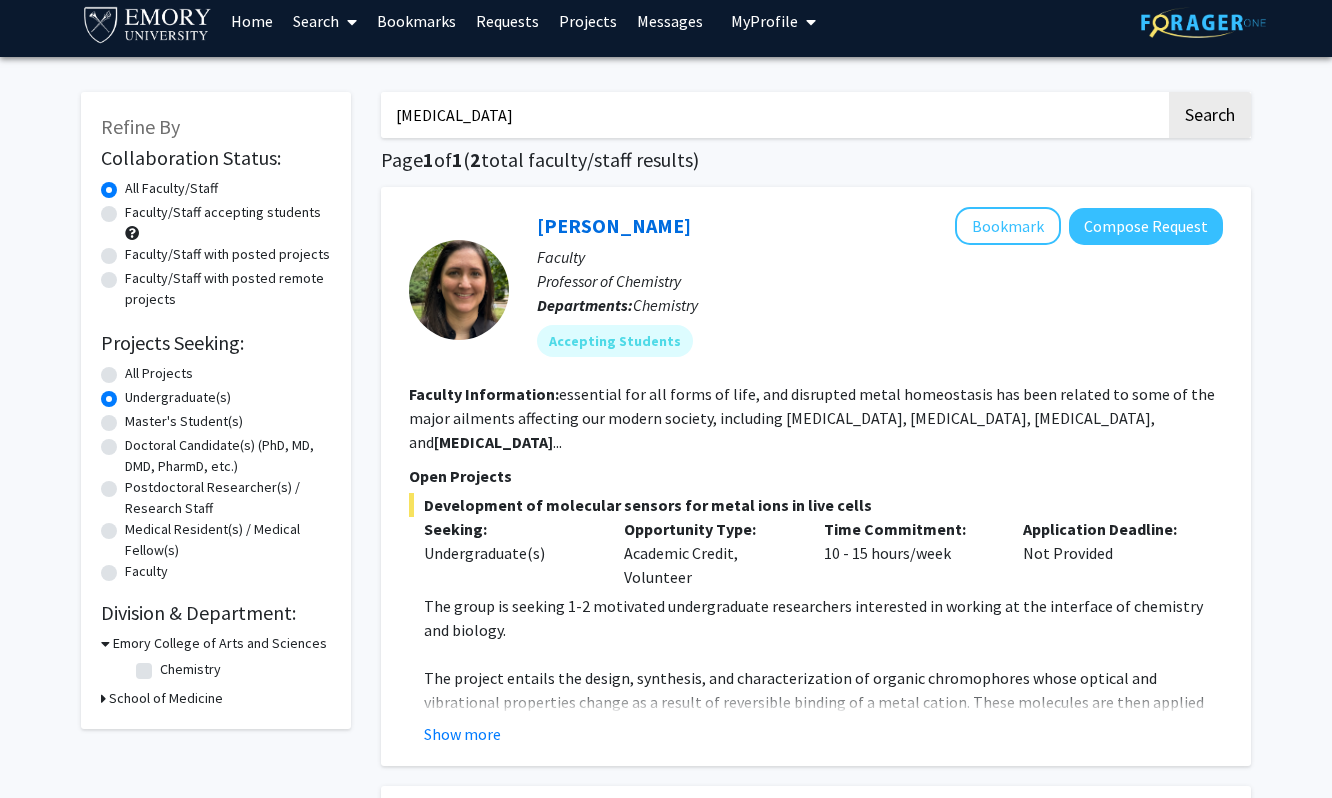 click on "All Projects" 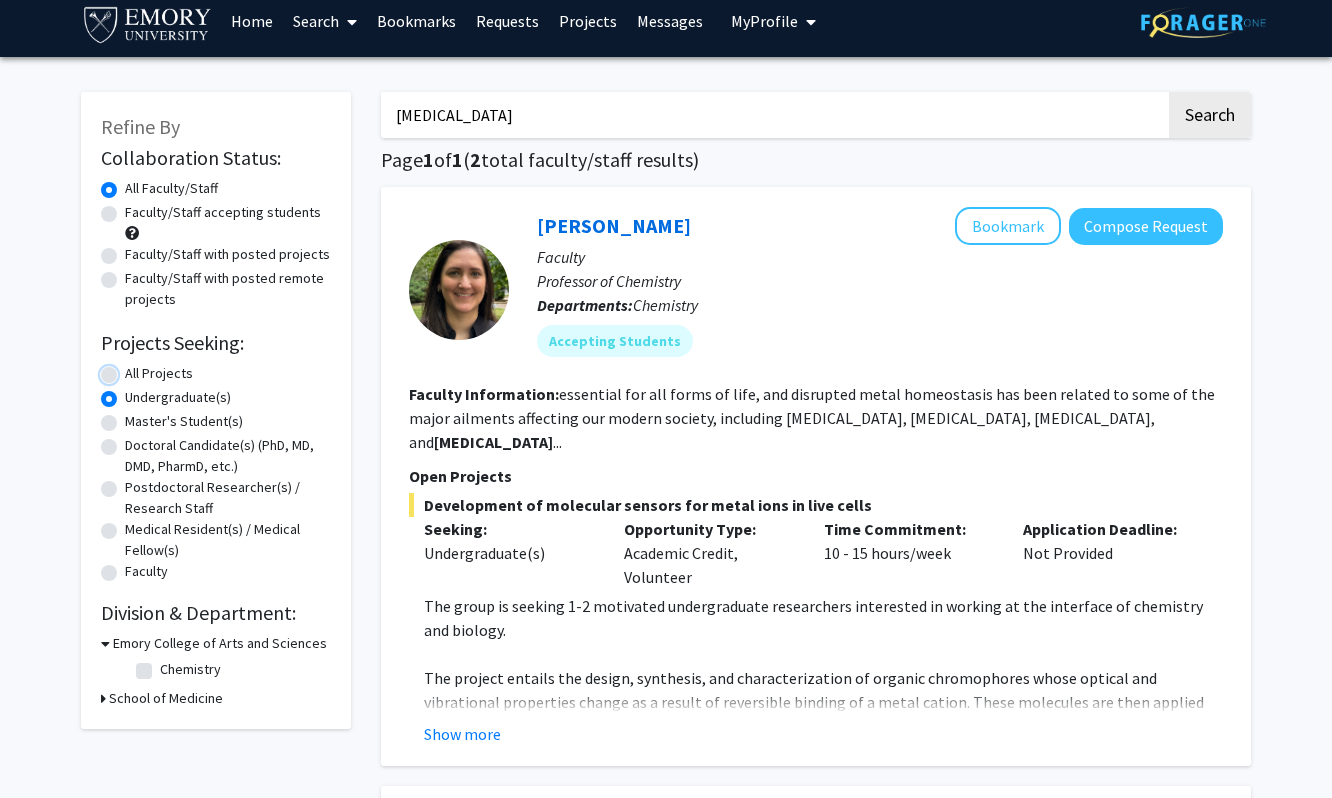 click on "All Projects" at bounding box center (131, 369) 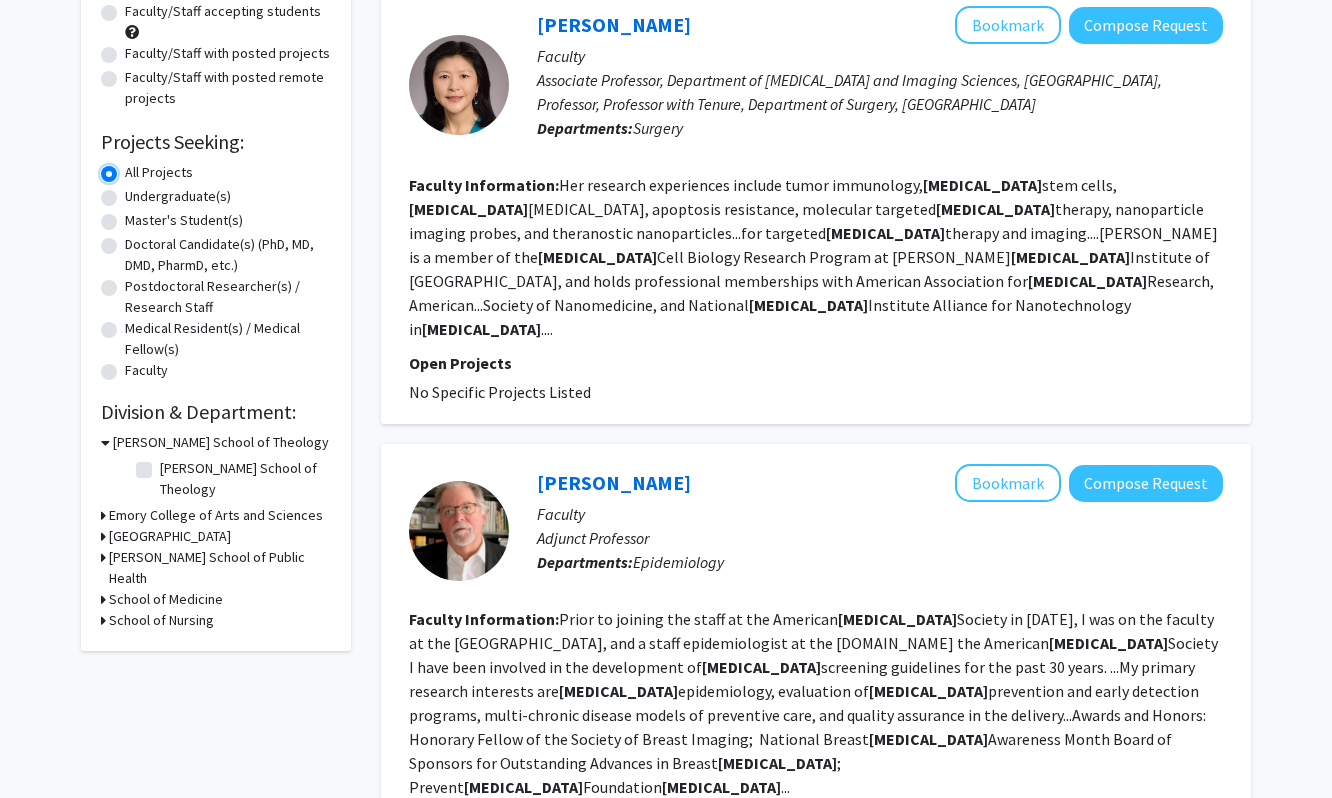 scroll, scrollTop: 223, scrollLeft: 0, axis: vertical 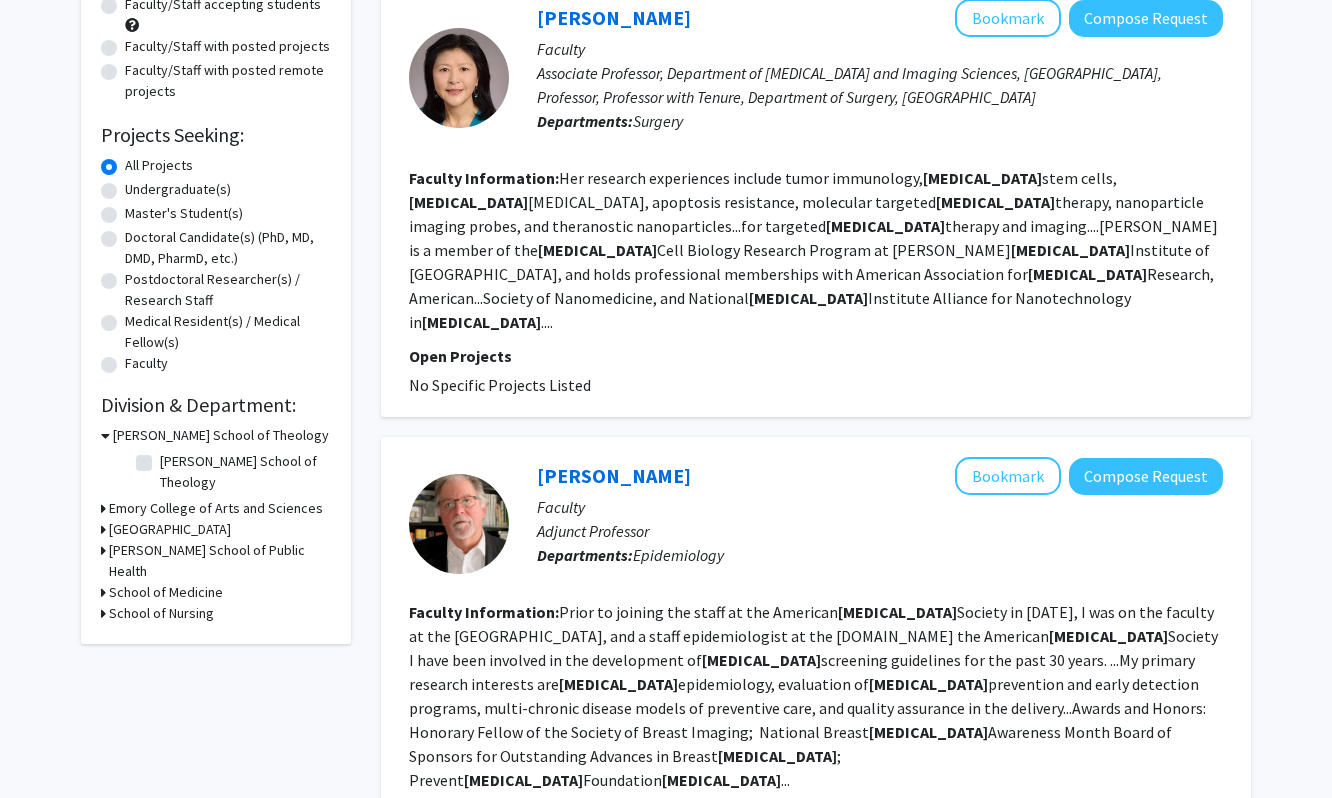 click on "School of Medicine" at bounding box center [166, 592] 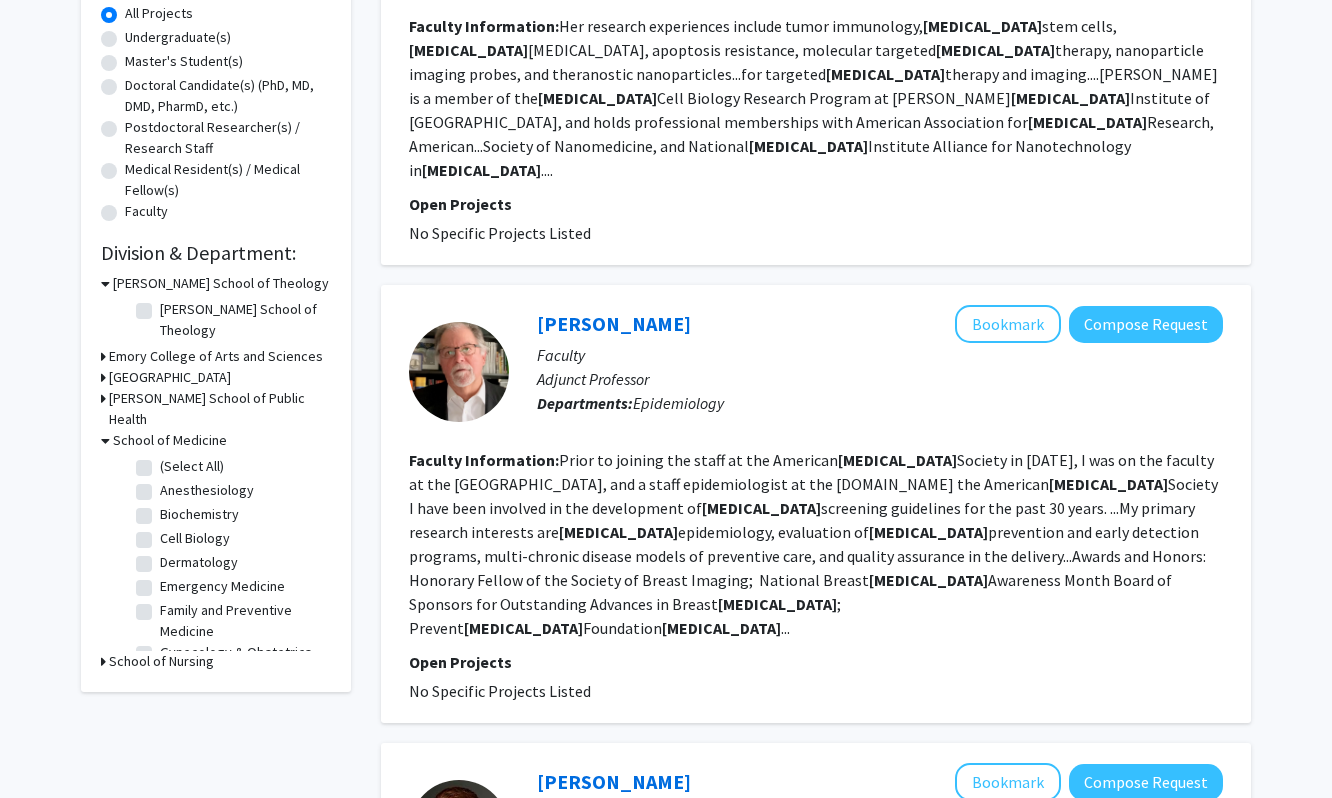 scroll, scrollTop: 380, scrollLeft: 0, axis: vertical 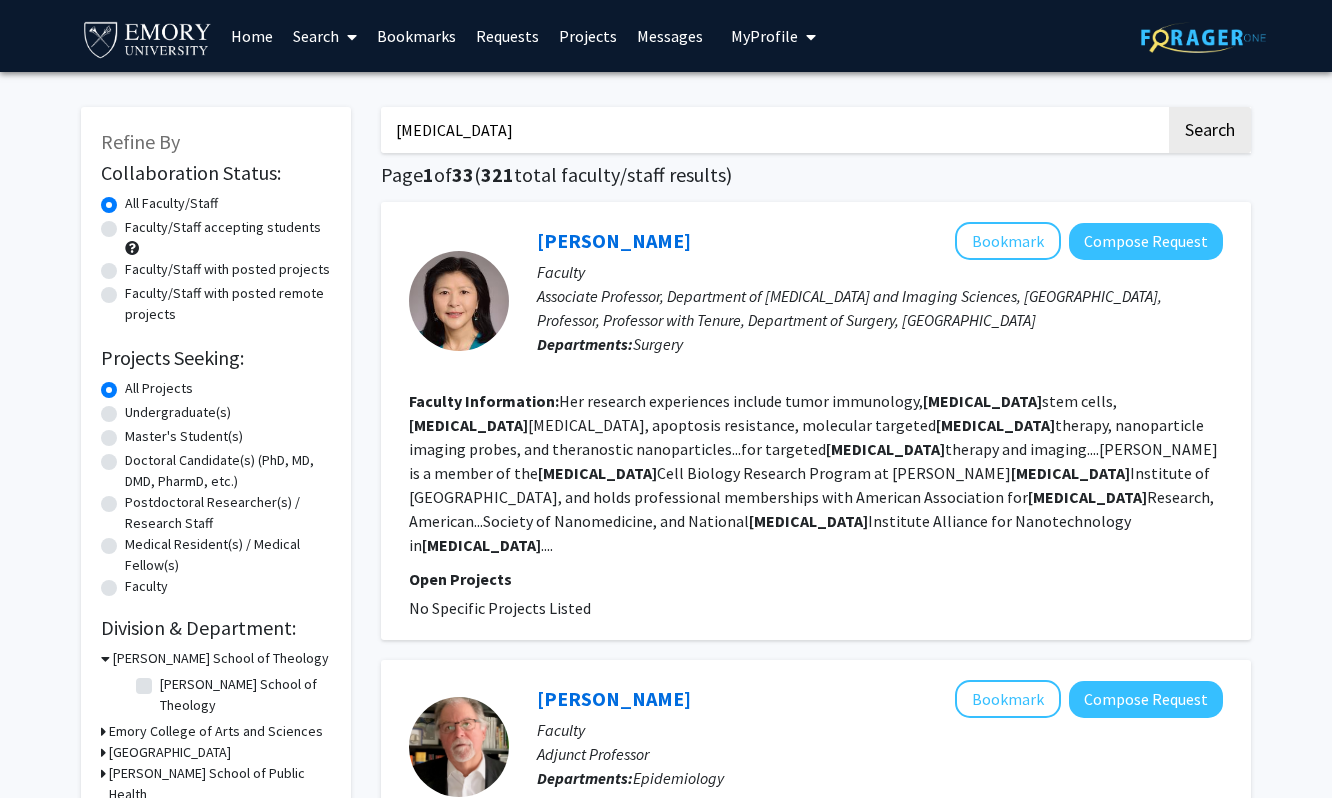 drag, startPoint x: 460, startPoint y: 145, endPoint x: 358, endPoint y: 98, distance: 112.30761 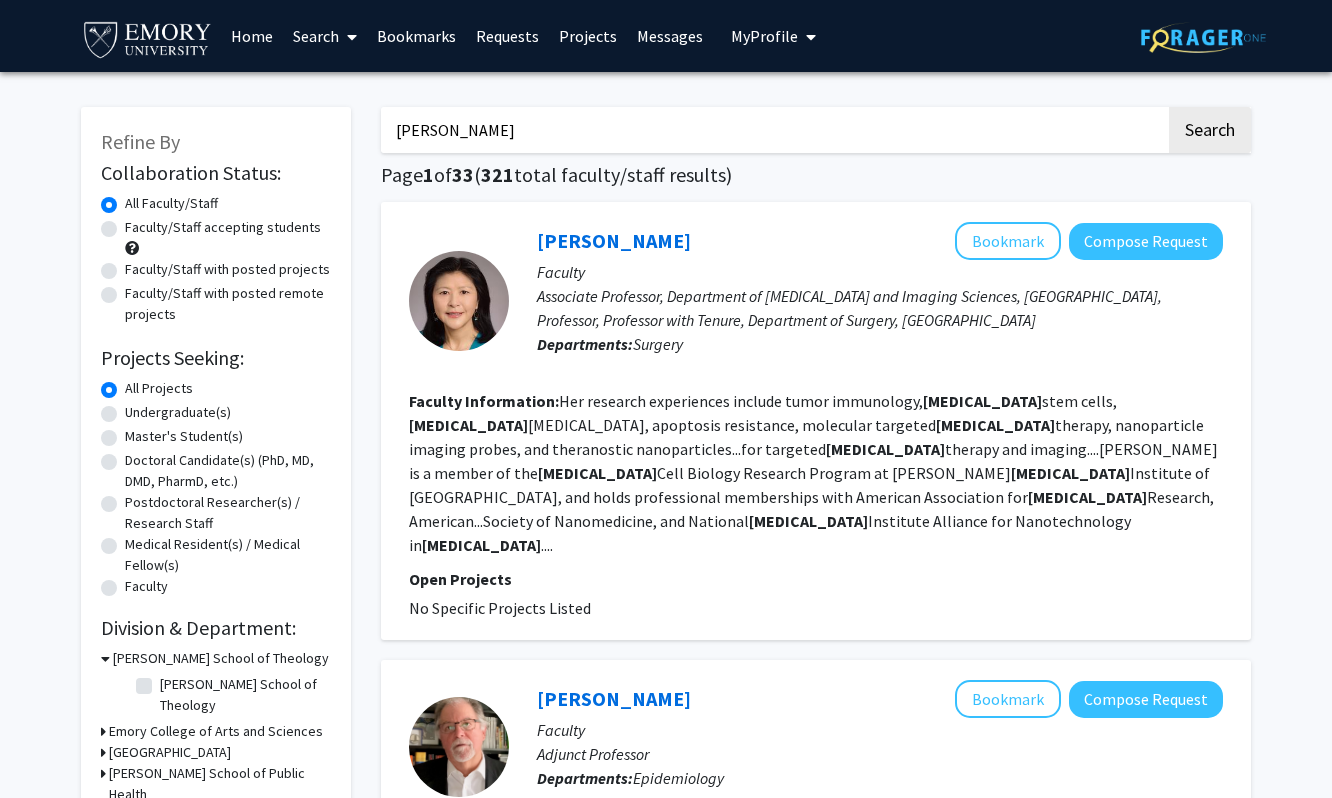 type on "winship" 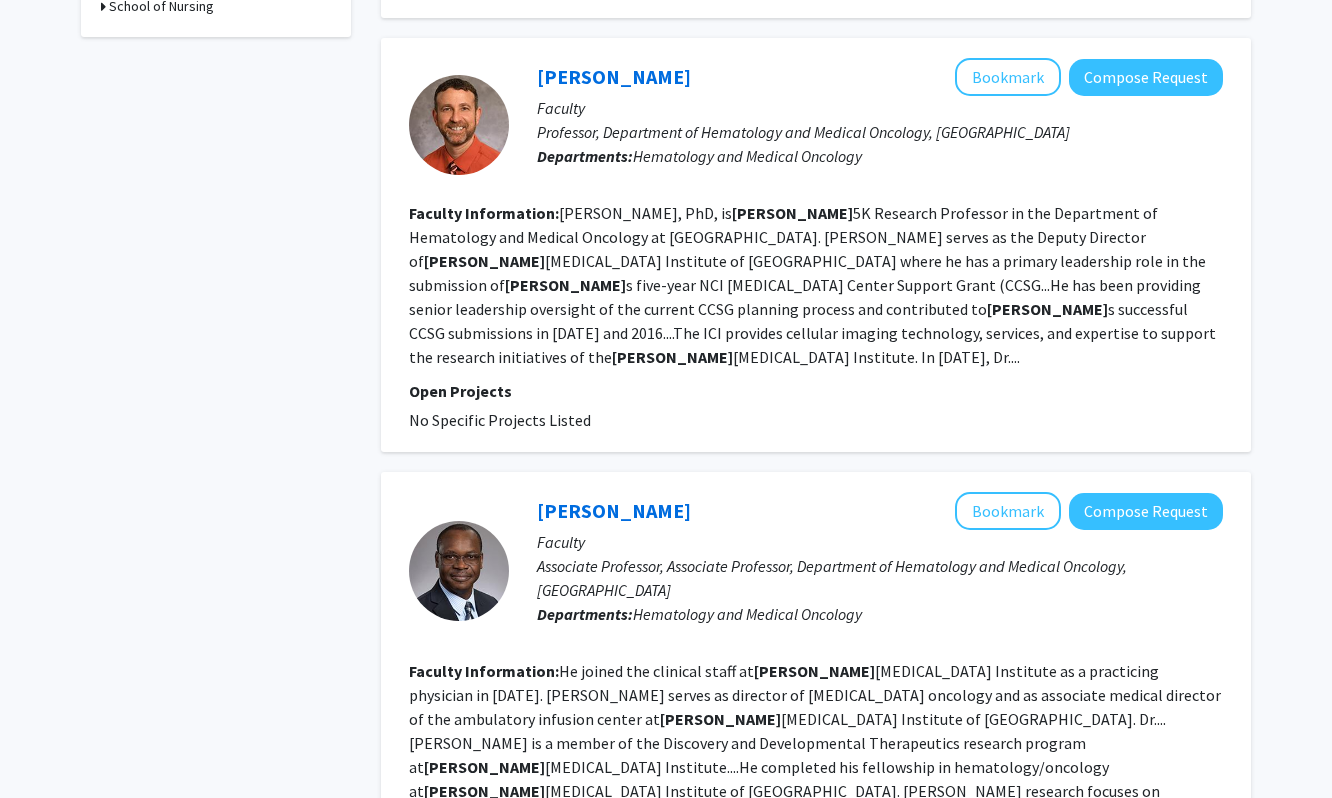 scroll, scrollTop: 0, scrollLeft: 0, axis: both 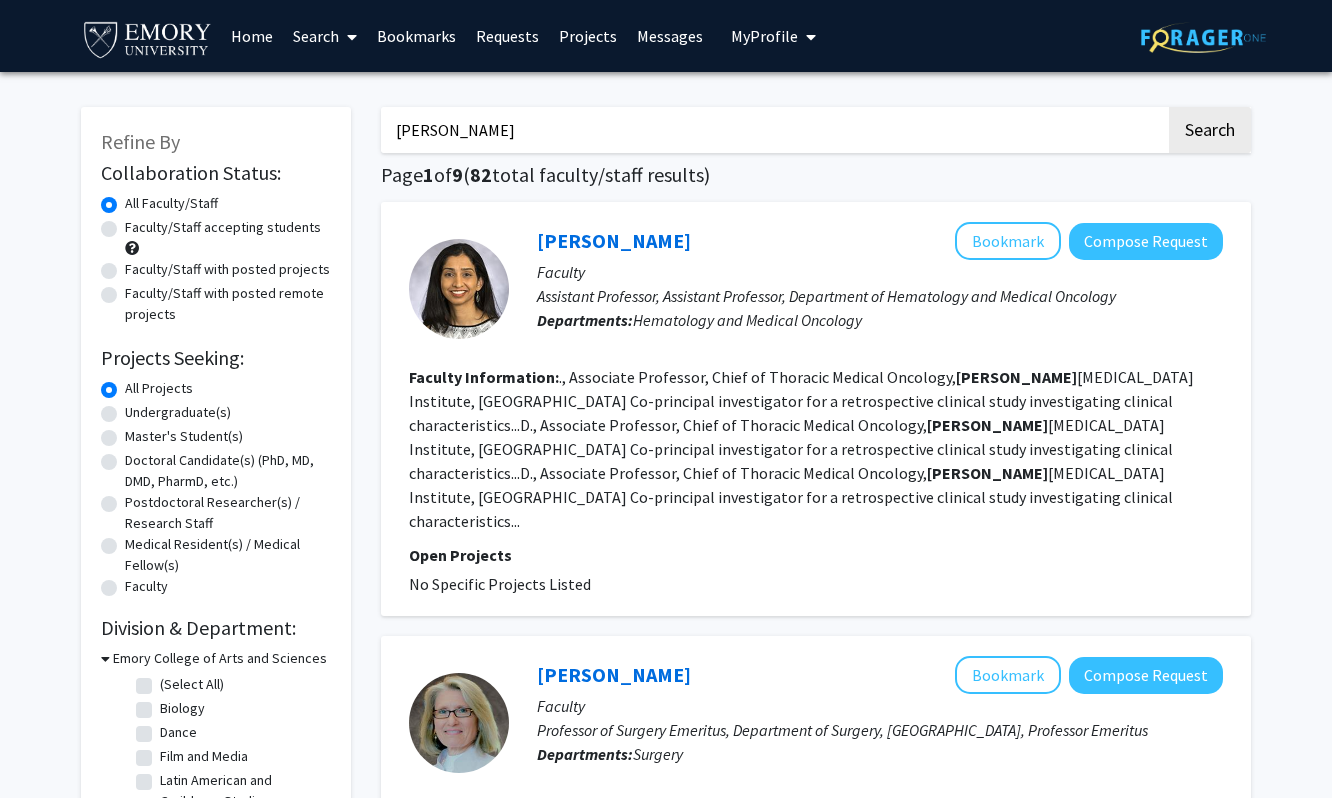 drag, startPoint x: 468, startPoint y: 135, endPoint x: 275, endPoint y: 52, distance: 210.09045 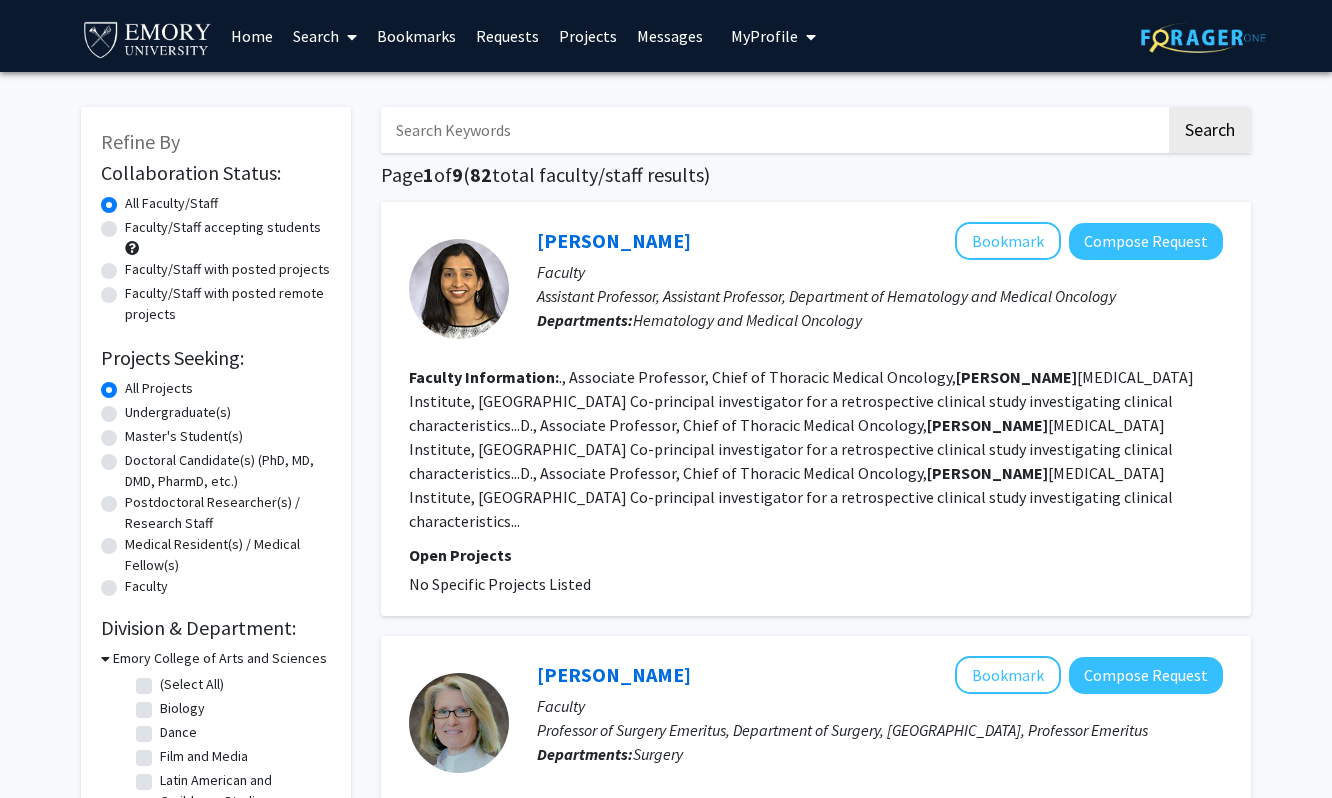 type 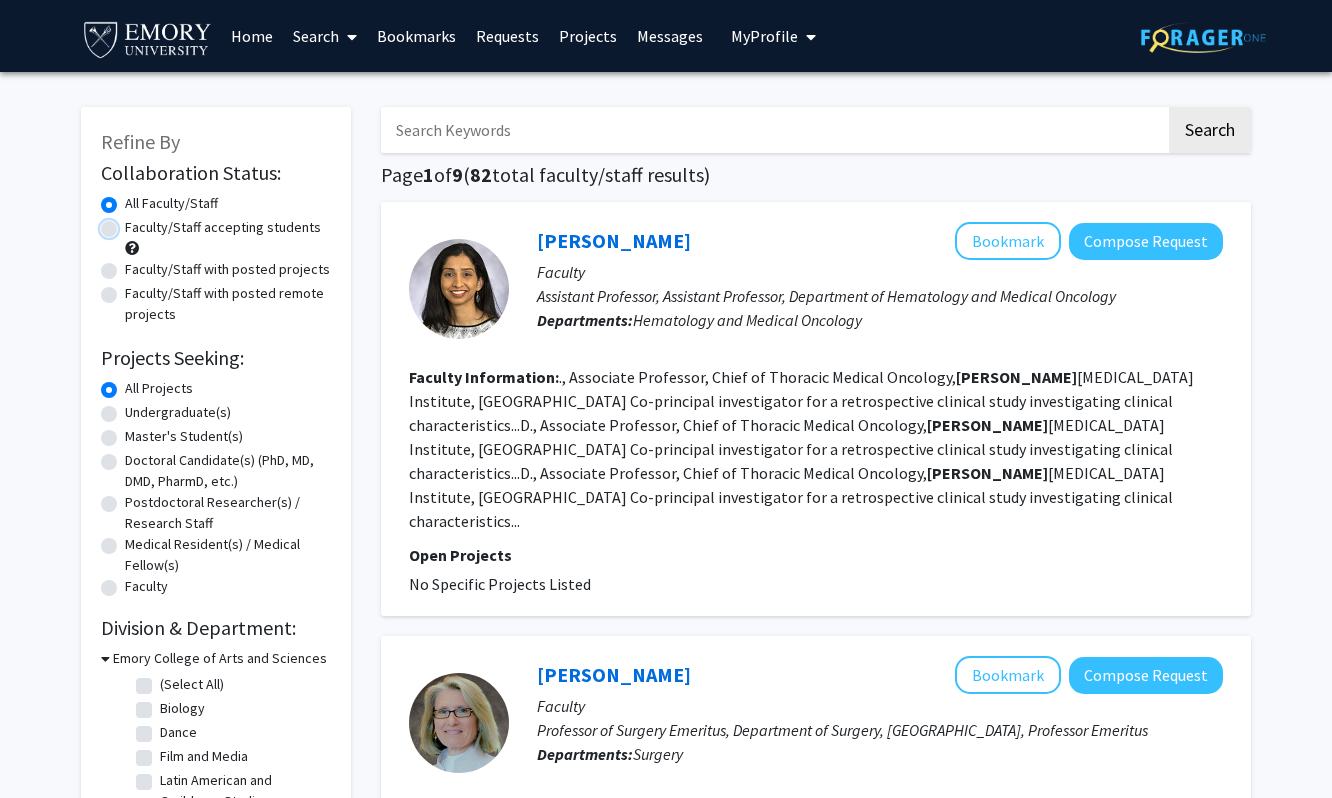 click on "Faculty/Staff accepting students" at bounding box center [131, 223] 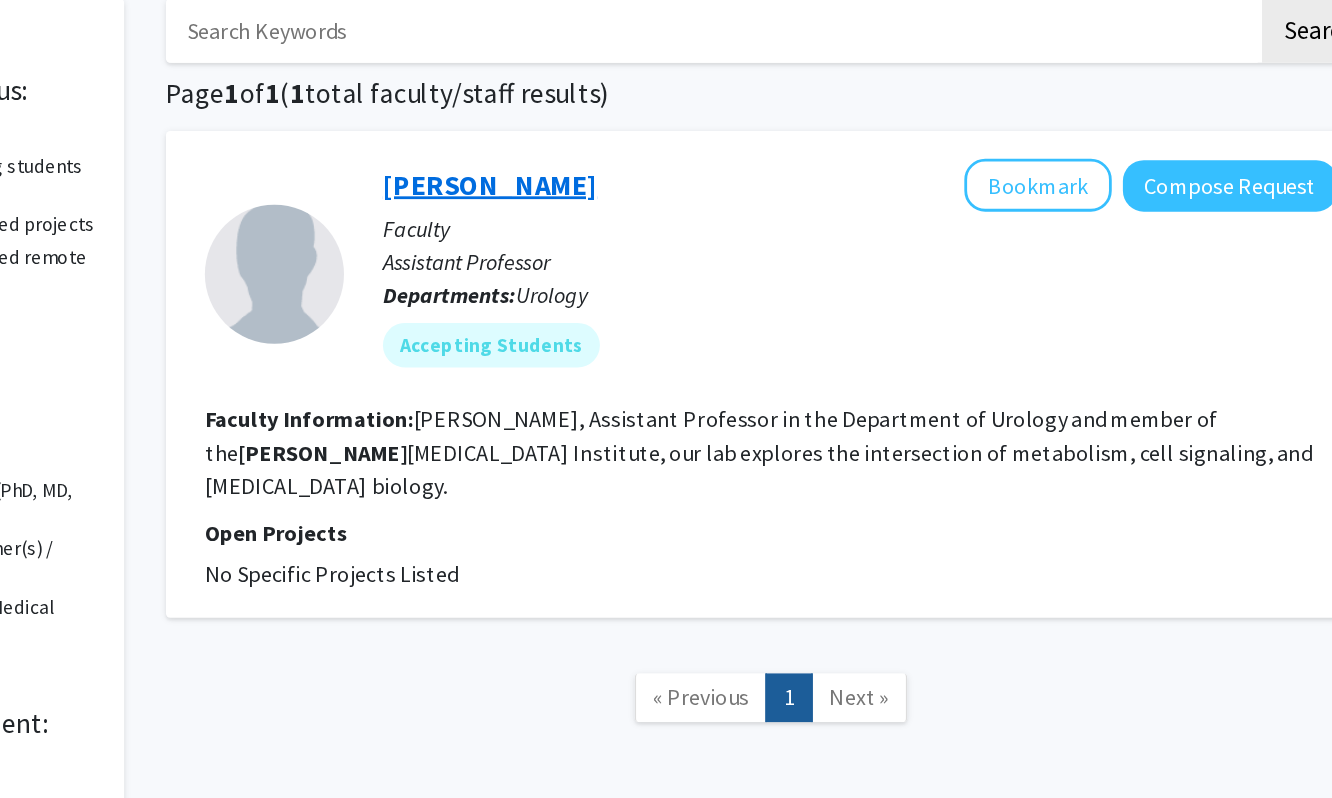 click on "[PERSON_NAME]" 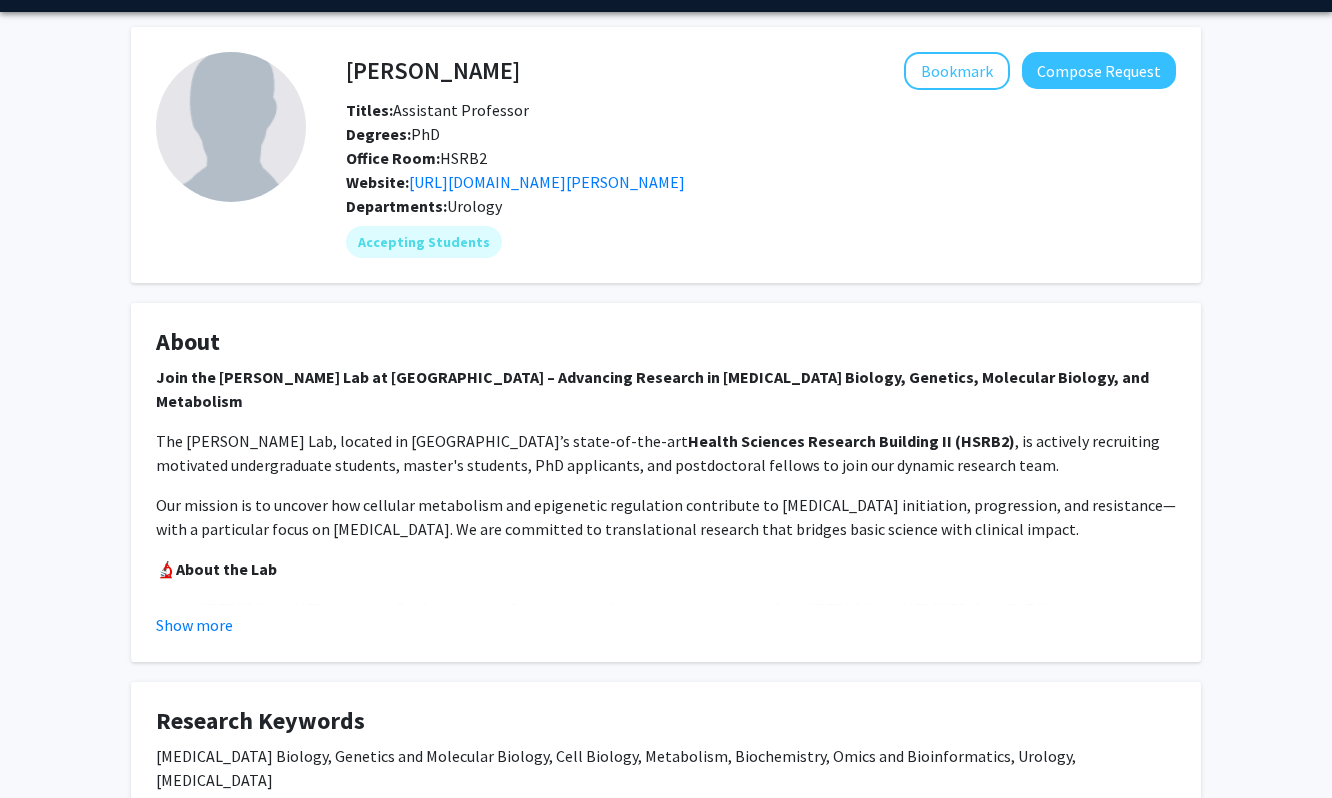 scroll, scrollTop: 58, scrollLeft: 0, axis: vertical 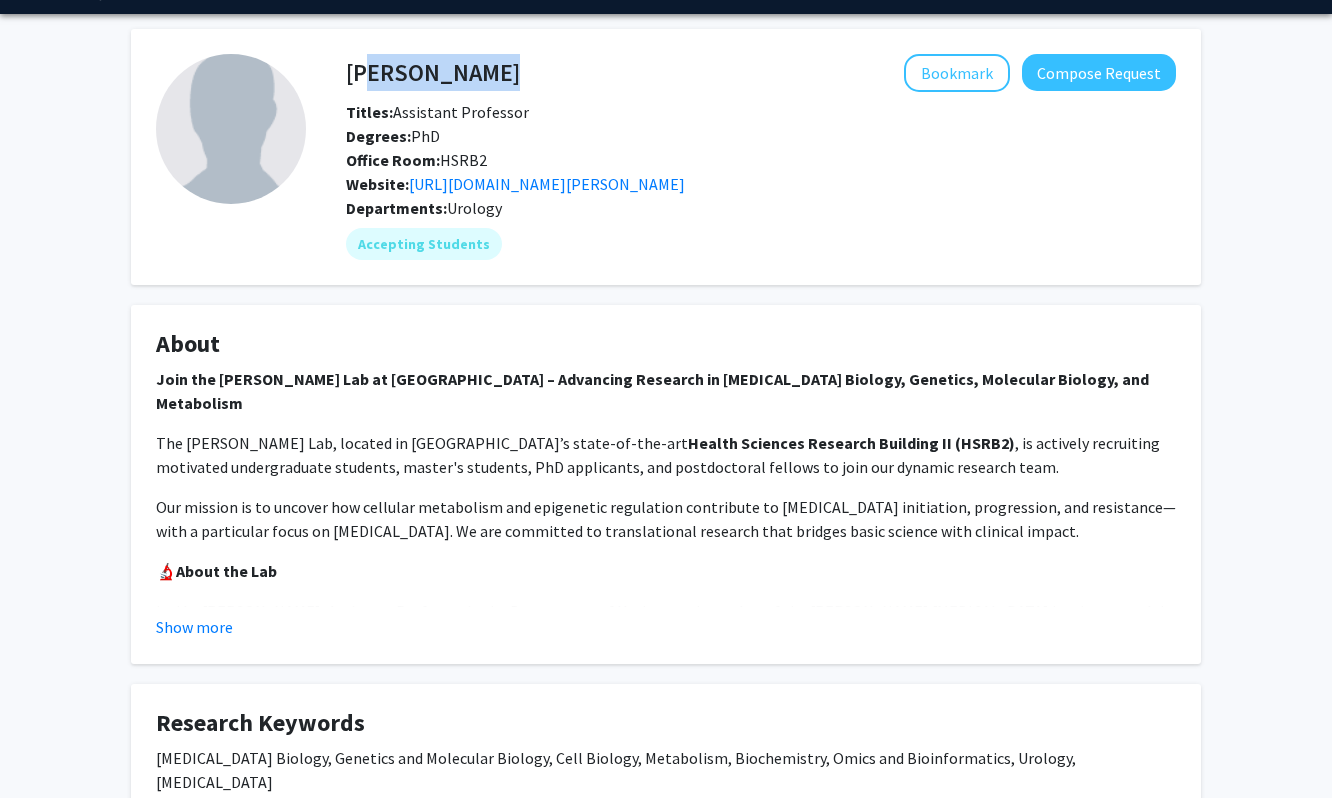 drag, startPoint x: 352, startPoint y: 66, endPoint x: 506, endPoint y: 66, distance: 154 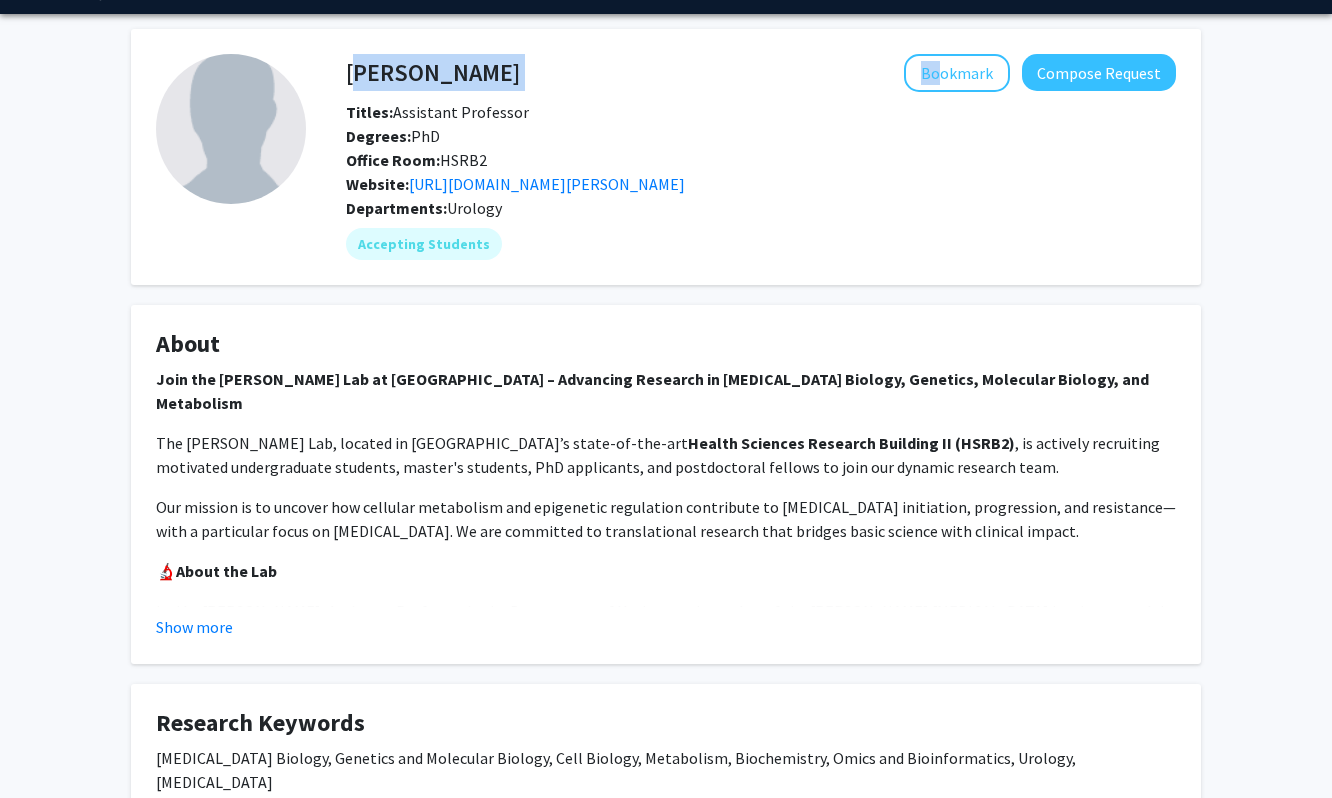 drag, startPoint x: 506, startPoint y: 66, endPoint x: 392, endPoint y: 80, distance: 114.85643 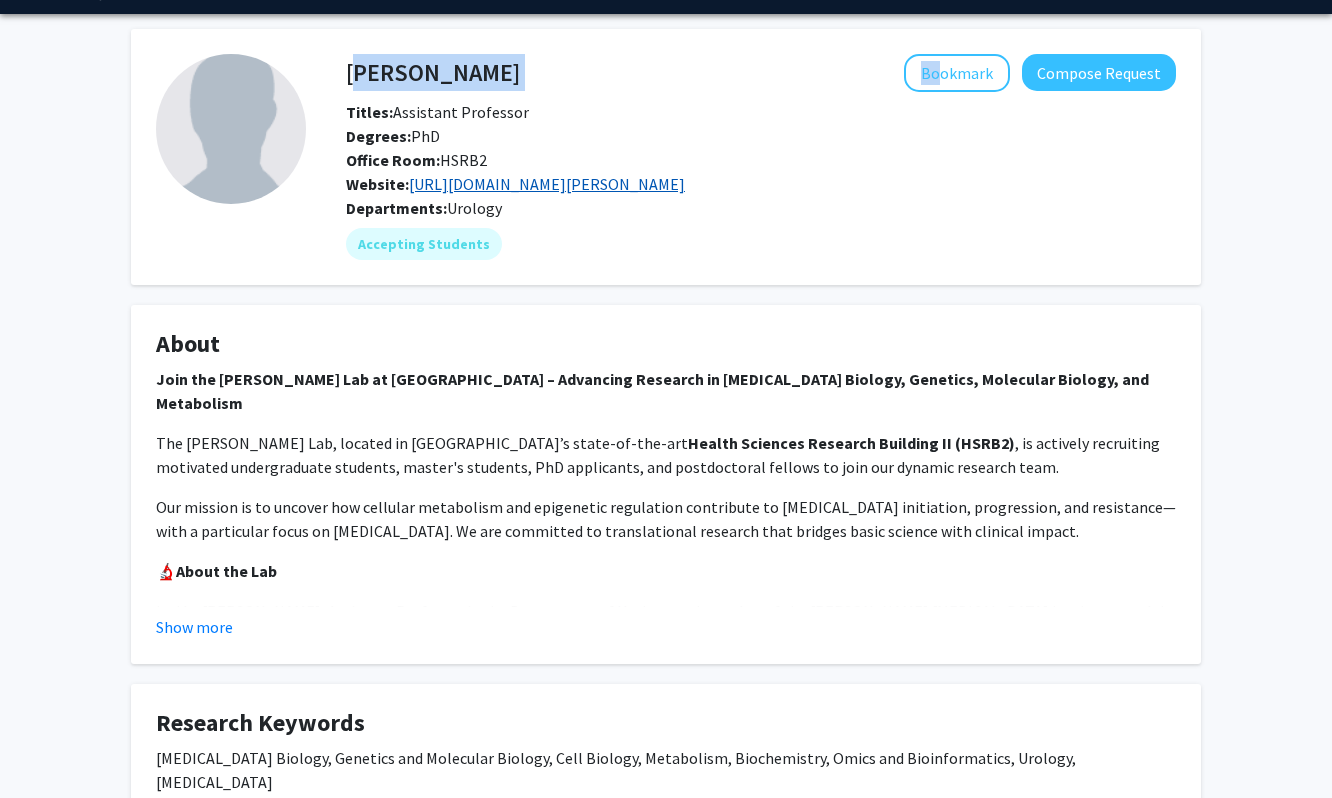 click on "https://winshipcancer.emory.edu/profiles/xiong-jianhua" 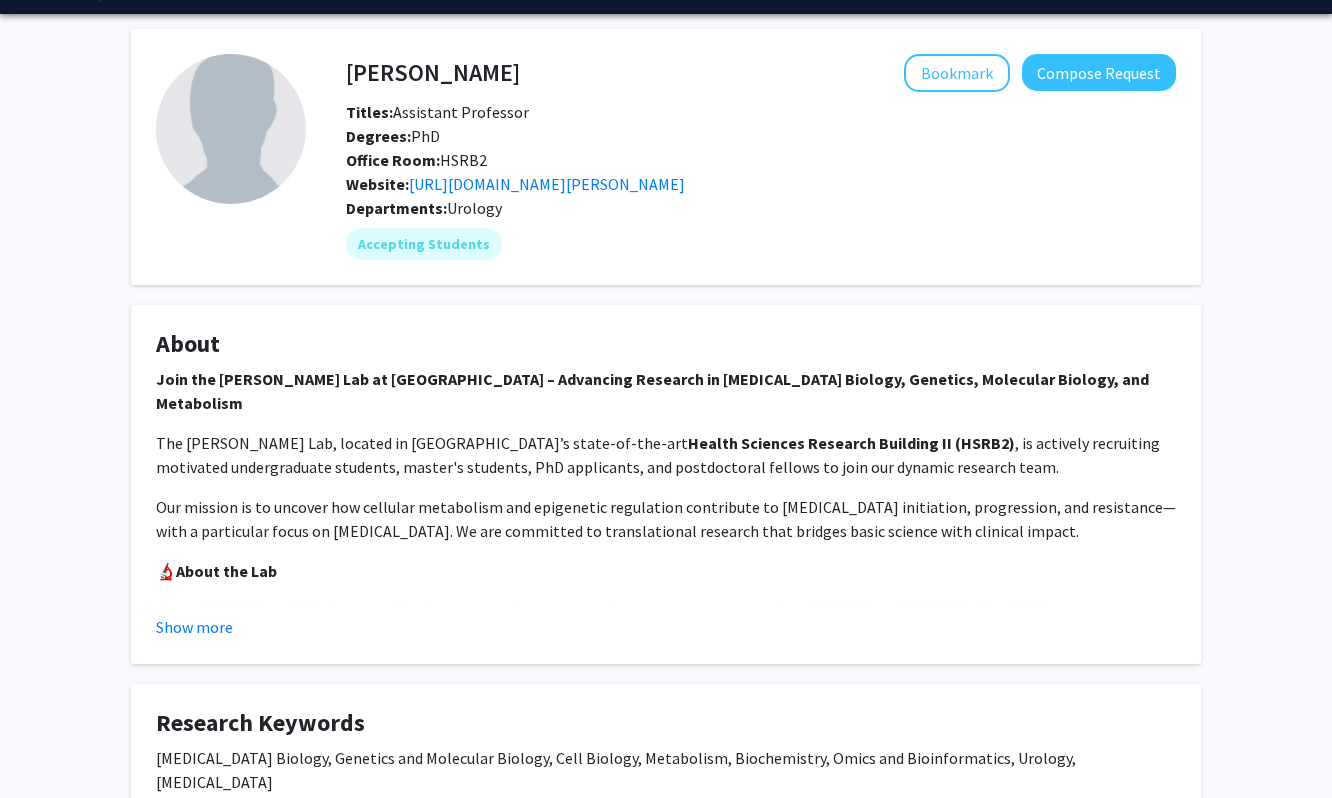 click on "Jianhua Xiong   Bookmark
Compose Request  Titles:   Assistant Professor  Degrees:   PhD  Office Room:   HSRB2  Website:  https://winshipcancer.emory.edu/profiles/xiong-jianhua" 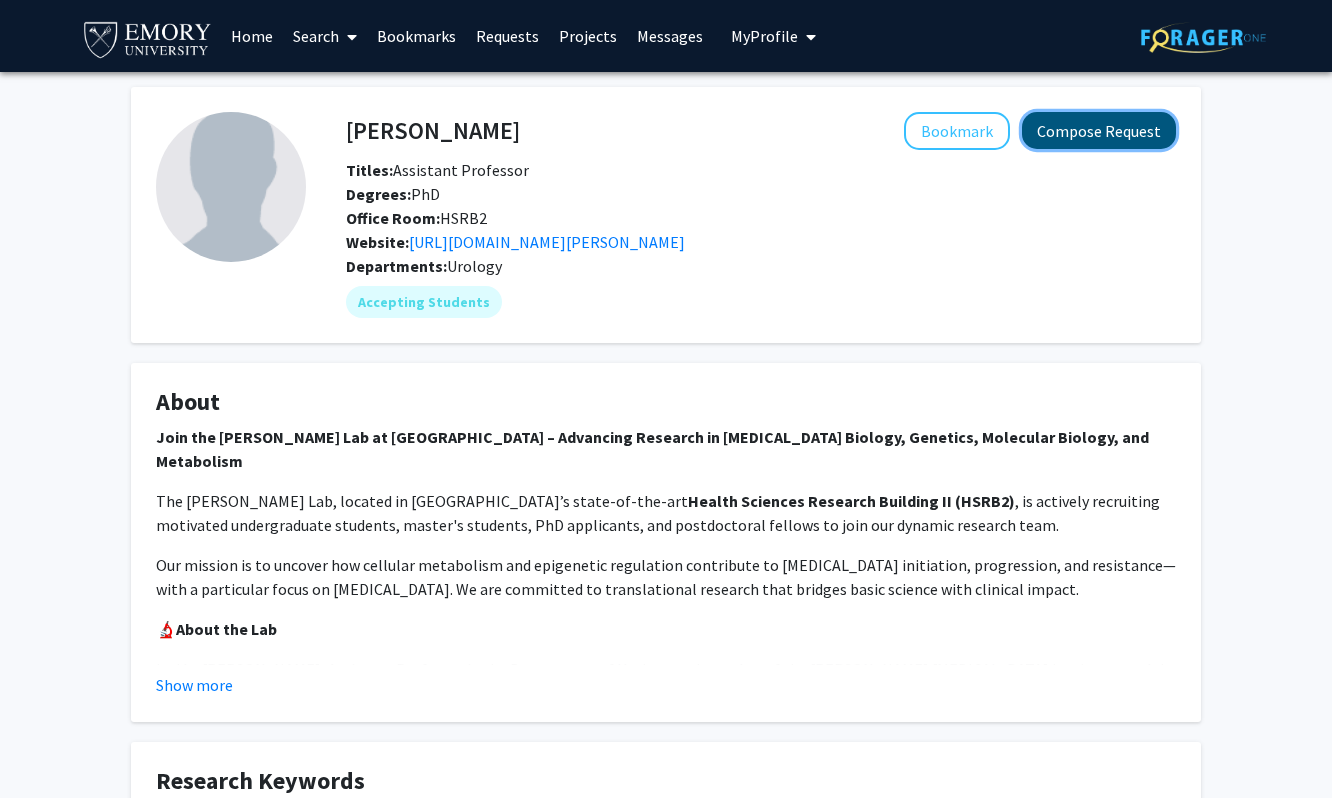 click on "Compose Request" 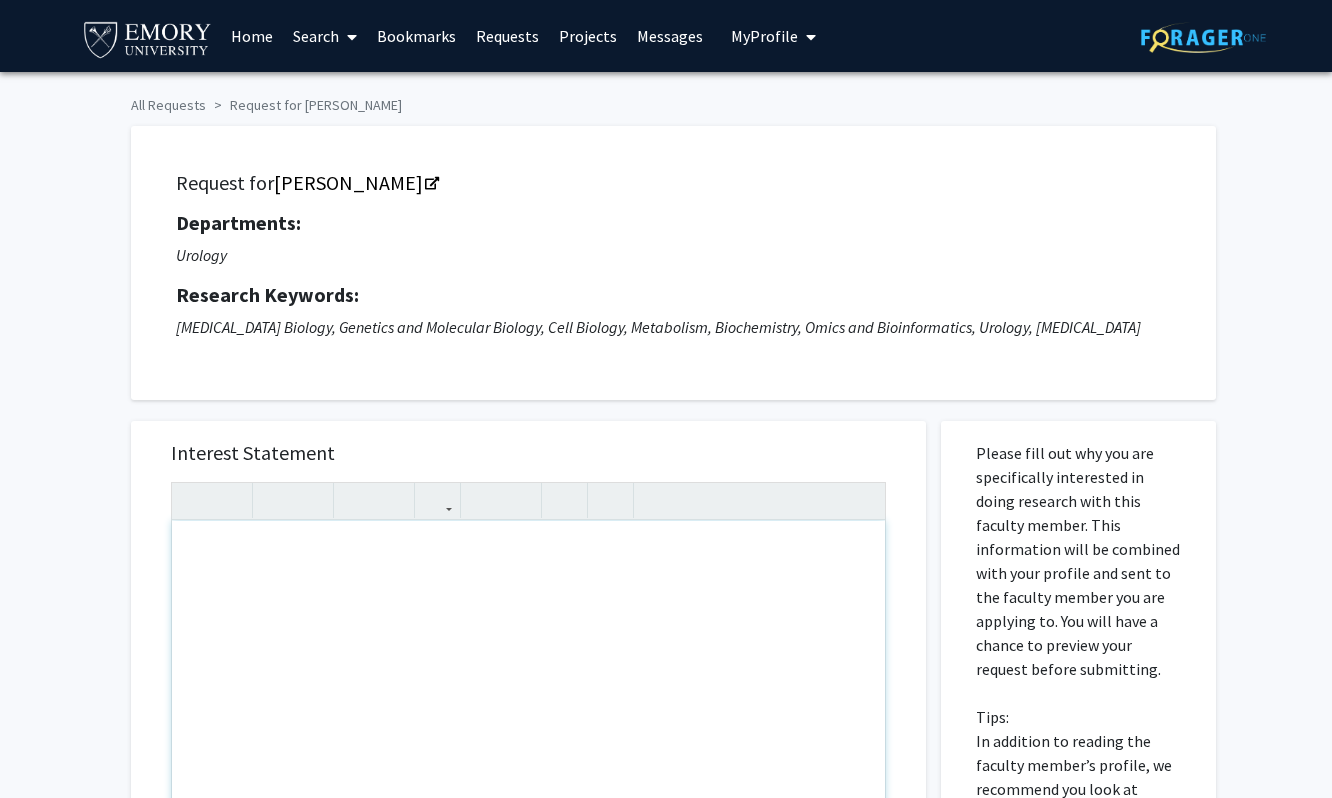 paste 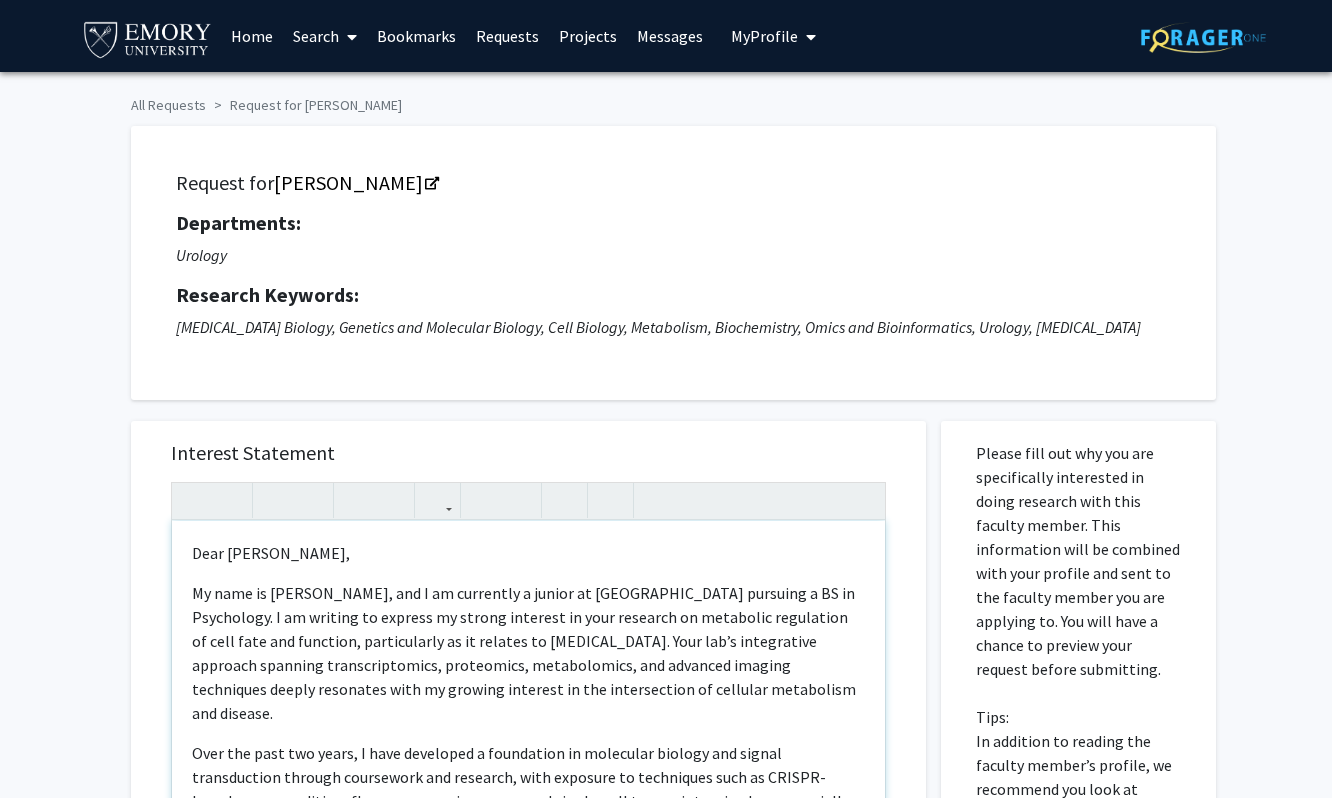 scroll, scrollTop: 645, scrollLeft: 0, axis: vertical 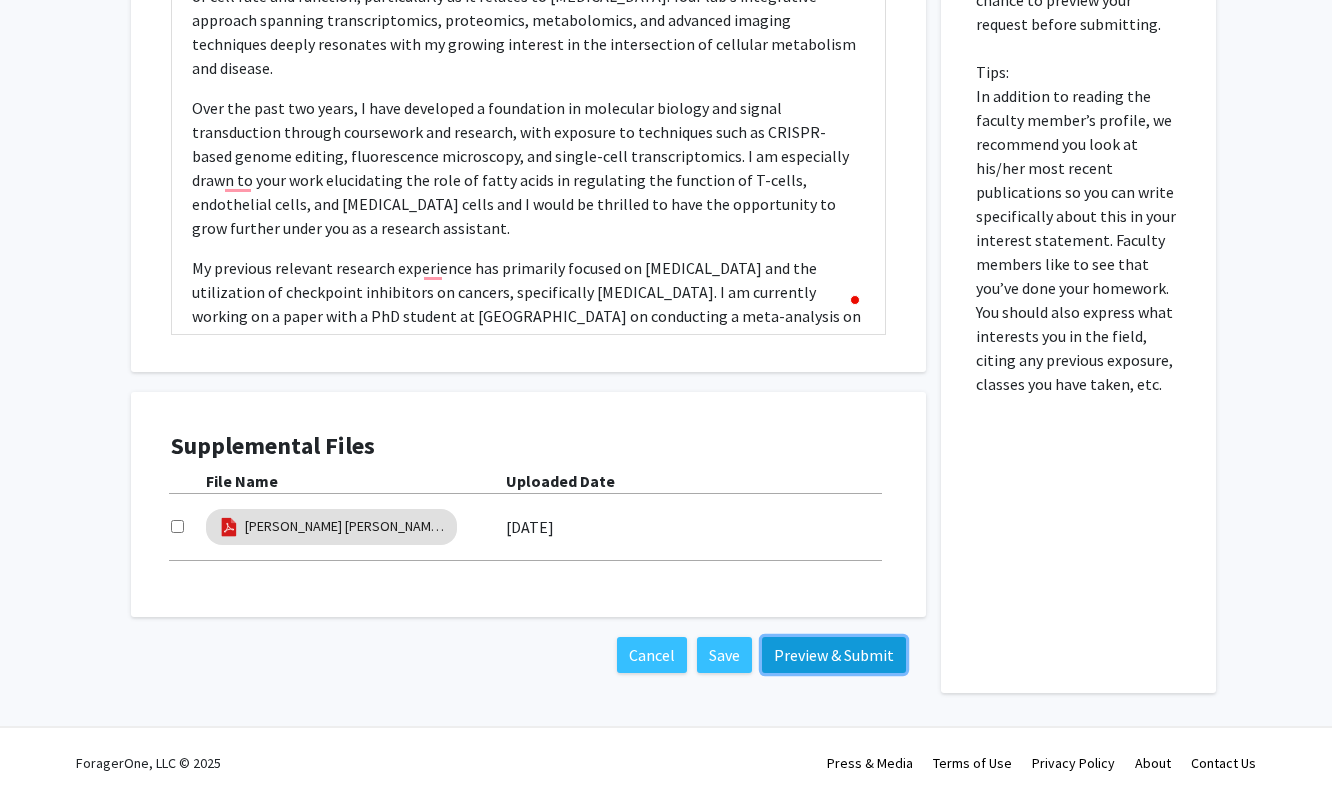click on "Preview & Submit" at bounding box center (834, 655) 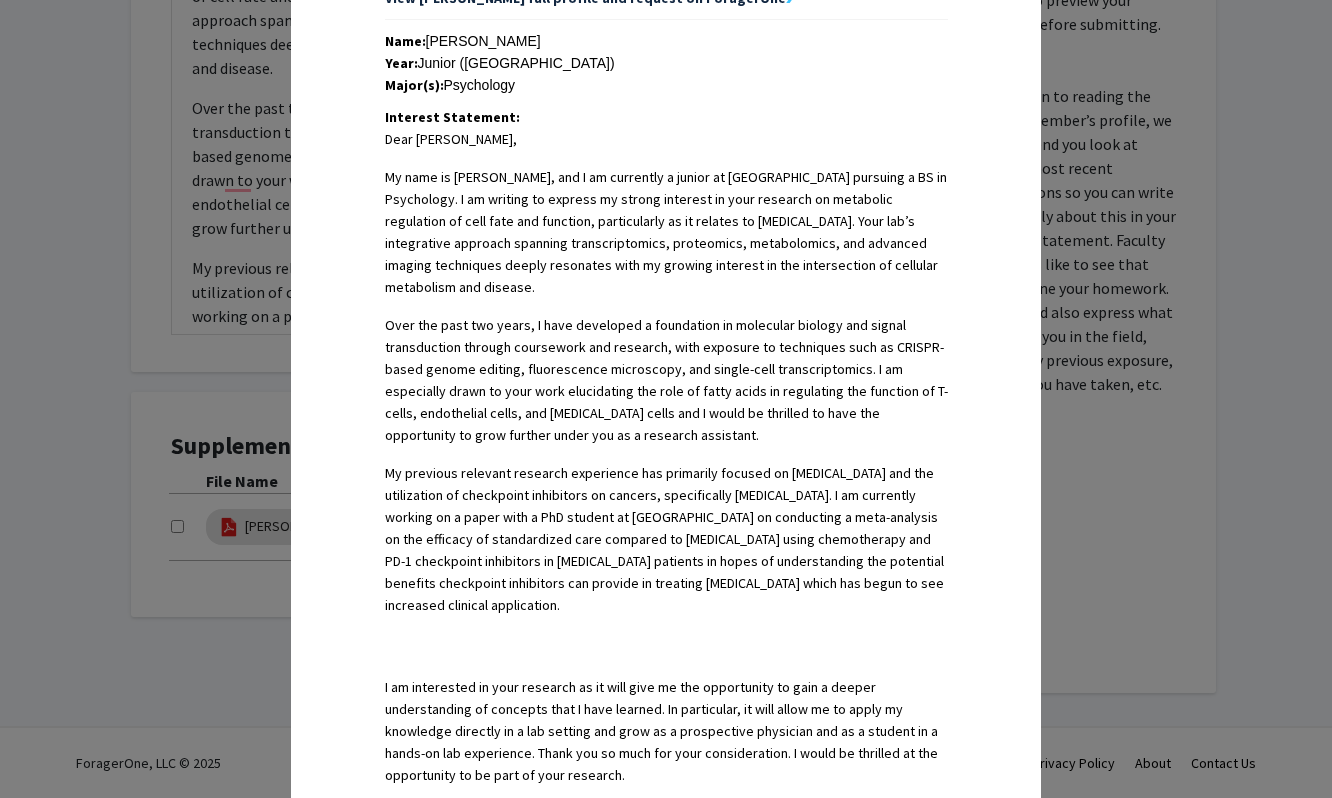 scroll, scrollTop: 977, scrollLeft: 0, axis: vertical 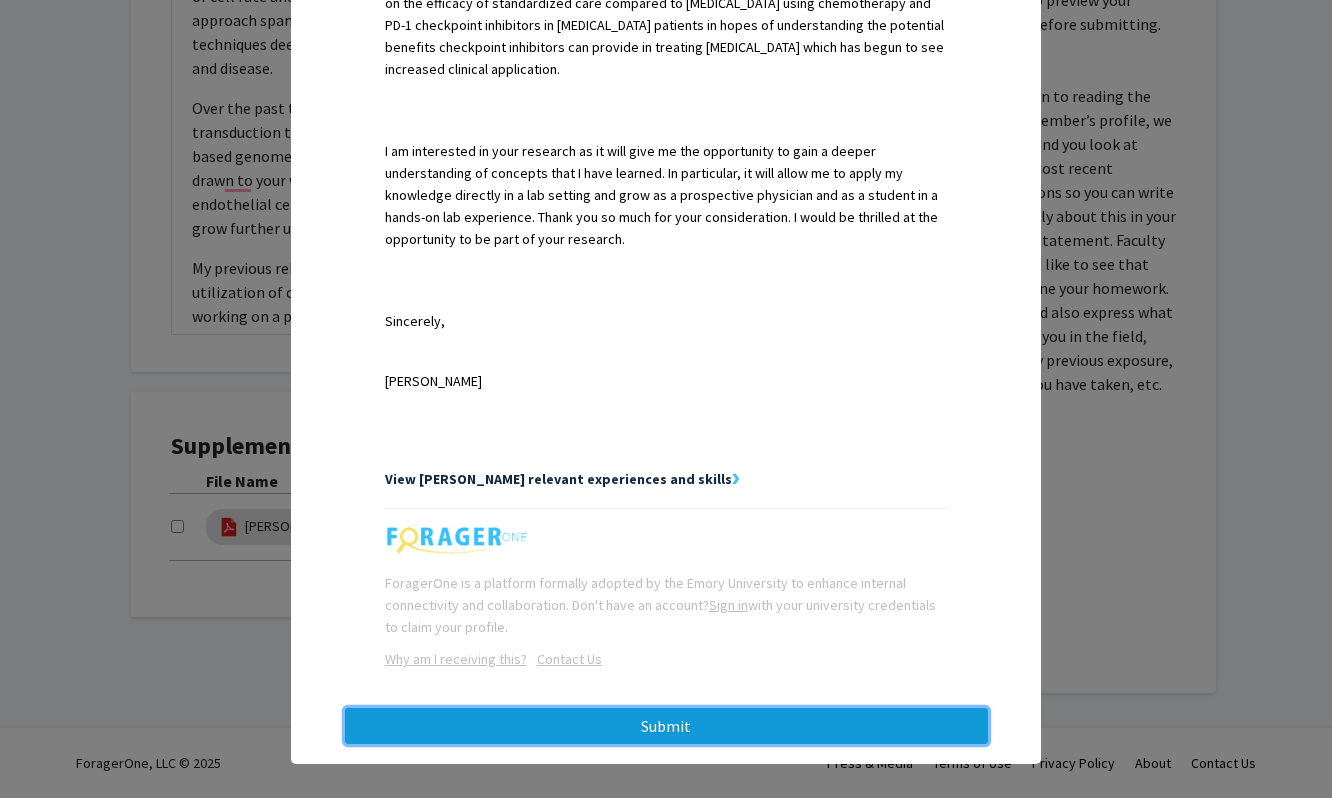 click on "Submit" at bounding box center (666, 726) 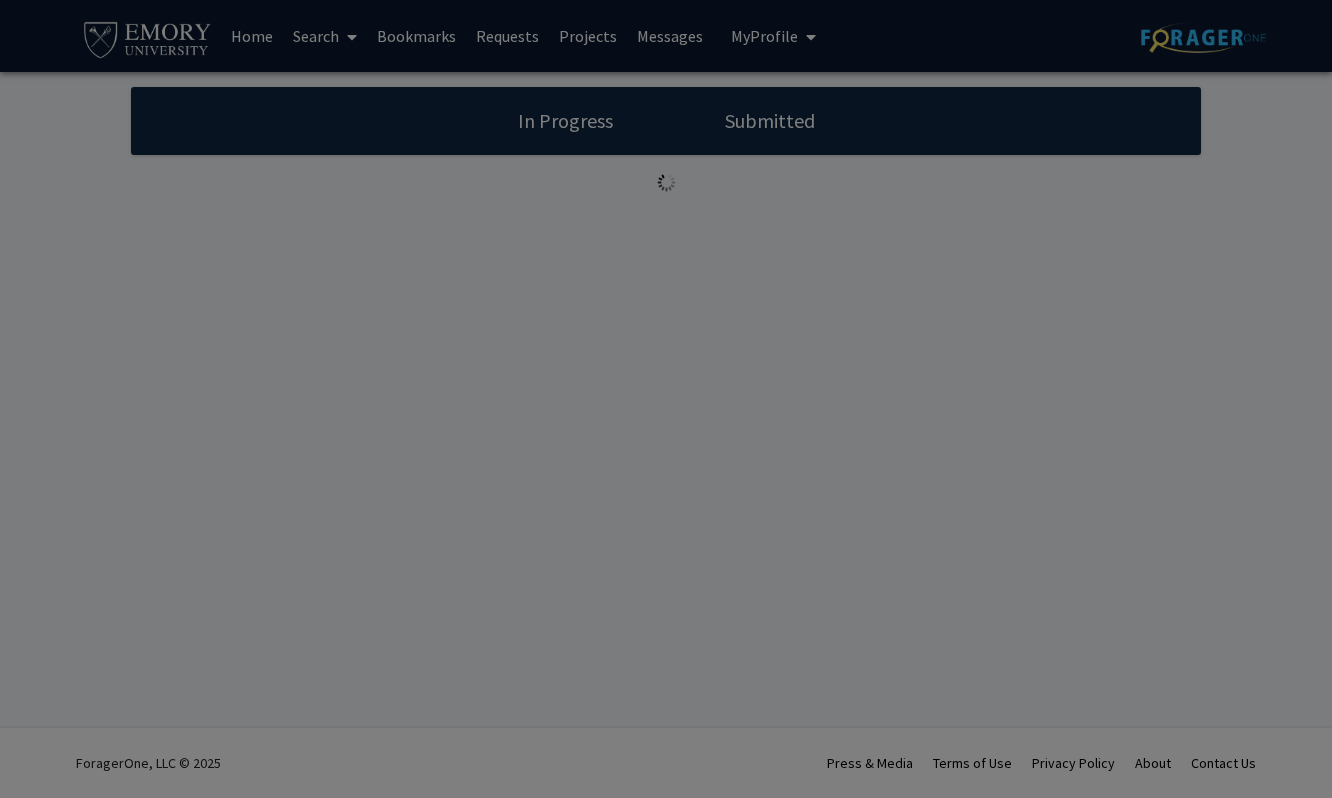 scroll, scrollTop: 0, scrollLeft: 0, axis: both 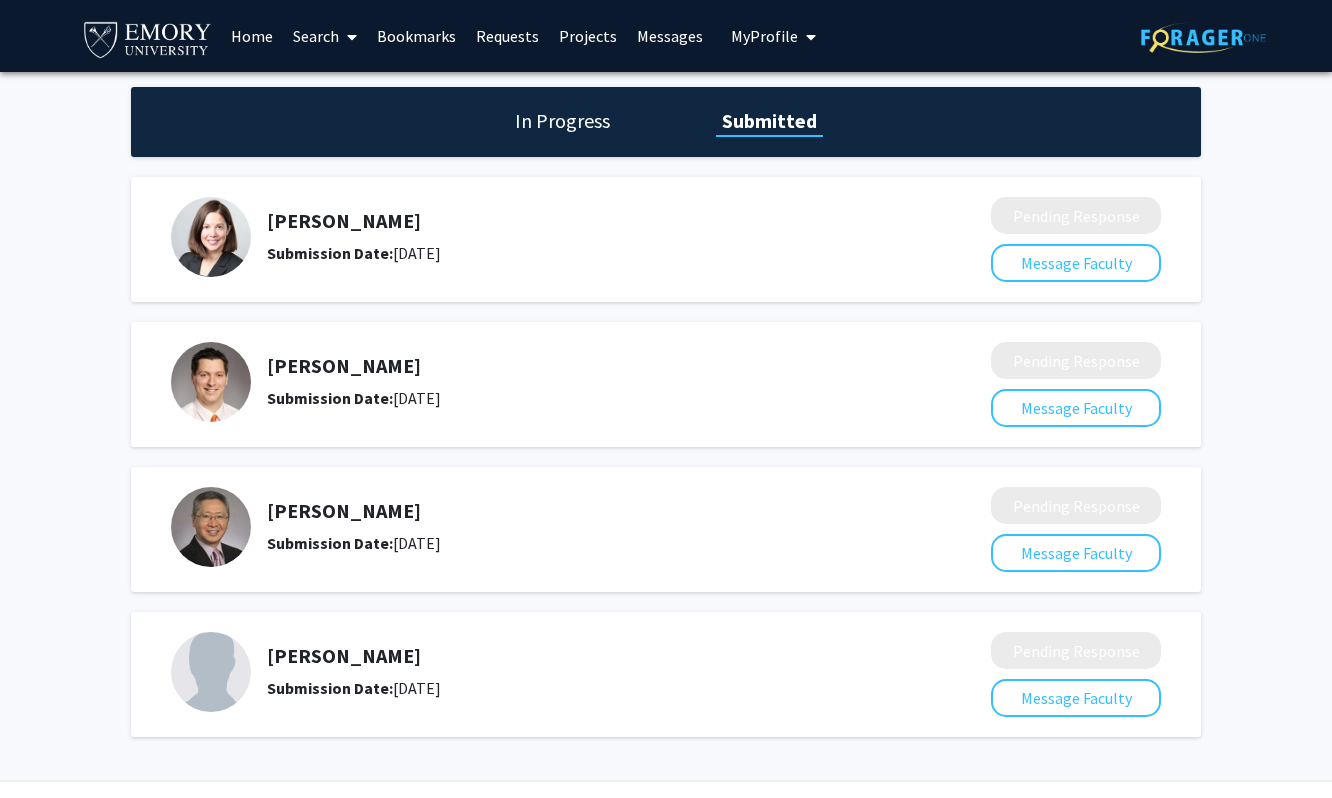 click at bounding box center [348, 37] 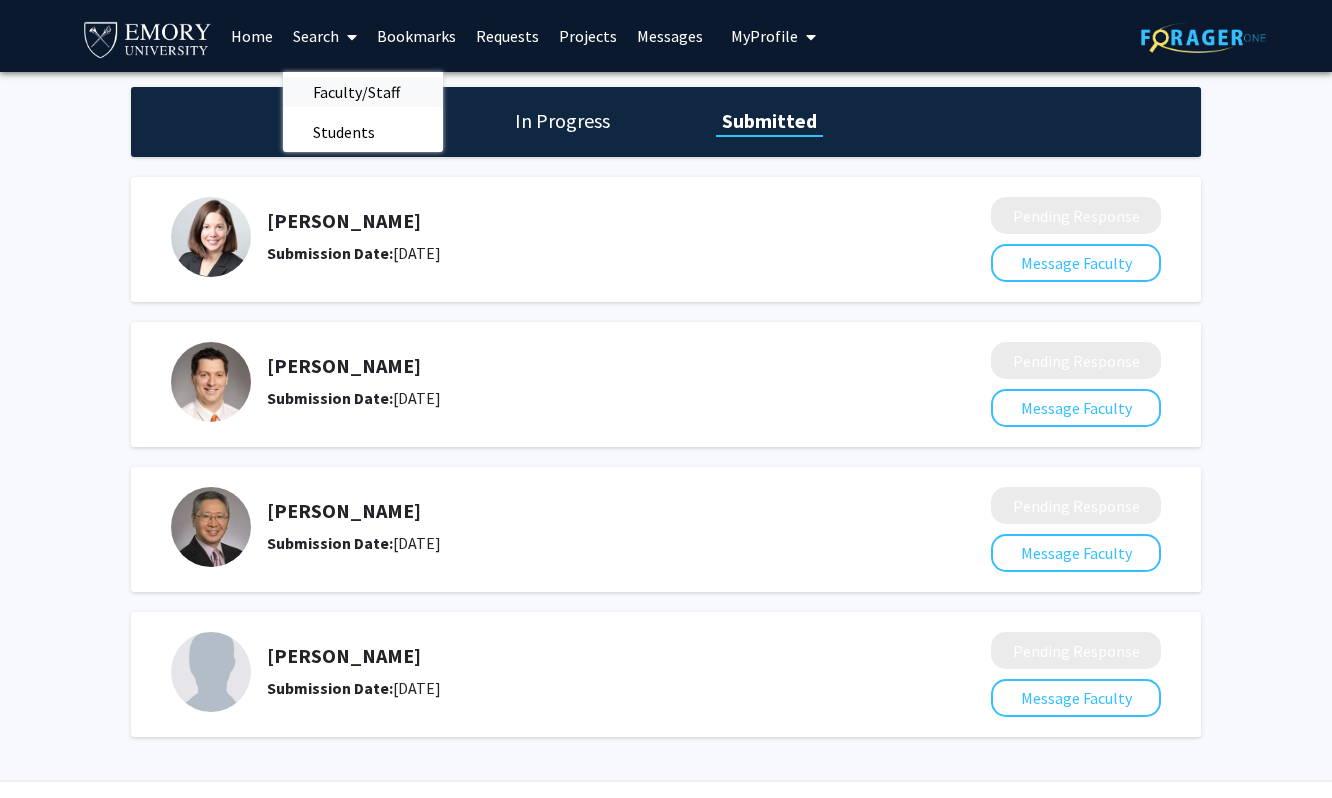 click on "Faculty/Staff" at bounding box center [356, 92] 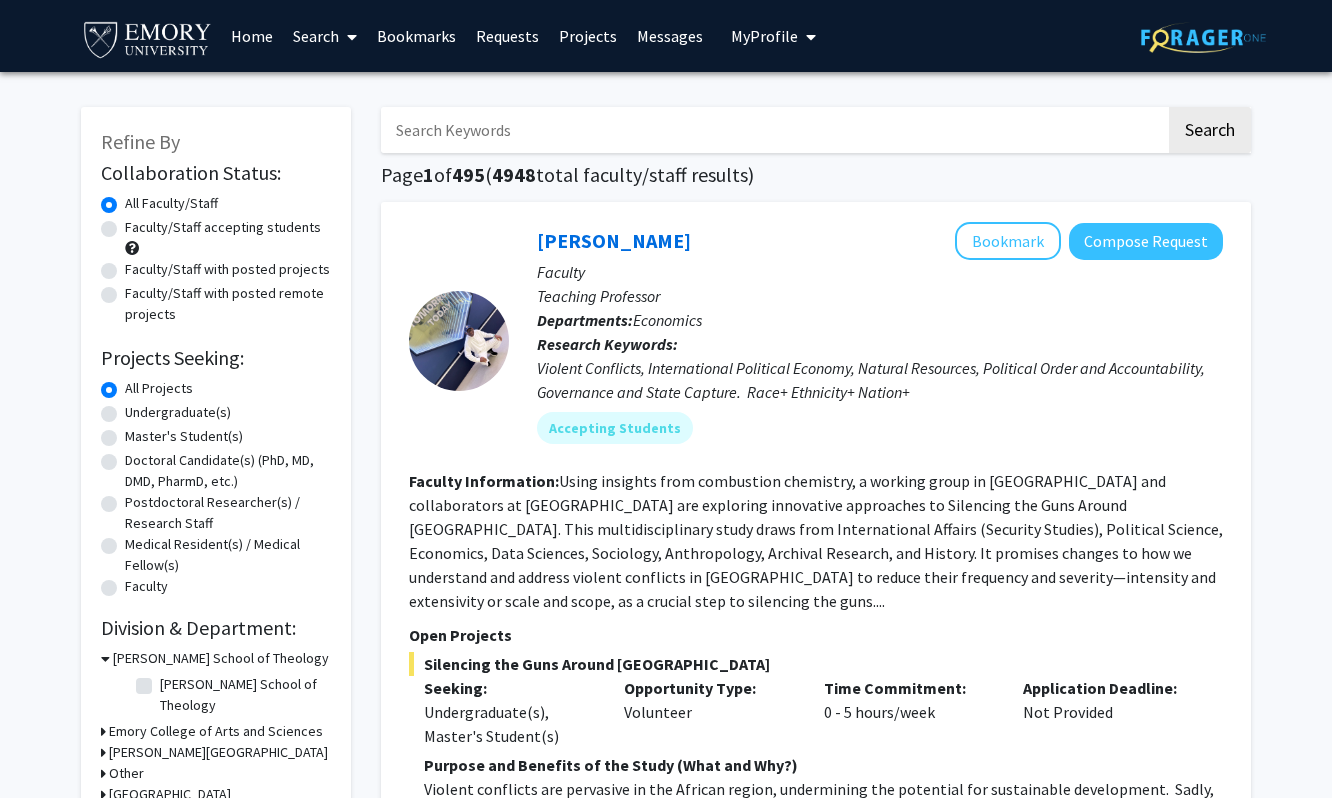 click on "Undergraduate(s)" 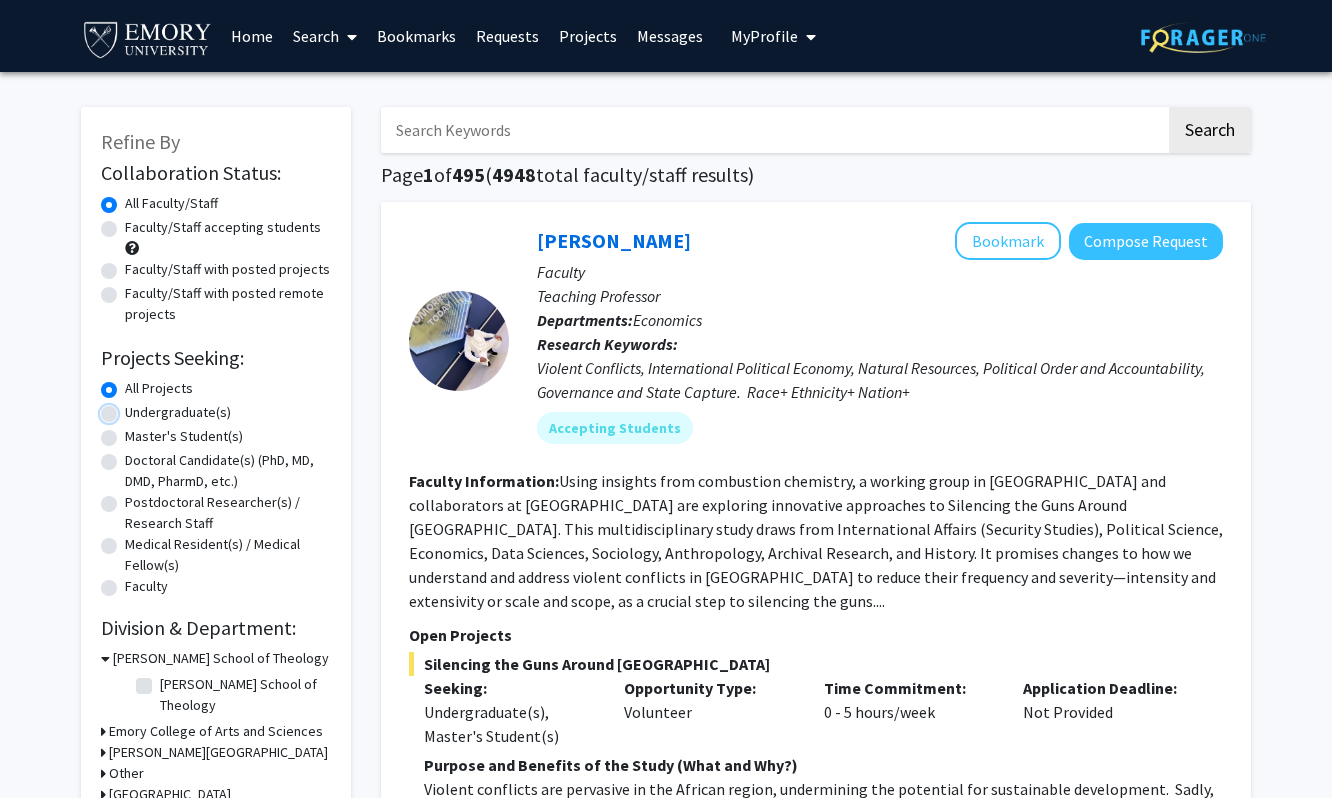 click on "Undergraduate(s)" at bounding box center [131, 408] 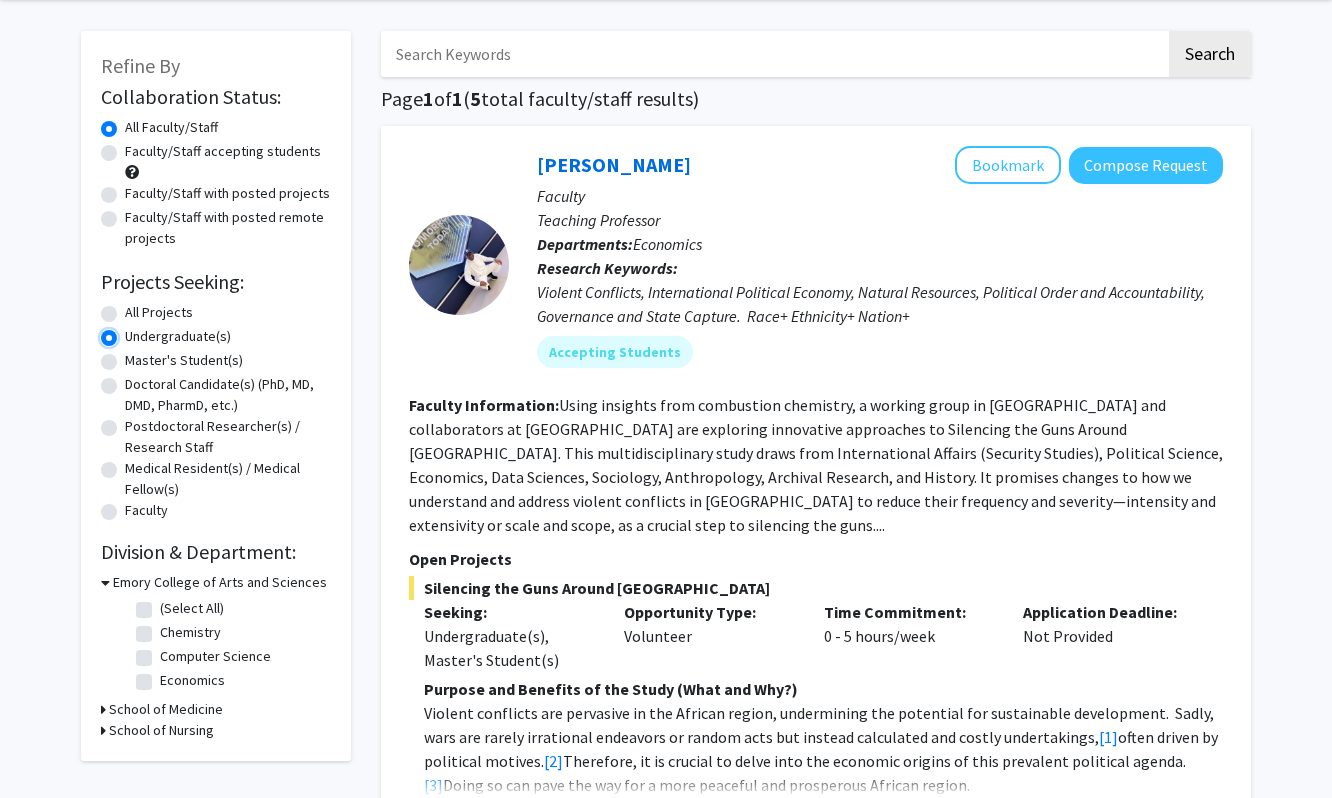 scroll, scrollTop: 97, scrollLeft: 0, axis: vertical 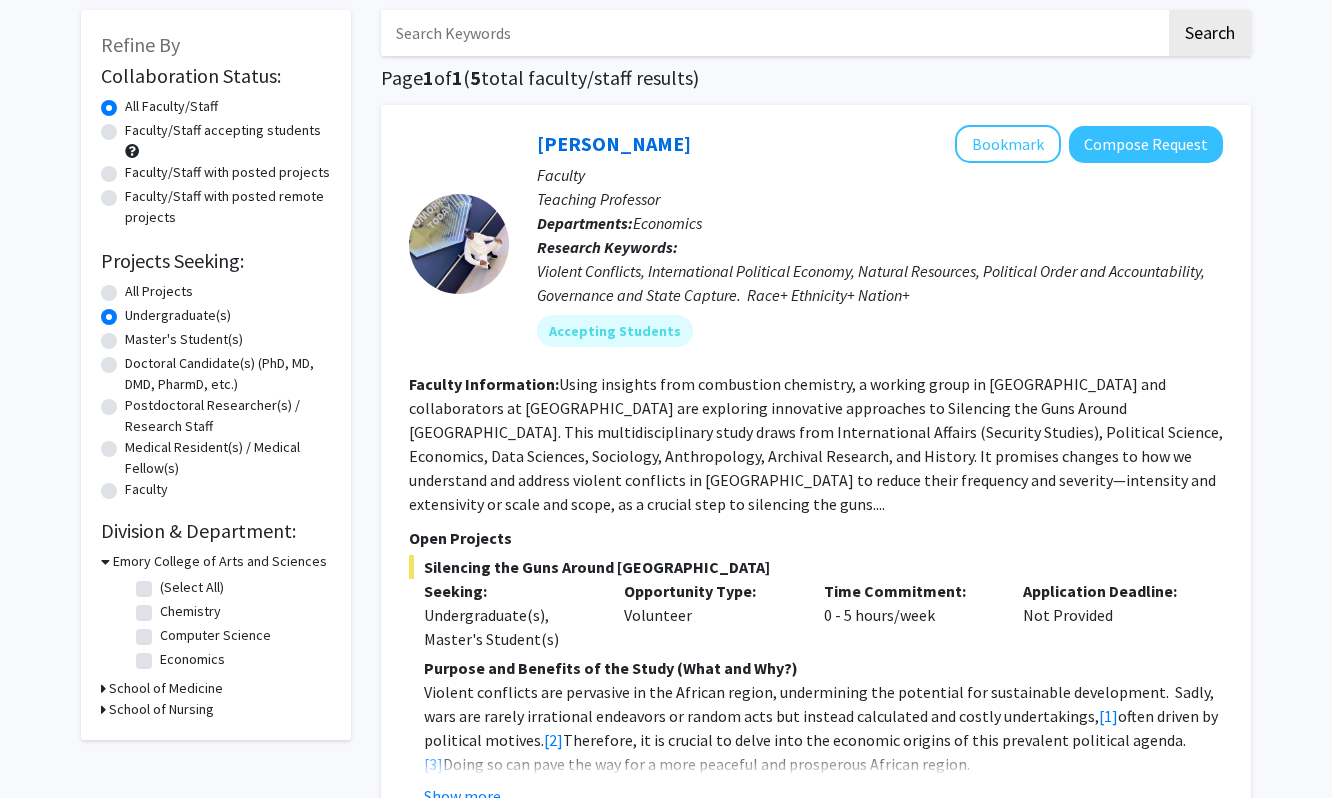 click on "School of Medicine" at bounding box center [166, 688] 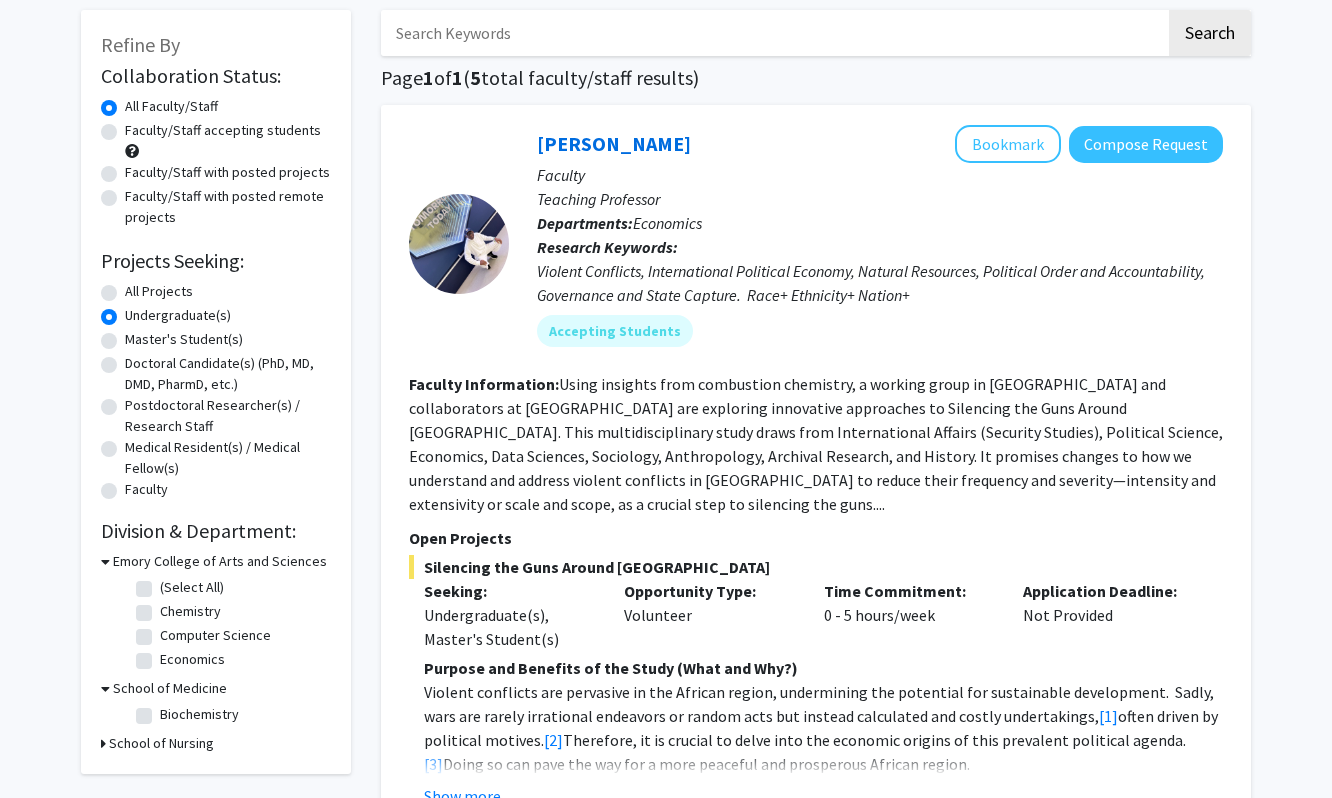 click on "Biochemistry" 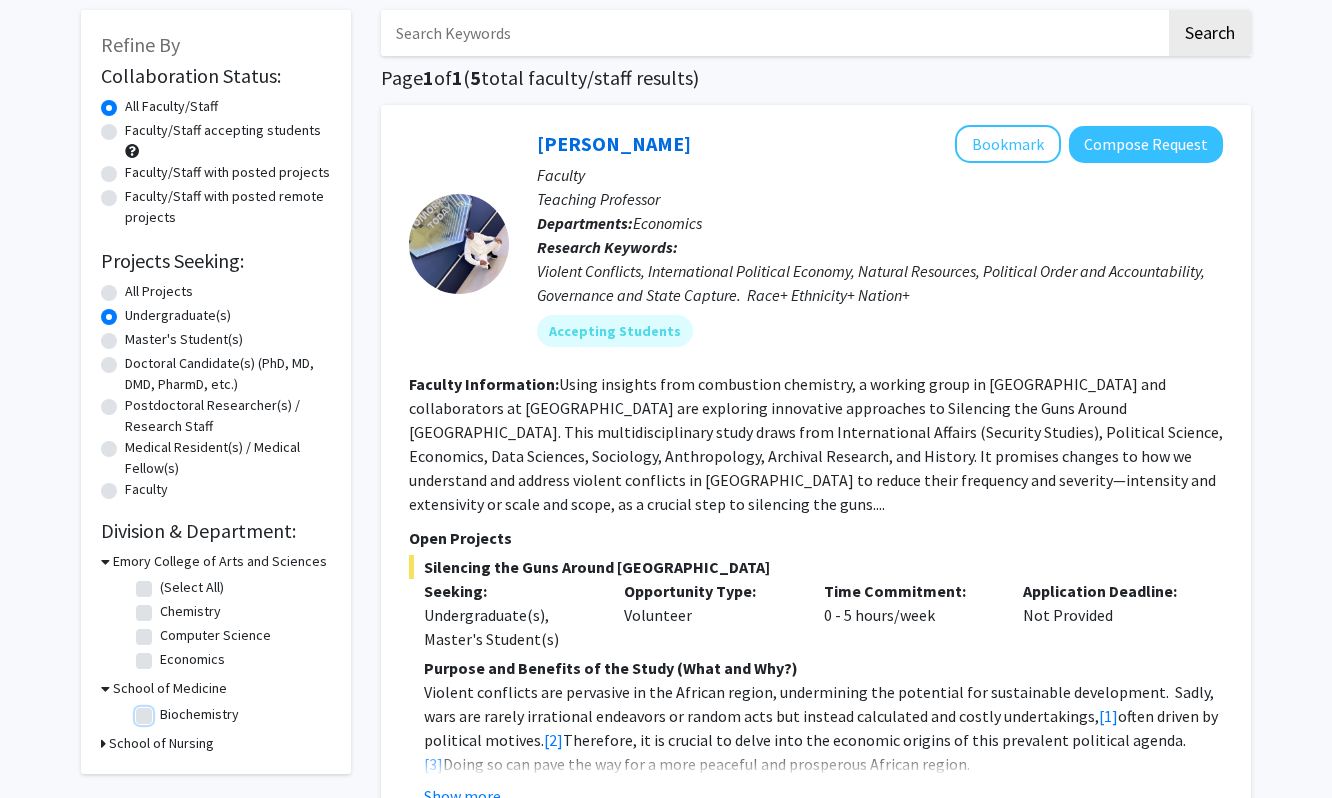 click on "Biochemistry" at bounding box center [166, 710] 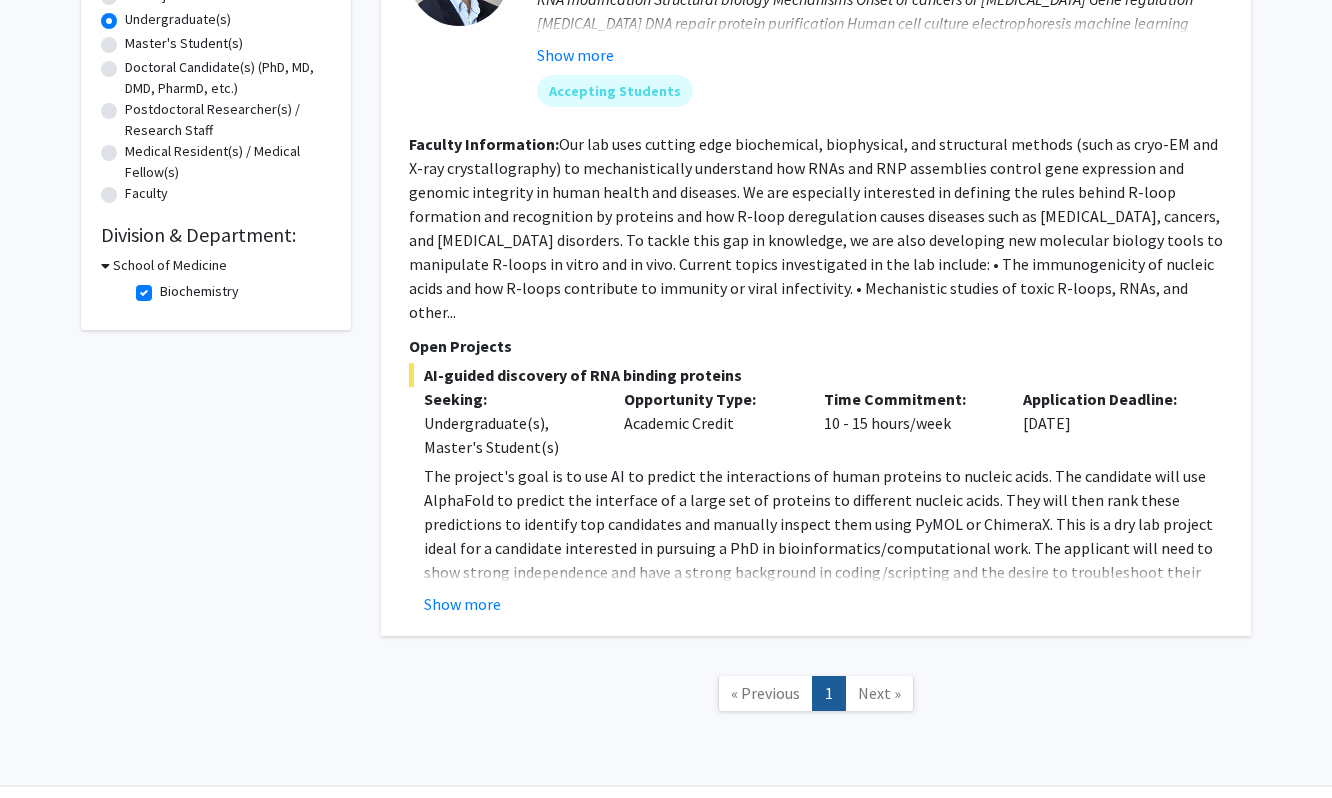 scroll, scrollTop: 396, scrollLeft: 0, axis: vertical 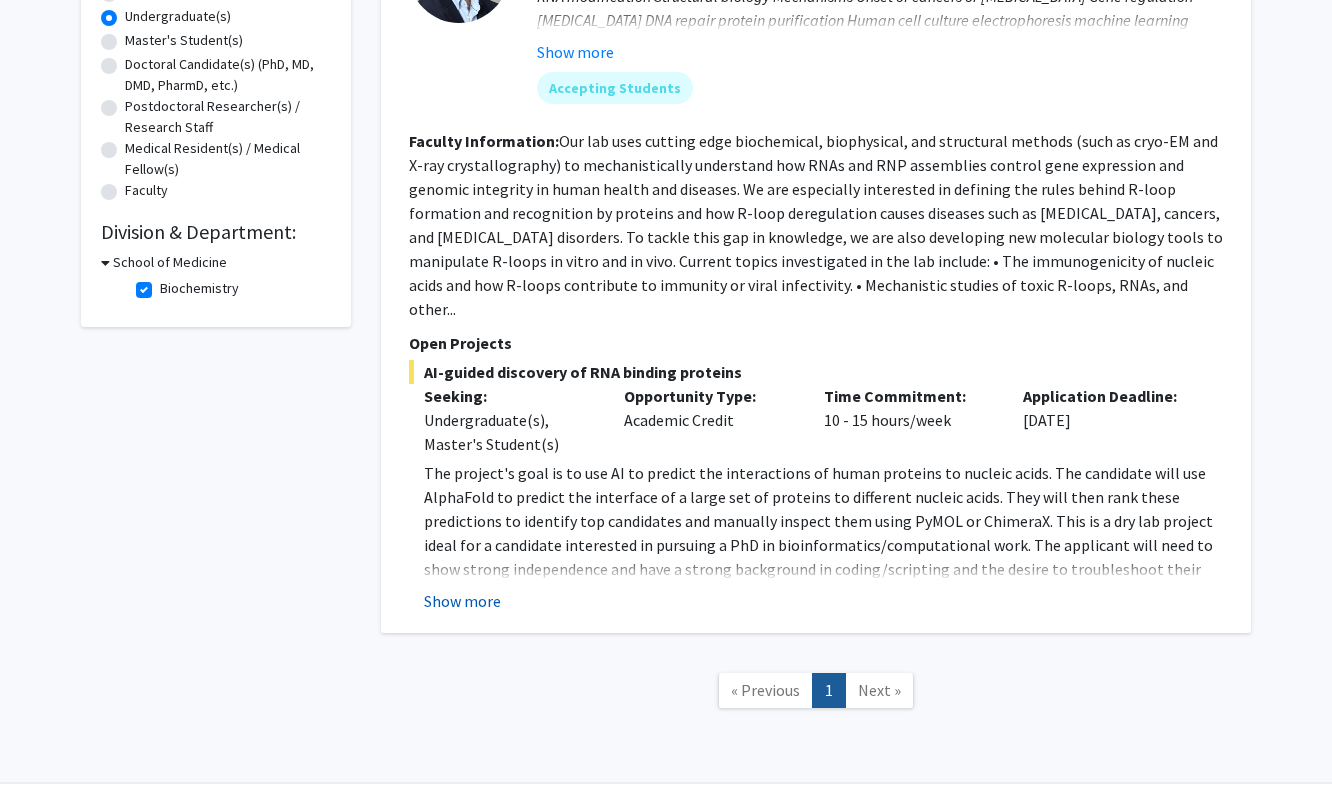 click on "Show more" 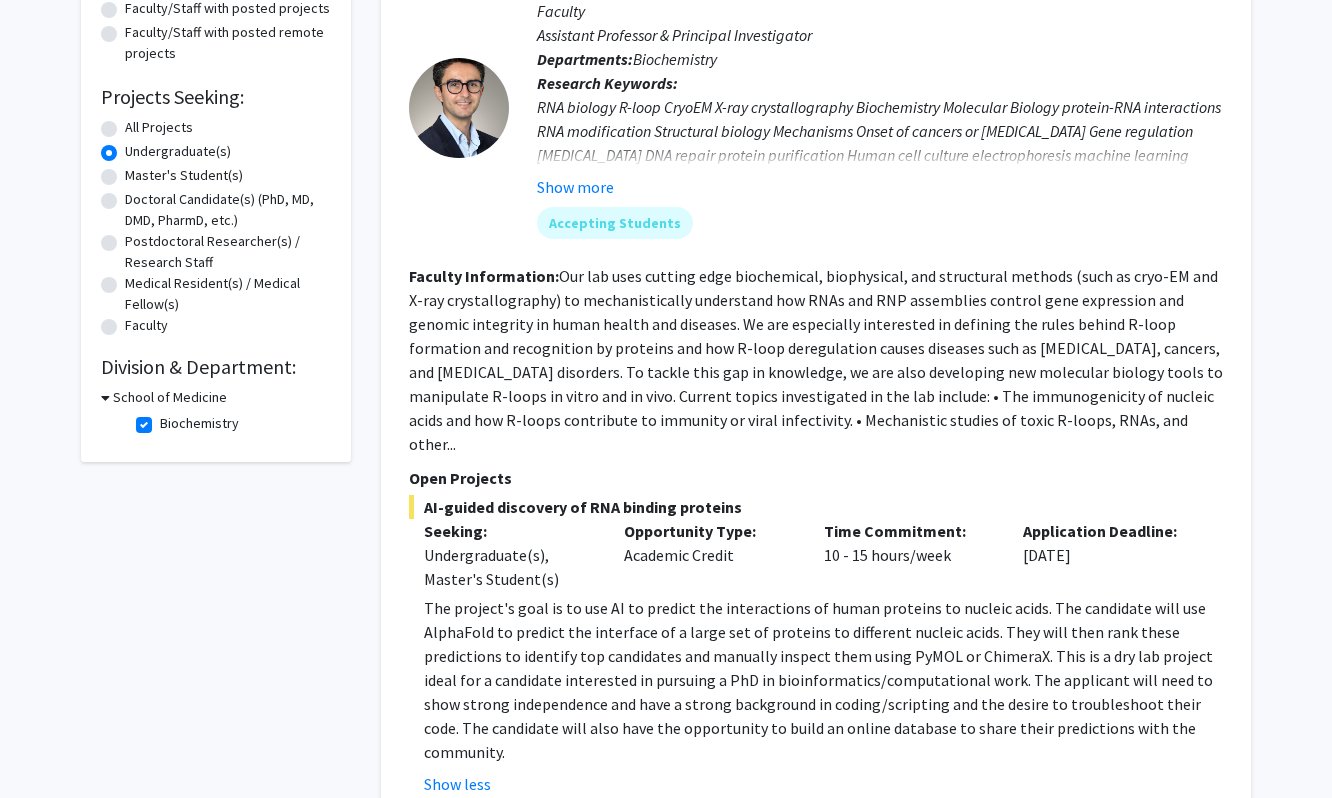 scroll, scrollTop: 0, scrollLeft: 0, axis: both 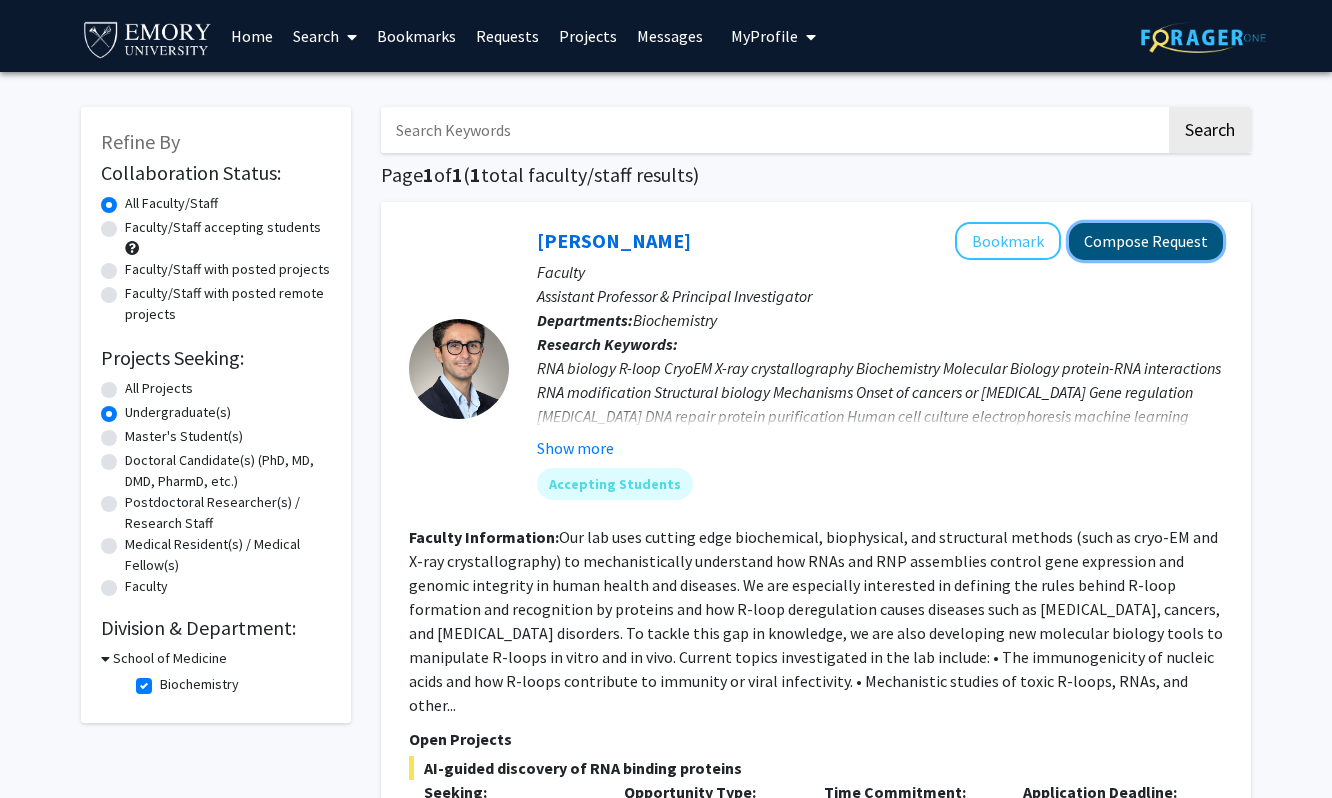 click on "Compose Request" 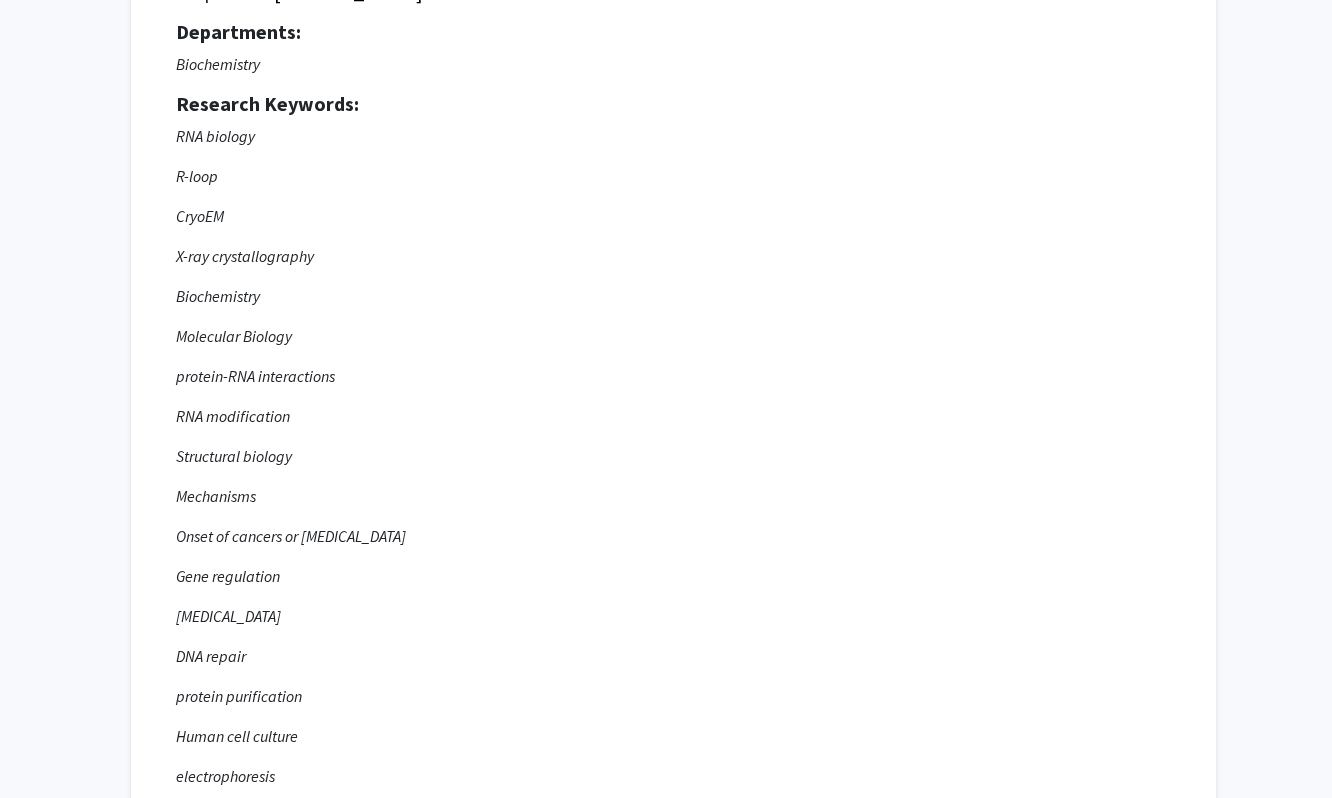 scroll, scrollTop: 0, scrollLeft: 0, axis: both 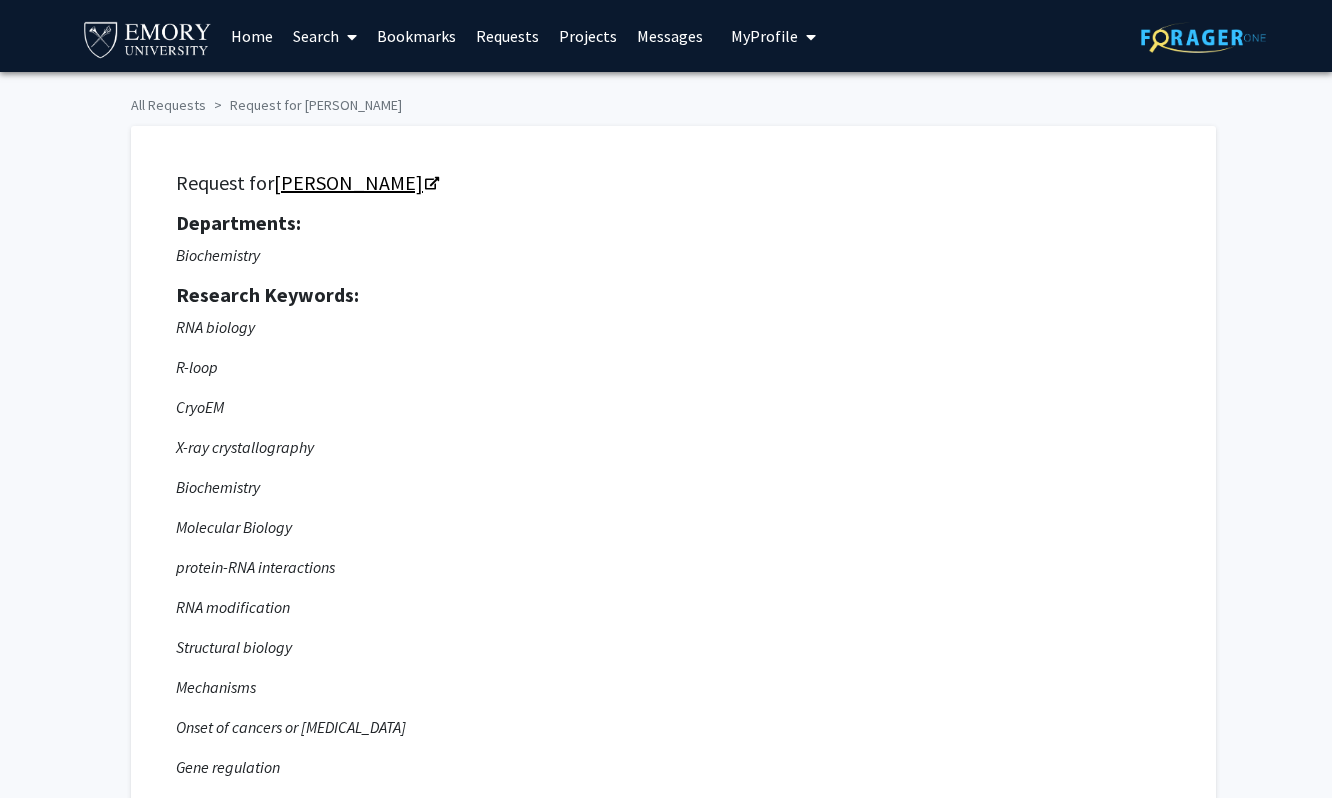 click on "Charles Bou-Nader" 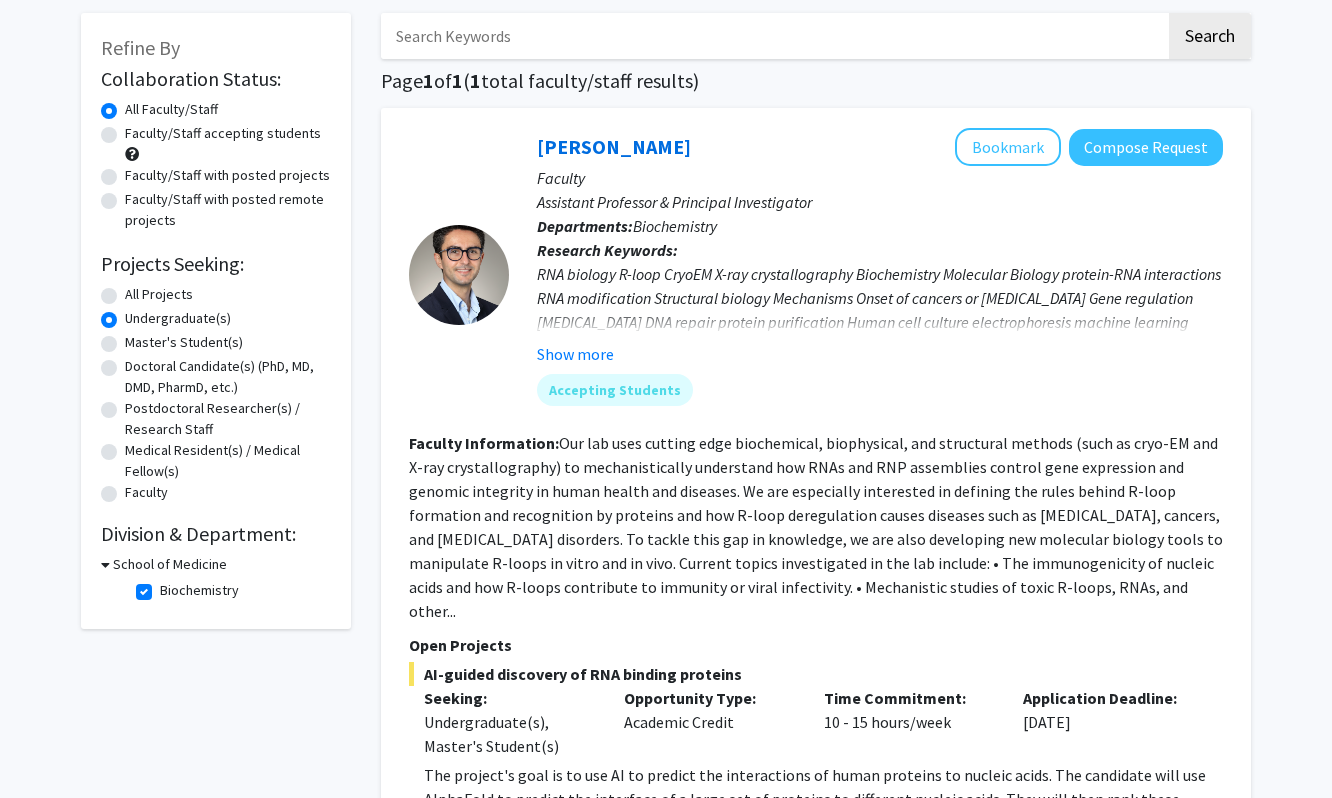 scroll, scrollTop: 92, scrollLeft: 0, axis: vertical 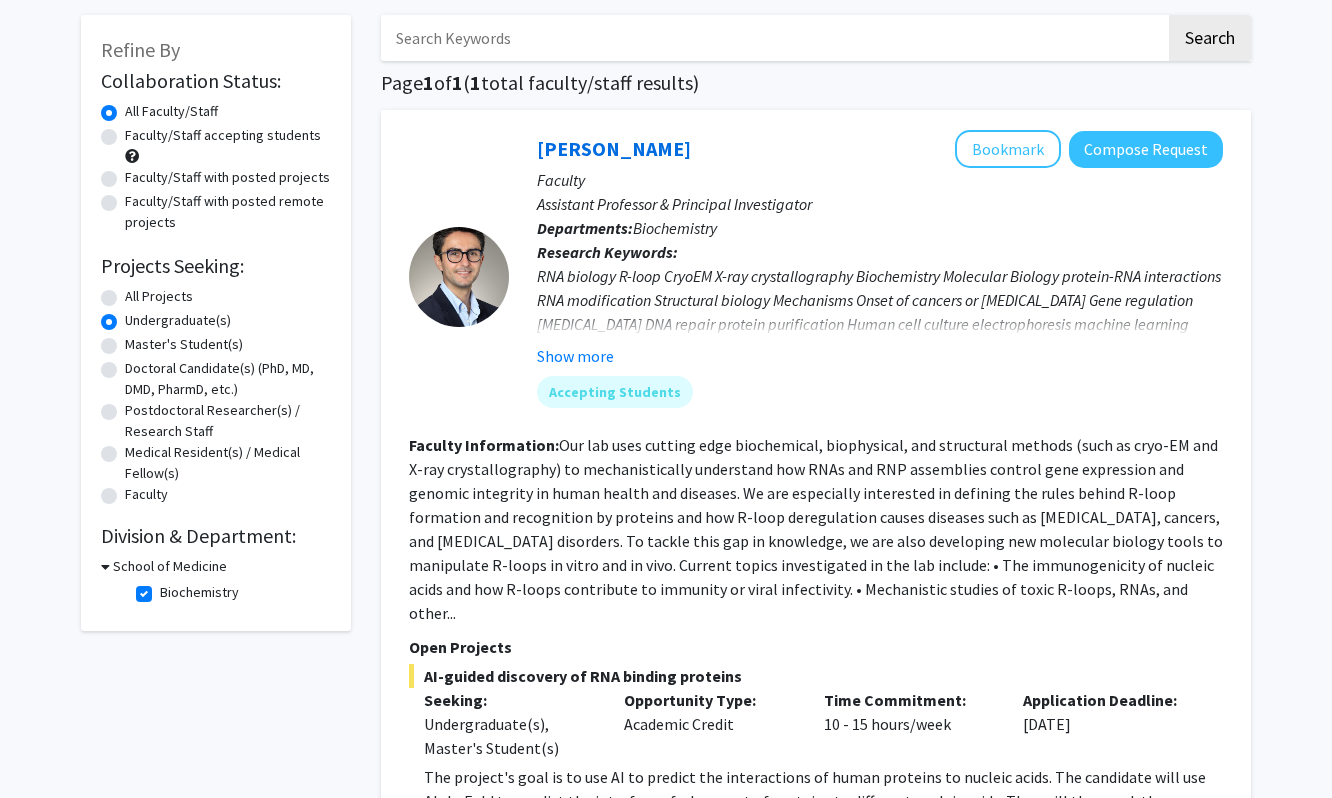 click on "Biochemistry" 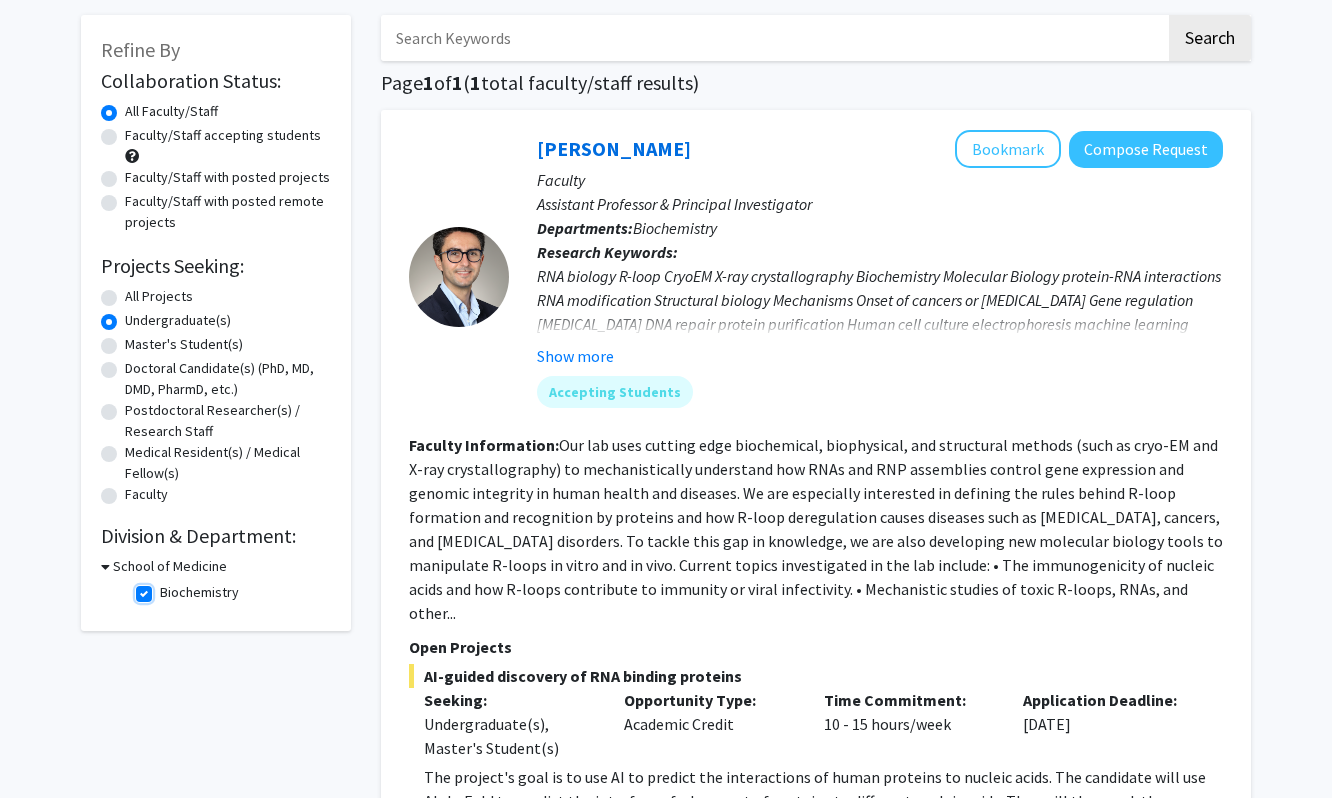 click on "Biochemistry" at bounding box center (166, 588) 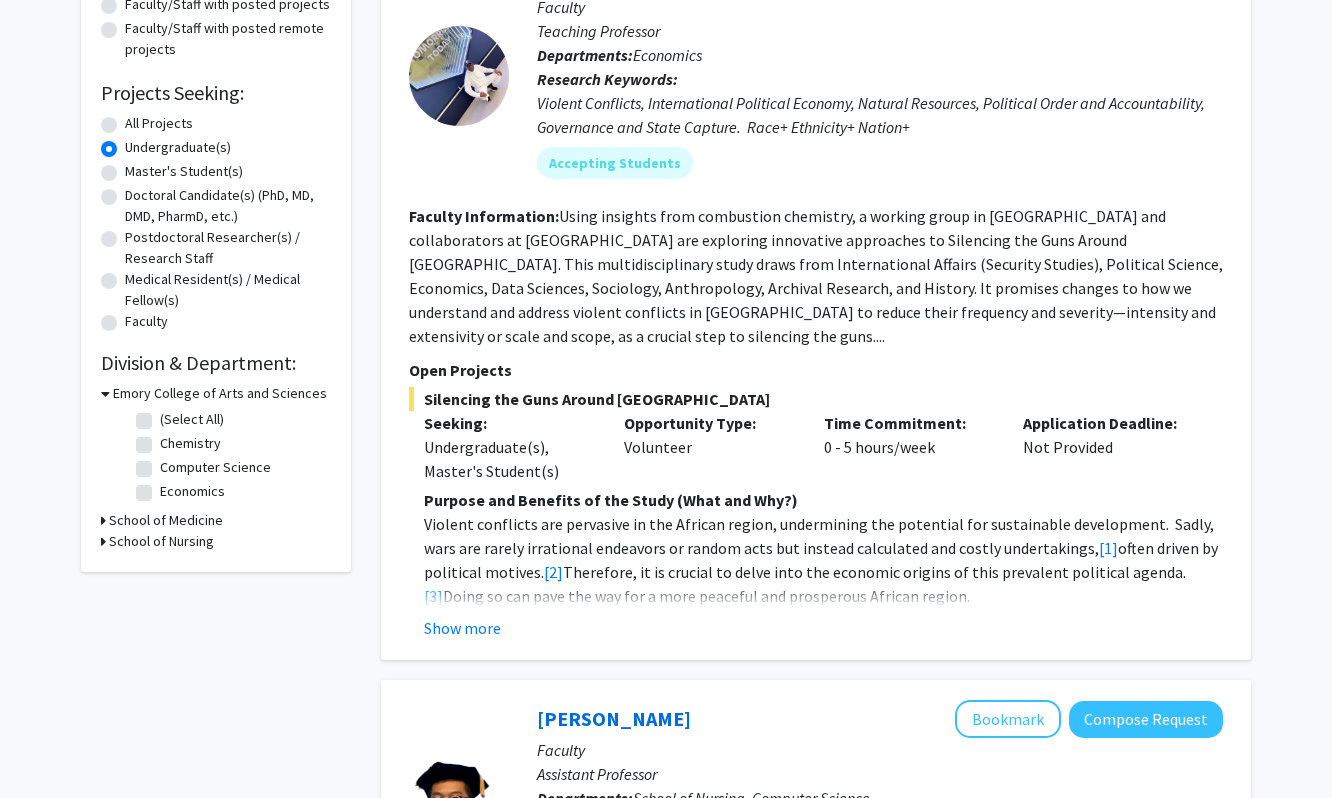 scroll, scrollTop: 322, scrollLeft: 0, axis: vertical 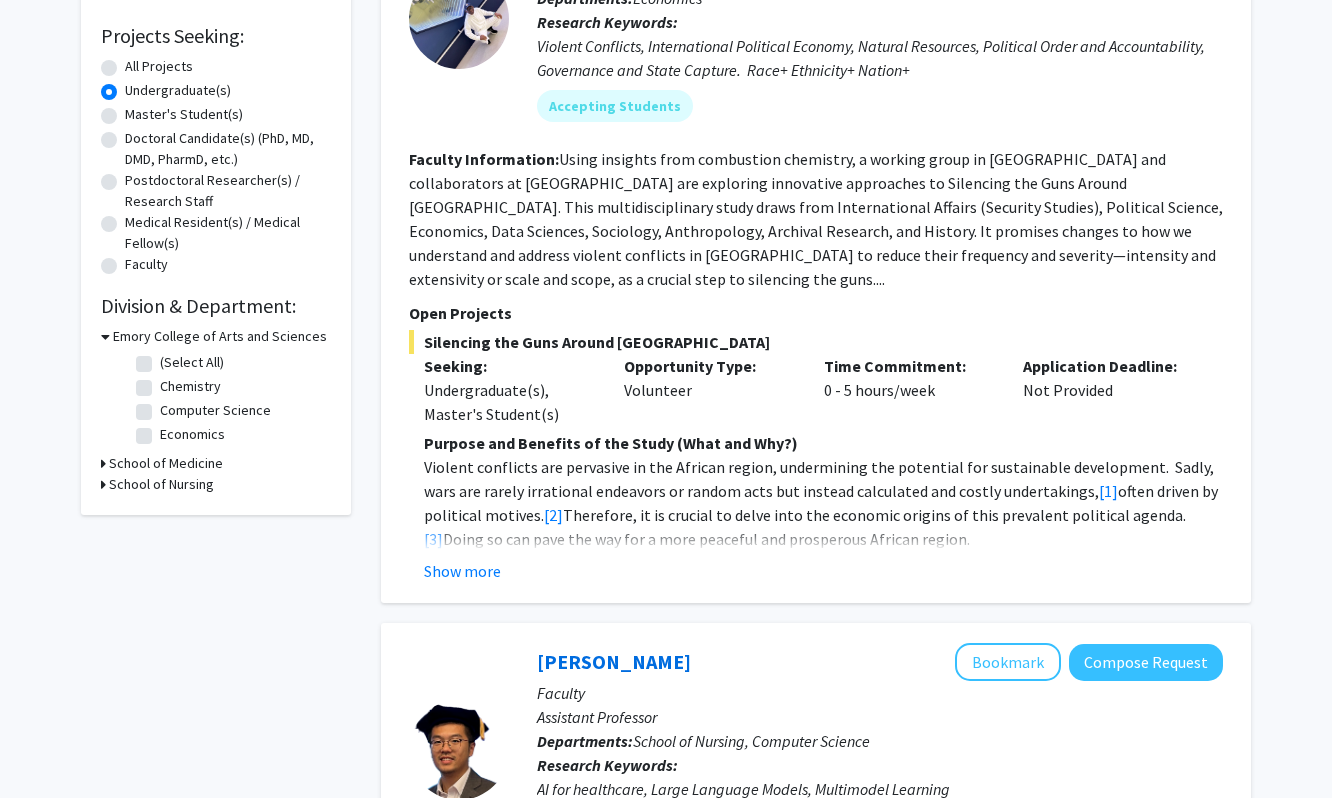 click 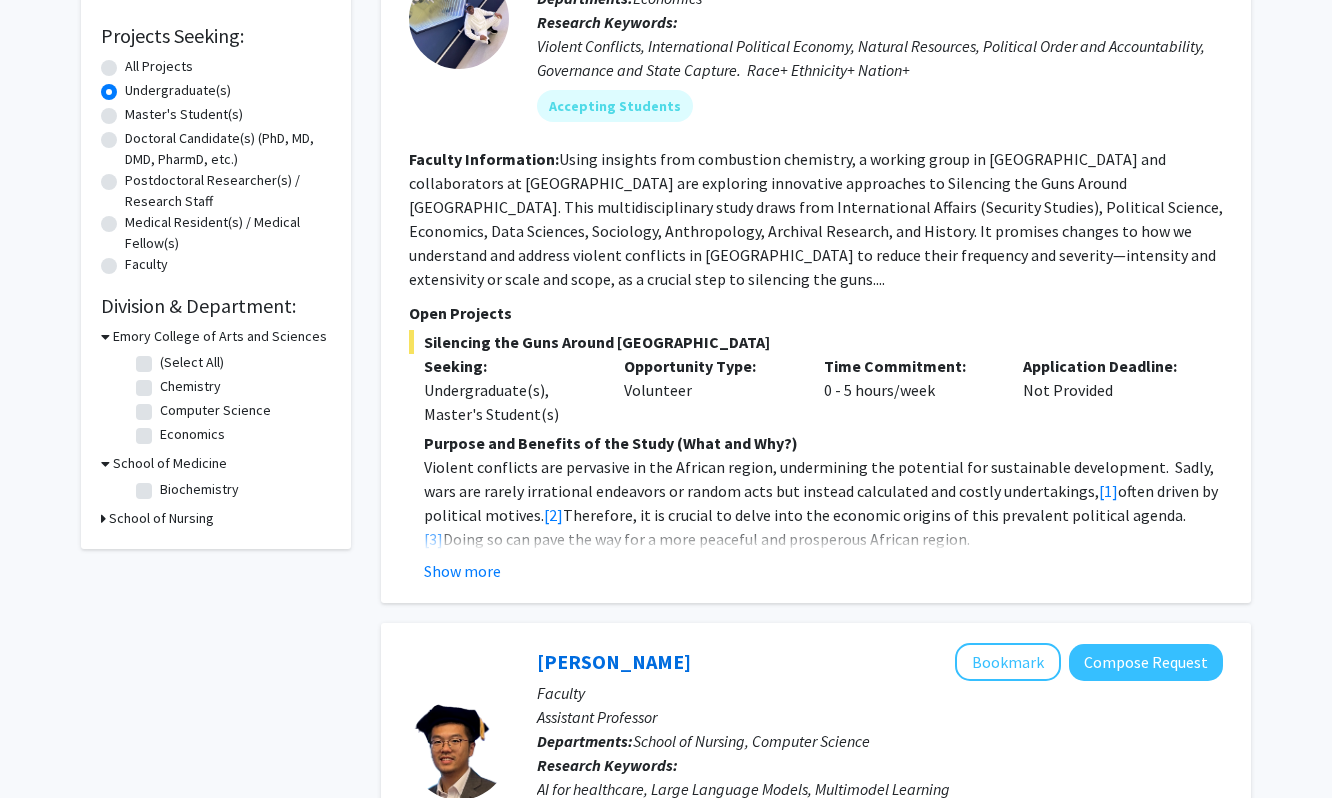click on "School of Nursing" at bounding box center (161, 518) 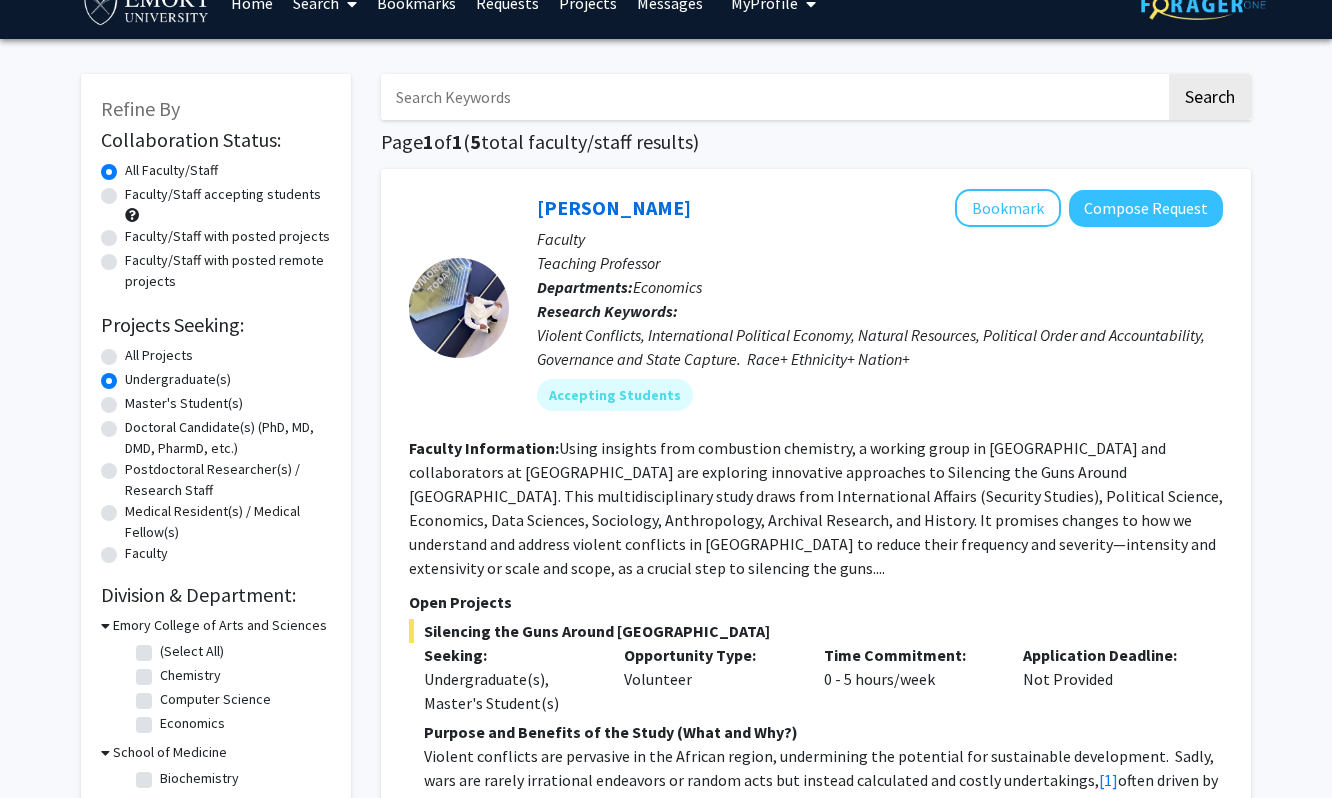 scroll, scrollTop: 9, scrollLeft: 0, axis: vertical 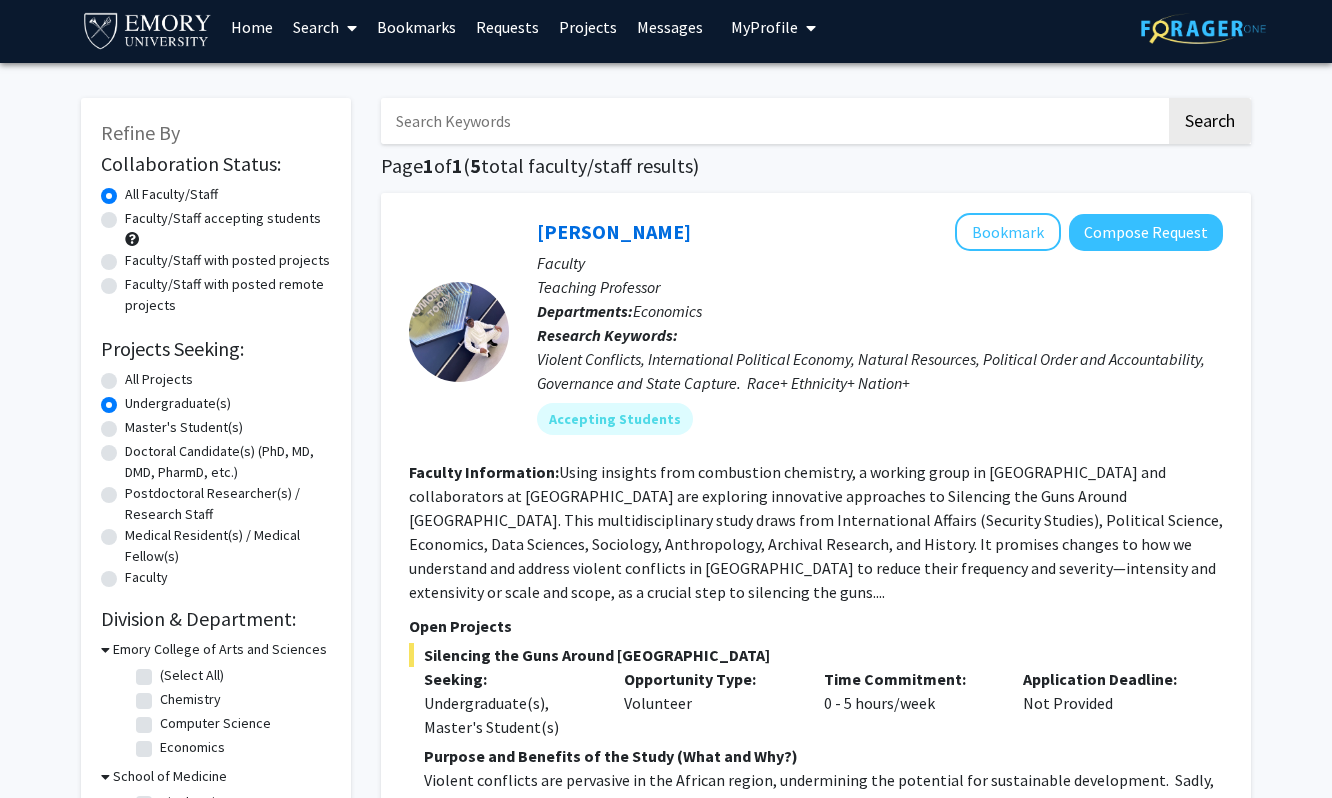 click on "Undergraduate(s)" 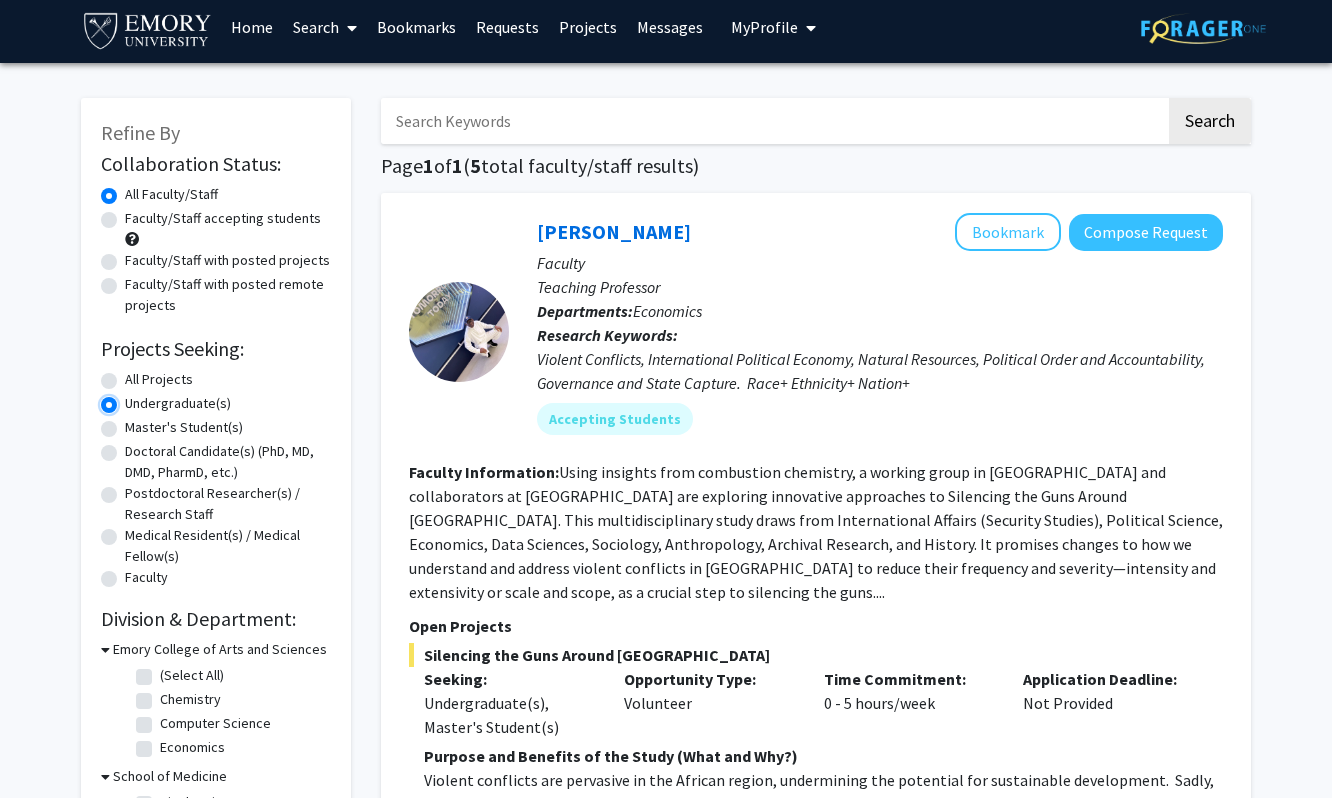 click on "Undergraduate(s)" at bounding box center [131, 399] 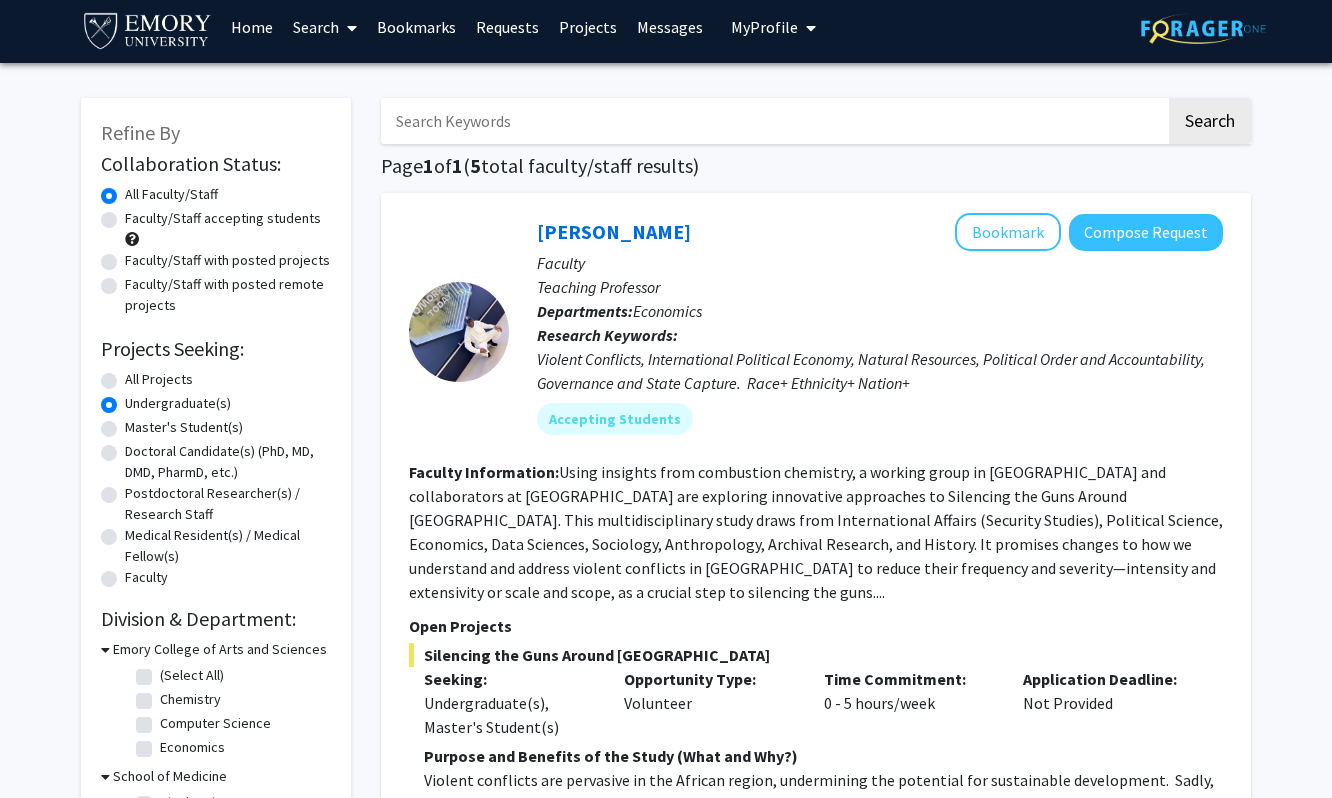 click on "All Projects" 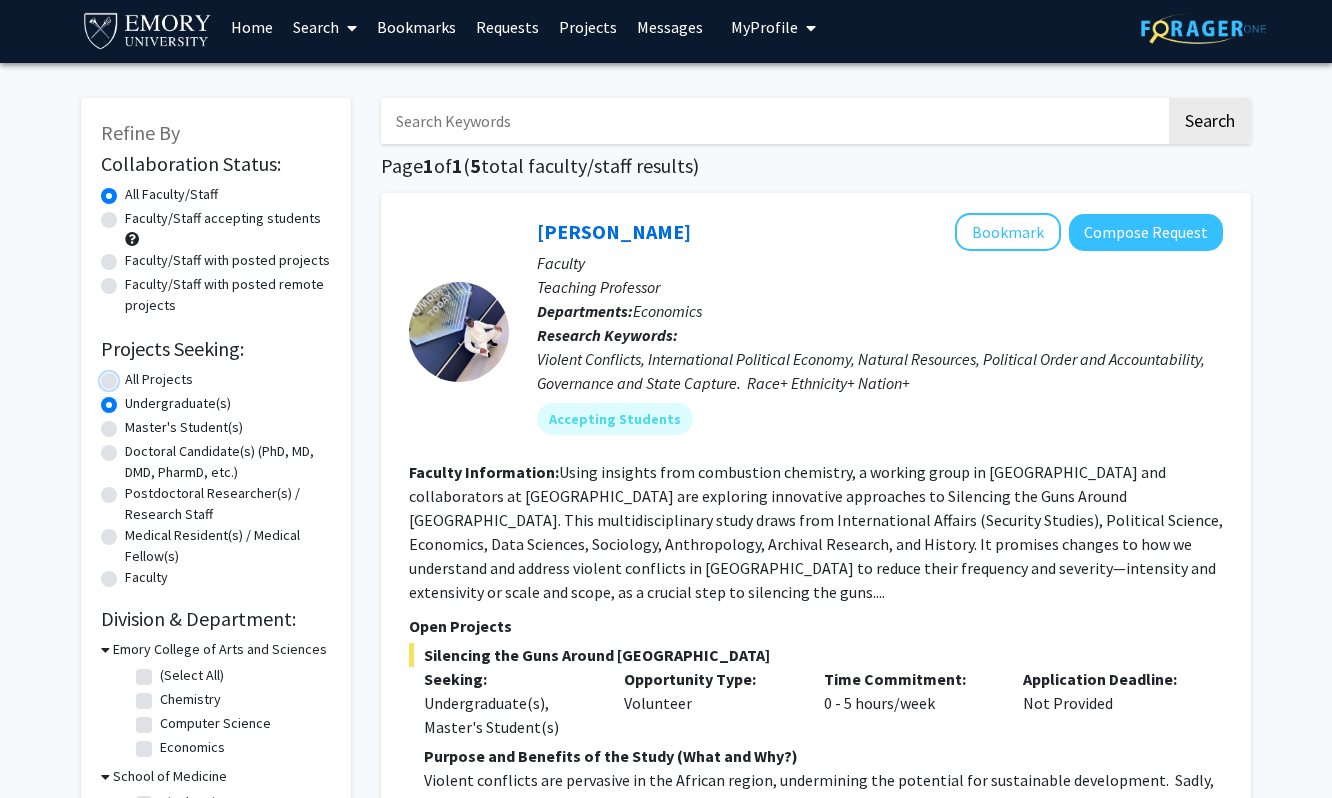 click on "All Projects" at bounding box center [131, 375] 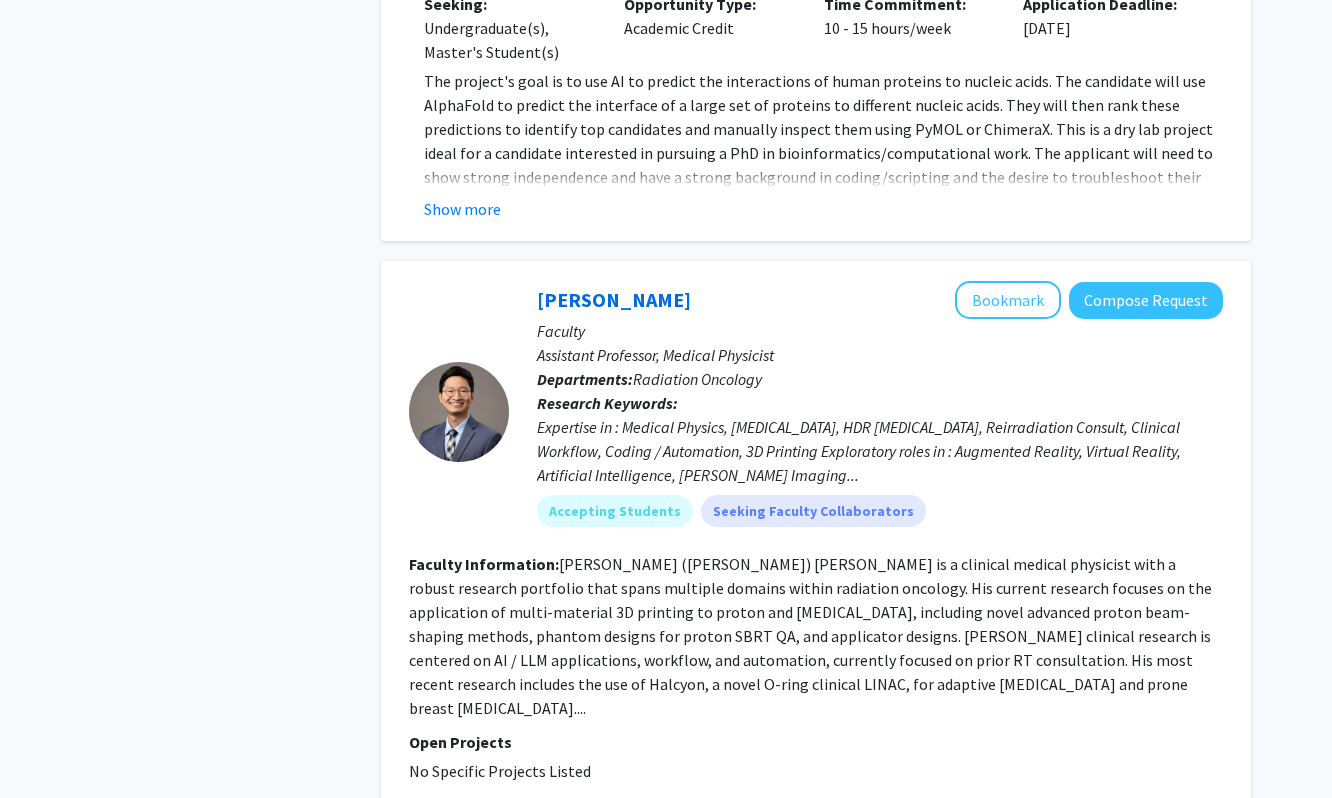 scroll, scrollTop: 4048, scrollLeft: 0, axis: vertical 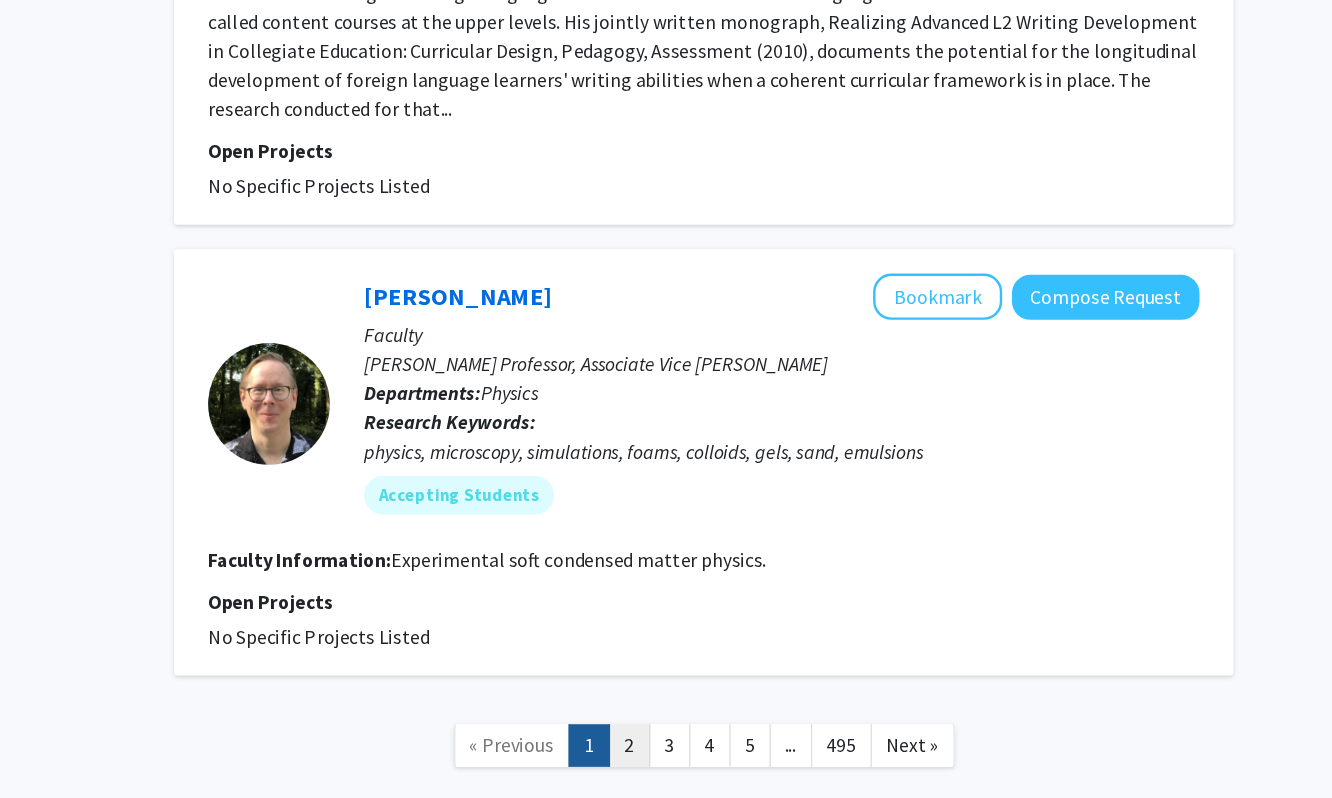 click on "2" 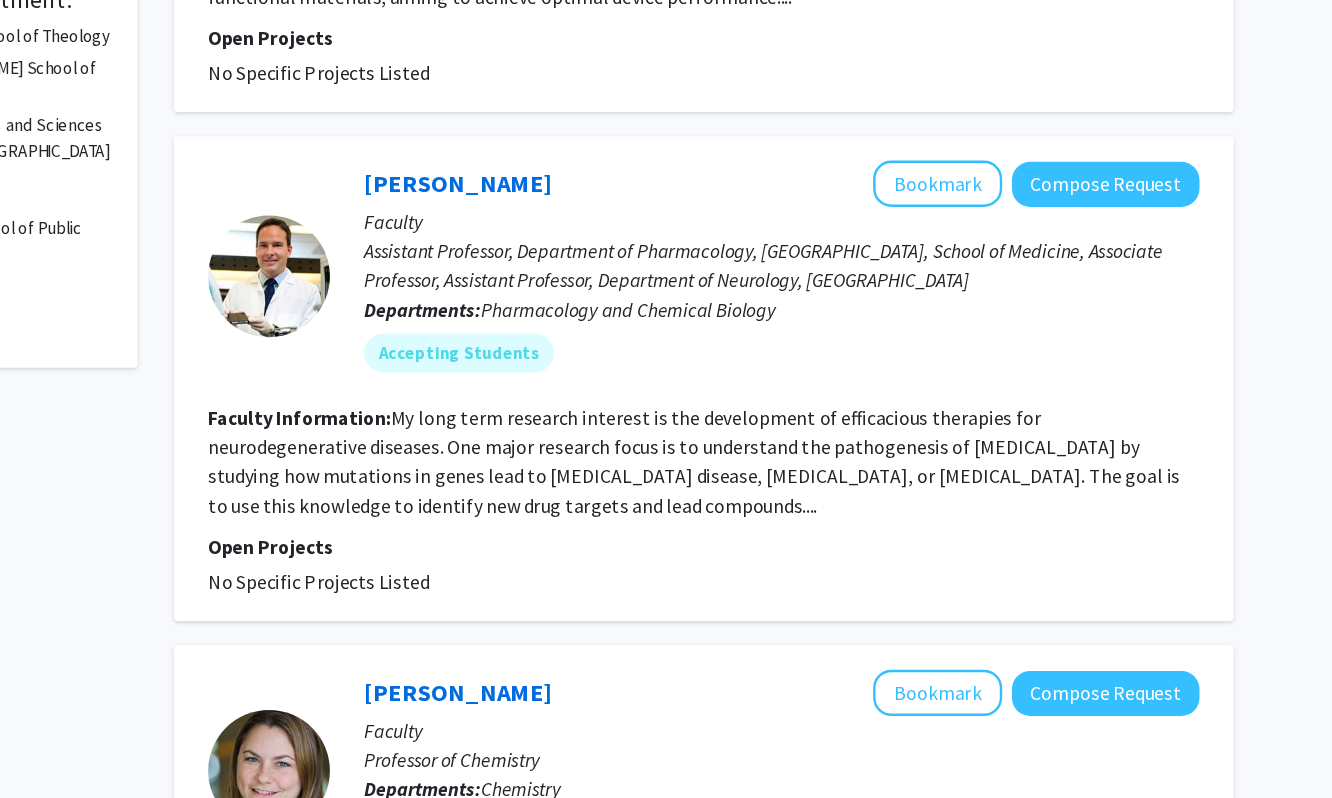 scroll, scrollTop: 499, scrollLeft: 0, axis: vertical 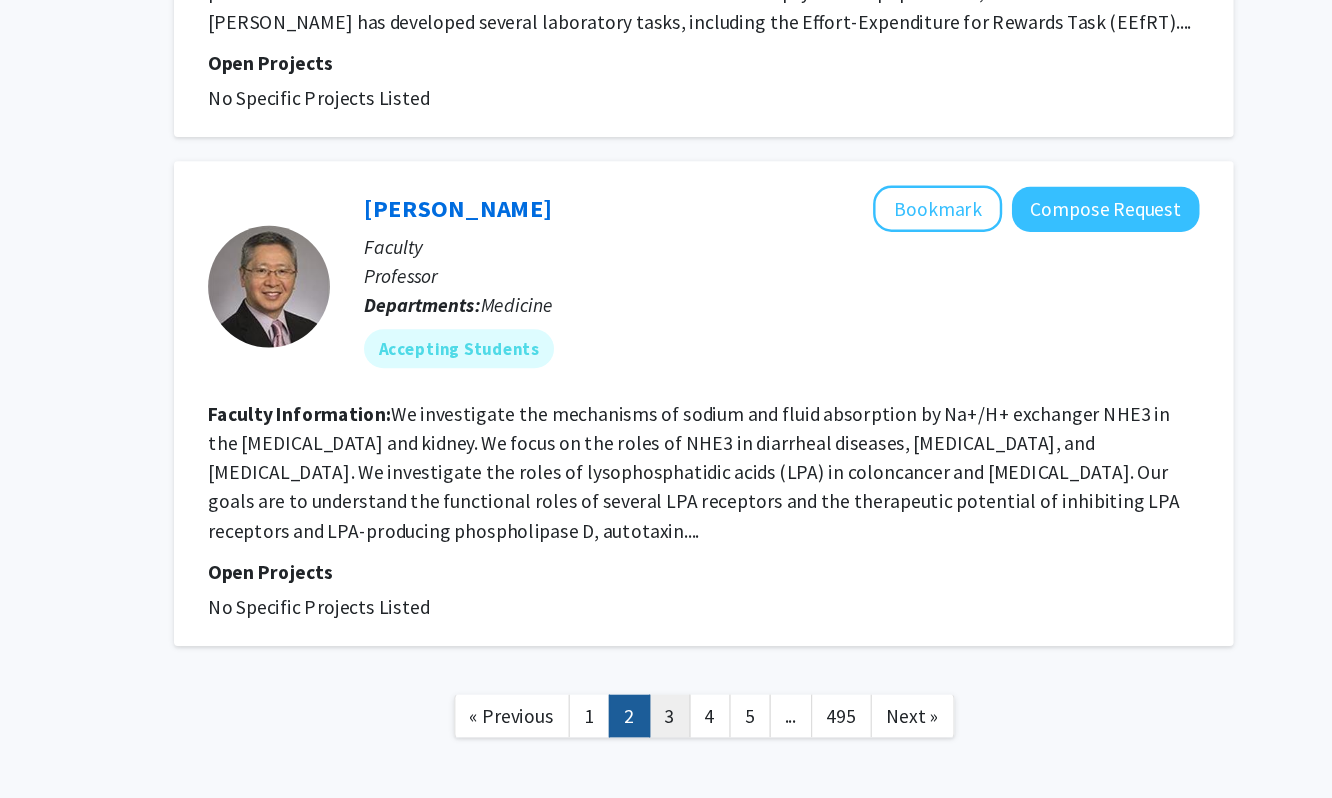 click on "3" 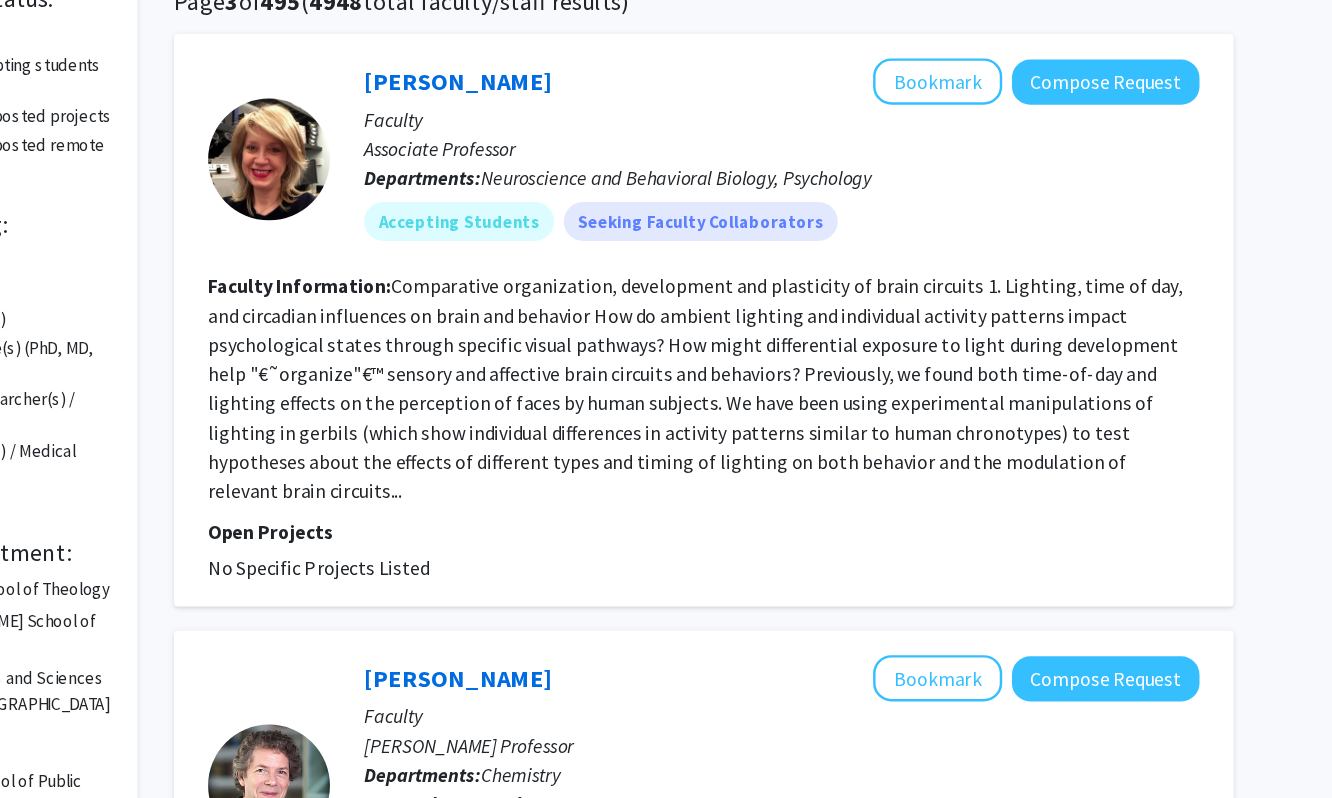scroll, scrollTop: 34, scrollLeft: 0, axis: vertical 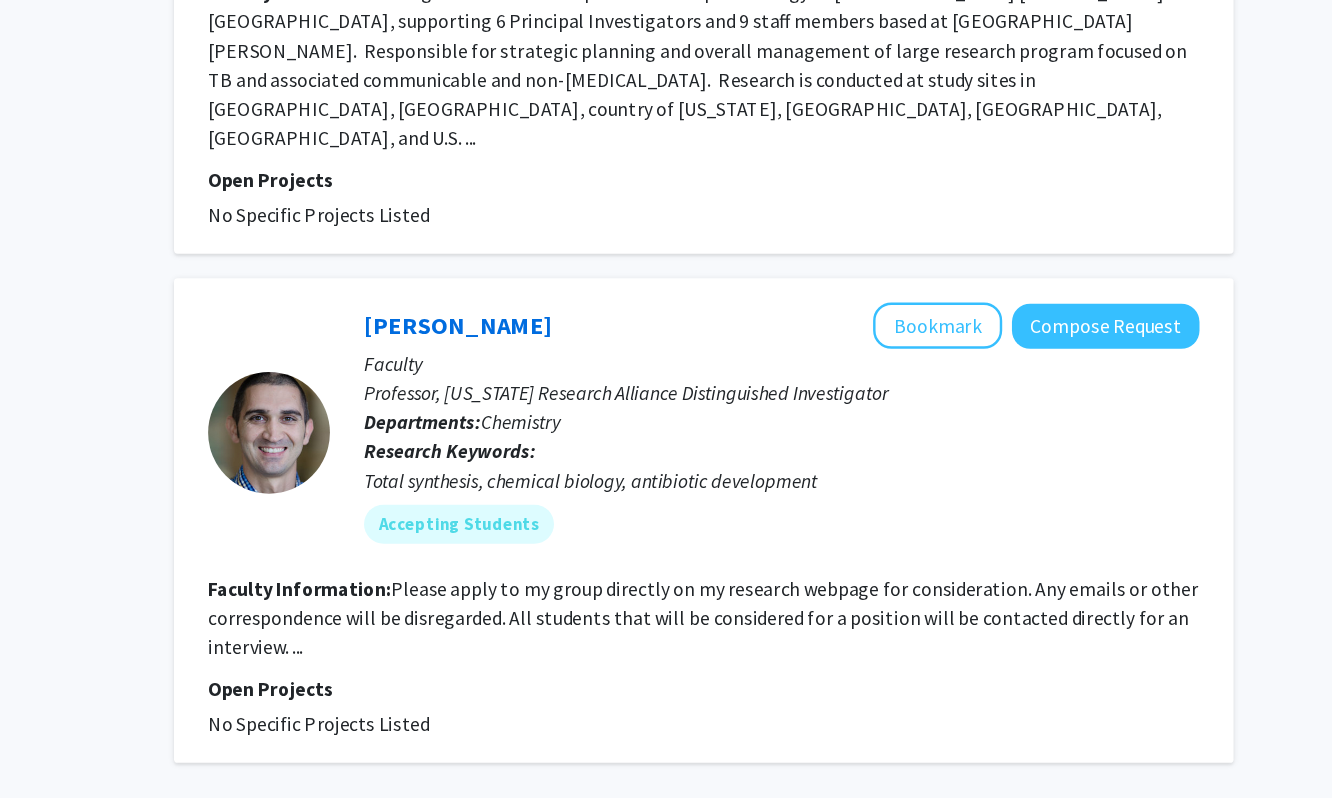 click on "4" 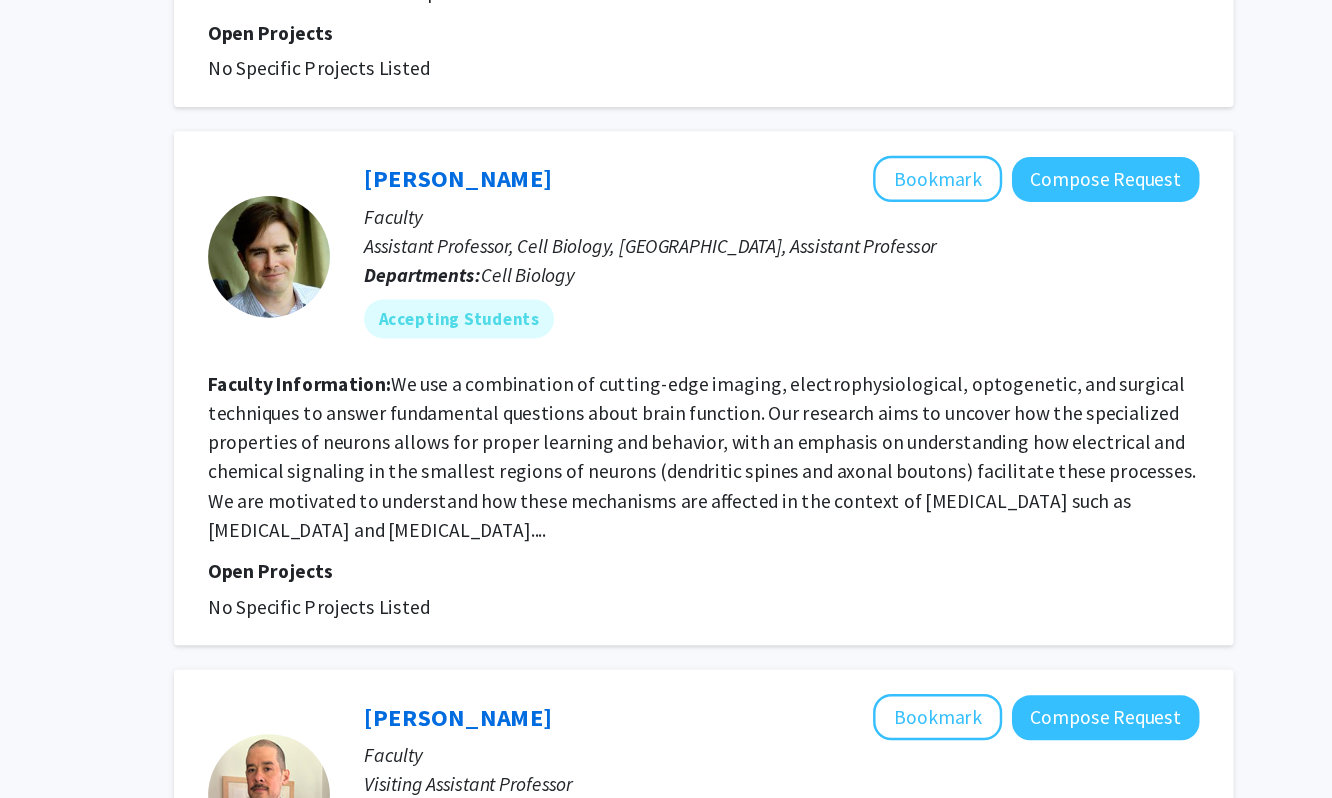 scroll, scrollTop: 913, scrollLeft: 0, axis: vertical 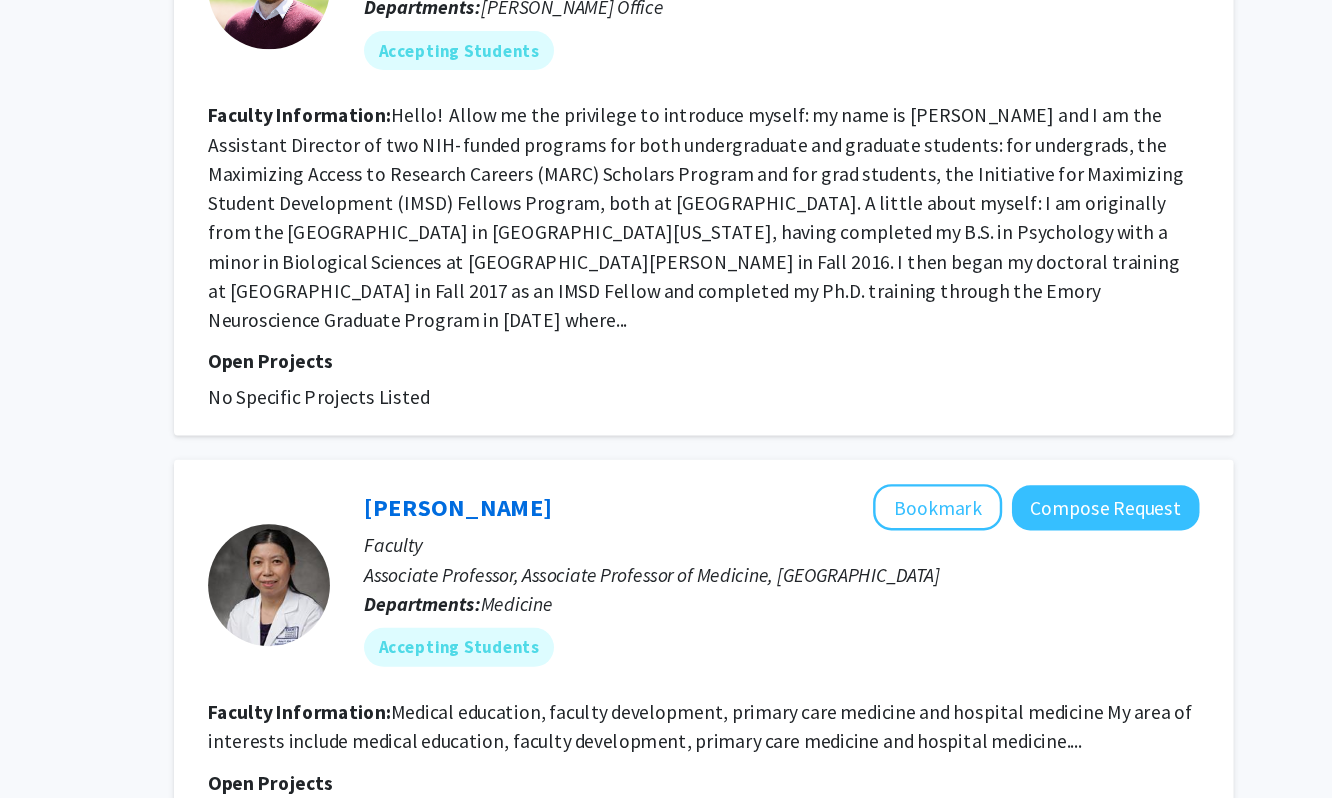 click on "5" 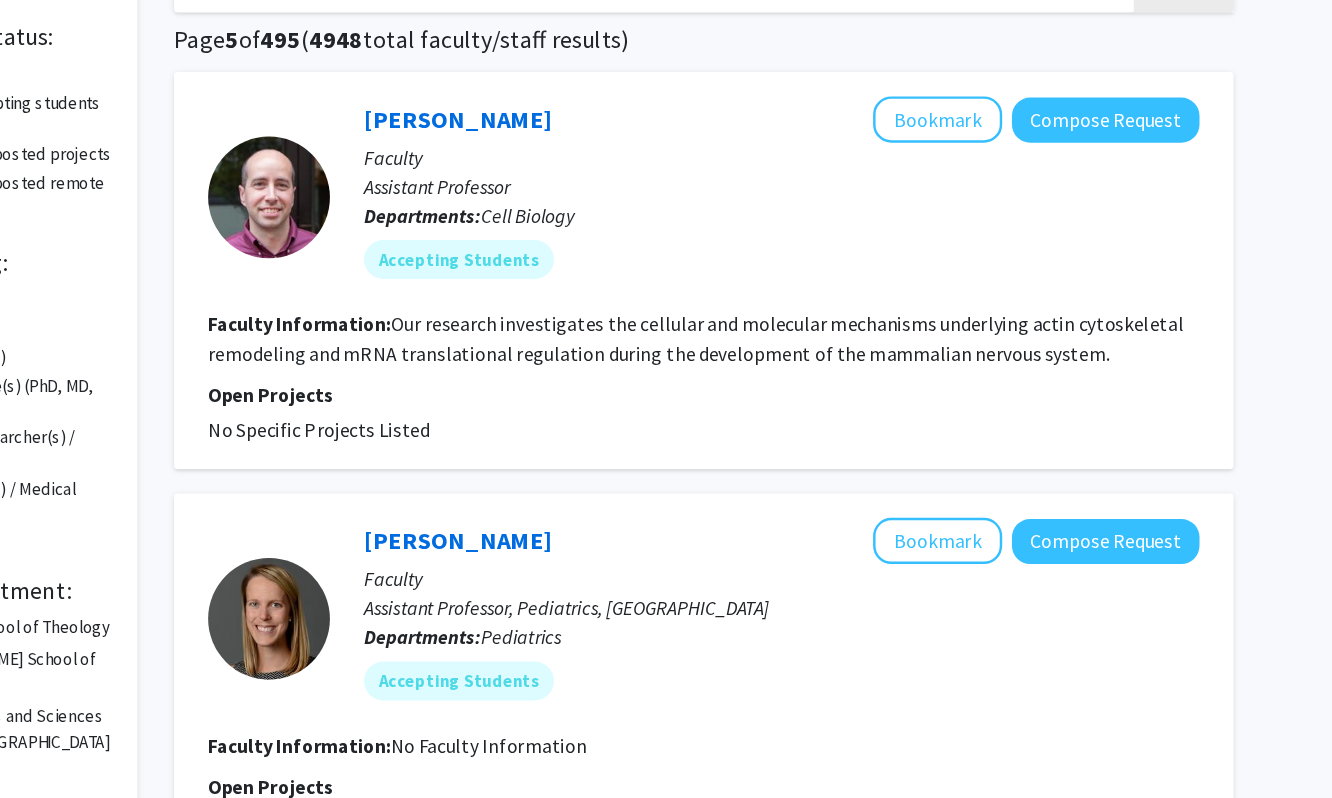 scroll, scrollTop: 0, scrollLeft: 0, axis: both 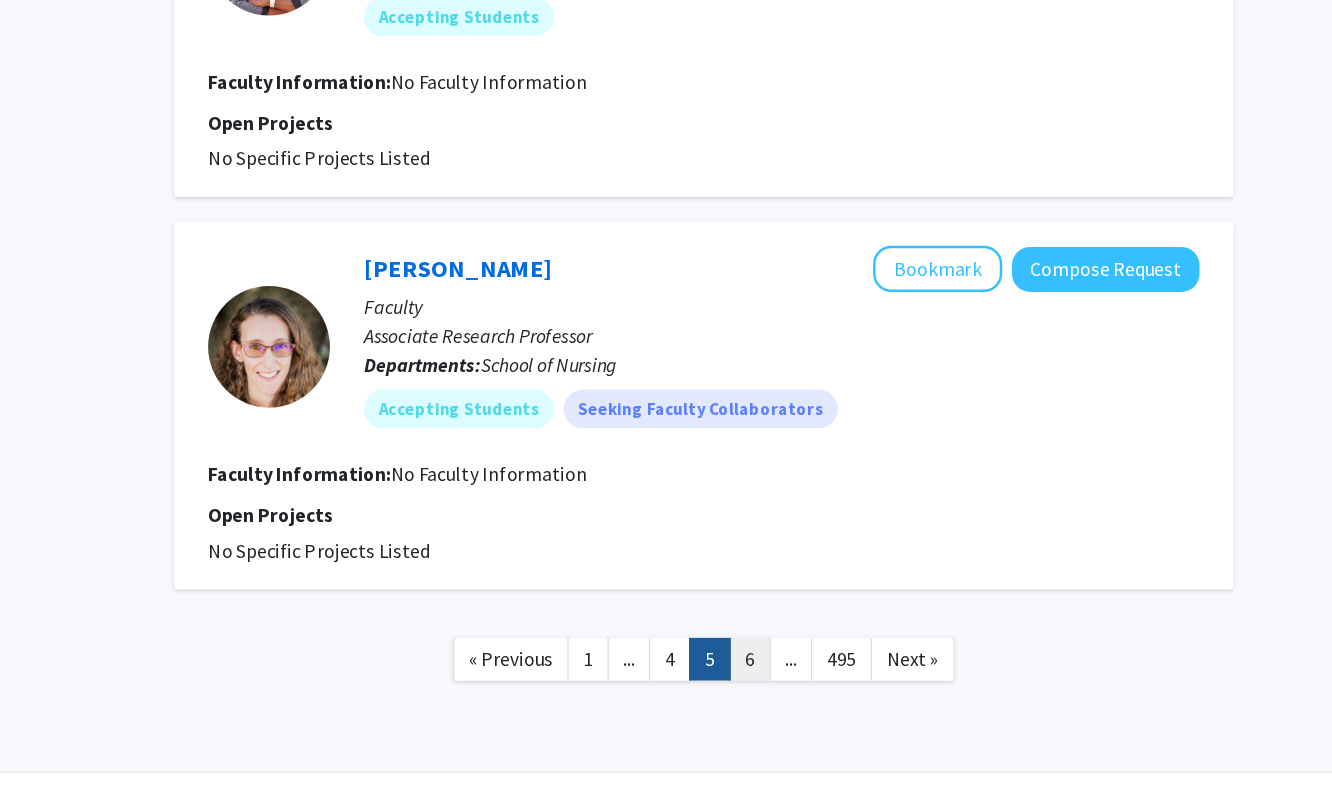click on "6" 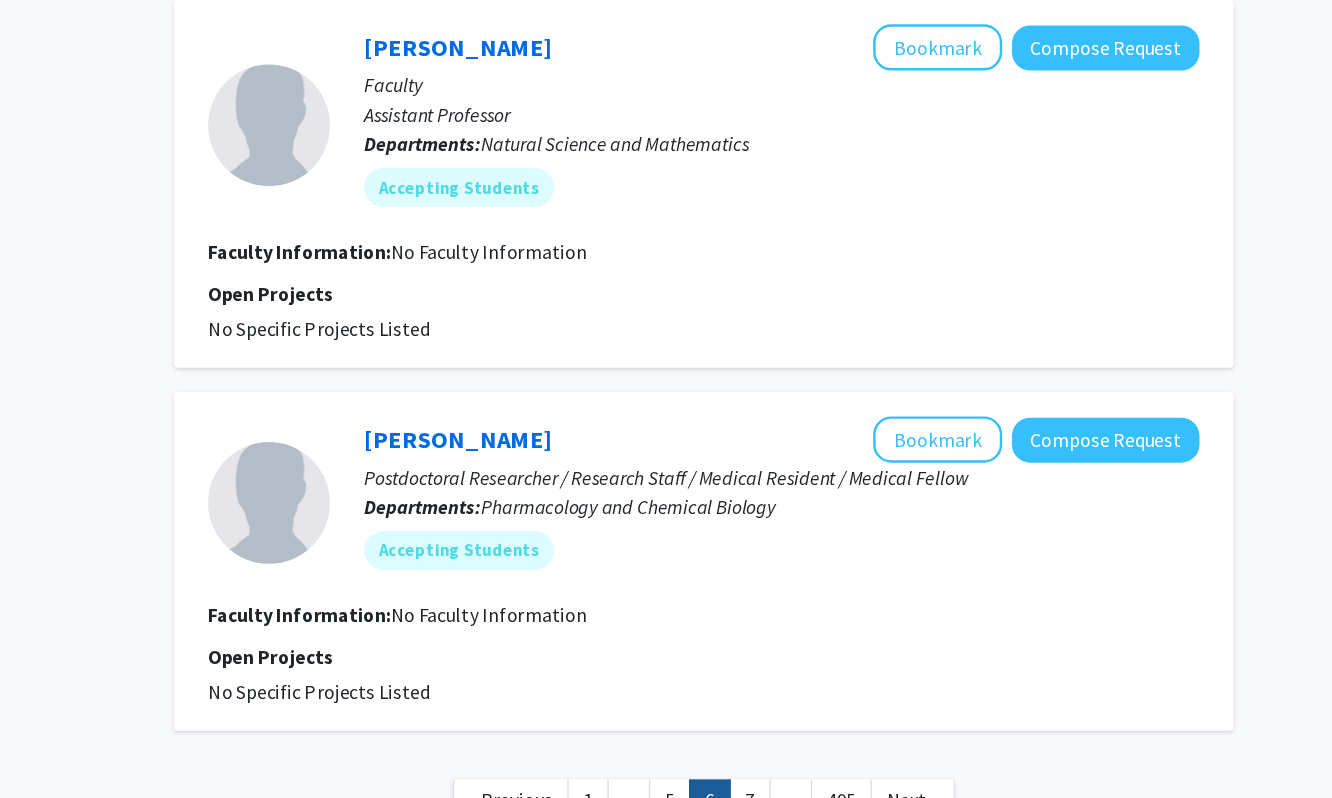 scroll, scrollTop: 2753, scrollLeft: 0, axis: vertical 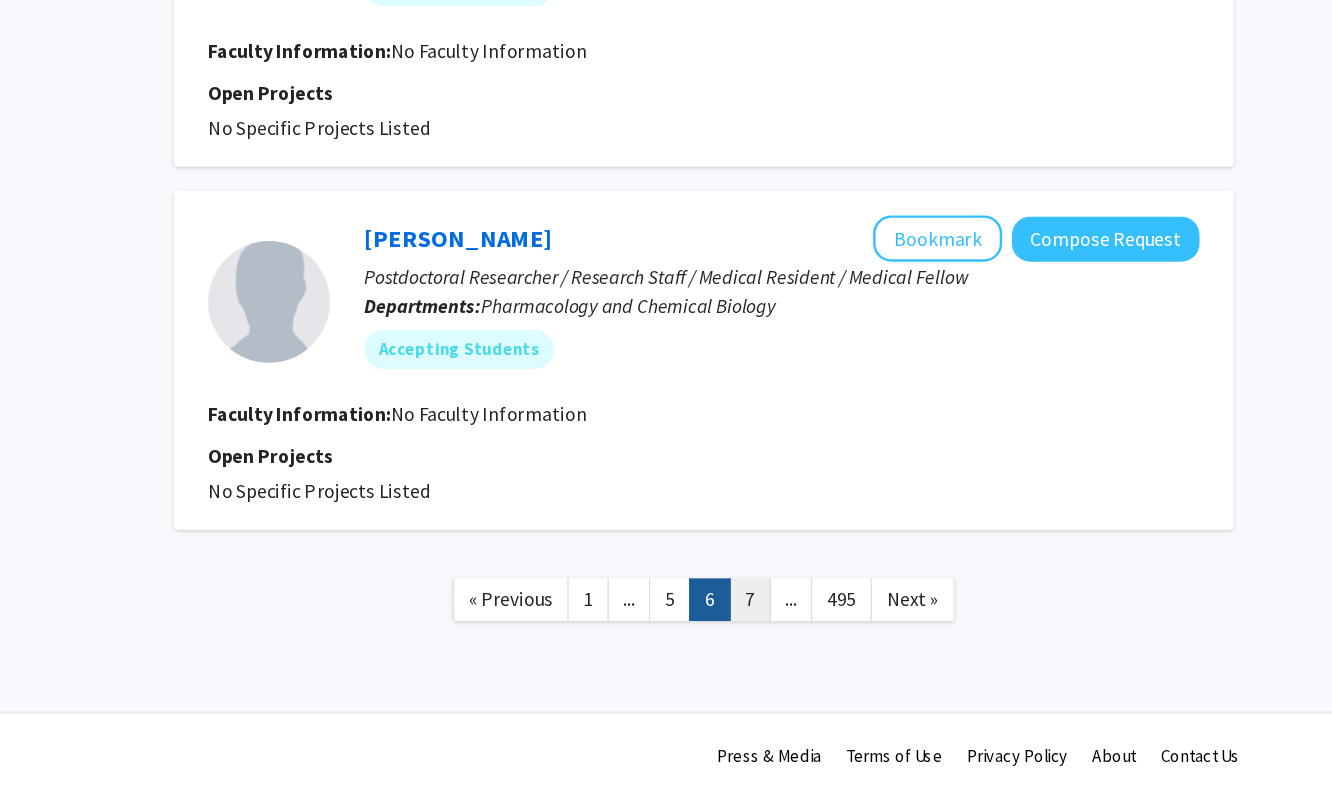 click on "7" 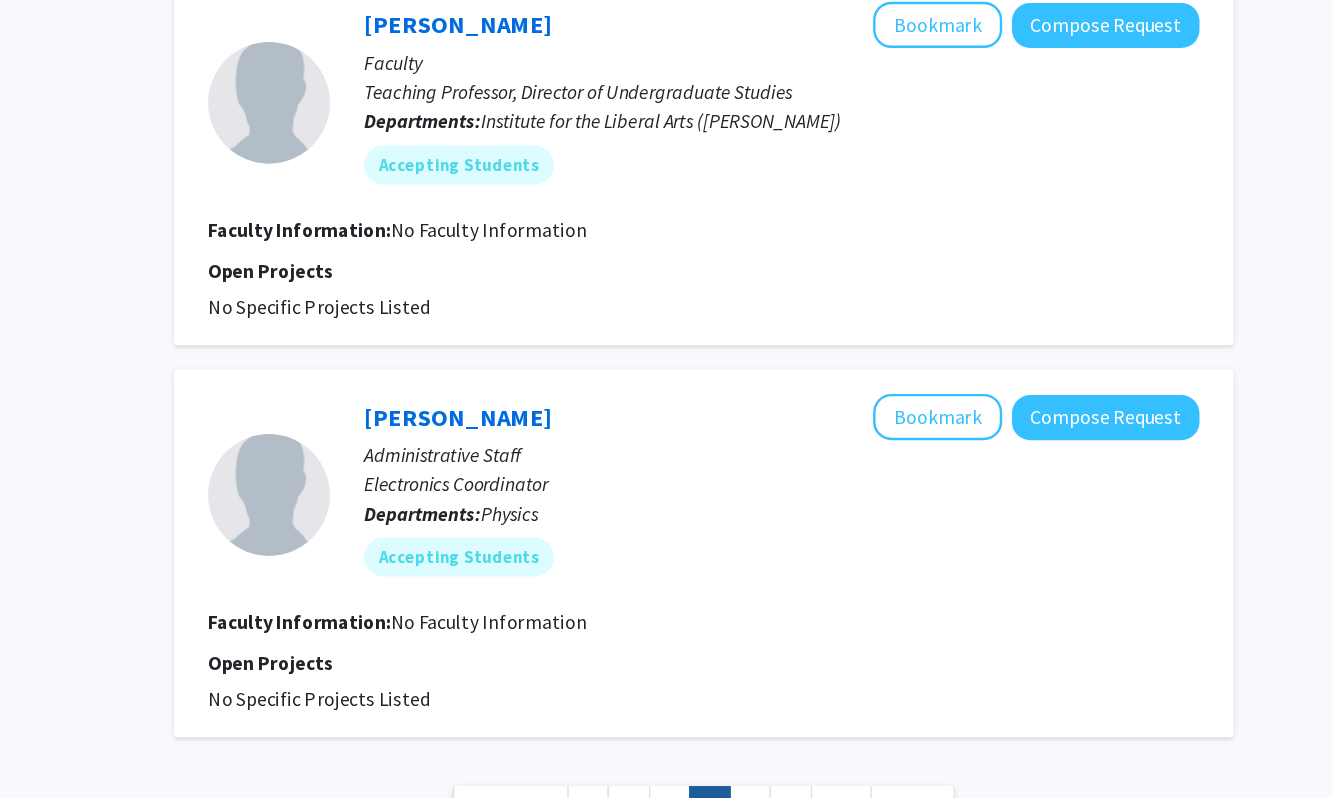 scroll, scrollTop: 2825, scrollLeft: 0, axis: vertical 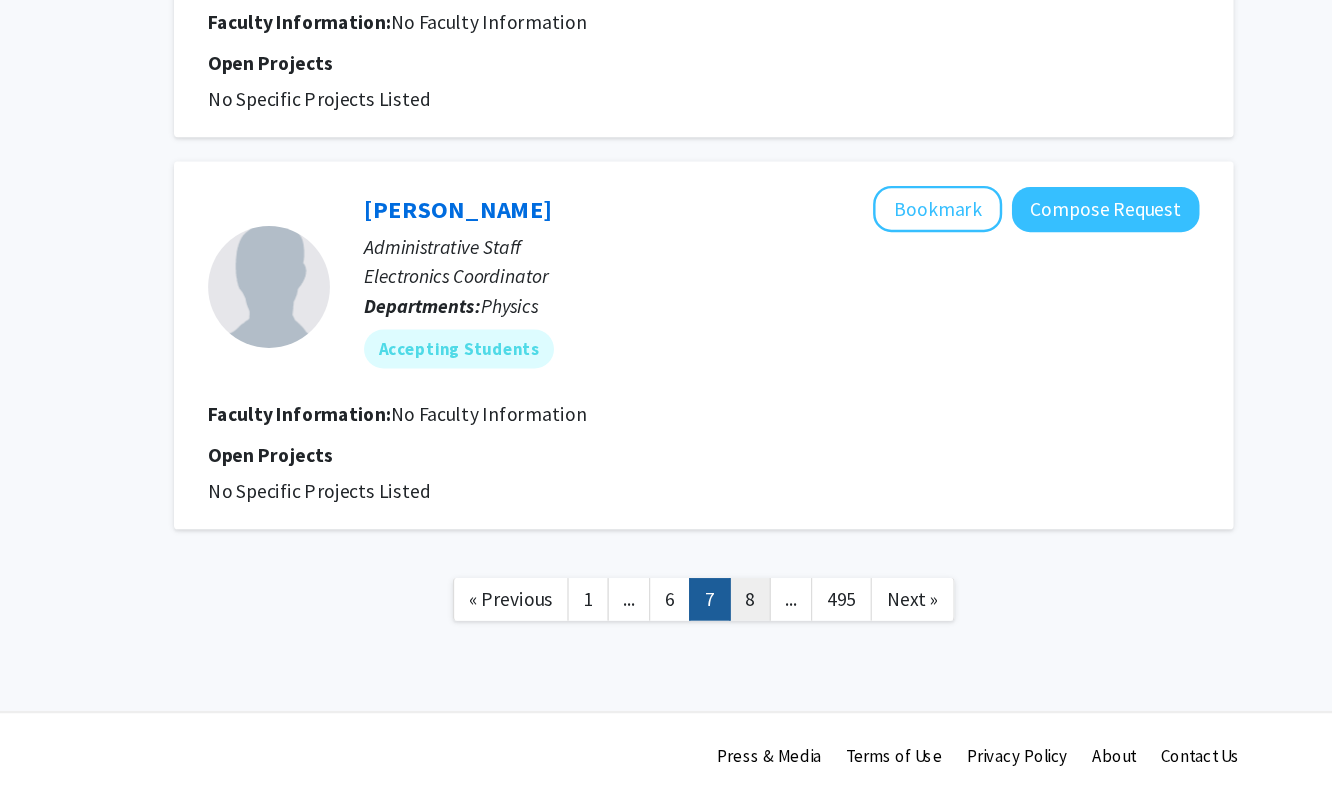 click on "8" 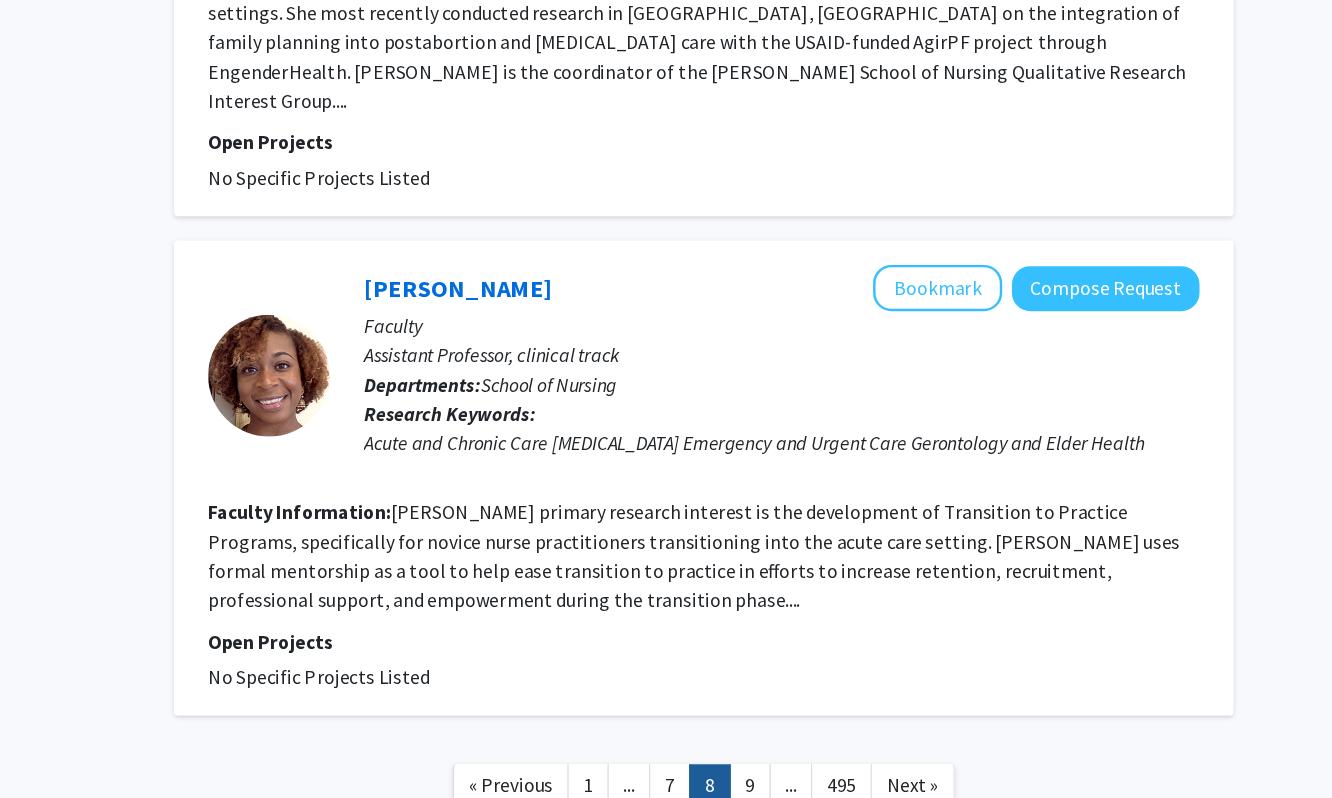 scroll, scrollTop: 3345, scrollLeft: 0, axis: vertical 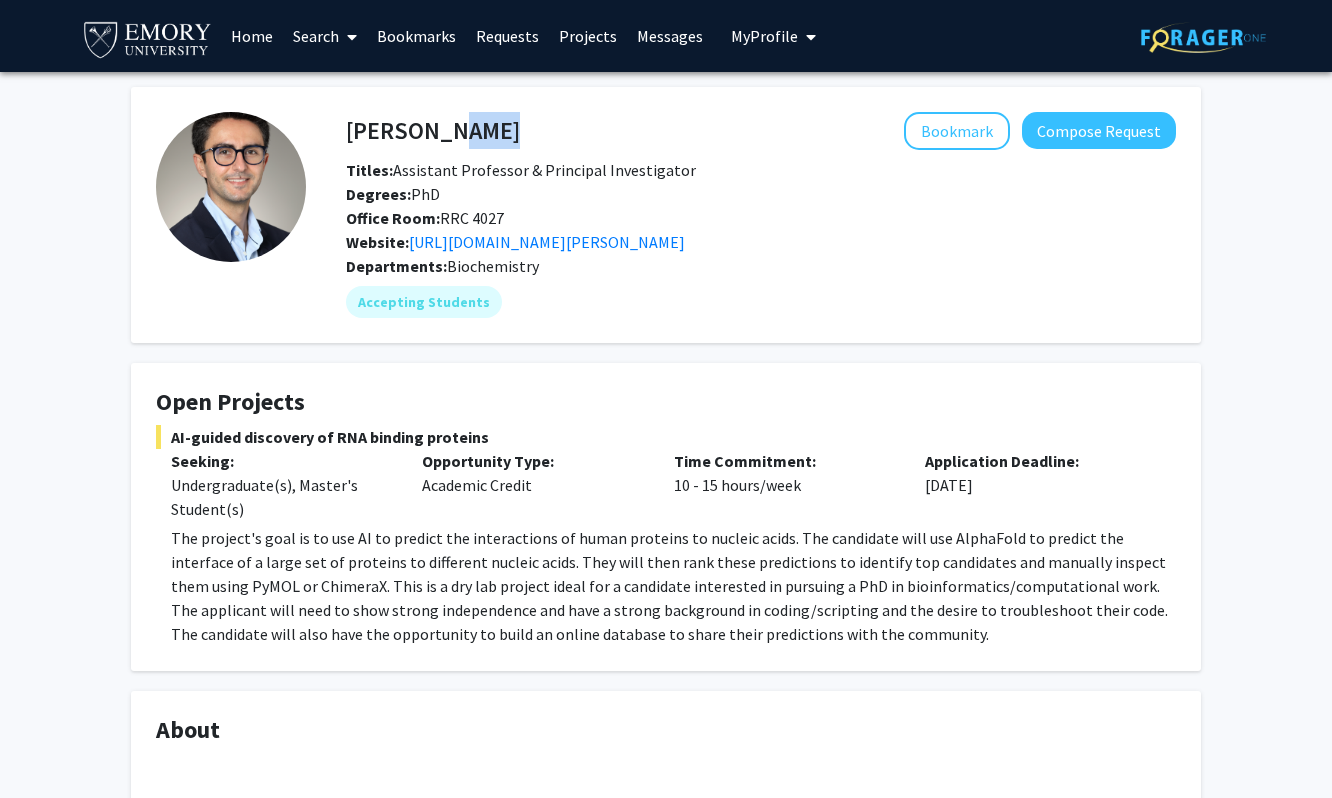 drag, startPoint x: 430, startPoint y: 129, endPoint x: 584, endPoint y: 129, distance: 154 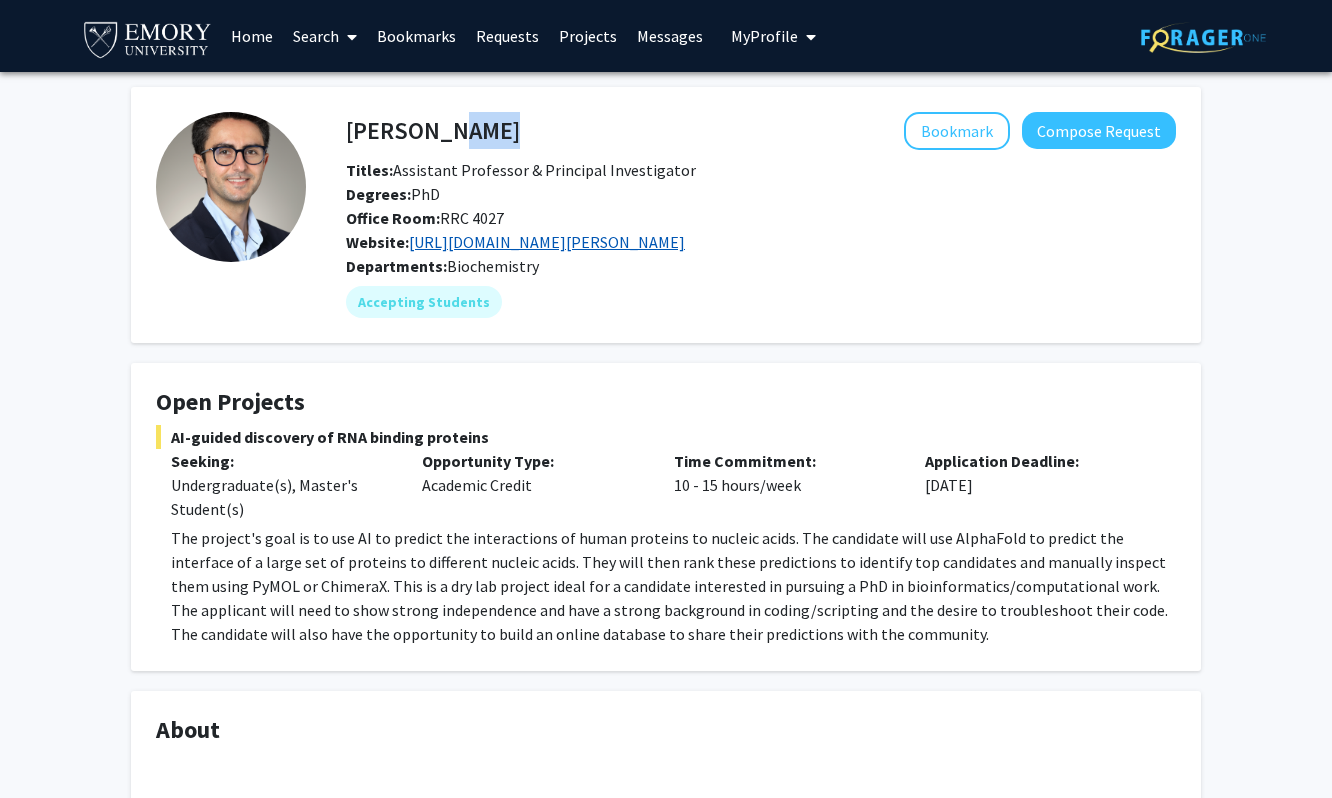 click on "https://biochem.emory.edu/bou-nader-lab/" 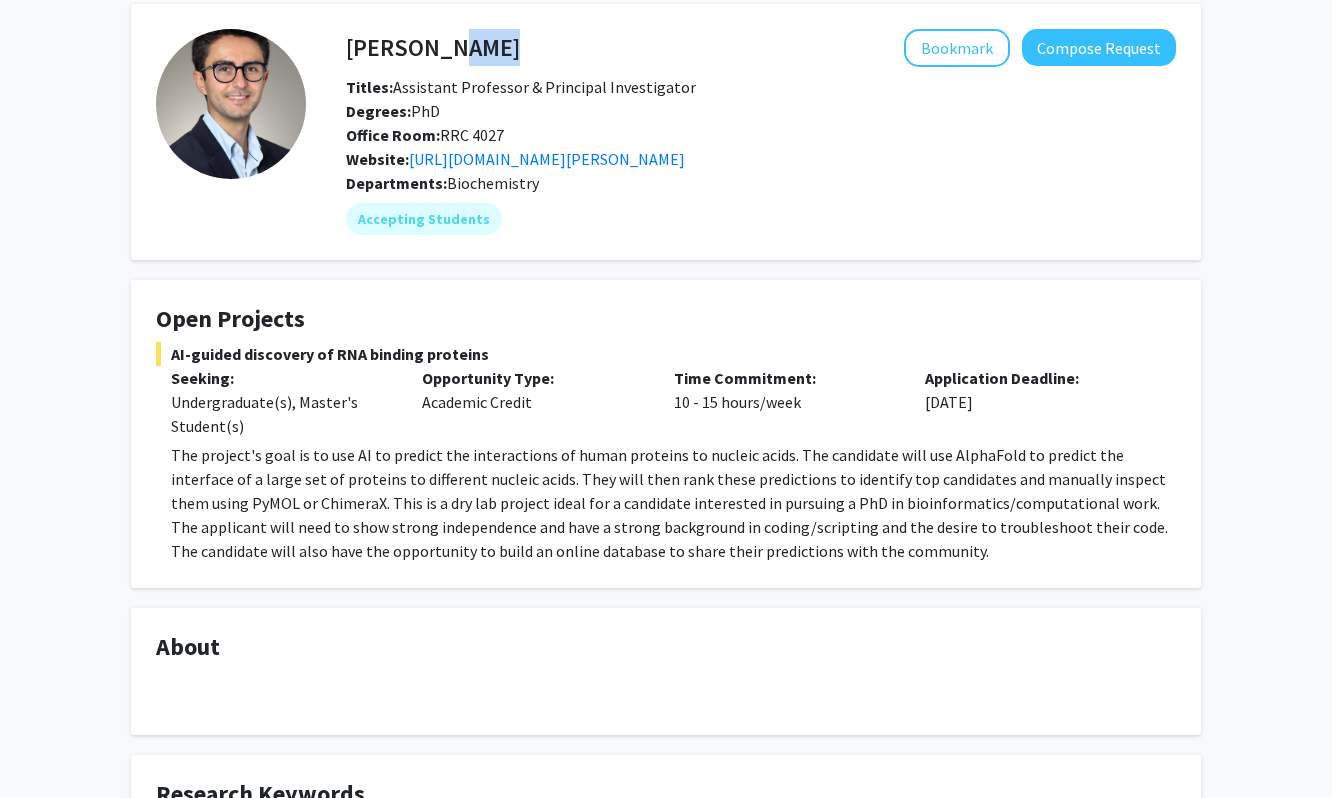 scroll, scrollTop: 85, scrollLeft: 0, axis: vertical 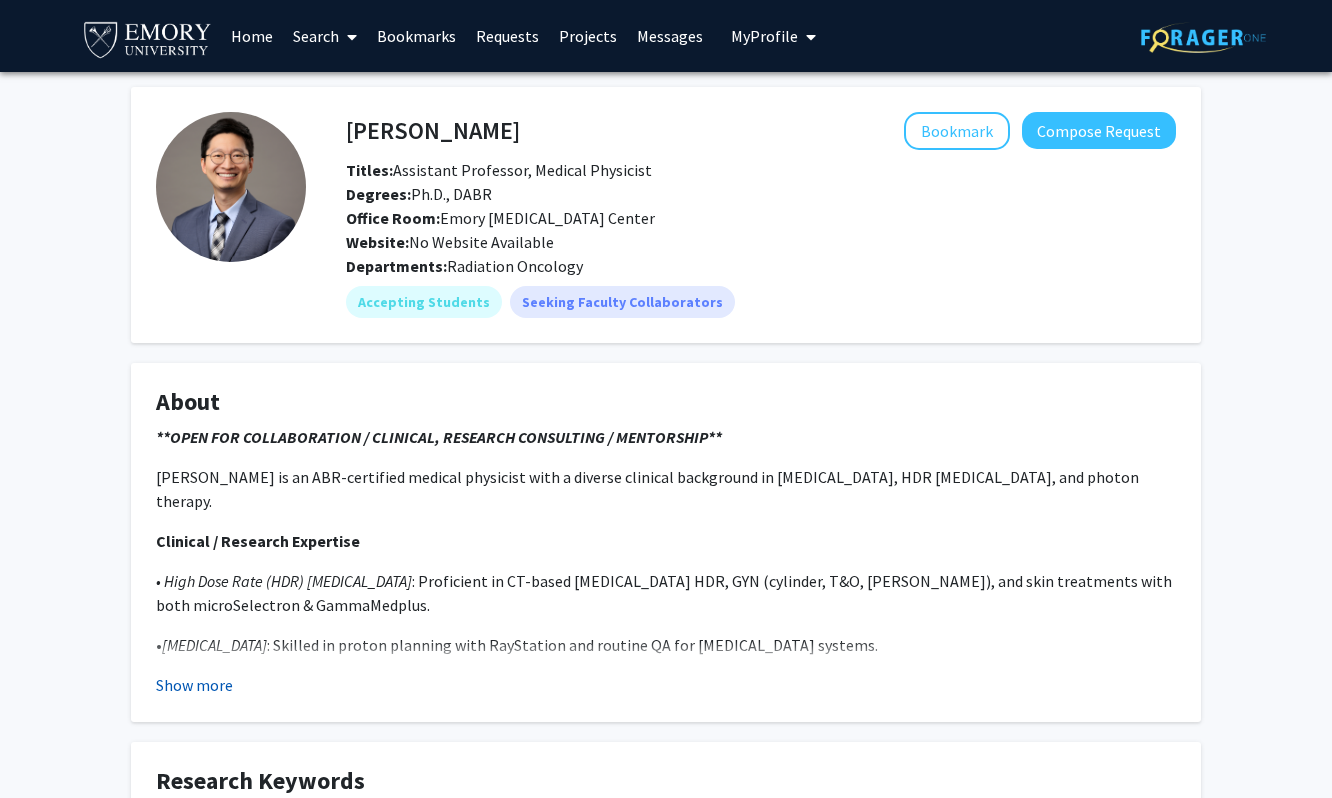 click on "Show more" 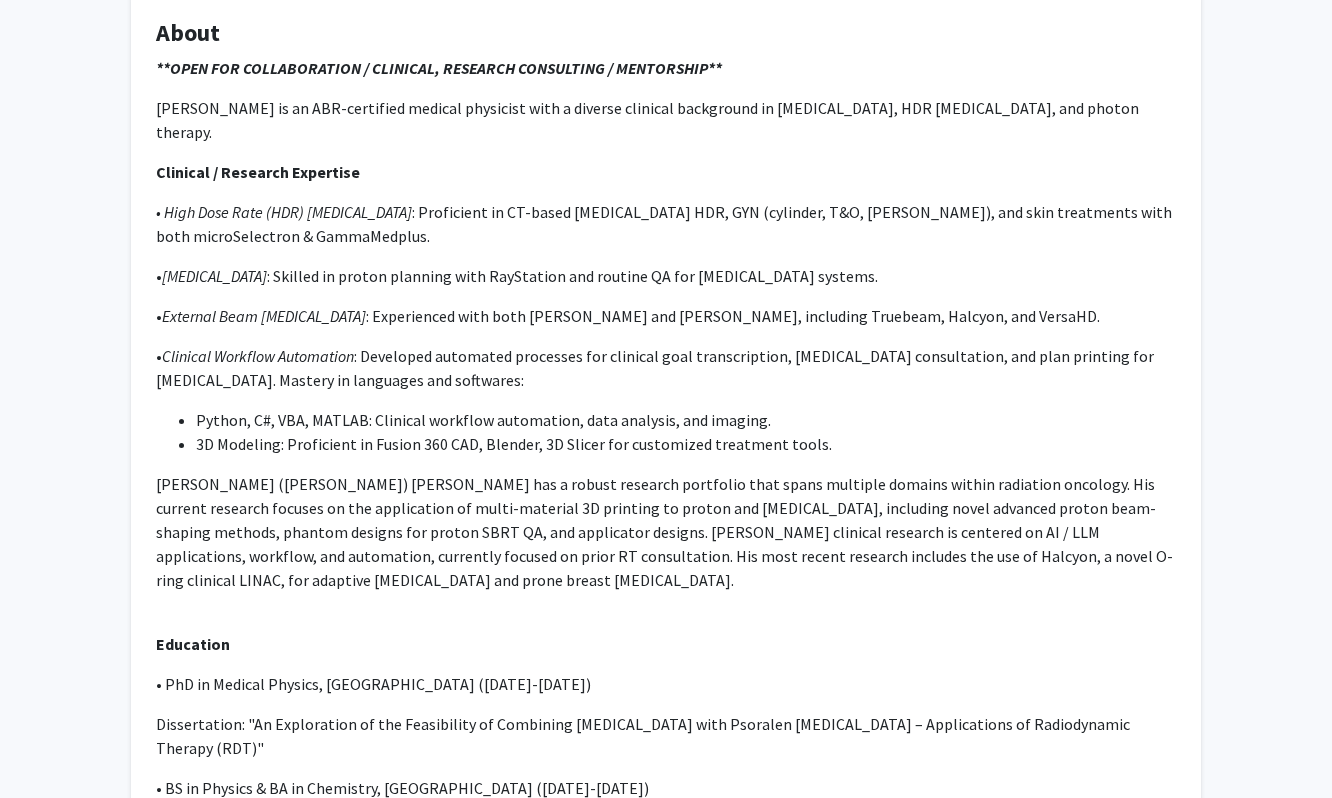 scroll, scrollTop: 0, scrollLeft: 0, axis: both 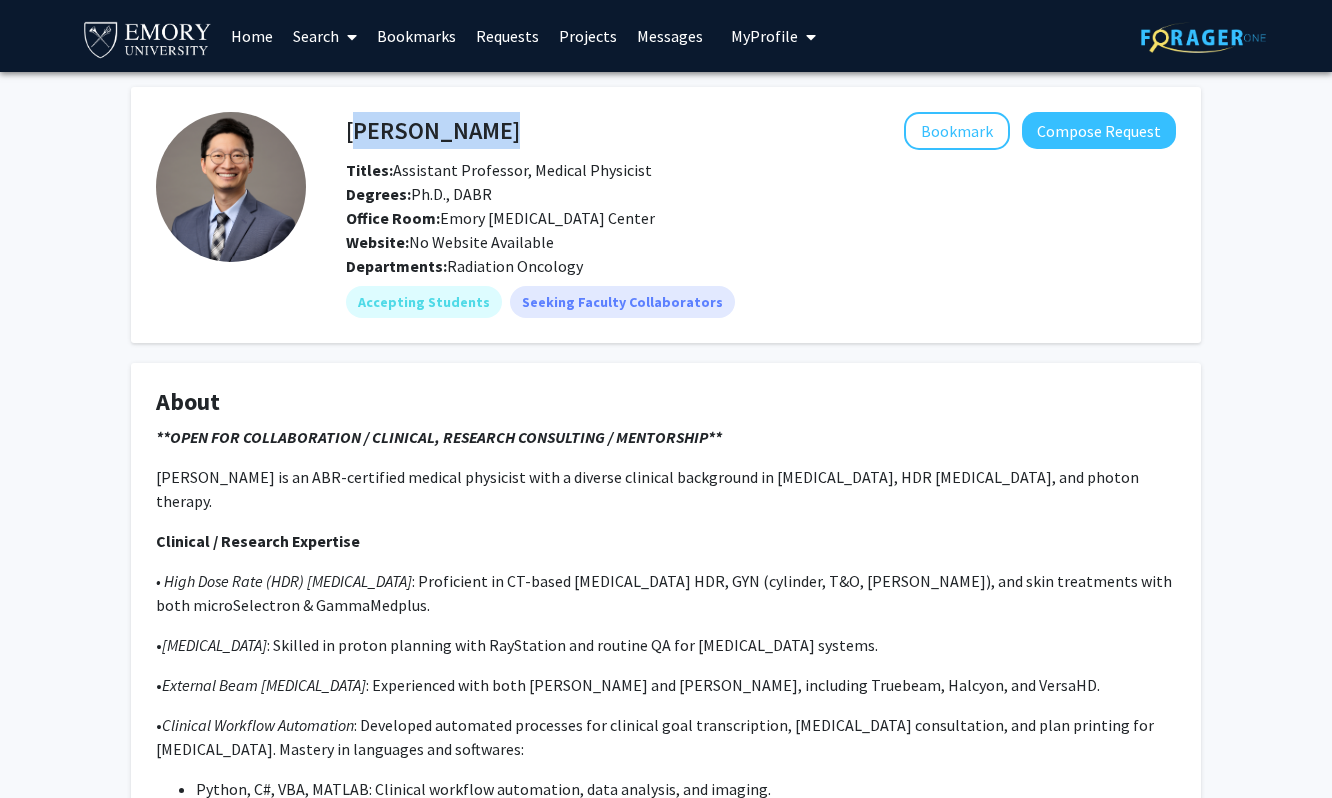 drag, startPoint x: 348, startPoint y: 131, endPoint x: 461, endPoint y: 132, distance: 113.004425 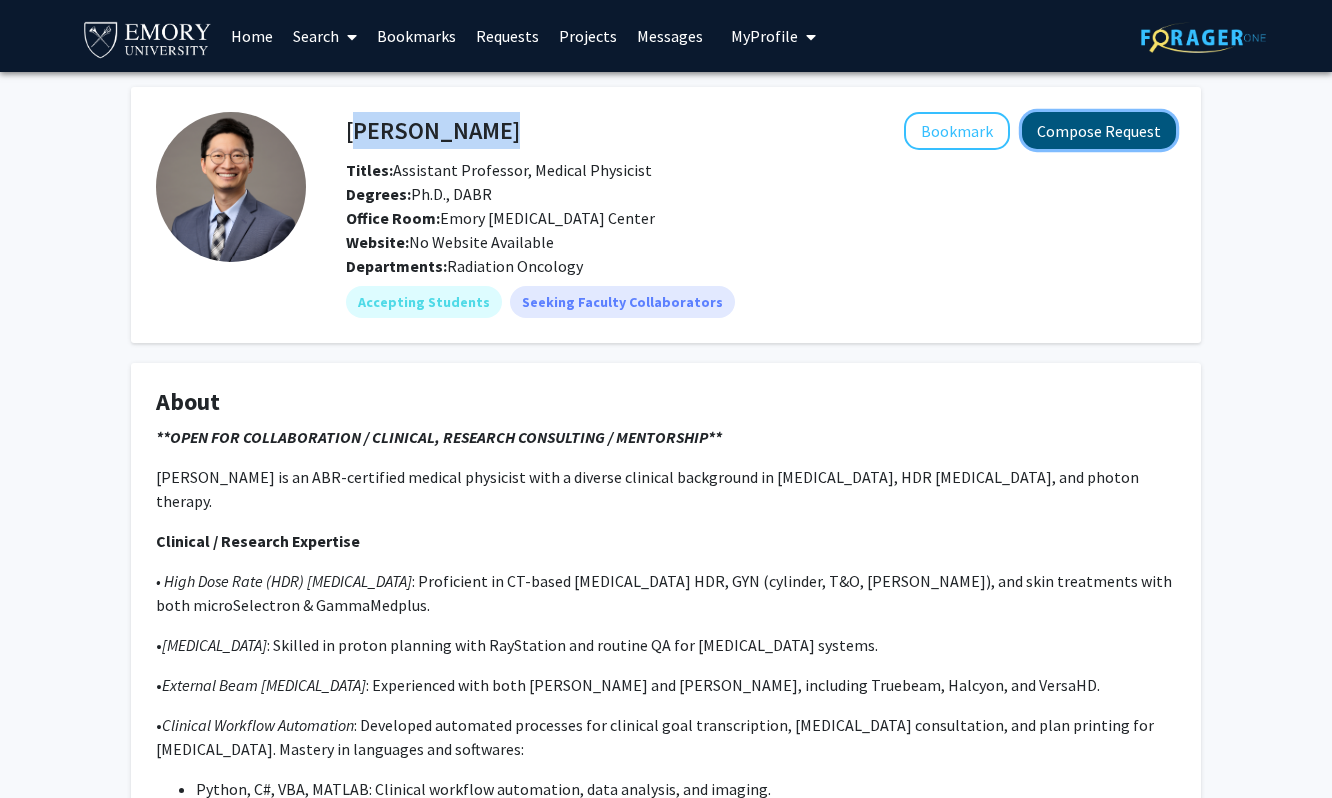 click on "Compose Request" 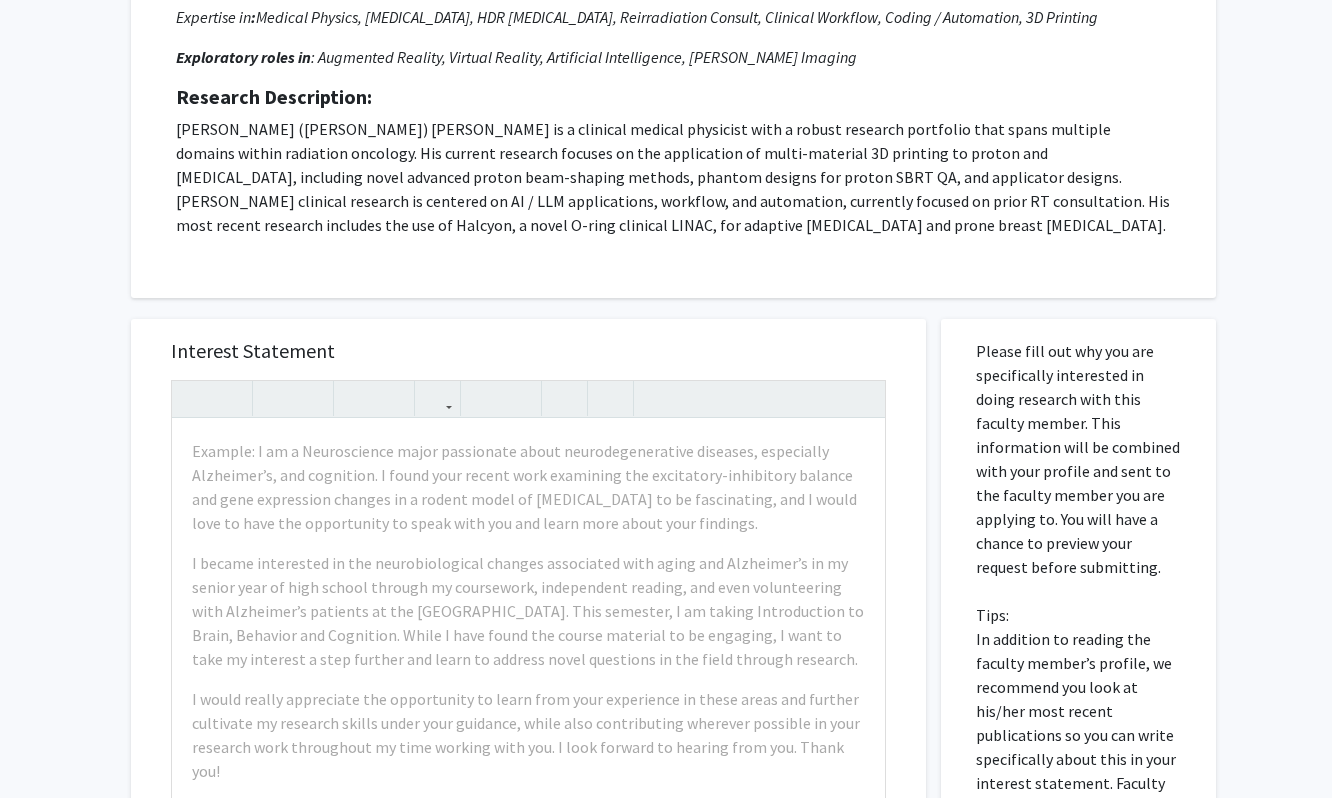 scroll, scrollTop: 417, scrollLeft: 0, axis: vertical 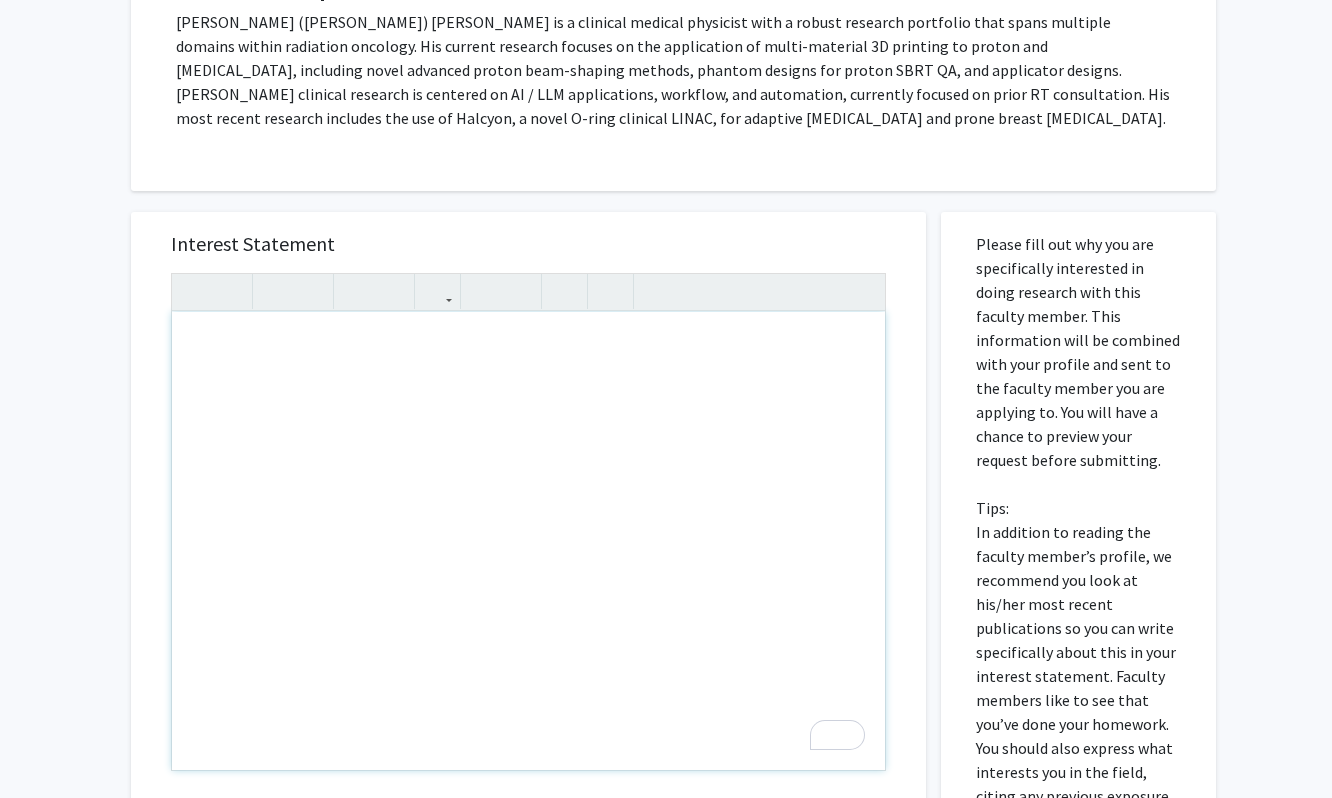 click at bounding box center (528, 541) 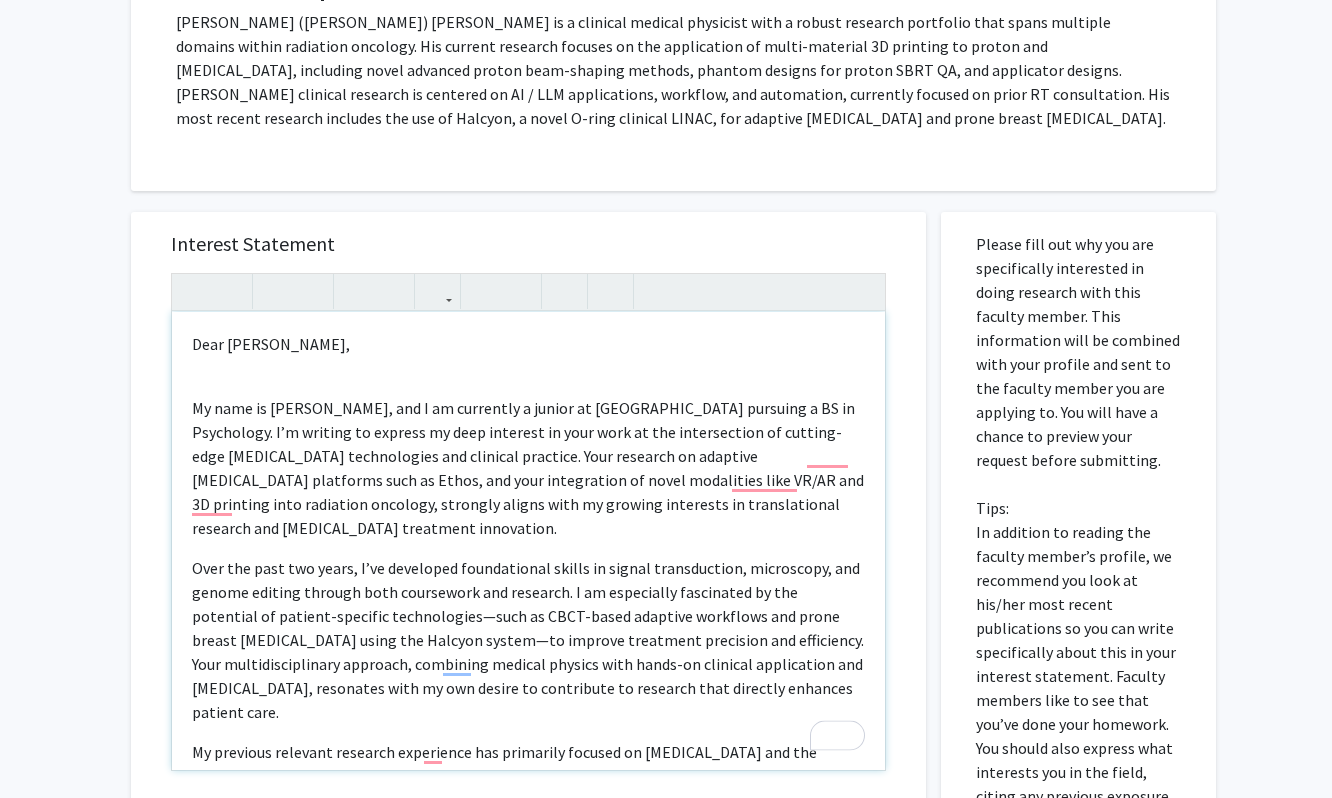 scroll, scrollTop: 41, scrollLeft: 0, axis: vertical 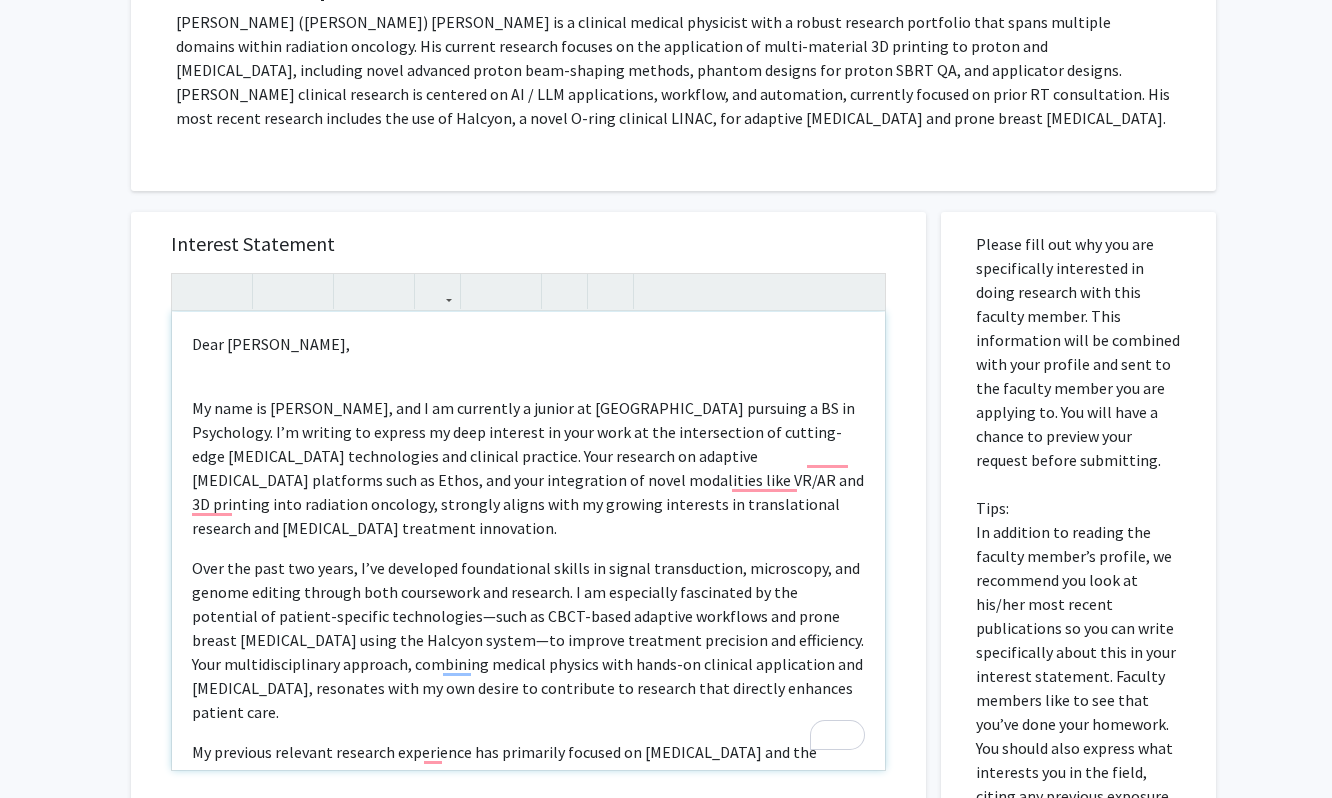 click on "Dear Dr. Yoon, My name is Connor Kim, and I am currently a junior at Emory University pursuing a BS in Psychology. I’m writing to express my deep interest in your work at the intersection of cutting-edge radiotherapy technologies and clinical practice. Your research on adaptive radiotherapy platforms such as Ethos, and your integration of novel modalities like VR/AR and 3D printing into radiation oncology, strongly aligns with my growing interests in translational research and cancer treatment innovation.   I am interested in your research as it will give me the opportunity to gain a deeper understanding of concepts that I have learned. In particular, it will allow me to apply my knowledge directly in a lab setting and grow as a prospective physician and as a student in a hands-on lab experience. Thank you so much for your consideration. I would be thrilled at the opportunity to be part of your research.   Sincerely, Connor Kim" at bounding box center [528, 541] 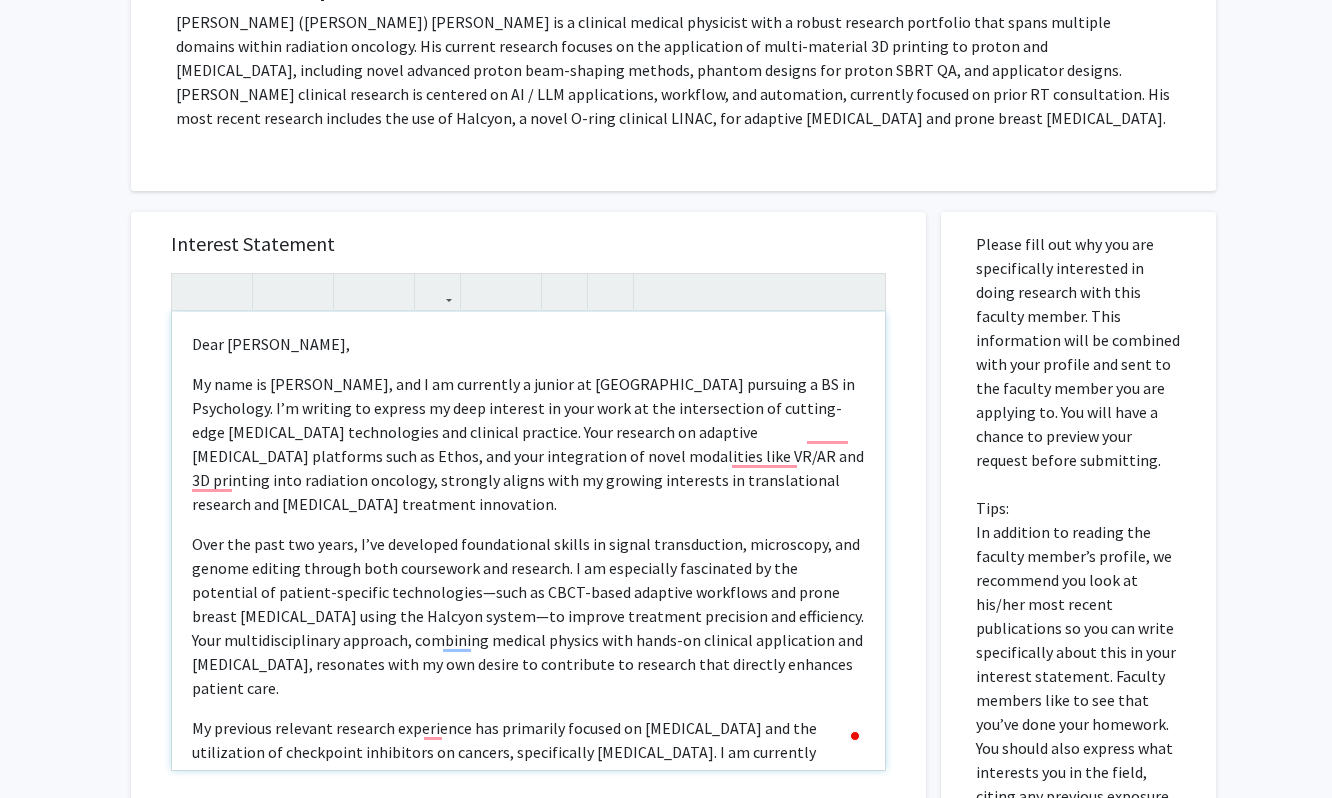 scroll, scrollTop: 388, scrollLeft: 0, axis: vertical 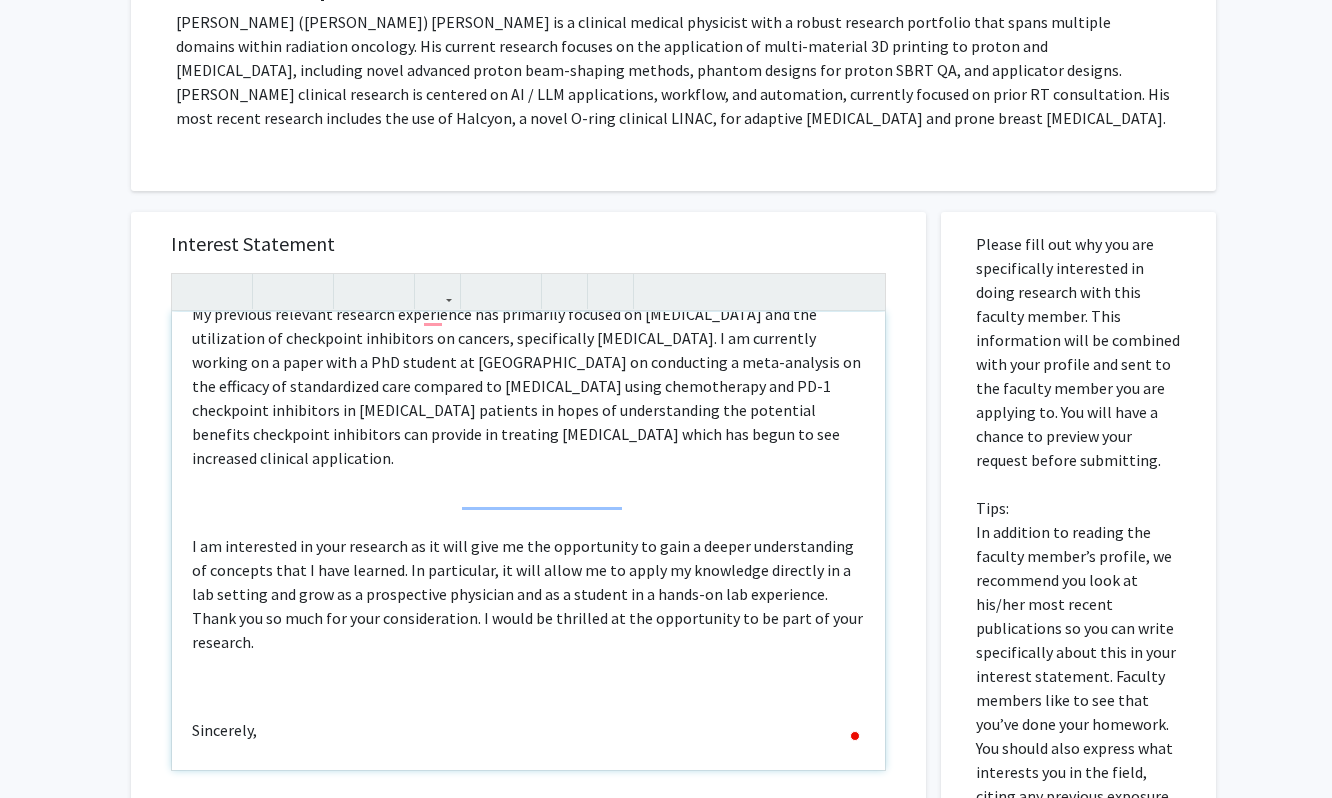 click on "Dear Dr. Yoon, My name is Connor Kim, and I am currently a junior at Emory University pursuing a BS in Psychology. I’m writing to express my deep interest in your work at the intersection of cutting-edge radiotherapy technologies and clinical practice. Your research on adaptive radiotherapy platforms such as Ethos, and your integration of novel modalities like VR/AR and 3D printing into radiation oncology, strongly aligns with my growing interests in translational research and cancer treatment innovation.   I am interested in your research as it will give me the opportunity to gain a deeper understanding of concepts that I have learned. In particular, it will allow me to apply my knowledge directly in a lab setting and grow as a prospective physician and as a student in a hands-on lab experience. Thank you so much for your consideration. I would be thrilled at the opportunity to be part of your research.   Sincerely, Connor Kim" at bounding box center (528, 541) 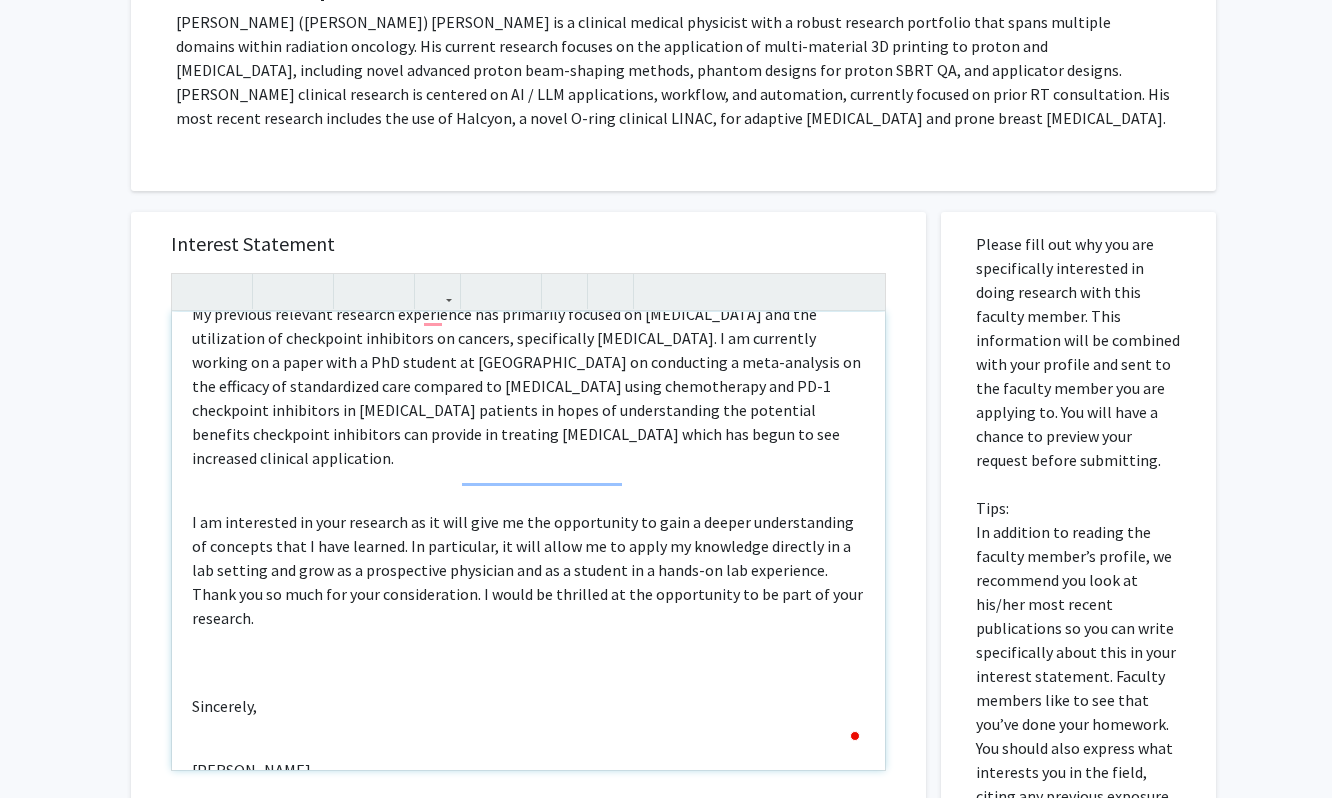 scroll, scrollTop: 390, scrollLeft: 0, axis: vertical 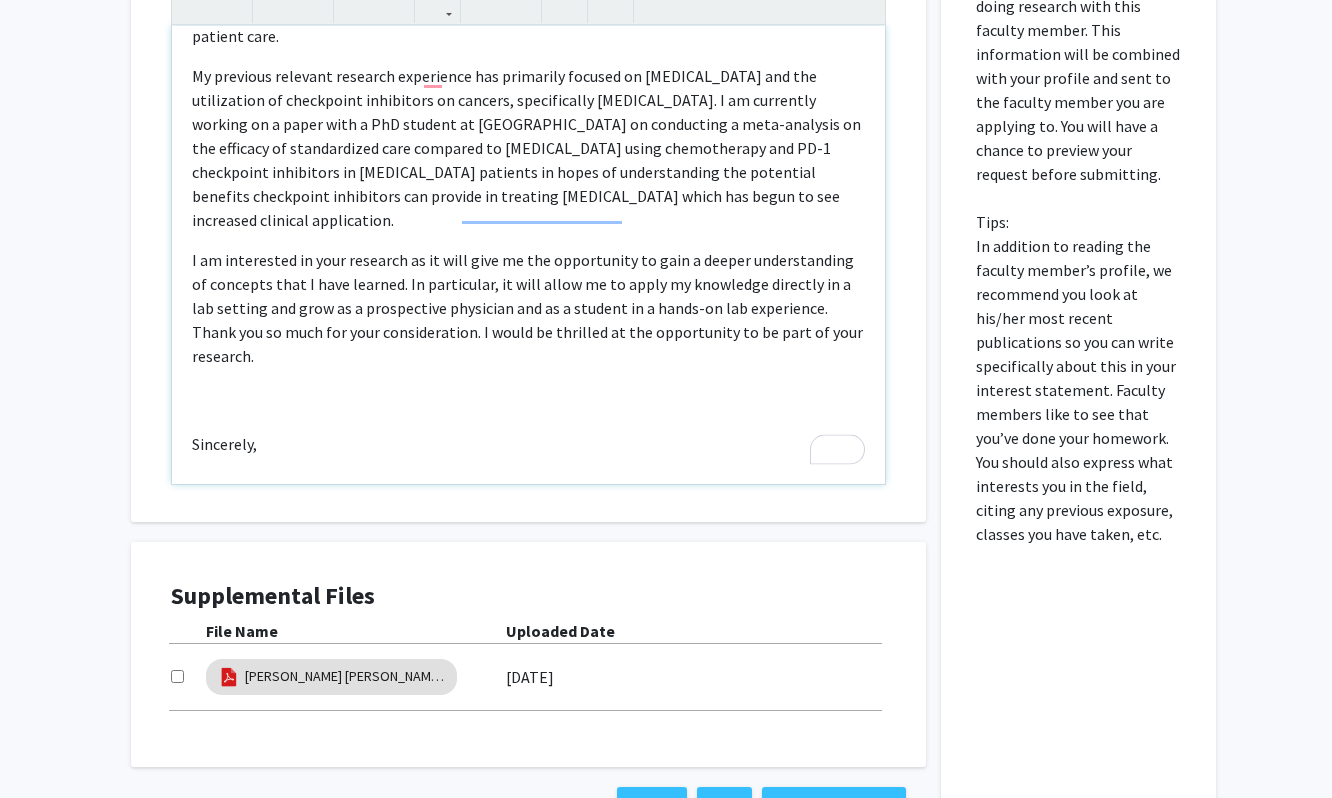 click on "Dear Dr. Yoon, My name is Connor Kim, and I am currently a junior at Emory University pursuing a BS in Psychology. I’m writing to express my deep interest in your work at the intersection of cutting-edge radiotherapy technologies and clinical practice. Your research on adaptive radiotherapy platforms such as Ethos, and your integration of novel modalities like VR/AR and 3D printing into radiation oncology, strongly aligns with my growing interests in translational research and cancer treatment innovation. I am interested in your research as it will give me the opportunity to gain a deeper understanding of concepts that I have learned. In particular, it will allow me to apply my knowledge directly in a lab setting and grow as a prospective physician and as a student in a hands-on lab experience. Thank you so much for your consideration. I would be thrilled at the opportunity to be part of your research.   Sincerely, Connor Kim" at bounding box center (528, 255) 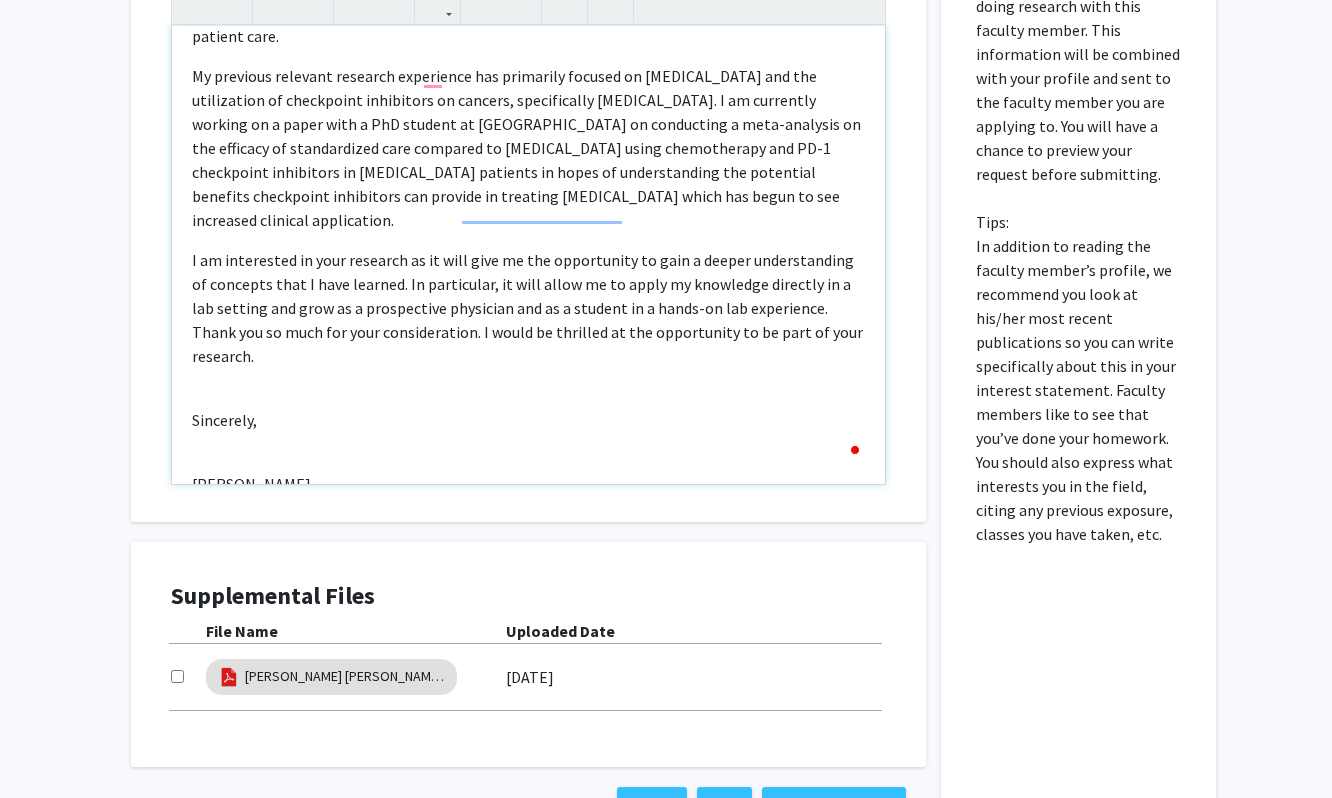scroll, scrollTop: 342, scrollLeft: 0, axis: vertical 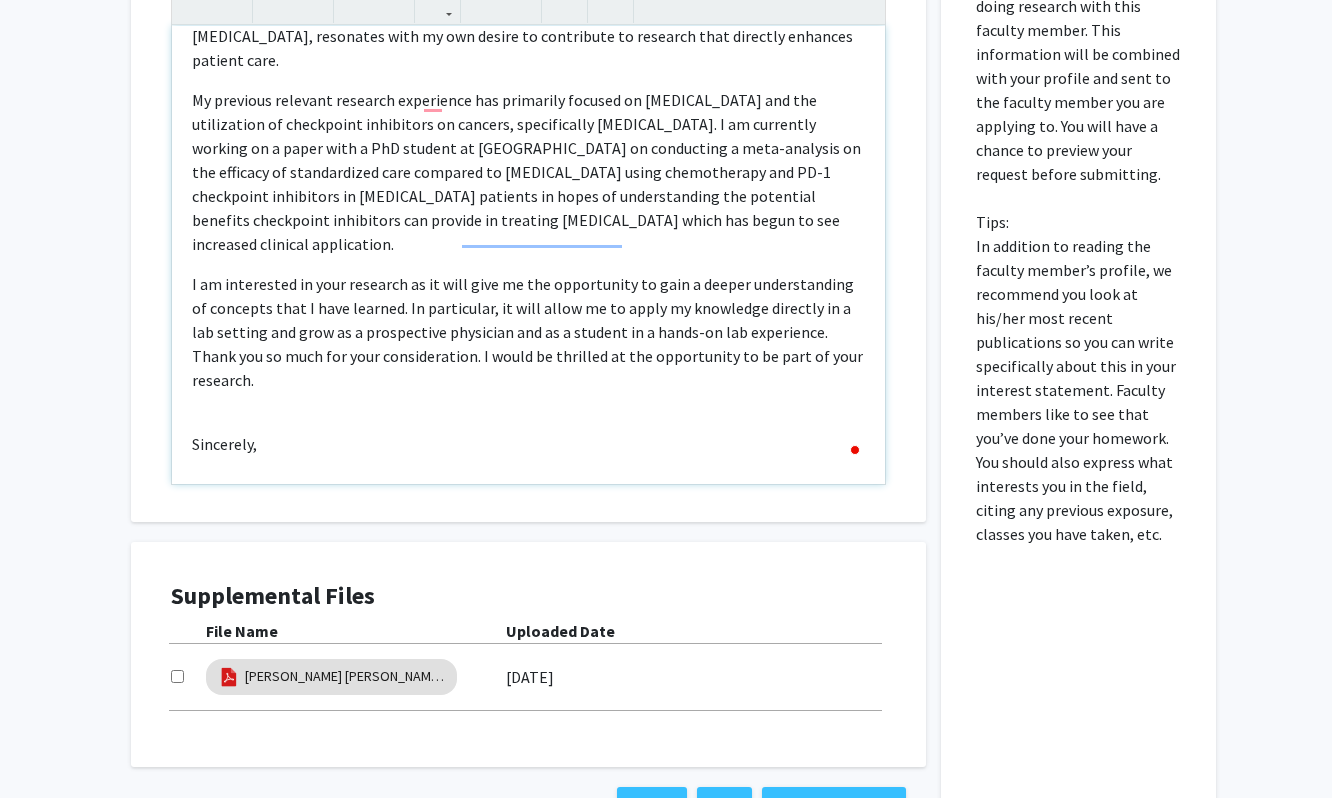 click on "Dear Dr. Yoon, My name is Connor Kim, and I am currently a junior at Emory University pursuing a BS in Psychology. I’m writing to express my deep interest in your work at the intersection of cutting-edge radiotherapy technologies and clinical practice. Your research on adaptive radiotherapy platforms such as Ethos, and your integration of novel modalities like VR/AR and 3D printing into radiation oncology, strongly aligns with my growing interests in translational research and cancer treatment innovation. I am interested in your research as it will give me the opportunity to gain a deeper understanding of concepts that I have learned. In particular, it will allow me to apply my knowledge directly in a lab setting and grow as a prospective physician and as a student in a hands-on lab experience. Thank you so much for your consideration. I would be thrilled at the opportunity to be part of your research. Sincerely, Connor Kim" at bounding box center (528, 255) 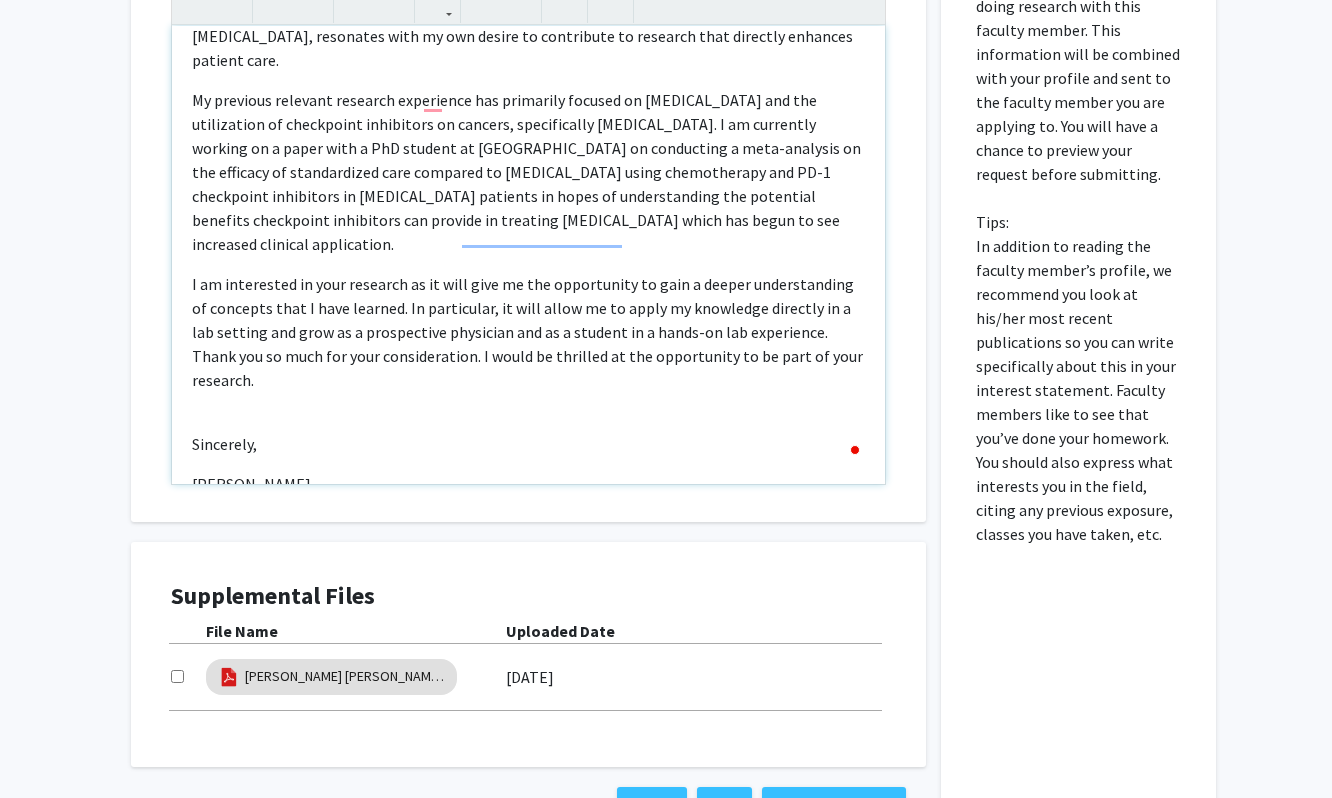scroll, scrollTop: 318, scrollLeft: 0, axis: vertical 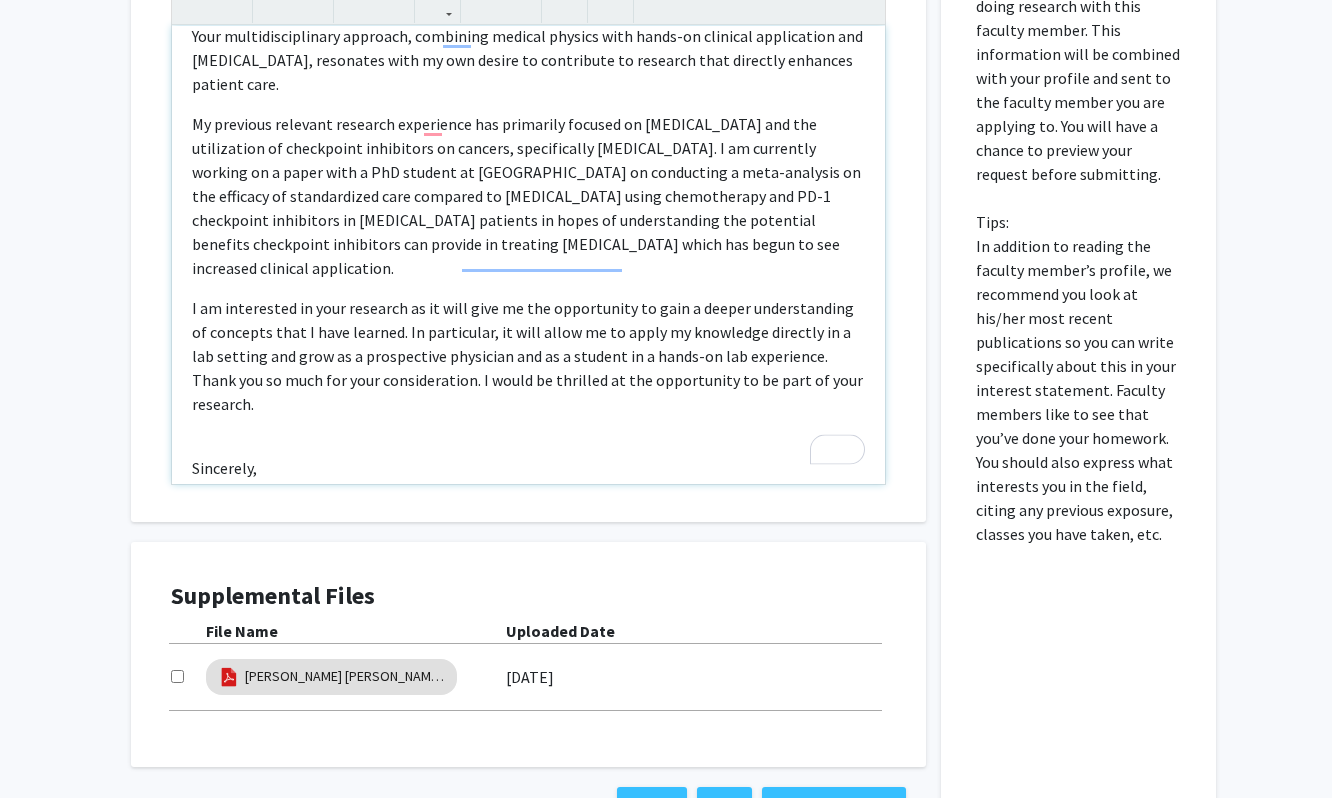 click on "Dear Dr. Yoon, My name is Connor Kim, and I am currently a junior at Emory University pursuing a BS in Psychology. I’m writing to express my deep interest in your work at the intersection of cutting-edge radiotherapy technologies and clinical practice. Your research on adaptive radiotherapy platforms such as Ethos, and your integration of novel modalities like VR/AR and 3D printing into radiation oncology, strongly aligns with my growing interests in translational research and cancer treatment innovation. I am interested in your research as it will give me the opportunity to gain a deeper understanding of concepts that I have learned. In particular, it will allow me to apply my knowledge directly in a lab setting and grow as a prospective physician and as a student in a hands-on lab experience. Thank you so much for your consideration. I would be thrilled at the opportunity to be part of your research. Sincerely, Connor Kim" at bounding box center (528, 255) 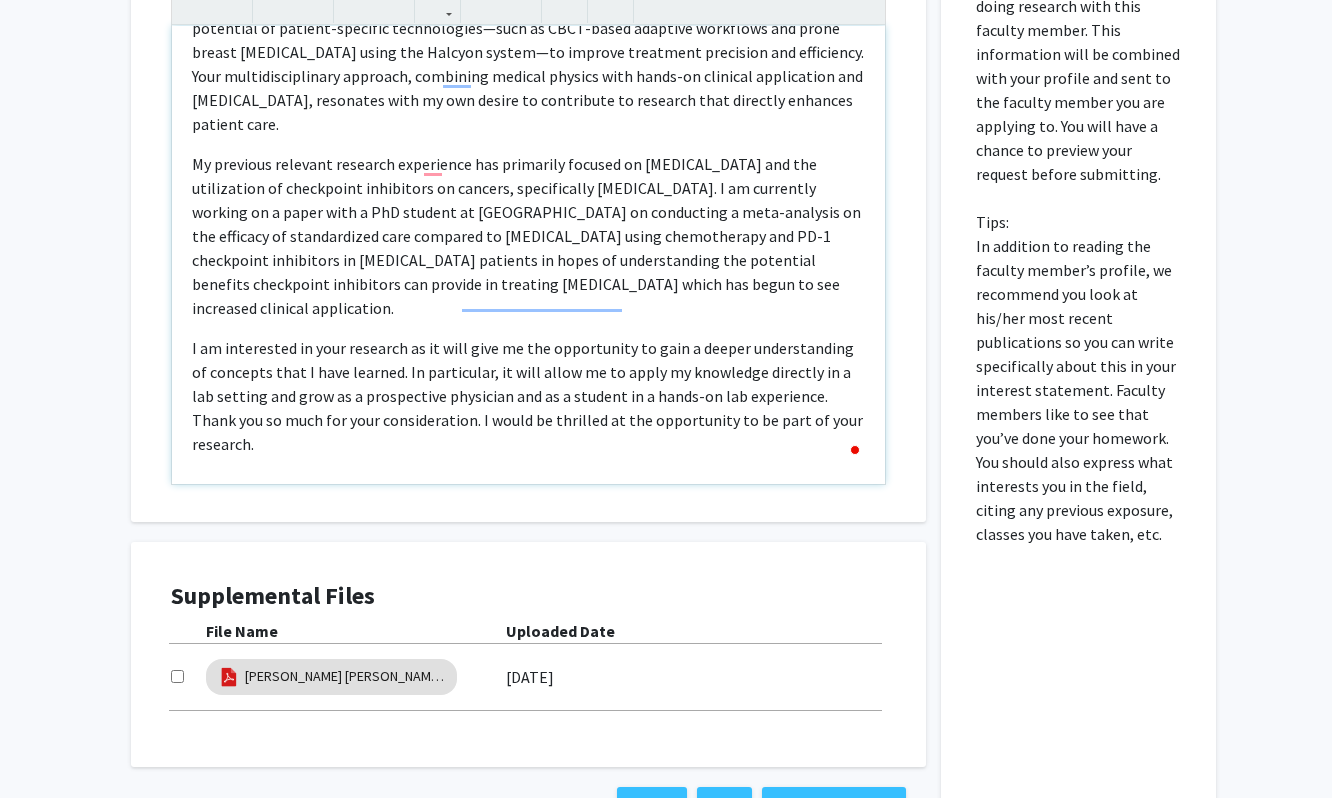 type on "<p>Dear Dr. Yoon,</p><p>My name is Connor Kim, and I am currently a junior at Emory University pursuing a BS in Psychology. I’m writing to express my deep interest in your work at the intersection of cutting-edge radiotherapy technologies and clinical practice. Your research on adaptive radiotherapy platforms such as Ethos, and your integration of novel modalities like VR/AR and 3D printing into radiation oncology, strongly aligns with my growing interests in translational research and cancer treatment innovation.</p><p>Over the past two years, I’ve developed foundational skills in signal transduction, microscopy, and genome editing through both coursework and research. I am especially fascinated by the potential of patient-specific technologies—such as CBCT-based adaptive workflows and prone breast radiotherapy using the Halcyon system—to improve treatment precision and efficiency. Your multidisciplinary approach, combining medical physics with hands-on clinical application and patient education, resonate..." 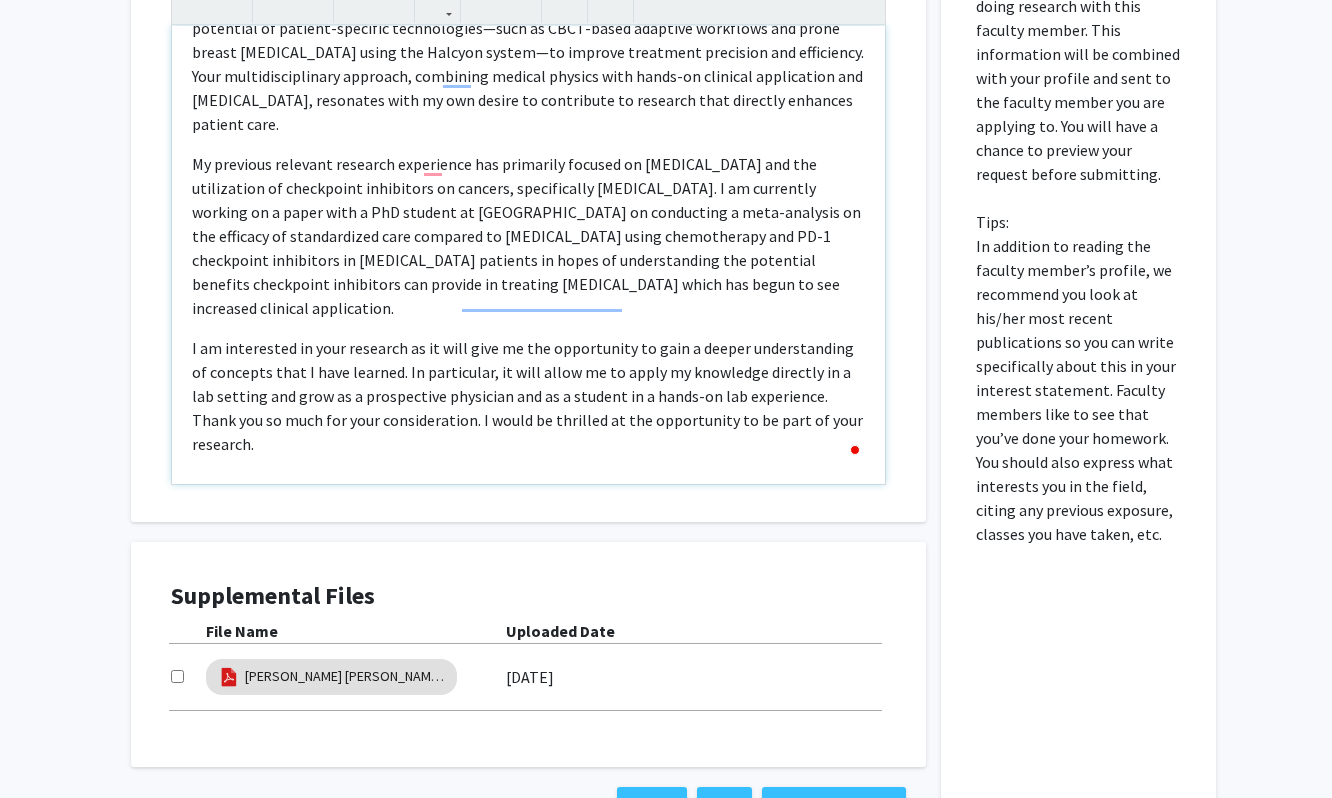 scroll, scrollTop: 318, scrollLeft: 0, axis: vertical 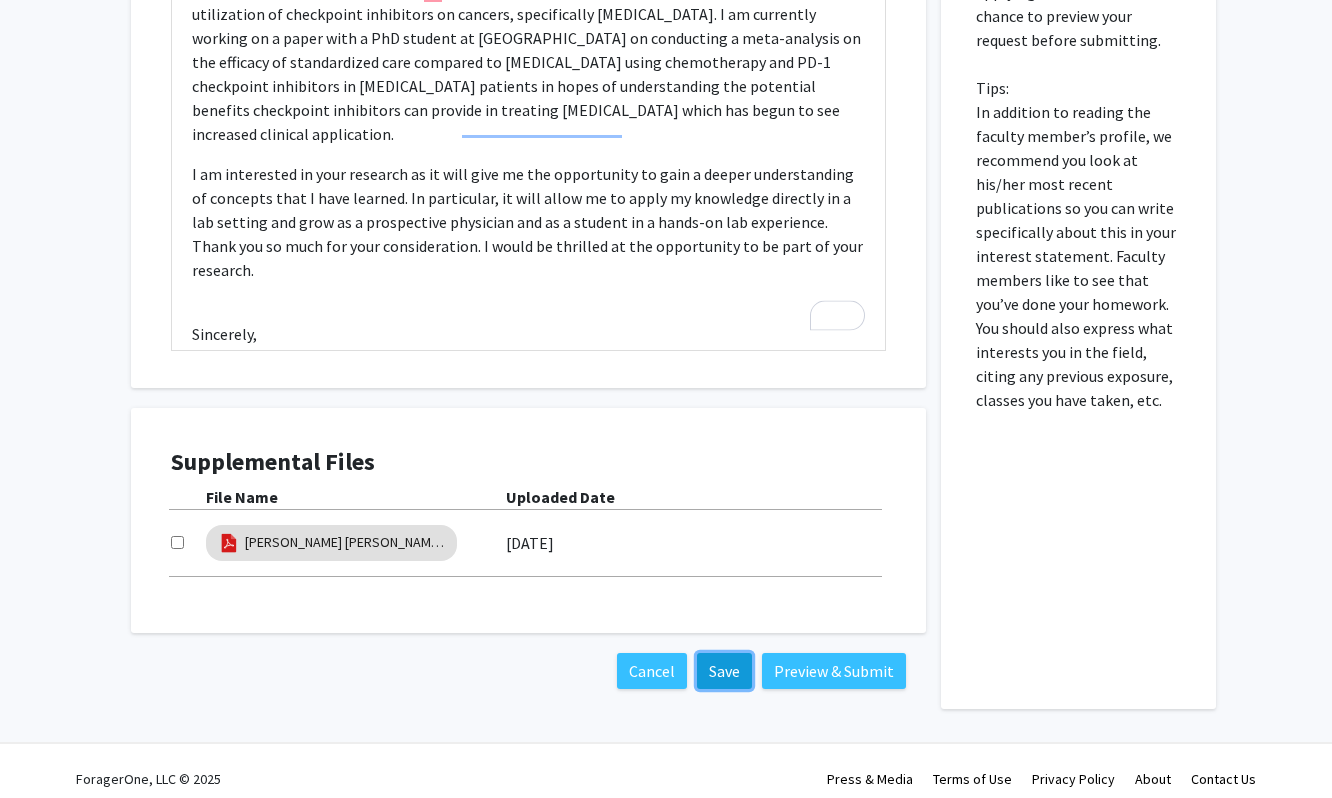 click on "Save" at bounding box center [724, 671] 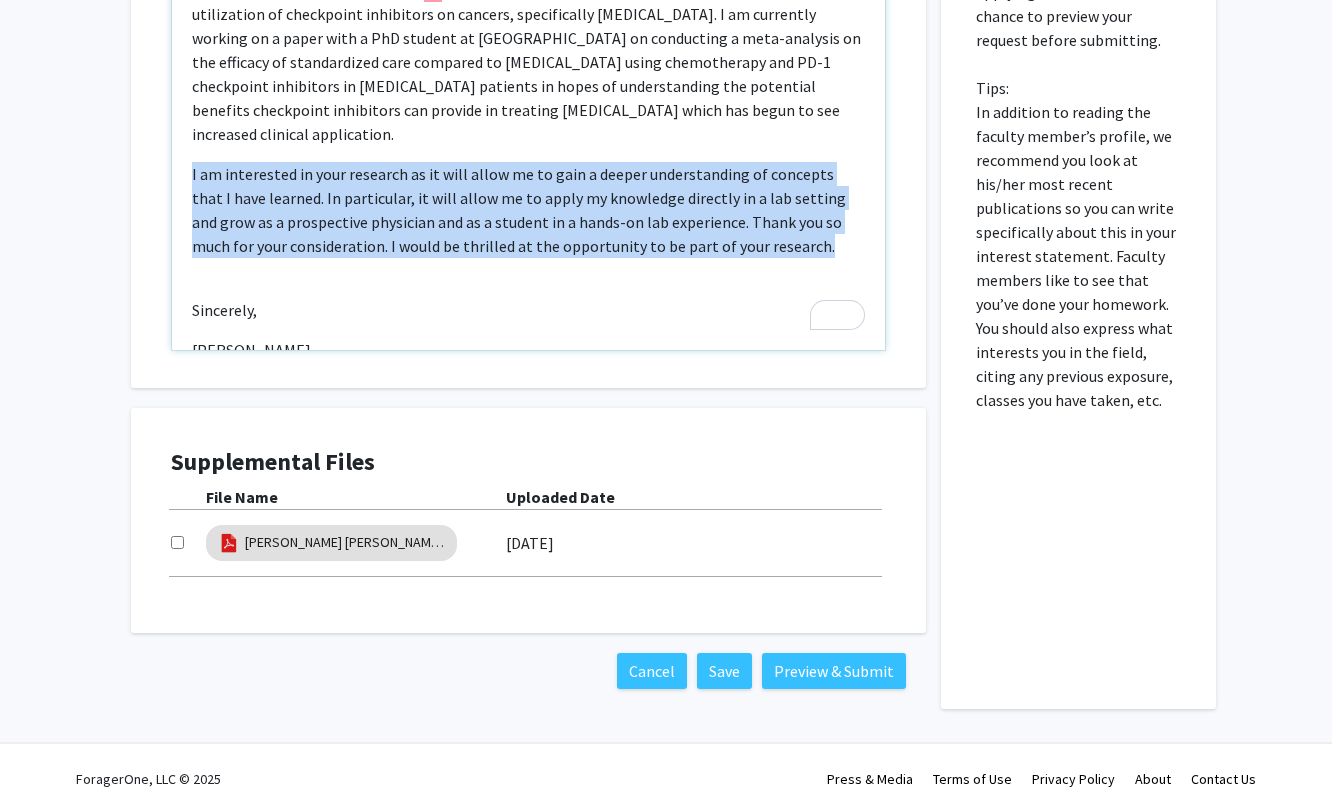 drag, startPoint x: 816, startPoint y: 206, endPoint x: 153, endPoint y: 129, distance: 667.45636 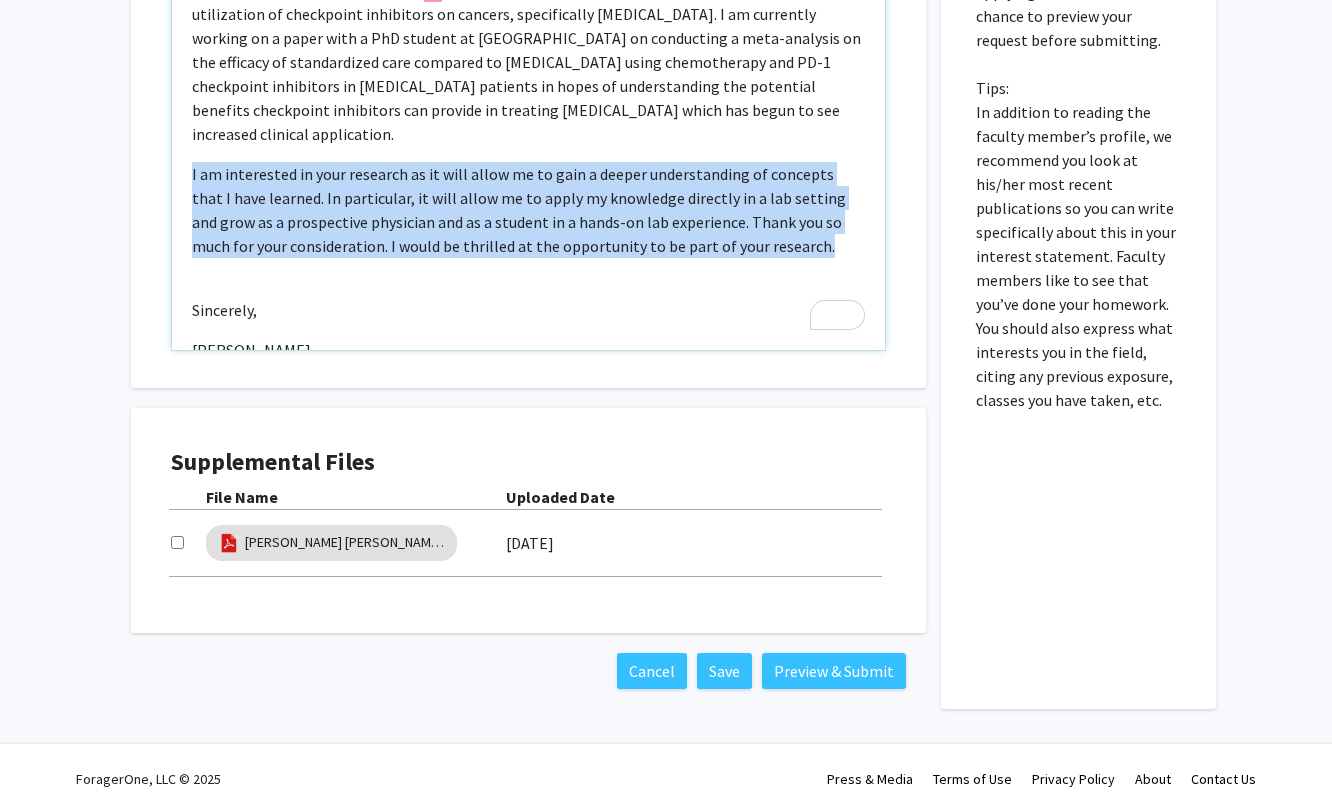 click on "Interest Statement Dear Dr. Yoon, My name is Connor Kim, and I am currently a junior at Emory University pursuing a BS in Psychology. I’m writing to express my deep interest in your work at the intersection of cutting-edge radiotherapy technologies and clinical practice. Your research on adaptive radiotherapy platforms such as Ethos, and your integration of novel modalities like VR/AR and 3D printing into radiation oncology, strongly aligns with my growing interests in translational research and cancer treatment innovation. I am interested in your research as it will allow me to gain a deeper understanding of concepts that I have learned. In particular, it will allow me to apply my knowledge directly in a lab setting and grow as a prospective physician and as a student in a hands-on lab experience. Thank you so much for your consideration. I would be thrilled at the opportunity to be part of your research. Sincerely, Connor Kim Insert link Remove link" at bounding box center [528, 90] 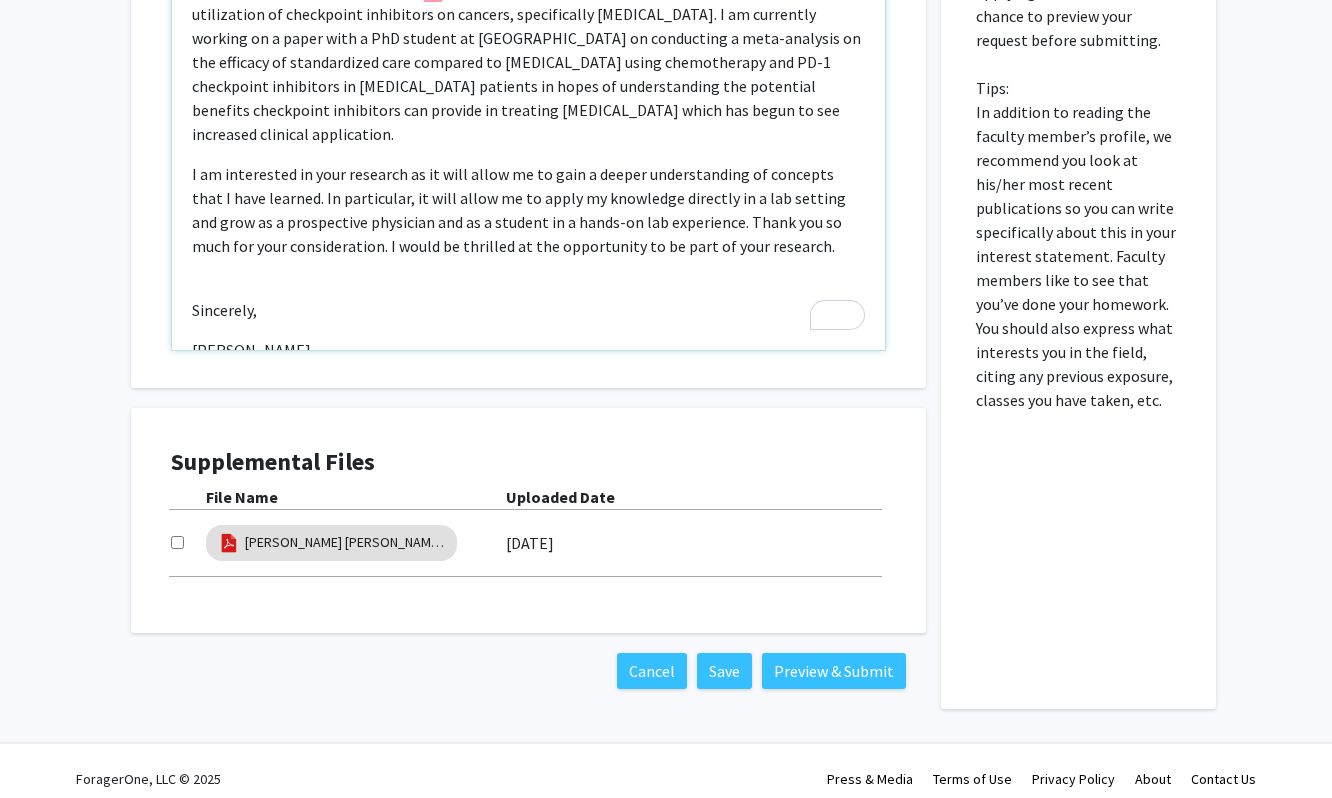 click on "Dear Dr. Yoon, My name is Connor Kim, and I am currently a junior at Emory University pursuing a BS in Psychology. I’m writing to express my deep interest in your work at the intersection of cutting-edge radiotherapy technologies and clinical practice. Your research on adaptive radiotherapy platforms such as Ethos, and your integration of novel modalities like VR/AR and 3D printing into radiation oncology, strongly aligns with my growing interests in translational research and cancer treatment innovation. I am interested in your research as it will allow me to gain a deeper understanding of concepts that I have learned. In particular, it will allow me to apply my knowledge directly in a lab setting and grow as a prospective physician and as a student in a hands-on lab experience. Thank you so much for your consideration. I would be thrilled at the opportunity to be part of your research. Sincerely, Connor Kim" at bounding box center [528, 121] 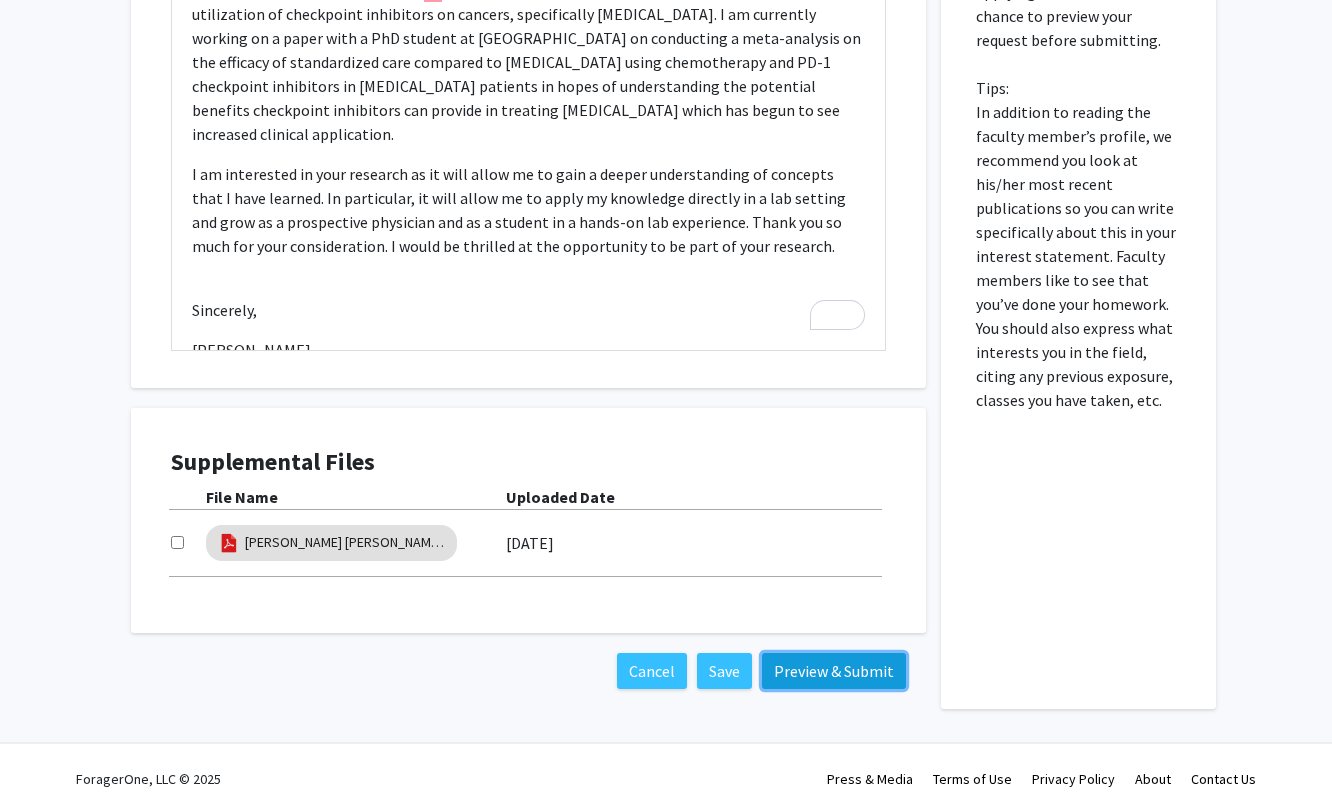 click on "Preview & Submit" at bounding box center (834, 671) 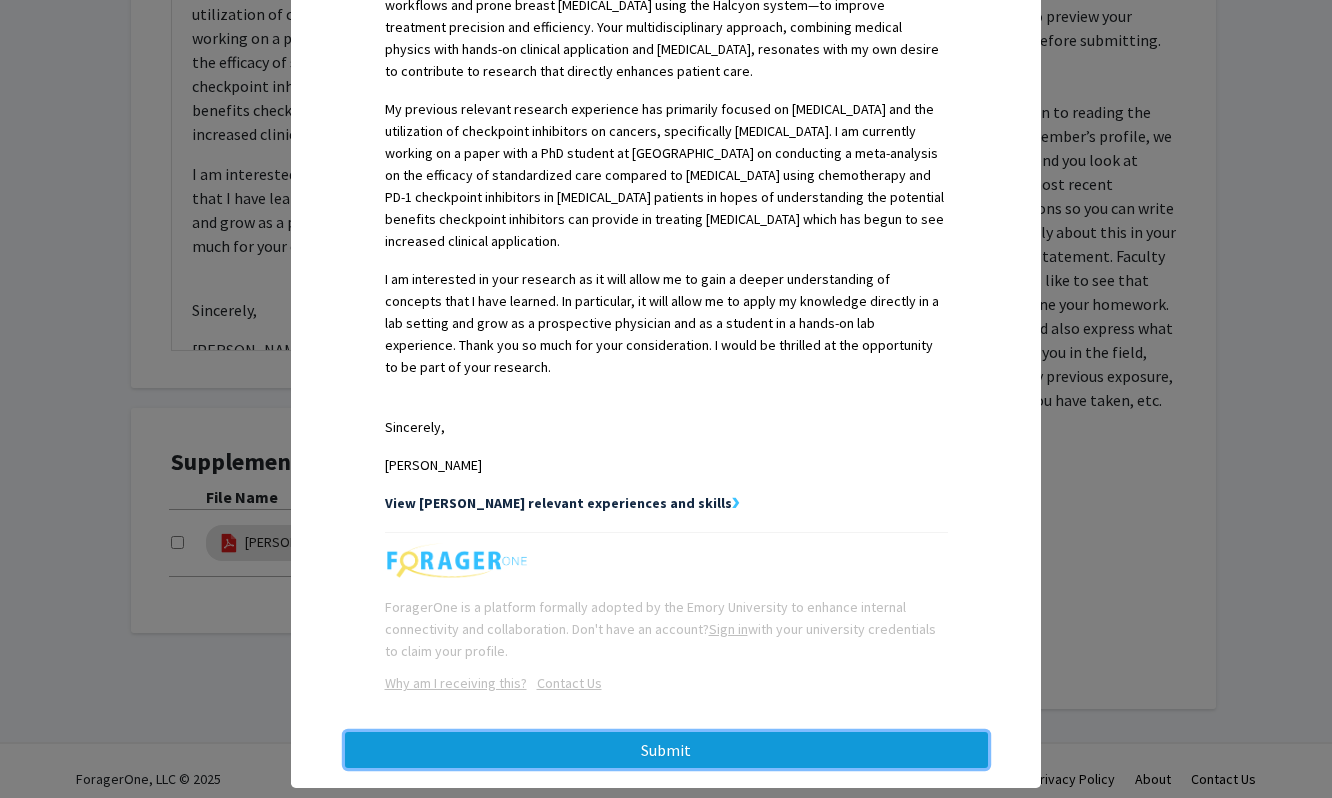 click on "Submit" at bounding box center (666, 750) 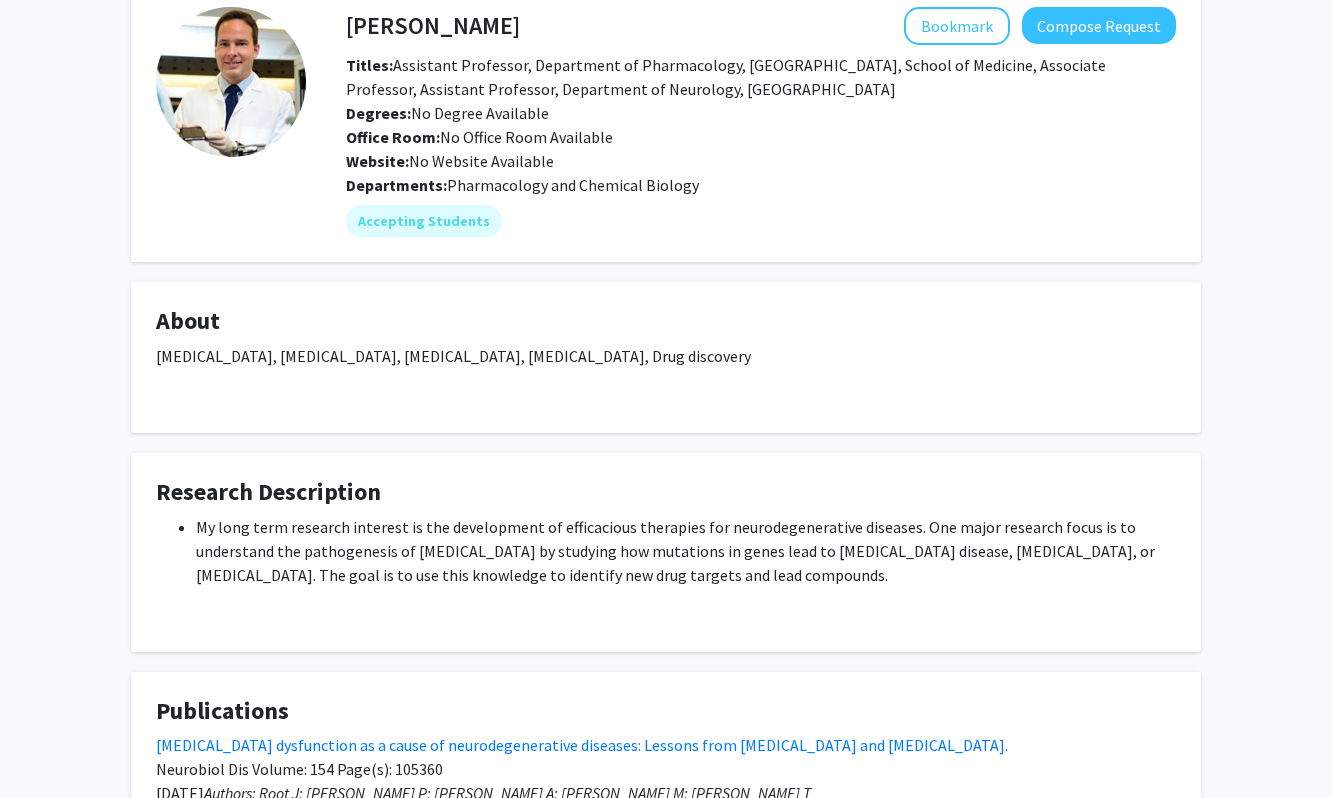 scroll, scrollTop: 0, scrollLeft: 0, axis: both 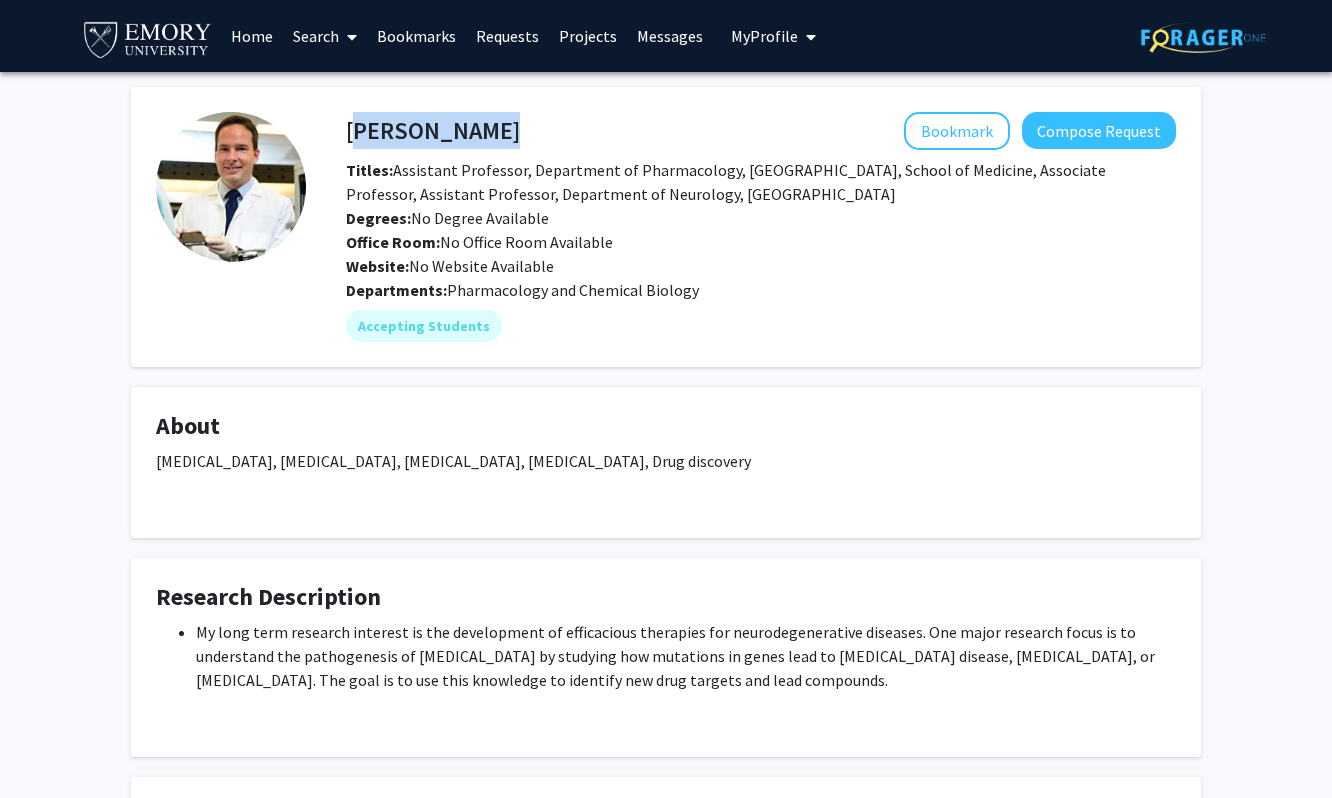 drag, startPoint x: 527, startPoint y: 126, endPoint x: 351, endPoint y: 133, distance: 176.13914 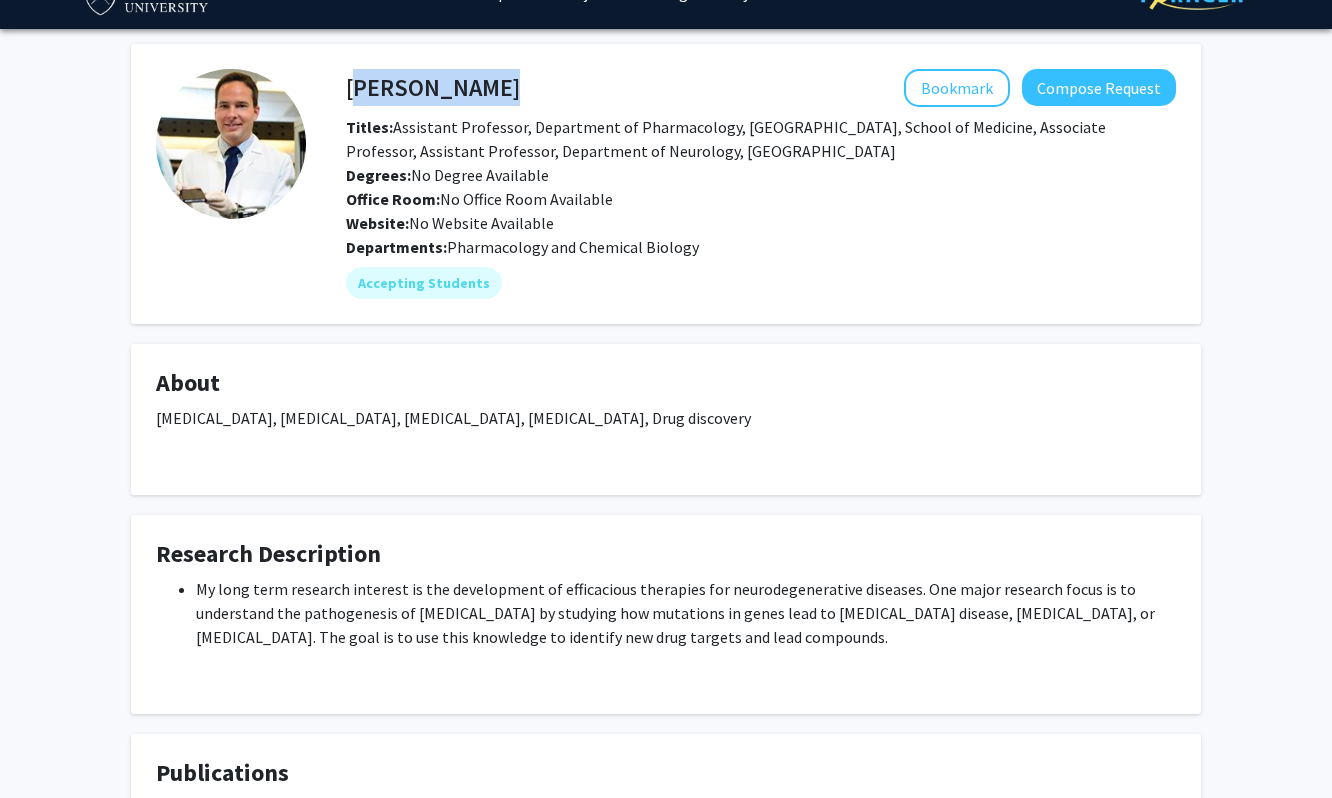 scroll, scrollTop: 0, scrollLeft: 0, axis: both 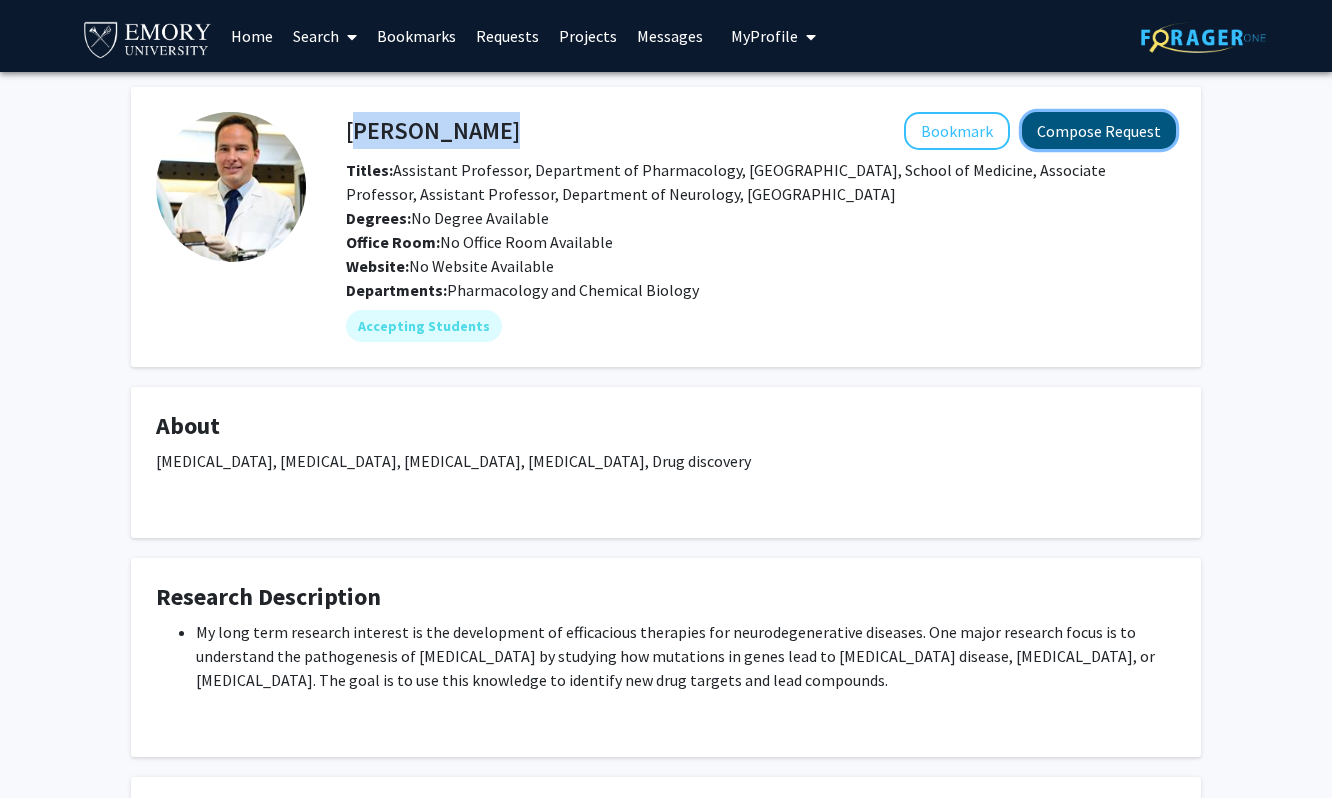 click on "Compose Request" 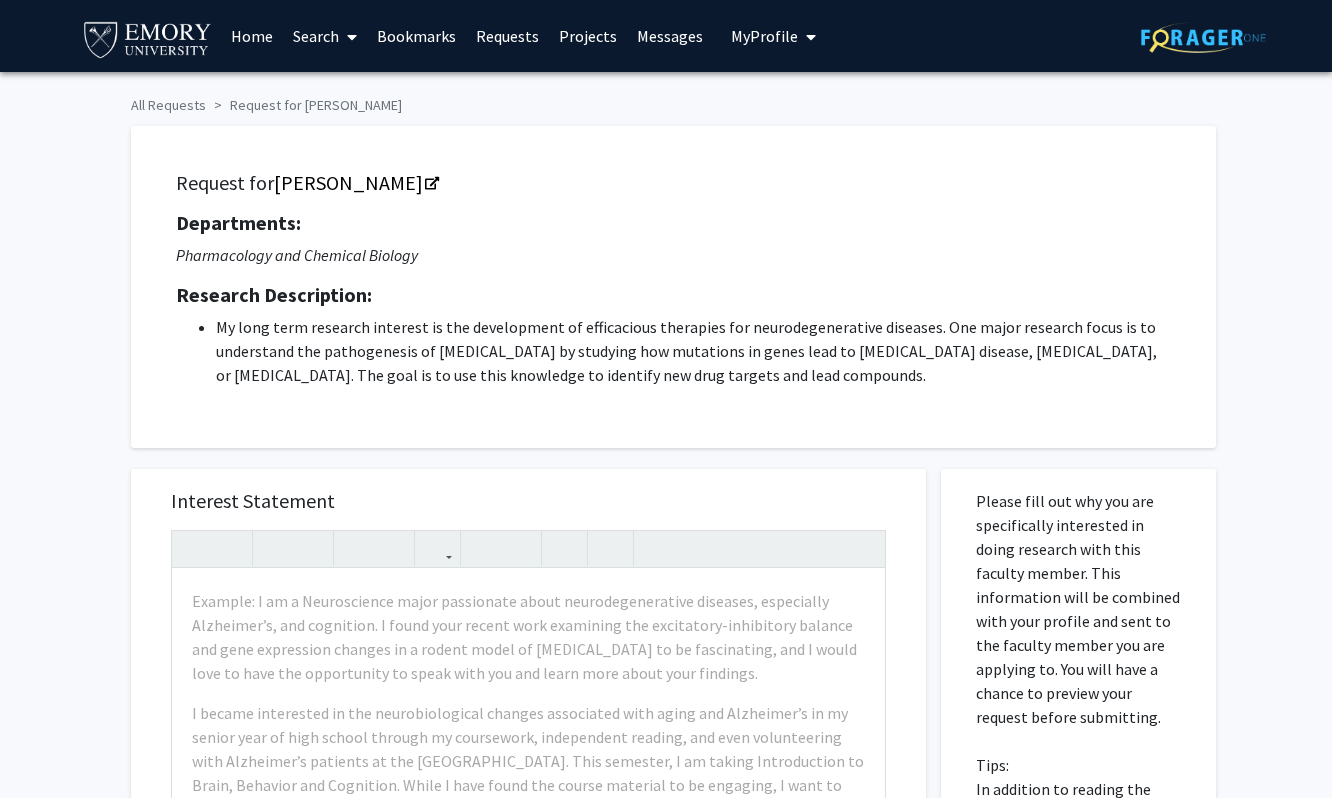 scroll, scrollTop: 208, scrollLeft: 0, axis: vertical 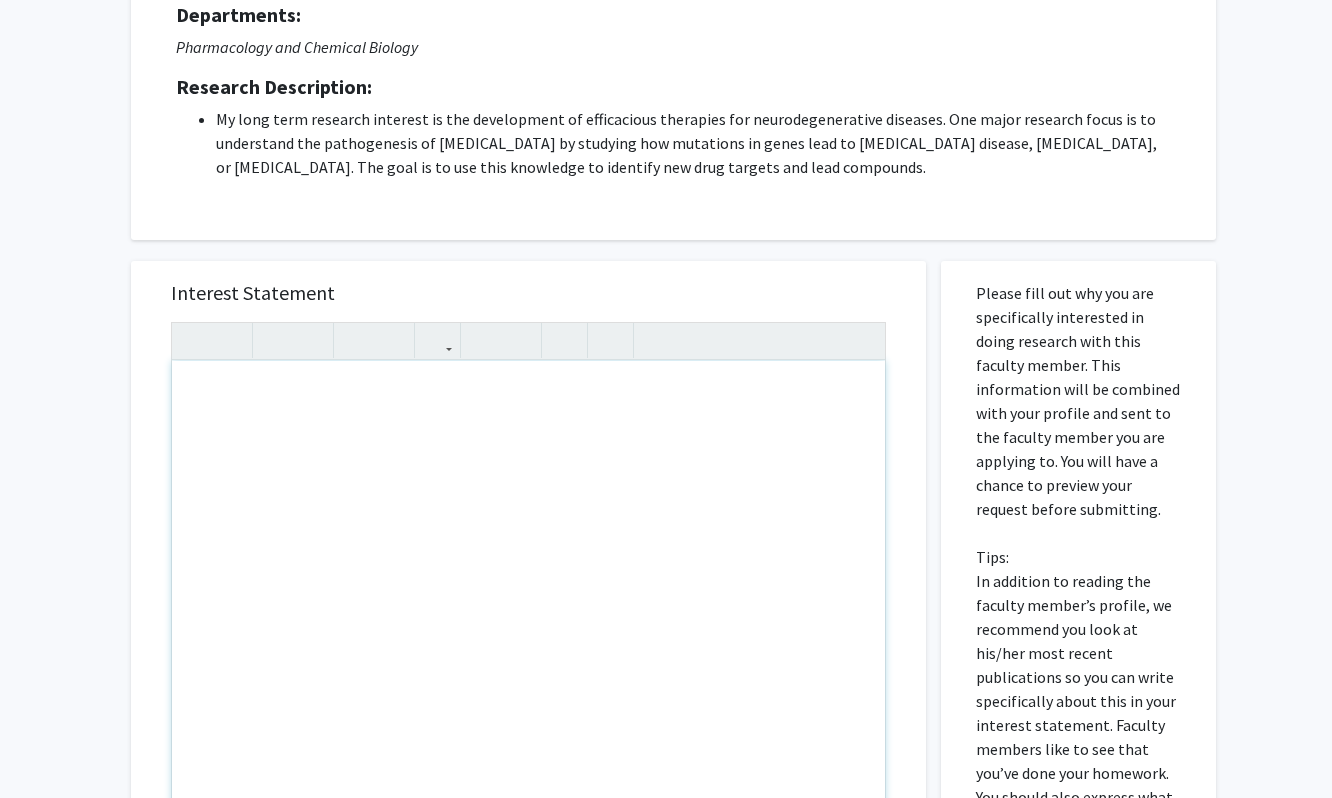 click at bounding box center (528, 590) 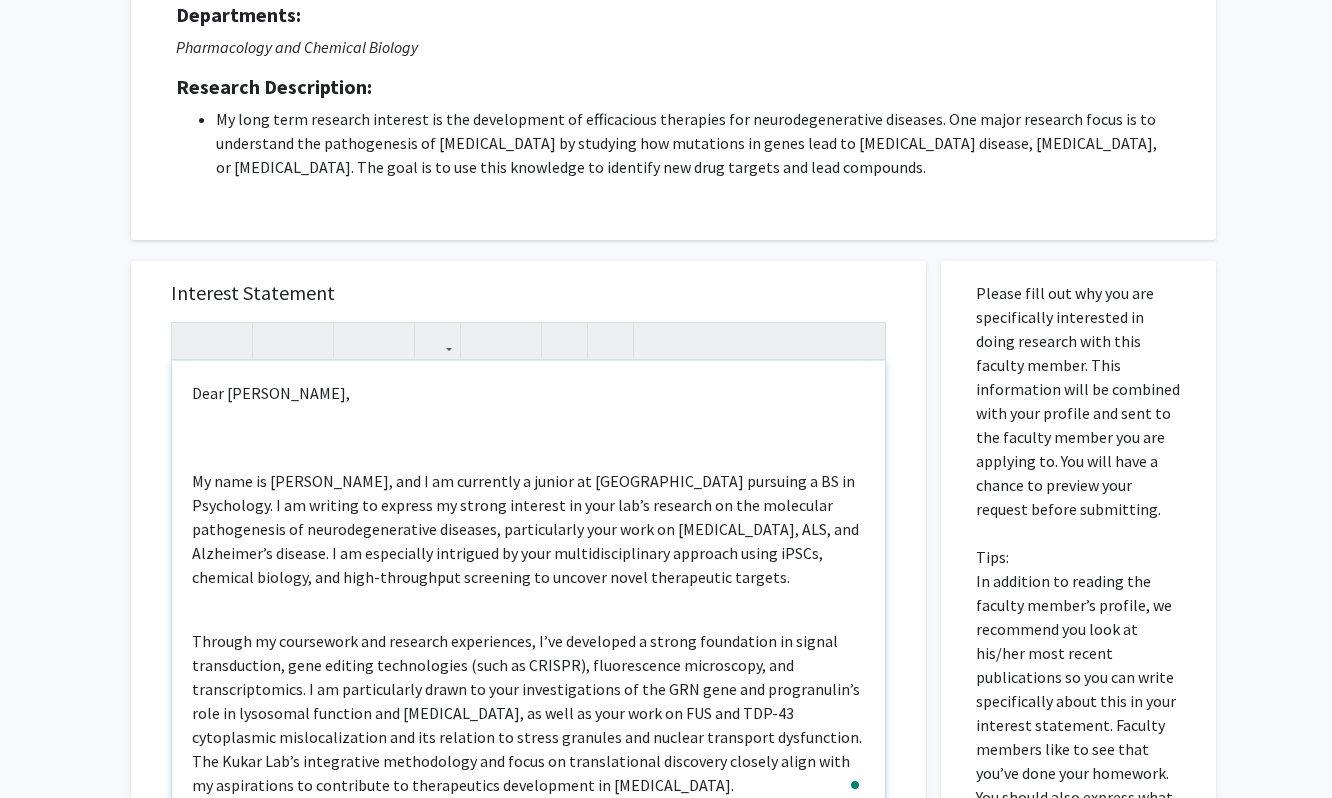 scroll, scrollTop: 88, scrollLeft: 0, axis: vertical 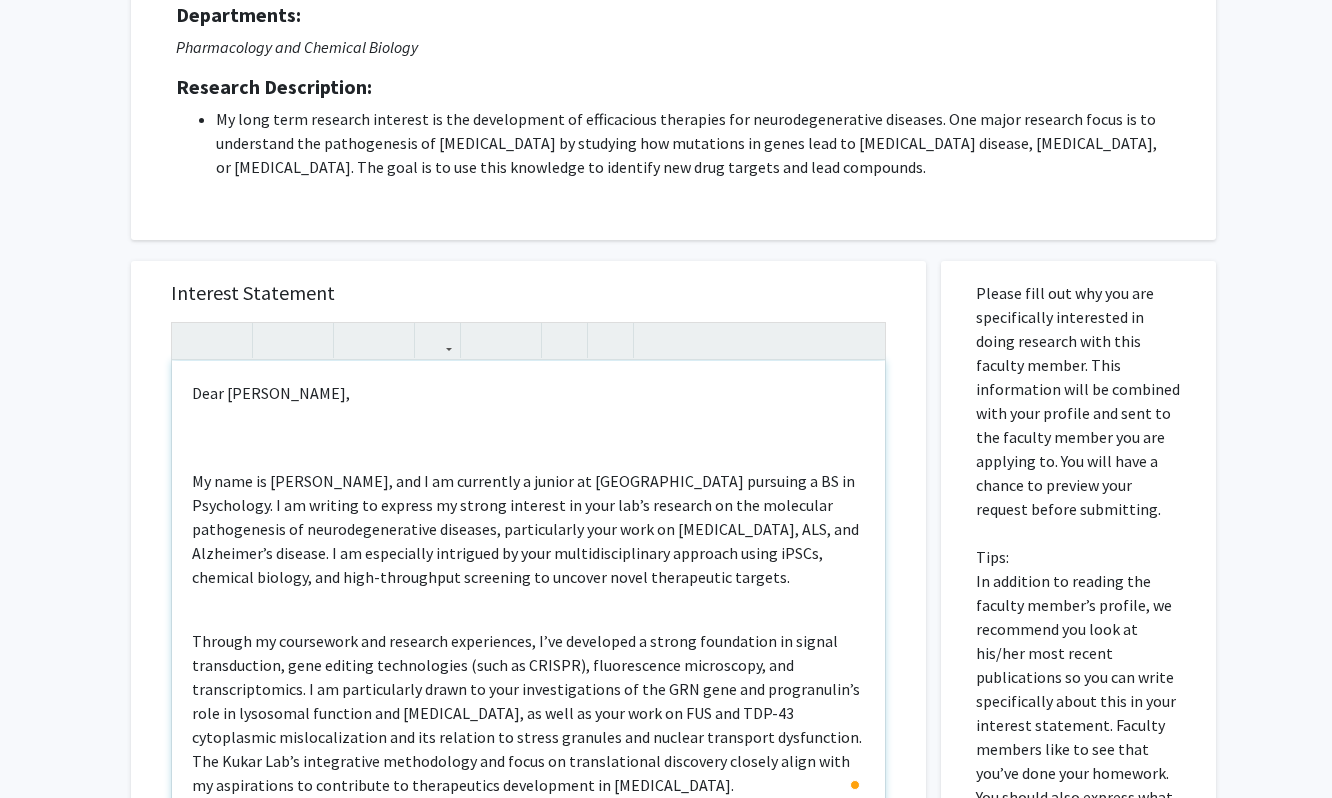 click on "Dear Dr. Kukar, My name is Connor Kim, and I am currently a junior at Emory University pursuing a BS in Psychology. I am writing to express my strong interest in your lab’s research on the molecular pathogenesis of neurodegenerative diseases, particularly your work on frontotemporal dementia, ALS, and Alzheimer’s disease. I am especially intrigued by your multidisciplinary approach using iPSCs, chemical biology, and high-throughput screening to uncover novel therapeutic targets. I would love the opportunity to apply my knowledge directly in a lab setting and grow as a prospective physician and as a student in a hands-on lab experience. Thank you so much for your consideration. I would be thrilled at the opportunity to be part of your research. Sincerely, Connor Kim" at bounding box center (528, 590) 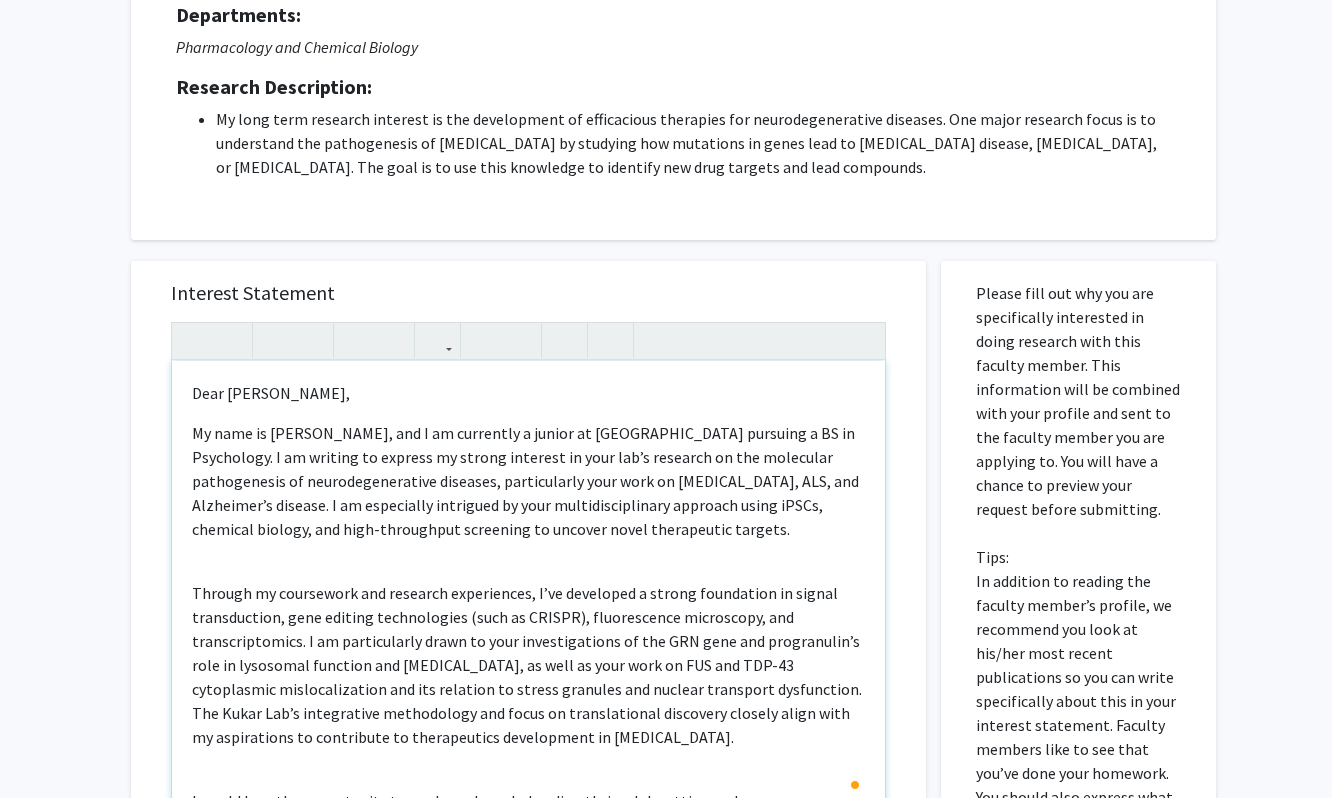 scroll, scrollTop: 148, scrollLeft: 0, axis: vertical 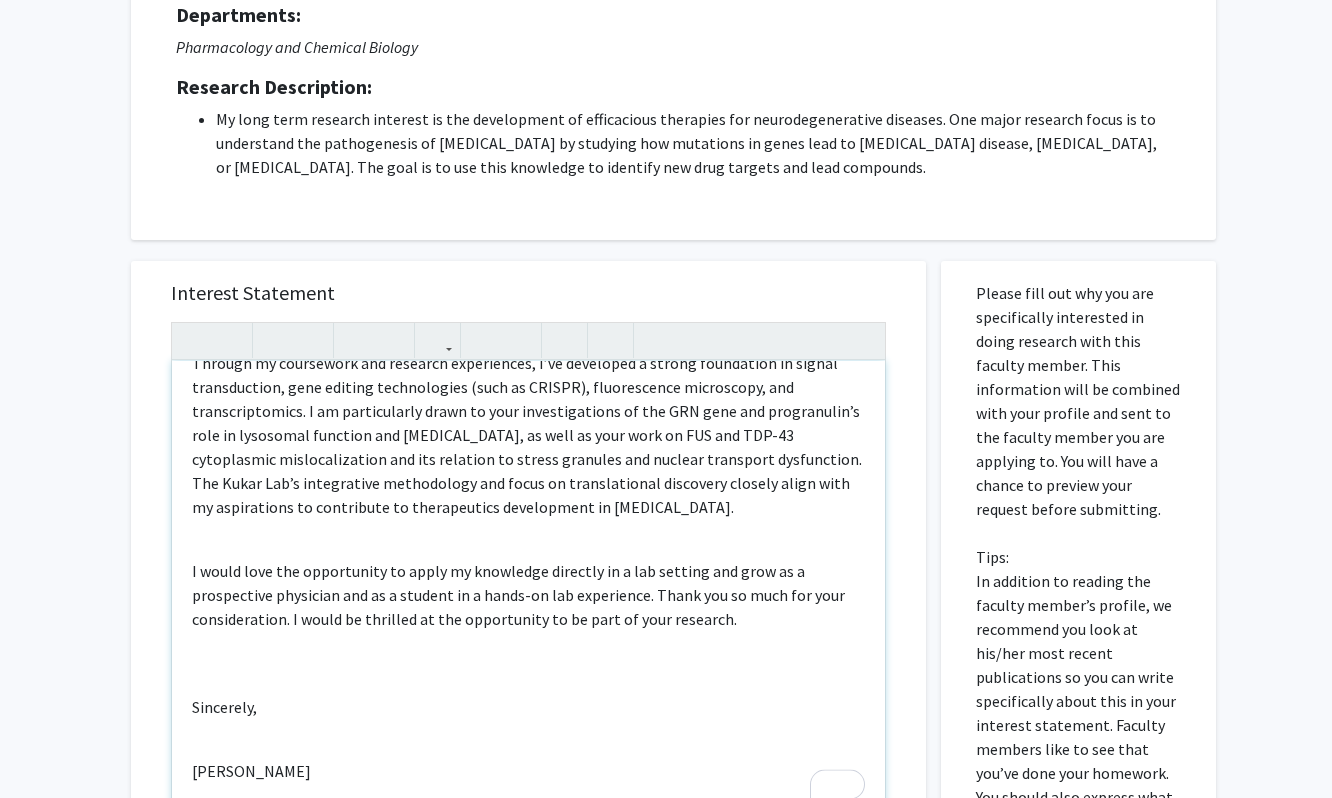 click on "Through my coursework and research experiences, I’ve developed a strong foundation in signal transduction, gene editing technologies (such as CRISPR), fluorescence microscopy, and transcriptomics. I am particularly drawn to your investigations of the GRN gene and progranulin’s role in lysosomal function and neuroinflammation, as well as your work on FUS and TDP-43 cytoplasmic mislocalization and its relation to stress granules and nuclear transport dysfunction. The Kukar Lab’s integrative methodology and focus on translational discovery closely align with my aspirations to contribute to therapeutics development in neurodegenerative disease." at bounding box center (528, 435) 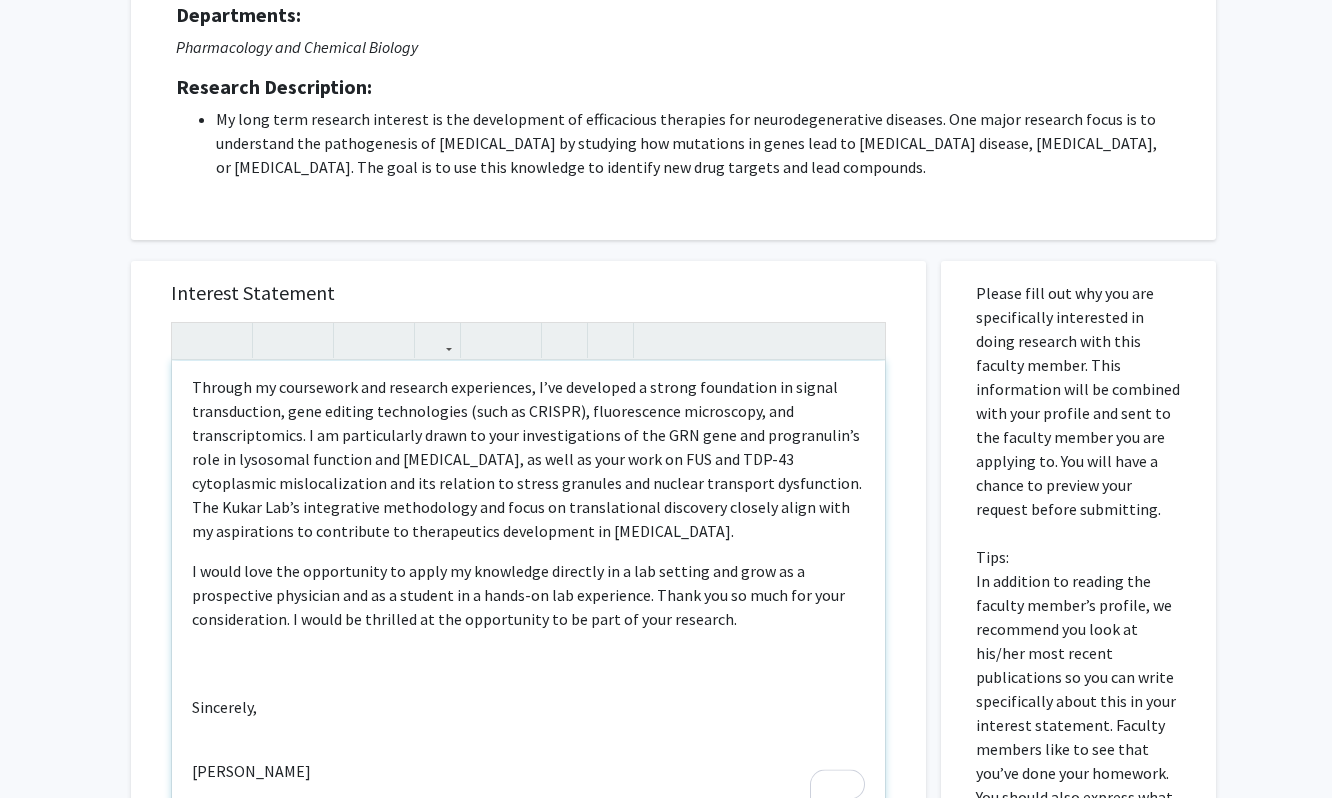 scroll, scrollTop: 206, scrollLeft: 0, axis: vertical 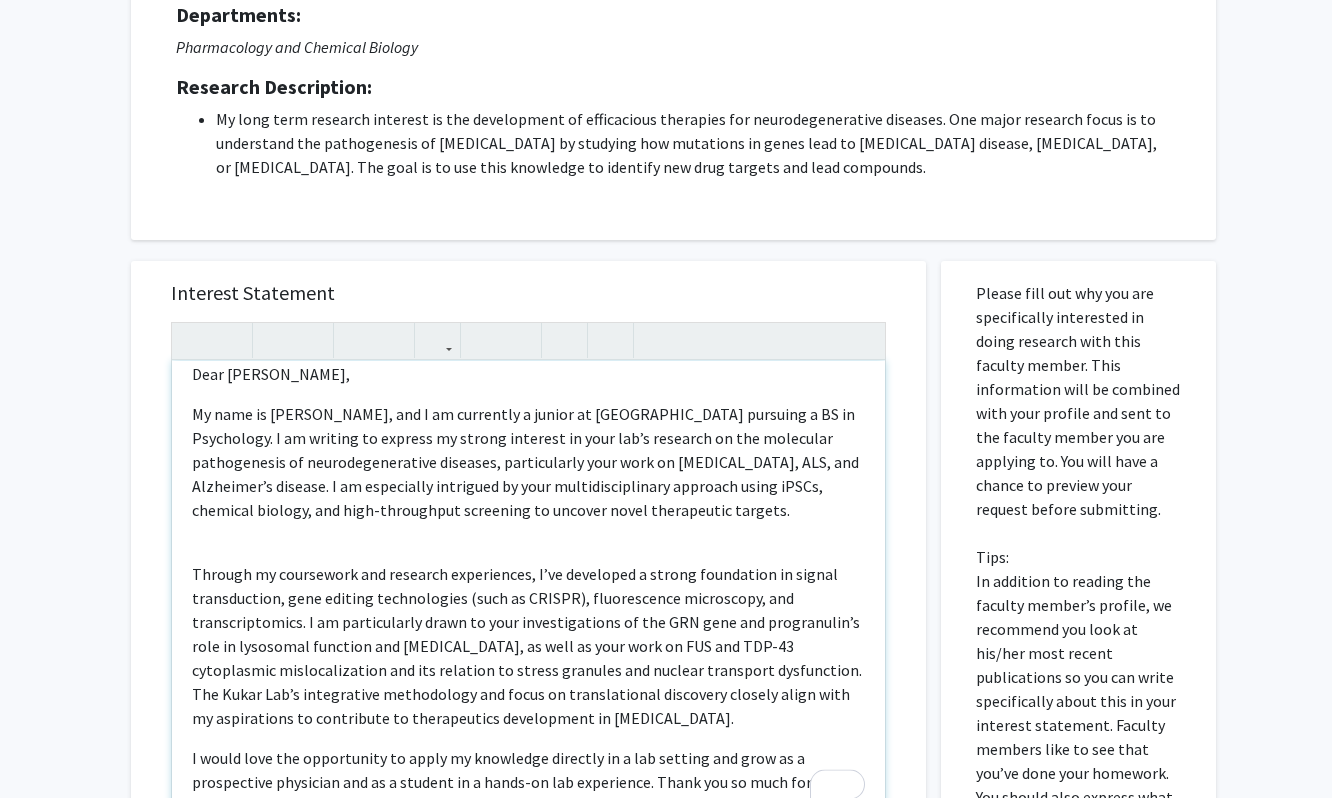 click on "Dear Dr. Kukar, My name is Connor Kim, and I am currently a junior at Emory University pursuing a BS in Psychology. I am writing to express my strong interest in your lab’s research on the molecular pathogenesis of neurodegenerative diseases, particularly your work on frontotemporal dementia, ALS, and Alzheimer’s disease. I am especially intrigued by your multidisciplinary approach using iPSCs, chemical biology, and high-throughput screening to uncover novel therapeutic targets. I would love the opportunity to apply my knowledge directly in a lab setting and grow as a prospective physician and as a student in a hands-on lab experience. Thank you so much for your consideration. I would be thrilled at the opportunity to be part of your research. Sincerely, Connor Kim" at bounding box center (528, 590) 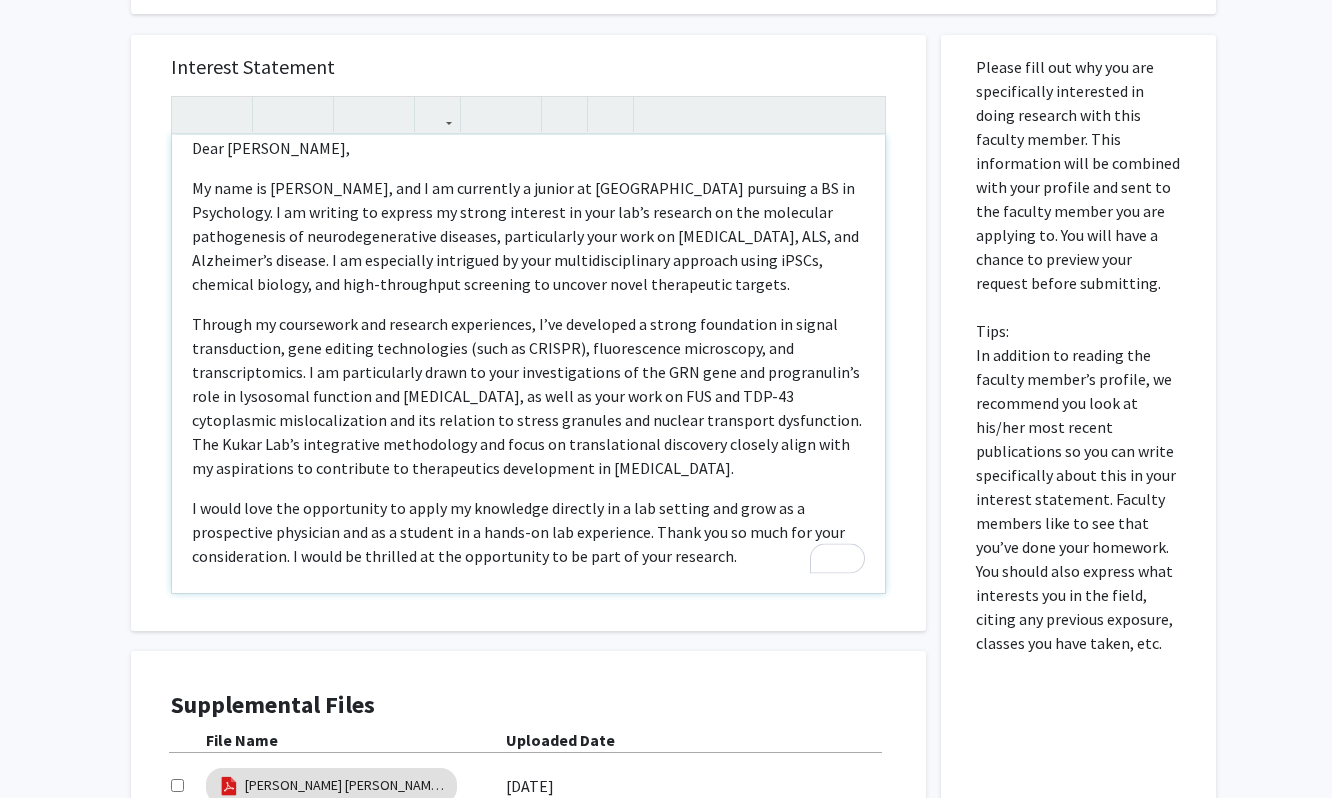 scroll, scrollTop: 693, scrollLeft: 0, axis: vertical 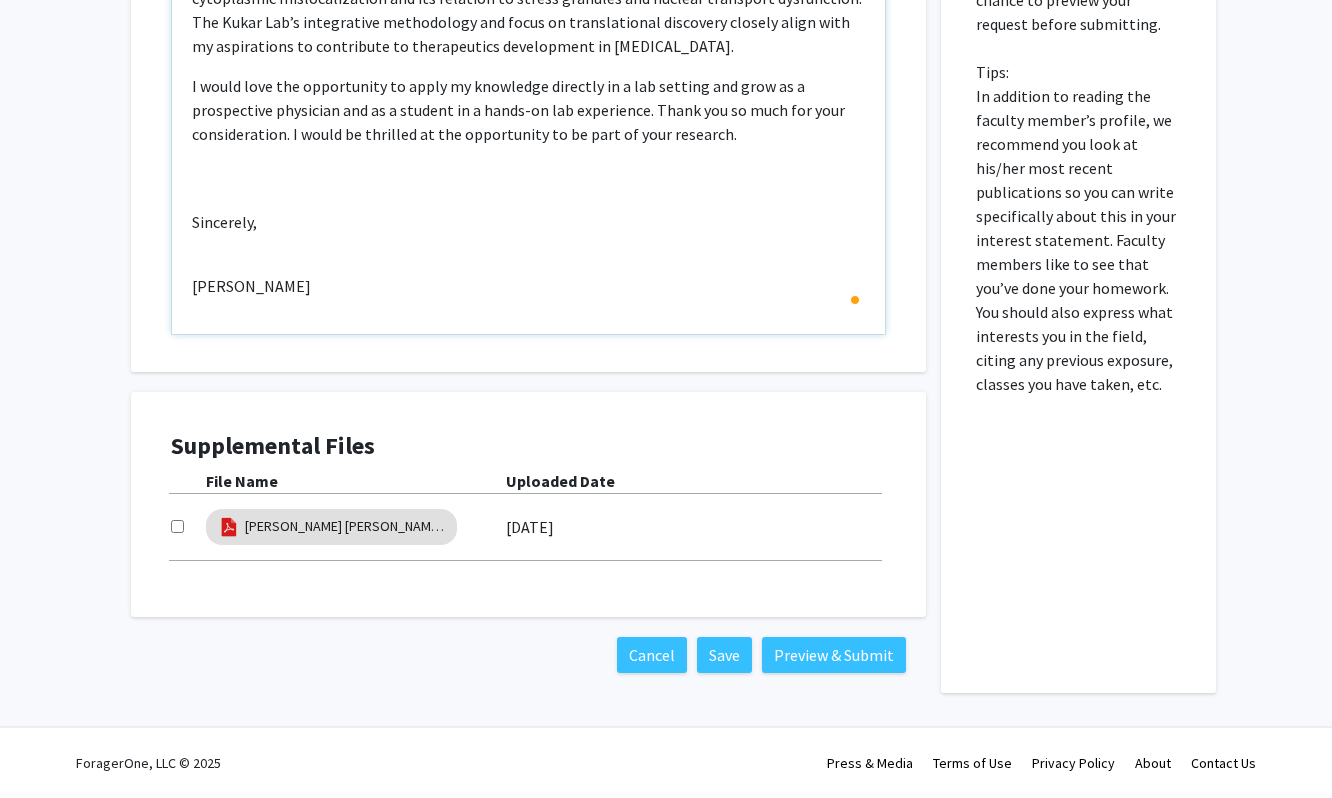 click on "Dear Dr. Kukar, My name is Connor Kim, and I am currently a junior at Emory University pursuing a BS in Psychology. I am writing to express my strong interest in your lab’s research on the molecular pathogenesis of neurodegenerative diseases, particularly your work on frontotemporal dementia, ALS, and Alzheimer’s disease. I am especially intrigued by your multidisciplinary approach using iPSCs, chemical biology, and high-throughput screening to uncover novel therapeutic targets. I would love the opportunity to apply my knowledge directly in a lab setting and grow as a prospective physician and as a student in a hands-on lab experience. Thank you so much for your consideration. I would be thrilled at the opportunity to be part of your research. Sincerely, Connor Kim" at bounding box center (528, 105) 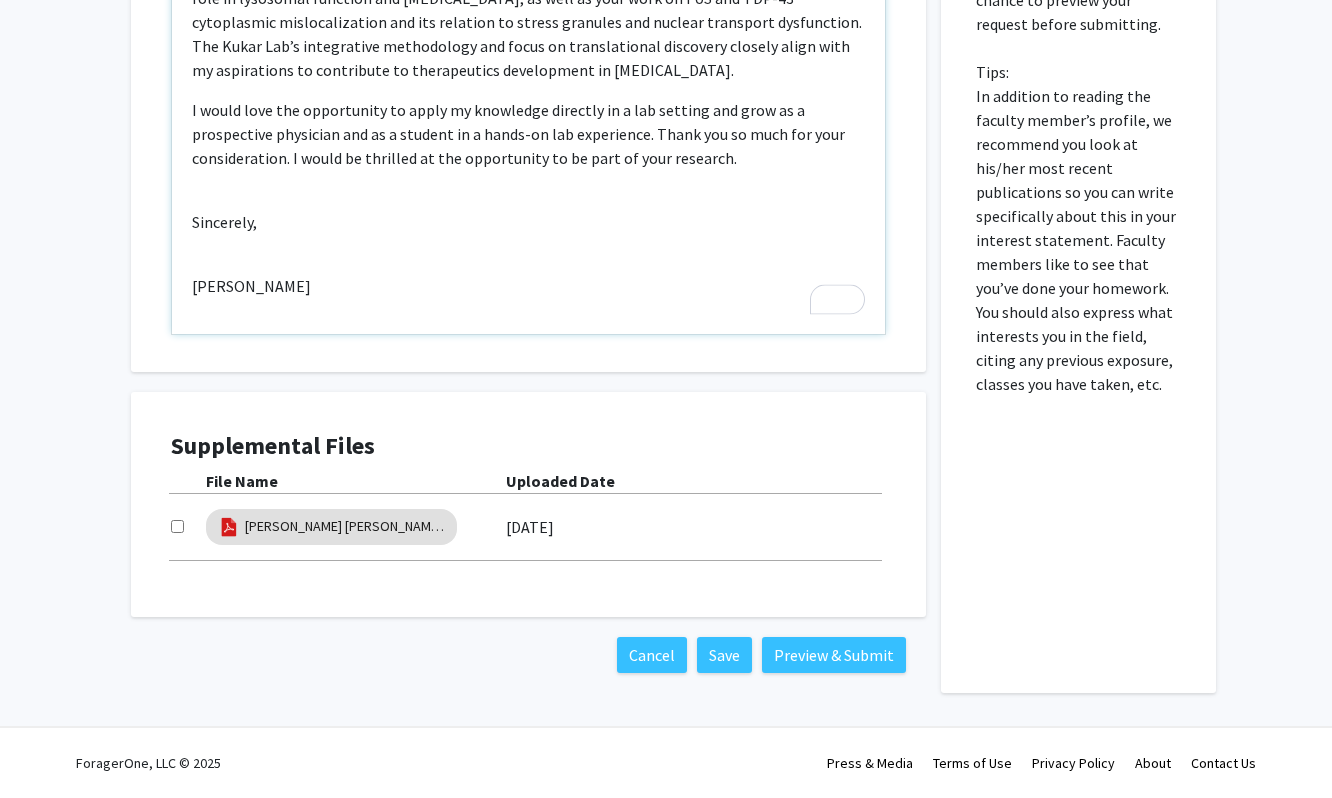 click on "Dear Dr. Kukar, My name is Connor Kim, and I am currently a junior at Emory University pursuing a BS in Psychology. I am writing to express my strong interest in your lab’s research on the molecular pathogenesis of neurodegenerative diseases, particularly your work on frontotemporal dementia, ALS, and Alzheimer’s disease. I am especially intrigued by your multidisciplinary approach using iPSCs, chemical biology, and high-throughput screening to uncover novel therapeutic targets. I would love the opportunity to apply my knowledge directly in a lab setting and grow as a prospective physician and as a student in a hands-on lab experience. Thank you so much for your consideration. I would be thrilled at the opportunity to be part of your research. Sincerely, Connor Kim" at bounding box center [528, 105] 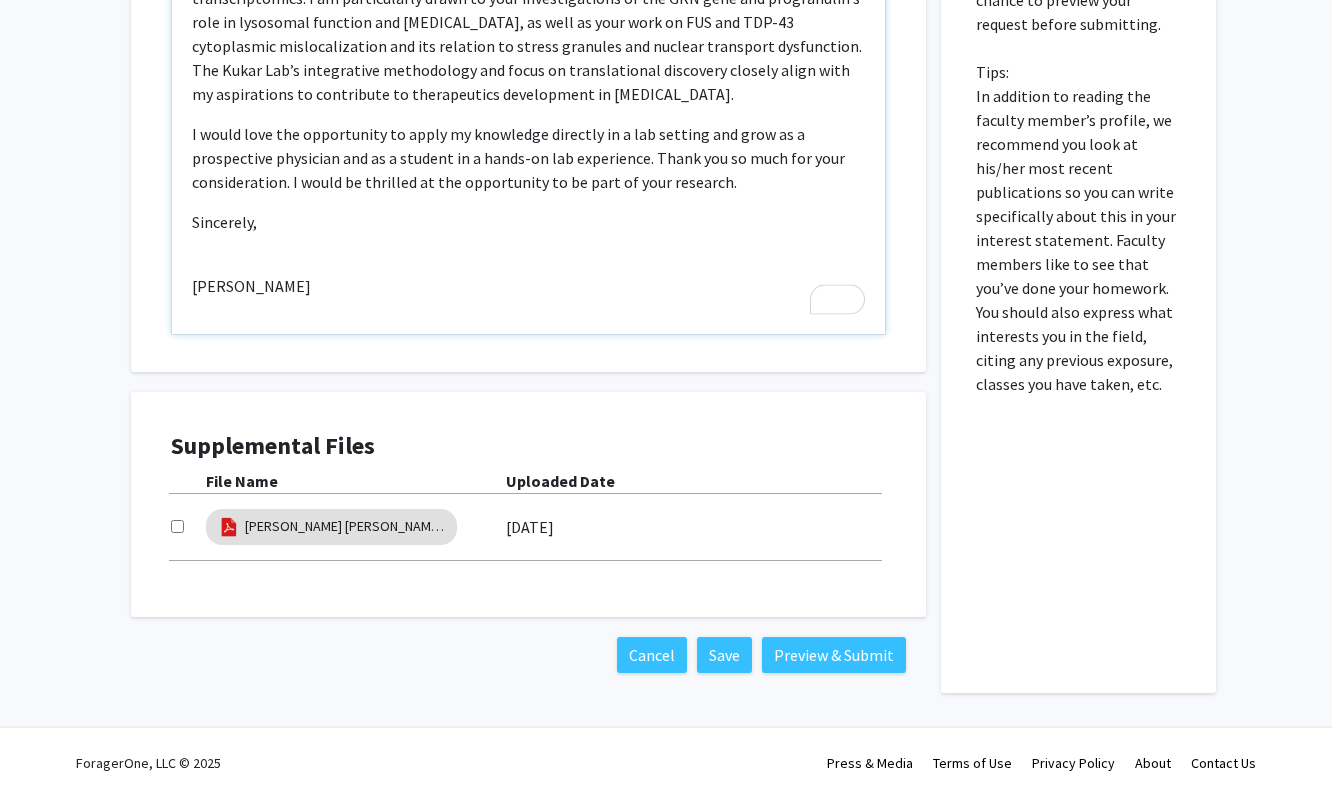 click on "Dear Dr. Kukar, My name is Connor Kim, and I am currently a junior at Emory University pursuing a BS in Psychology. I am writing to express my strong interest in your lab’s research on the molecular pathogenesis of neurodegenerative diseases, particularly your work on frontotemporal dementia, ALS, and Alzheimer’s disease. I am especially intrigued by your multidisciplinary approach using iPSCs, chemical biology, and high-throughput screening to uncover novel therapeutic targets. I would love the opportunity to apply my knowledge directly in a lab setting and grow as a prospective physician and as a student in a hands-on lab experience. Thank you so much for your consideration. I would be thrilled at the opportunity to be part of your research. Sincerely, Connor Kim" at bounding box center (528, 105) 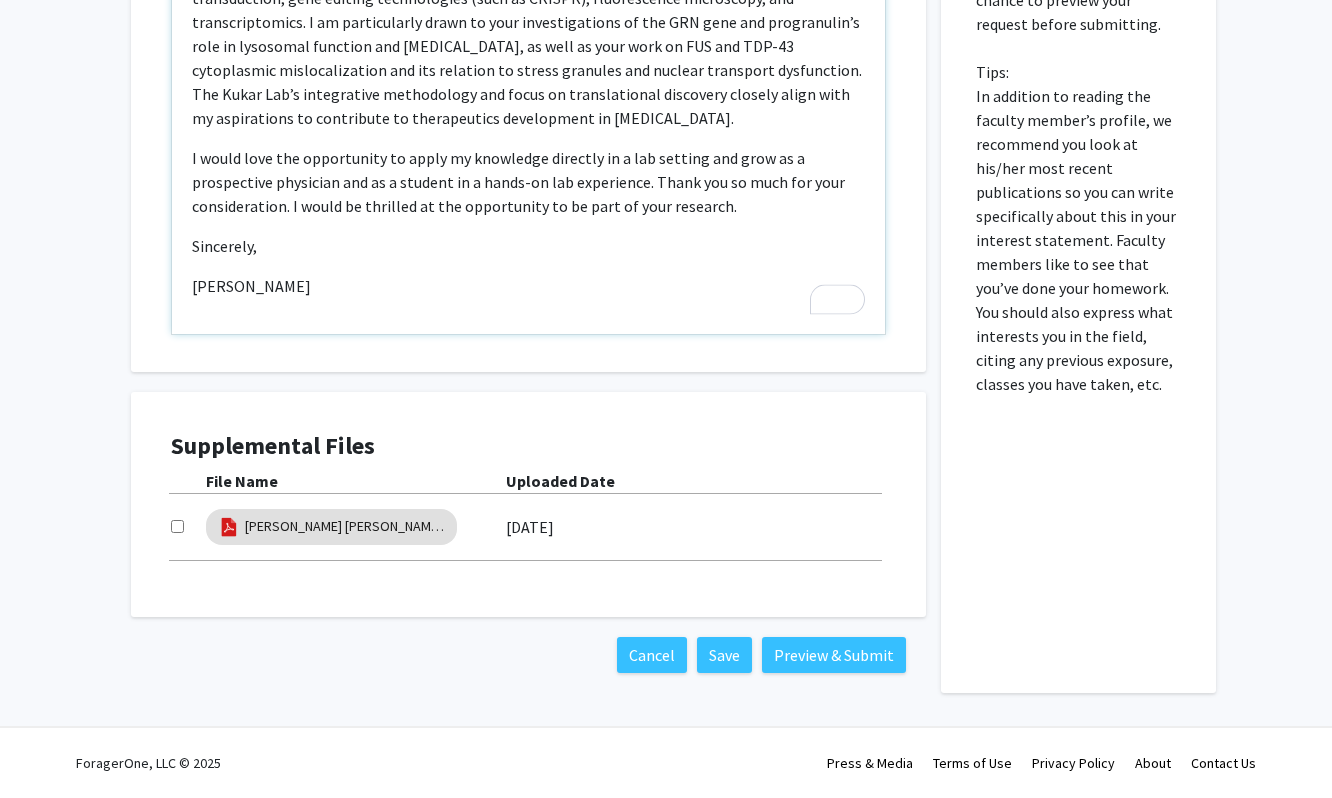 type on "<p>Dear Dr. Kukar,</p><p>My name is Connor Kim, and I am currently a junior at Emory University pursuing a BS in Psychology. I am writing to express my strong interest in your lab’s research on the molecular pathogenesis of neurodegenerative diseases, particularly your work on frontotemporal dementia, ALS, and Alzheimer’s disease. I am especially intrigued by your multidisciplinary approach using iPSCs, chemical biology, and high-throughput screening to uncover novel therapeutic targets.</p><p>Through my coursework and research experiences, I’ve developed a strong foundation in signal transduction, gene editing technologies (such as CRISPR), fluorescence microscopy, and transcriptomics. I am particularly drawn to your investigations of the GRN gene and progranulin’s role in lysosomal function and neuroinflammation, as well as your work on FUS and TDP-43 cytoplasmic mislocalization and its relation to stress granules and nuclear transport dysfunction. The Kukar Lab’s integrative methodology and focus on tra..." 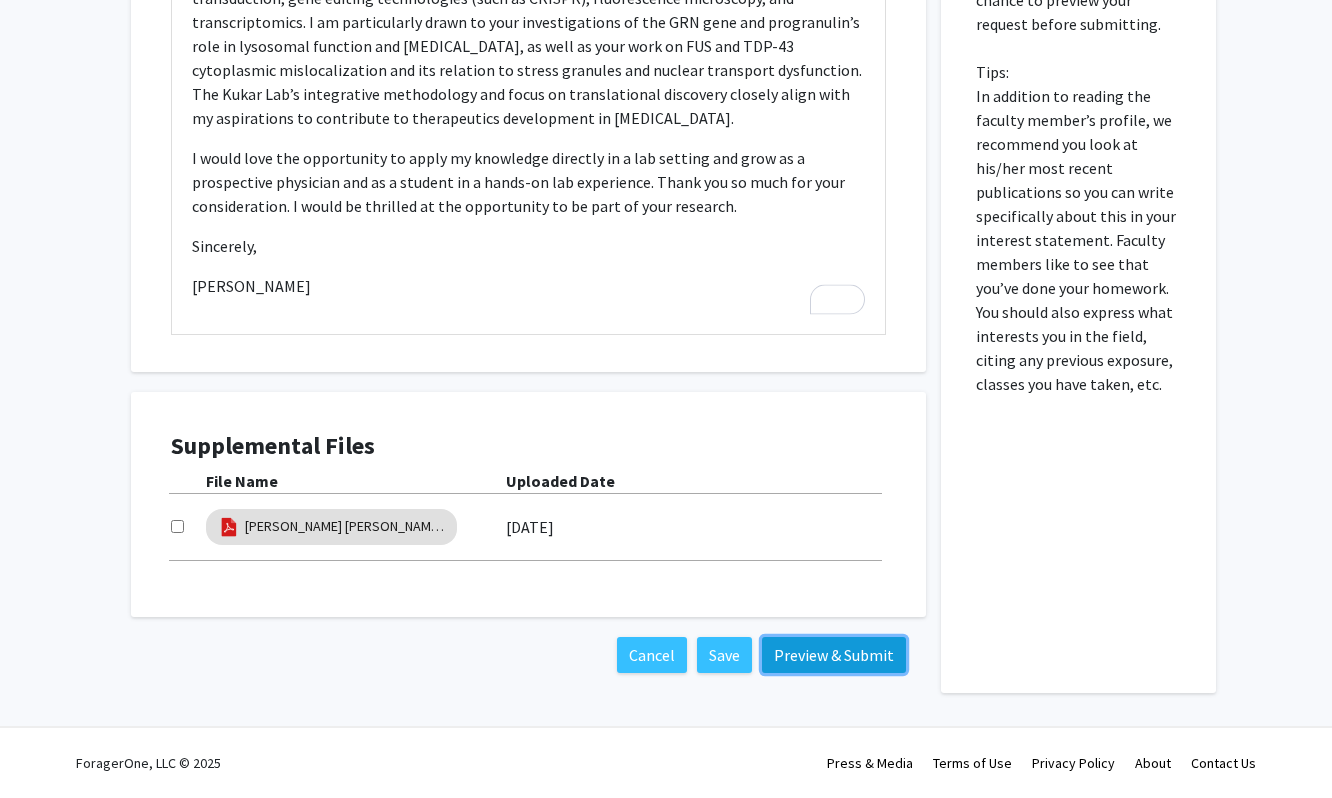 click on "Preview & Submit" at bounding box center [834, 655] 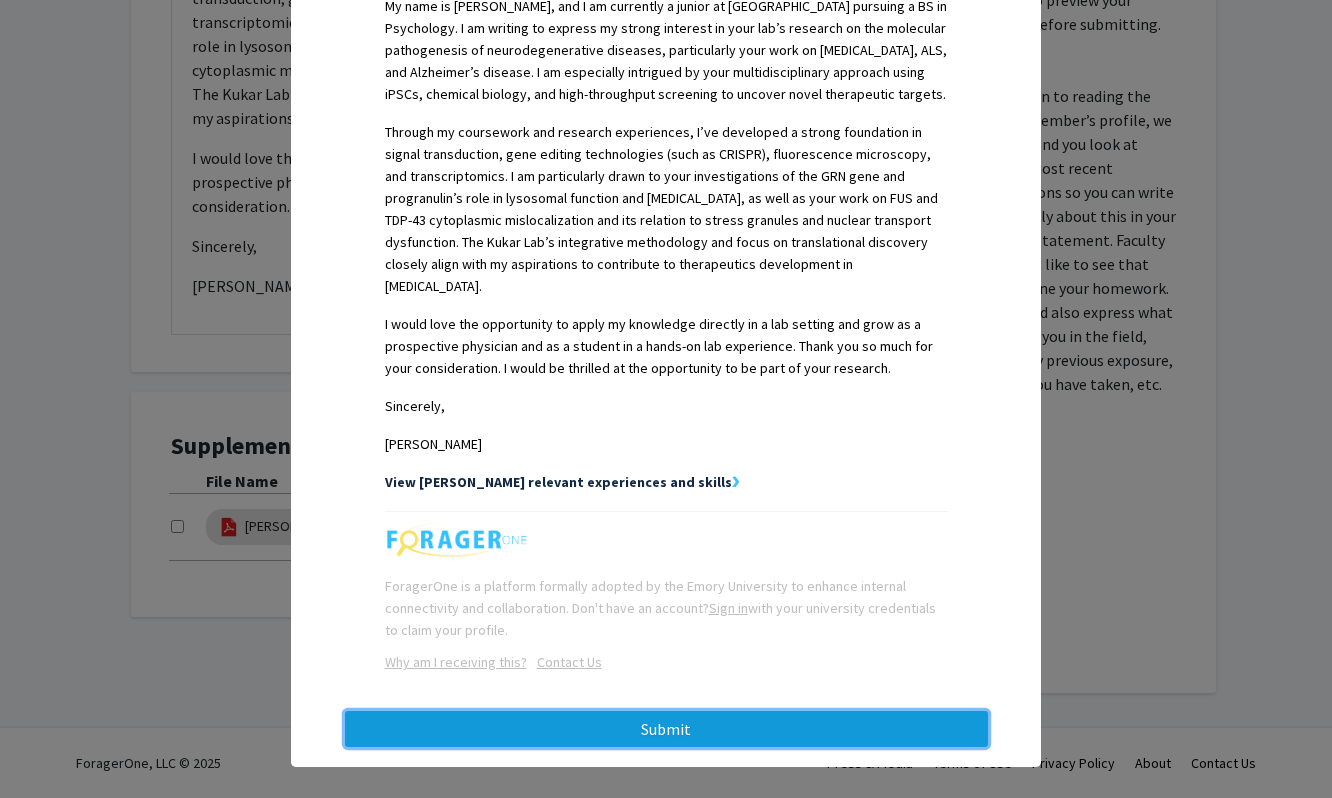 click on "Submit" at bounding box center [666, 729] 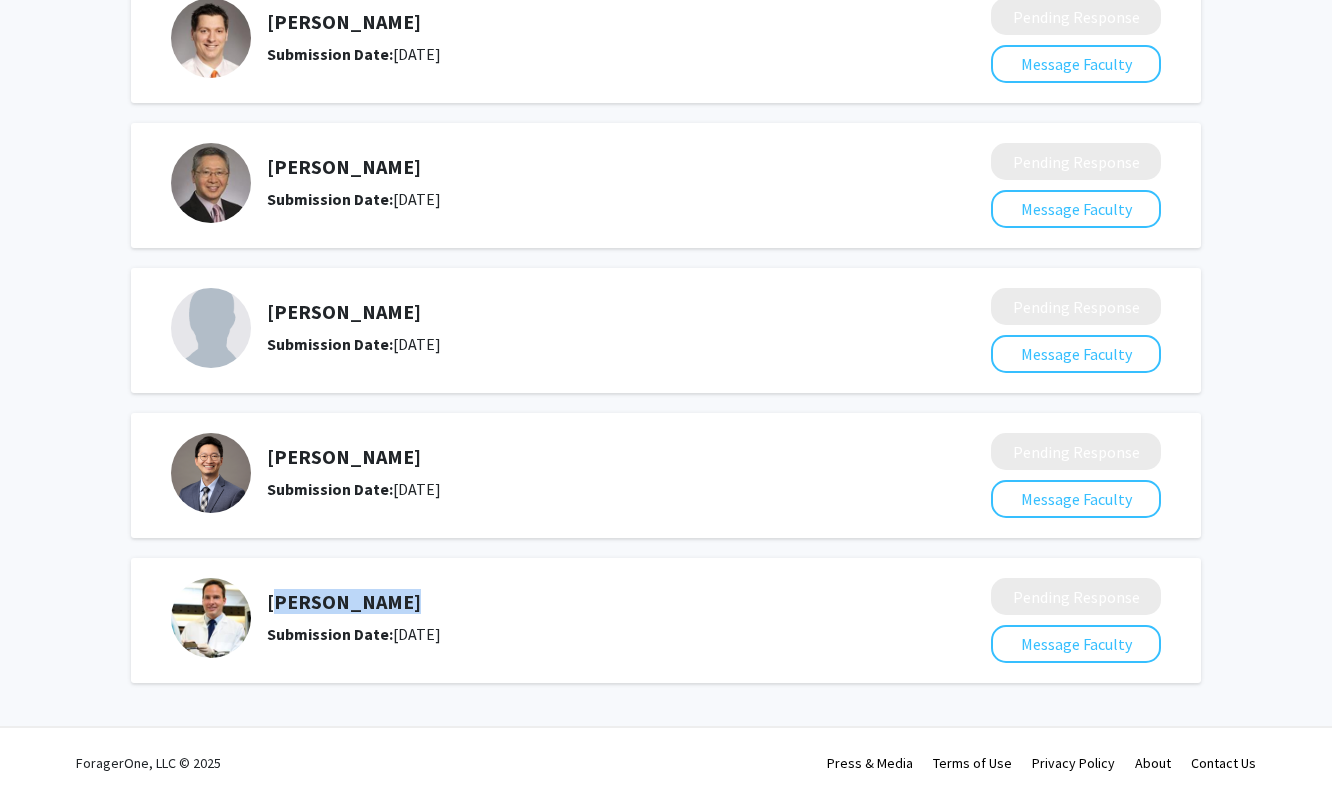 drag, startPoint x: 269, startPoint y: 603, endPoint x: 491, endPoint y: 602, distance: 222.00226 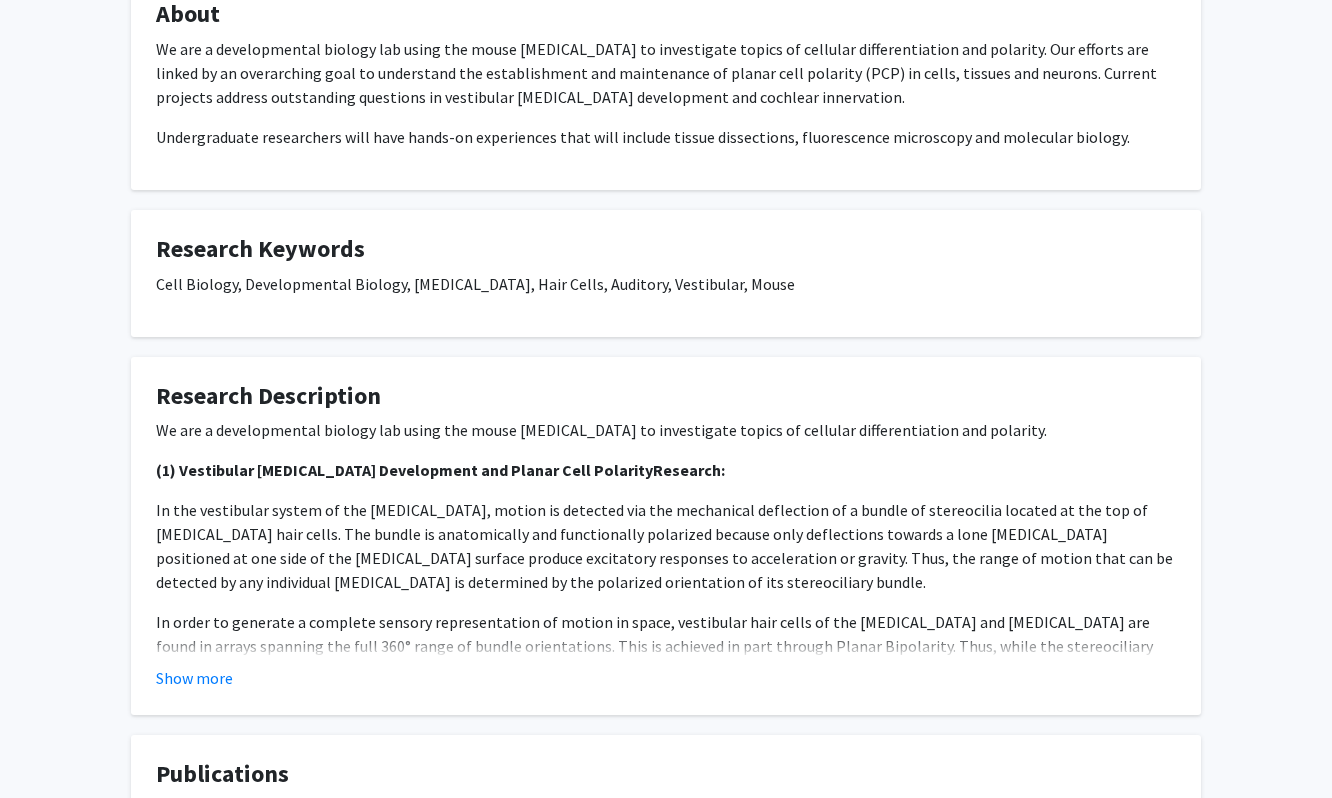 scroll, scrollTop: 389, scrollLeft: 0, axis: vertical 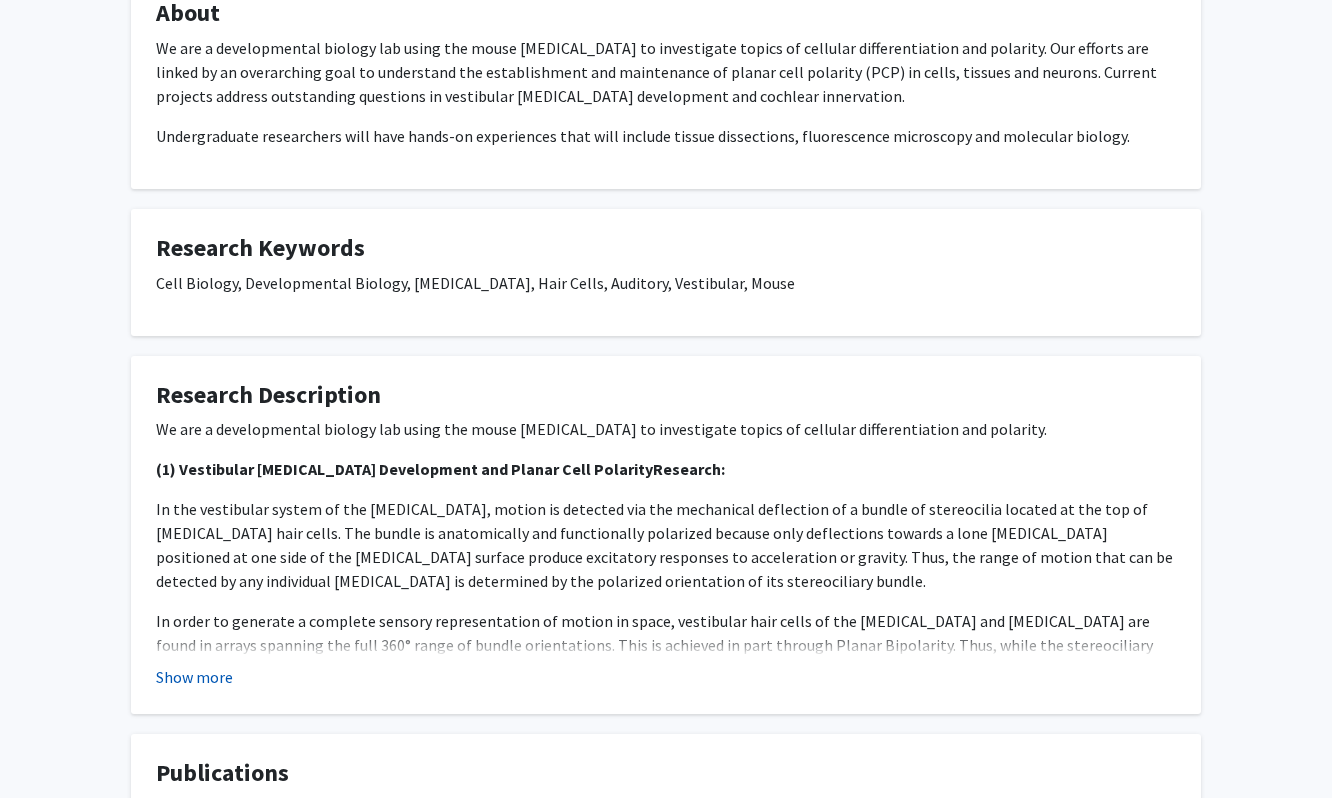 click on "Show more" 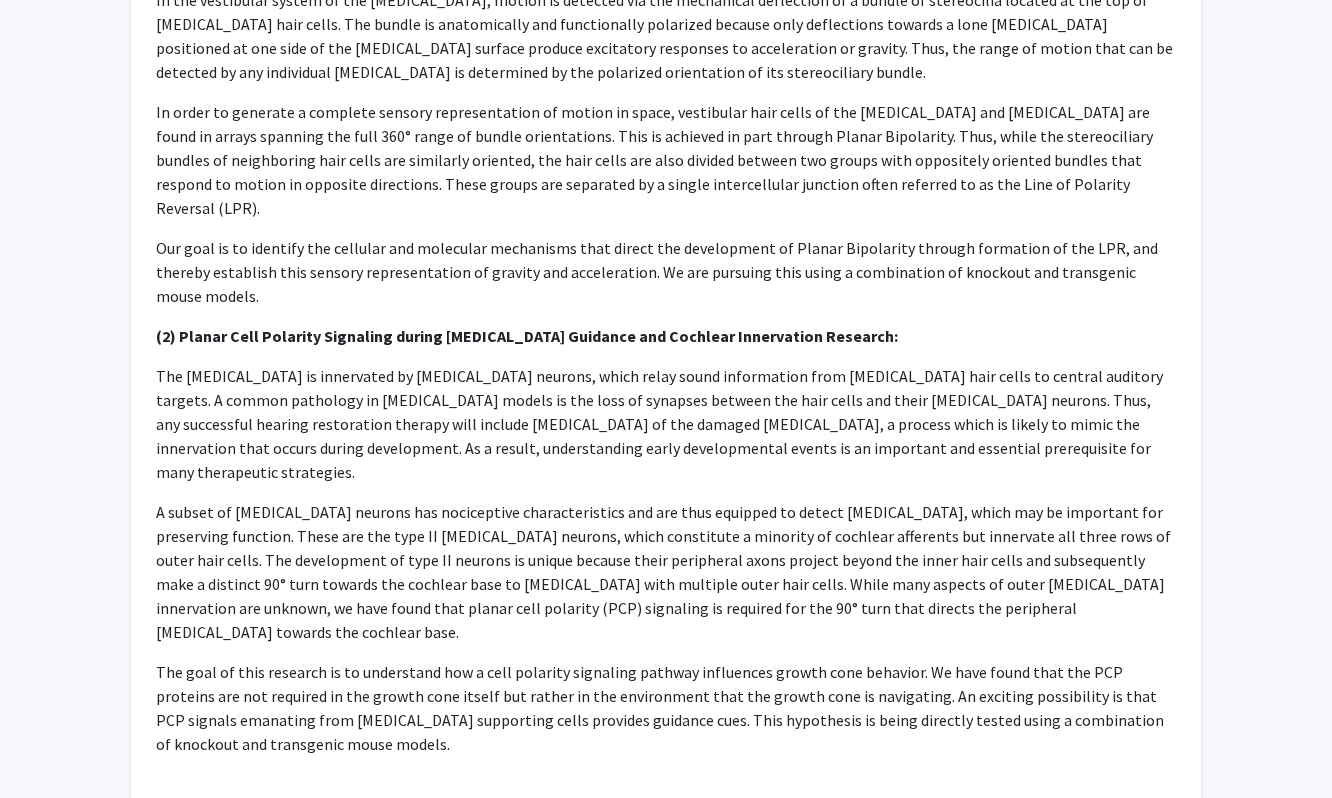 scroll, scrollTop: 894, scrollLeft: 0, axis: vertical 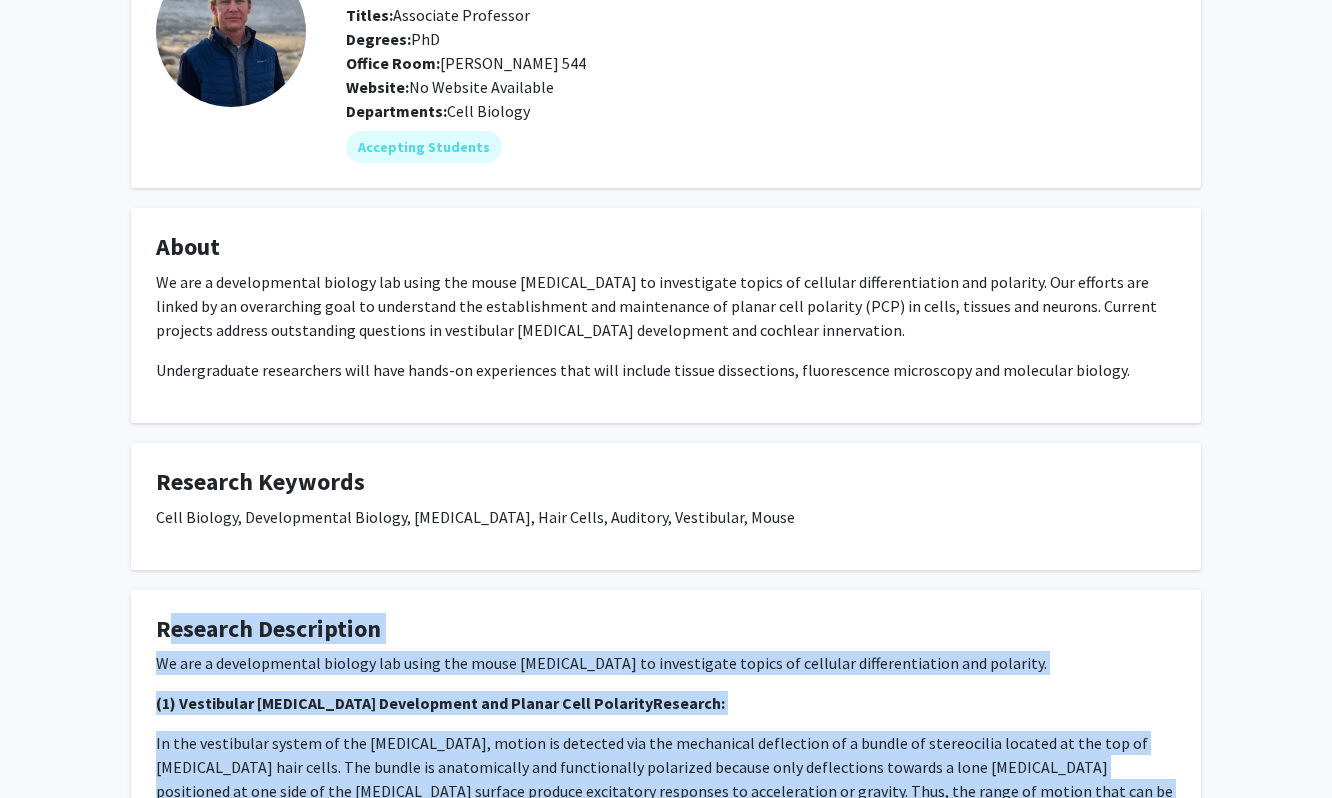 drag, startPoint x: 257, startPoint y: 721, endPoint x: 150, endPoint y: 637, distance: 136.03308 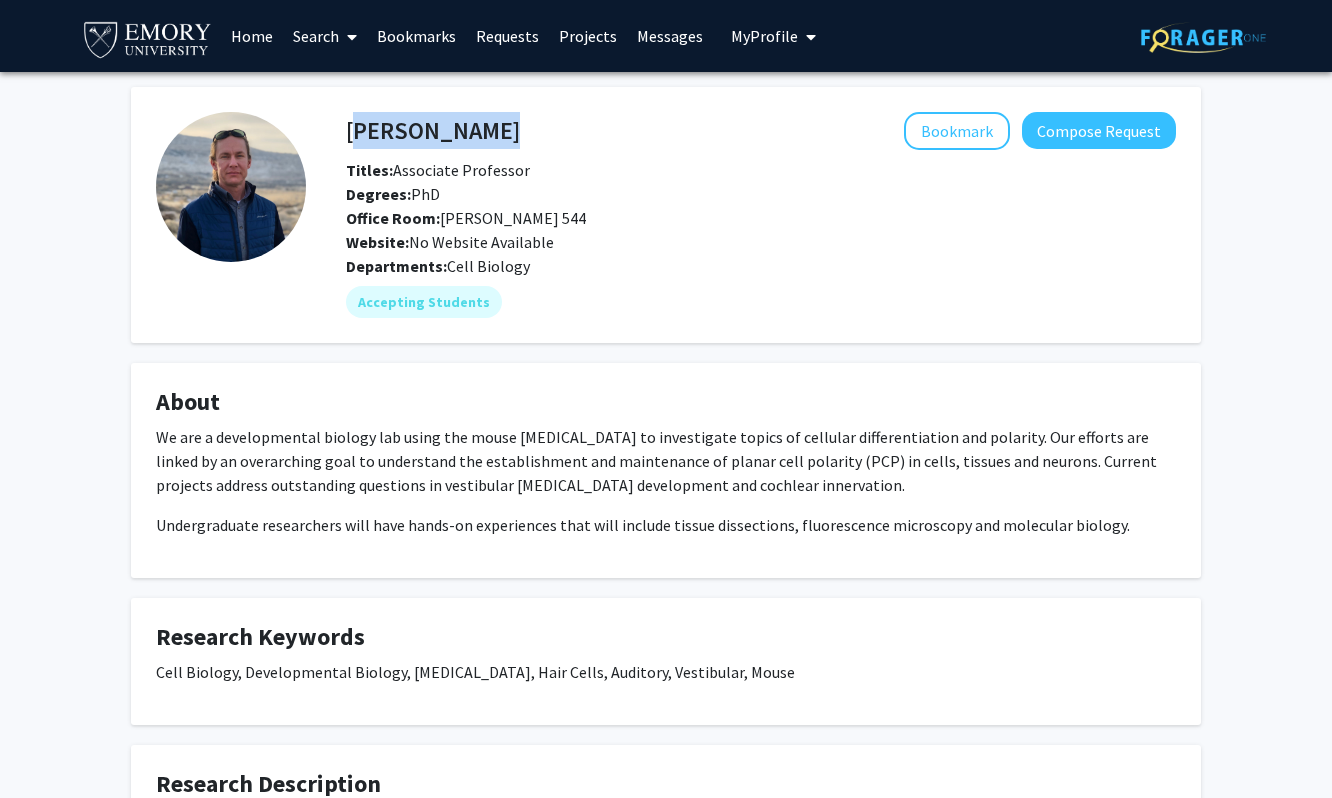 drag, startPoint x: 350, startPoint y: 127, endPoint x: 522, endPoint y: 128, distance: 172.00291 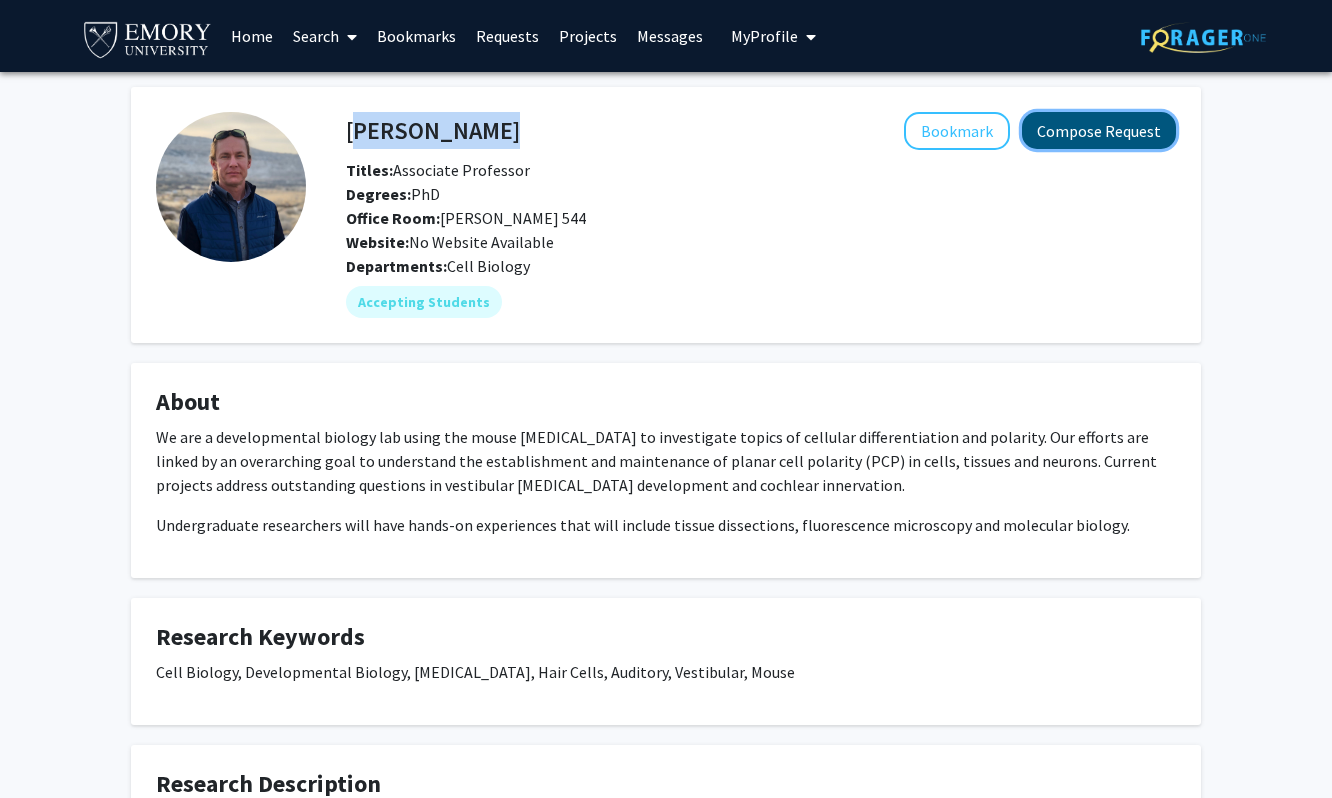 click on "Compose Request" 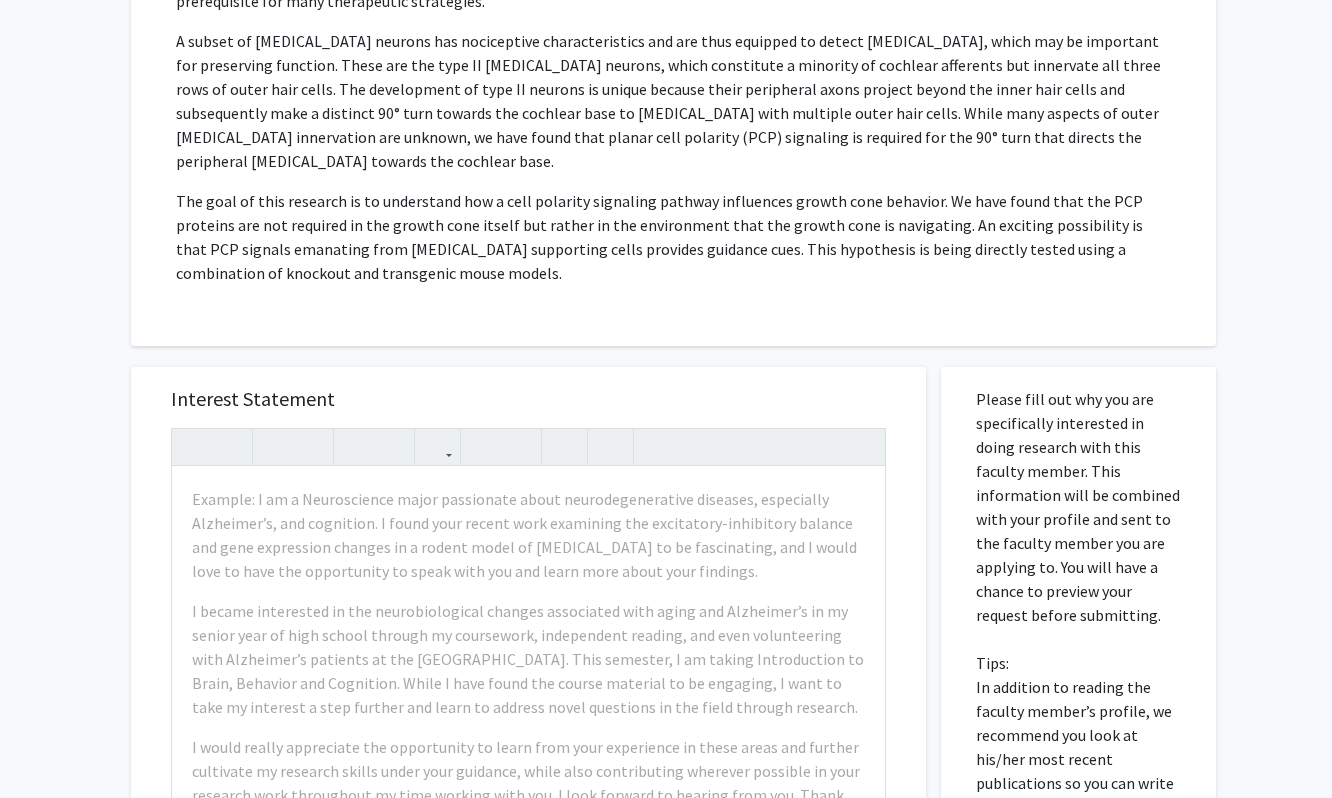 scroll, scrollTop: 1191, scrollLeft: 0, axis: vertical 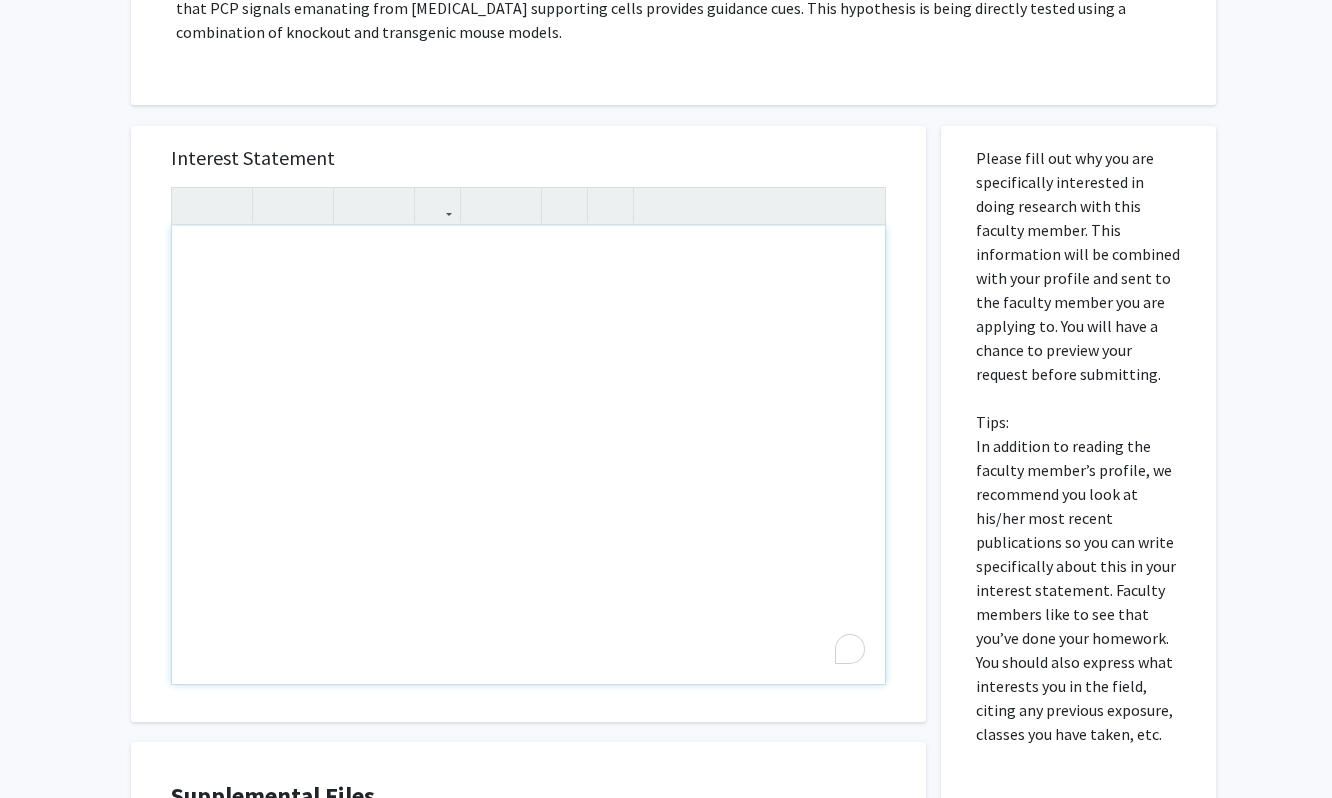 paste 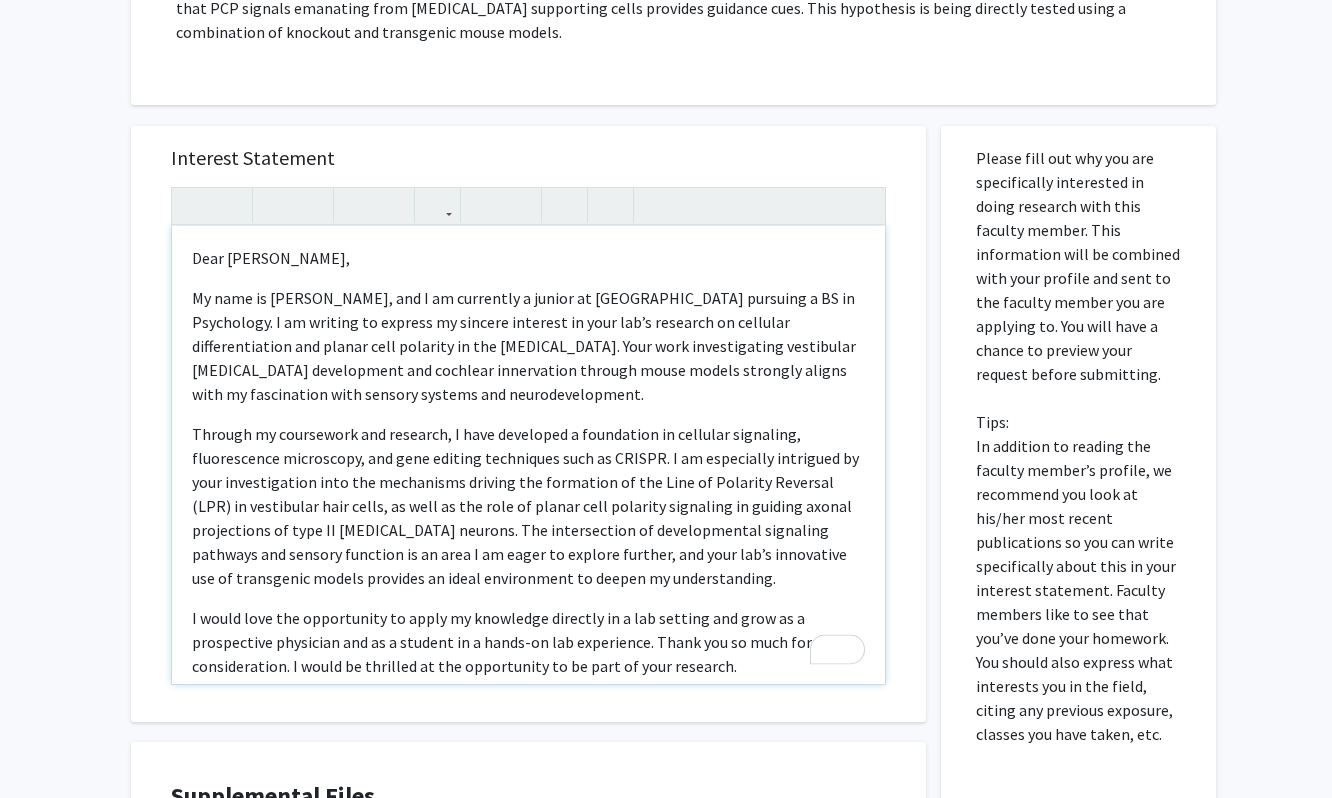 scroll, scrollTop: 158, scrollLeft: 0, axis: vertical 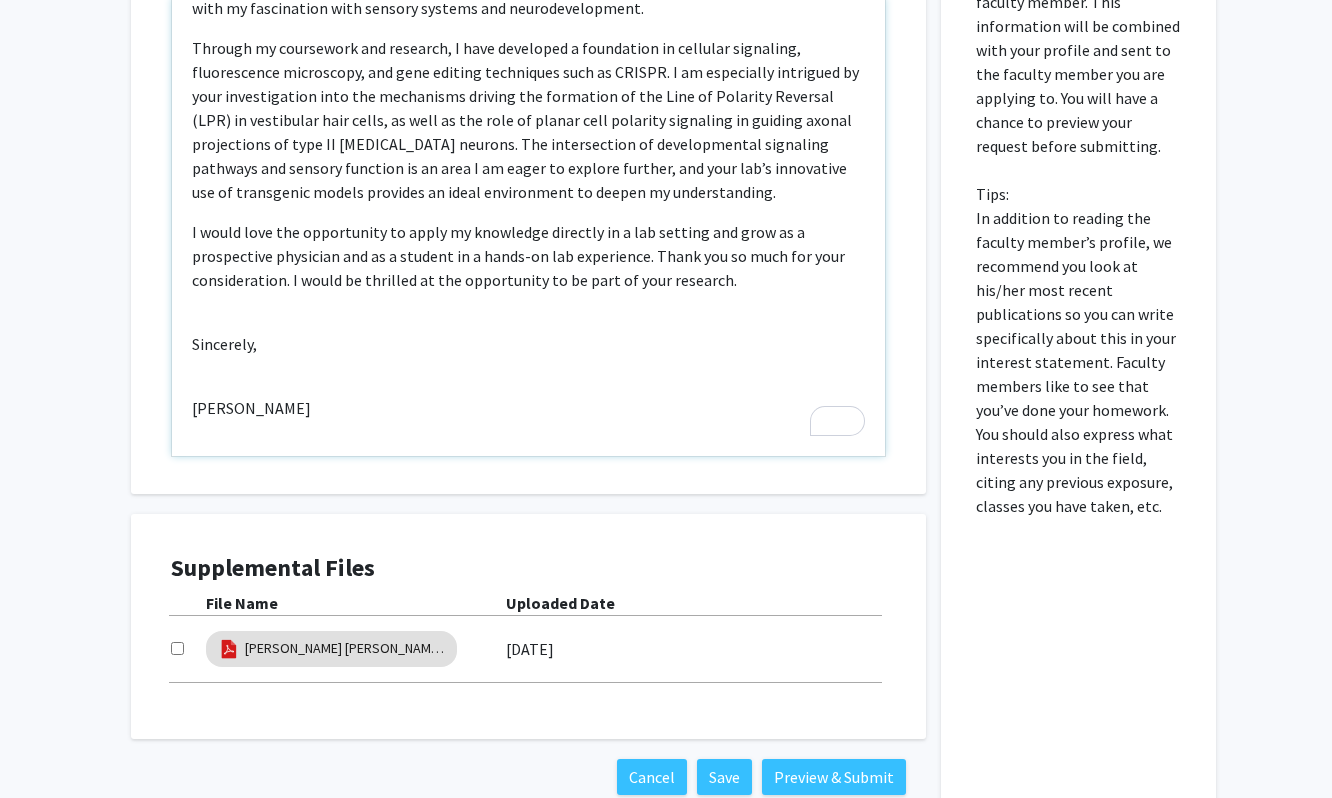 click on "Dear [PERSON_NAME],  My name is [PERSON_NAME], and I am currently a junior at [GEOGRAPHIC_DATA] pursuing a BS in Psychology. I am writing to express my sincere interest in your lab’s research on cellular differentiation and planar cell polarity in the [MEDICAL_DATA]. Your work investigating vestibular [MEDICAL_DATA] development and cochlear innervation through mouse models strongly aligns with my fascination with sensory systems and neurodevelopment. I would love the opportunity to apply my knowledge directly in a lab setting and grow as a prospective physician and as a student in a hands-on lab experience. Thank you so much for your consideration. I would be thrilled at the opportunity to be part of your research. Sincerely, [PERSON_NAME]" at bounding box center [528, 227] 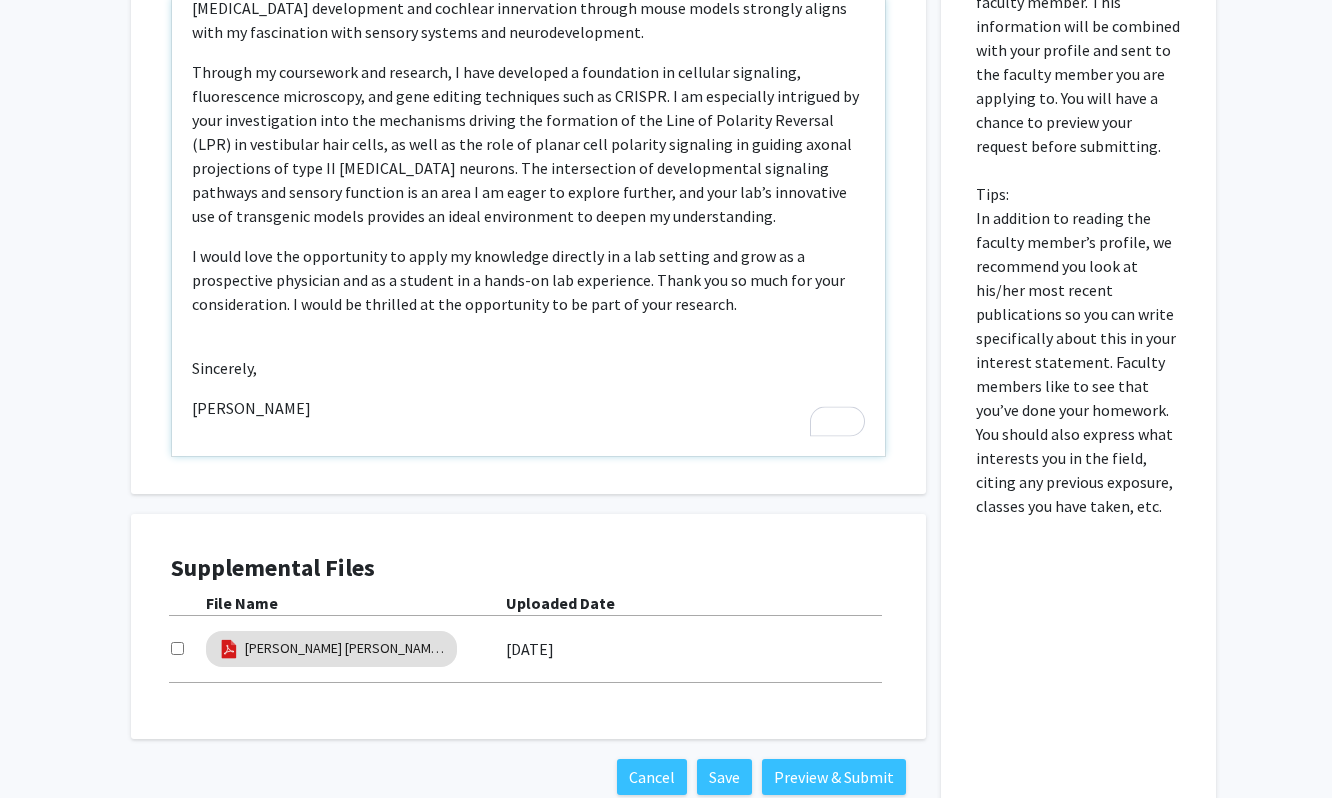 click on "Dear [PERSON_NAME],  My name is [PERSON_NAME], and I am currently a junior at [GEOGRAPHIC_DATA] pursuing a BS in Psychology. I am writing to express my sincere interest in your lab’s research on cellular differentiation and planar cell polarity in the [MEDICAL_DATA]. Your work investigating vestibular [MEDICAL_DATA] development and cochlear innervation through mouse models strongly aligns with my fascination with sensory systems and neurodevelopment. I would love the opportunity to apply my knowledge directly in a lab setting and grow as a prospective physician and as a student in a hands-on lab experience. Thank you so much for your consideration. I would be thrilled at the opportunity to be part of your research. Sincerely, [PERSON_NAME]" at bounding box center [528, 227] 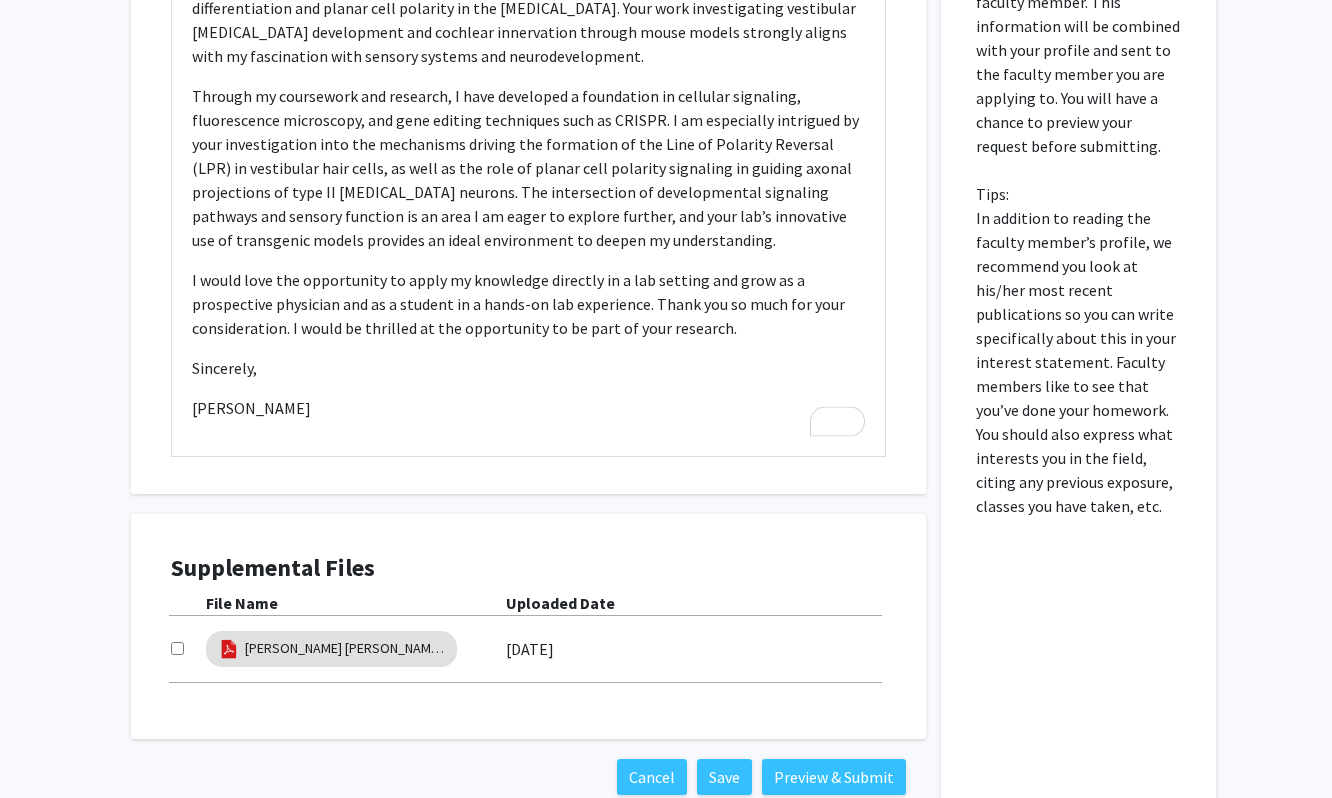 click at bounding box center (177, 648) 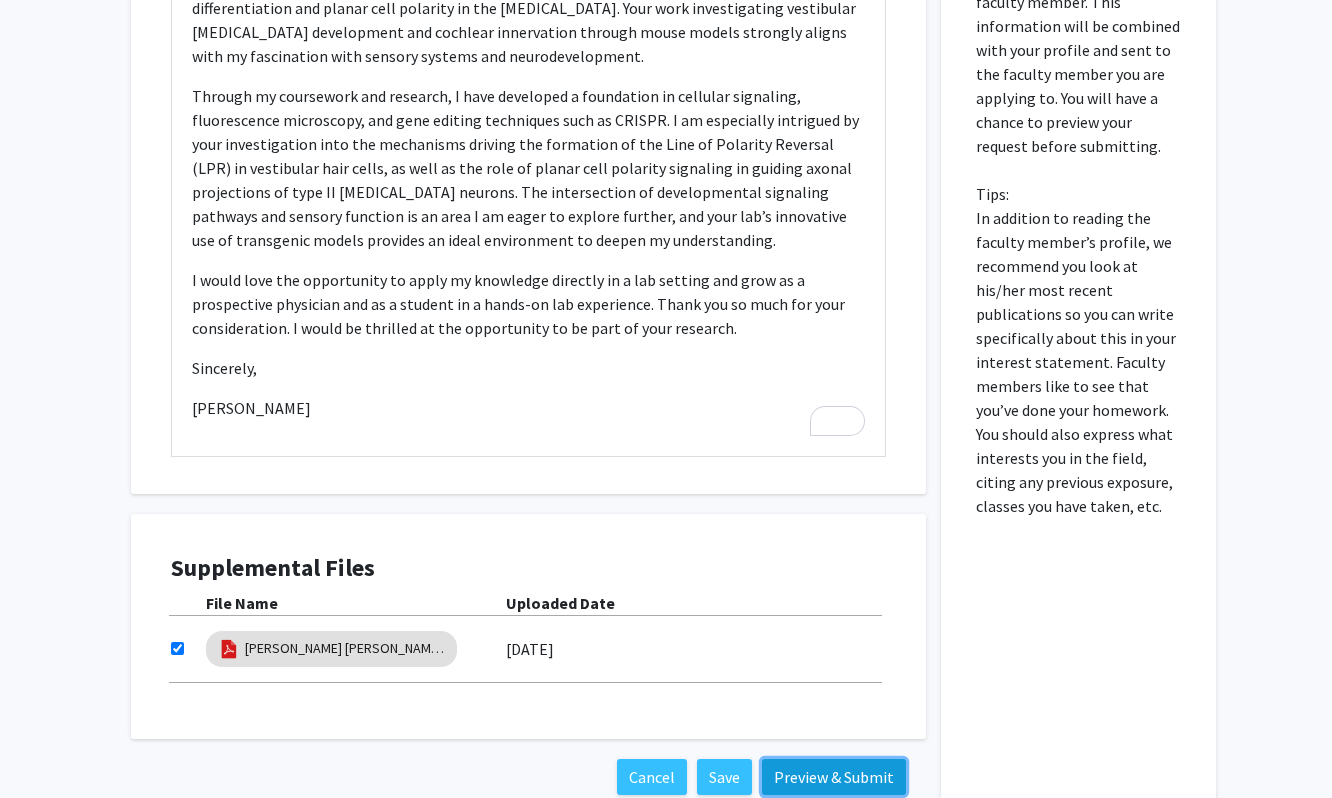 click on "Preview & Submit" at bounding box center [834, 777] 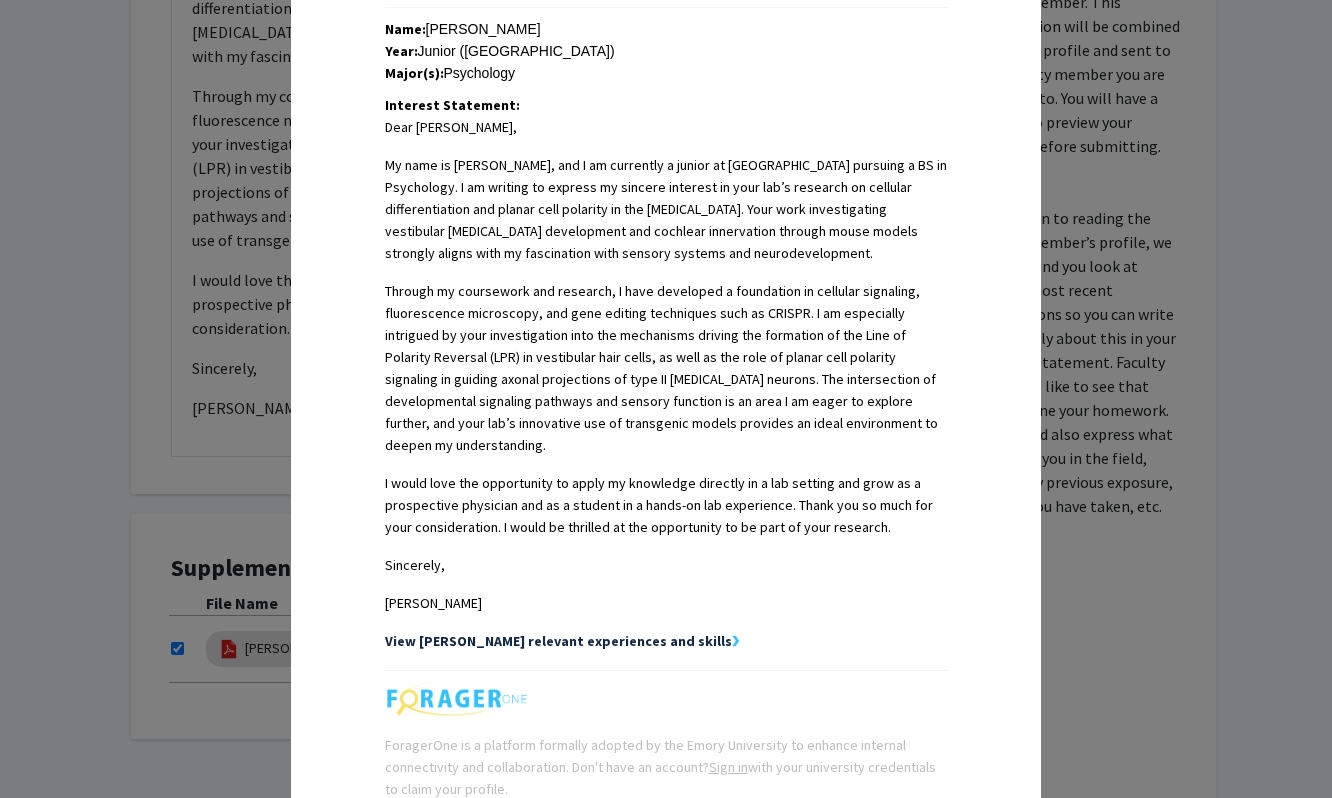 scroll, scrollTop: 590, scrollLeft: 0, axis: vertical 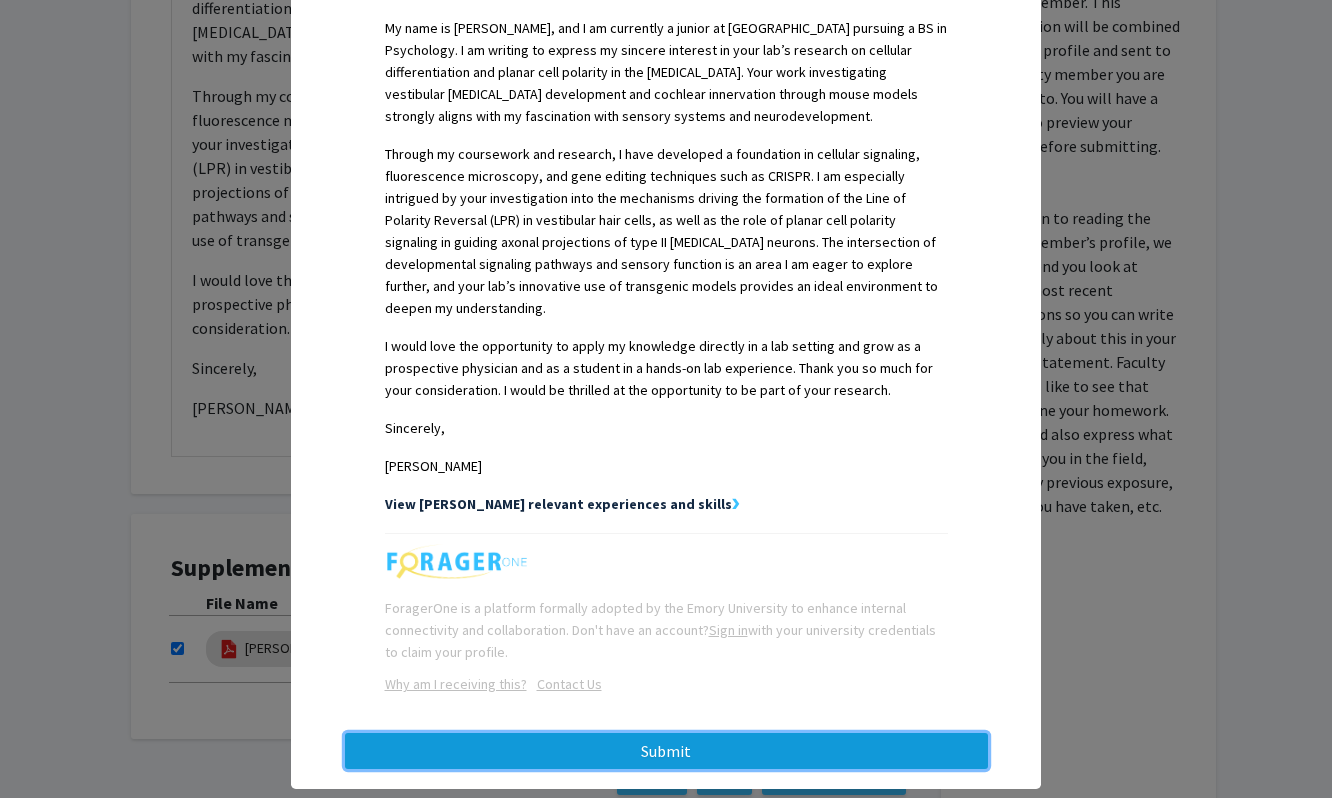 click on "Submit" at bounding box center [666, 751] 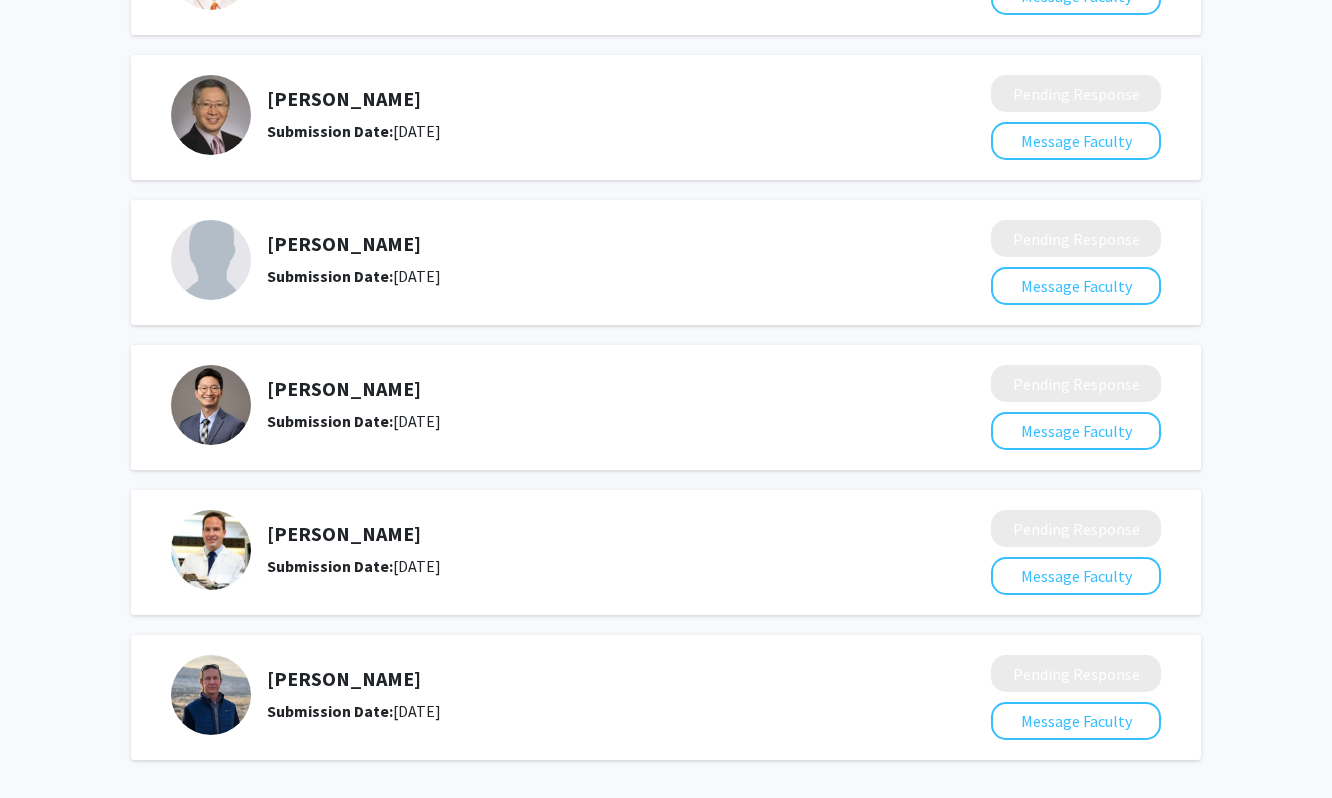 scroll, scrollTop: 489, scrollLeft: 0, axis: vertical 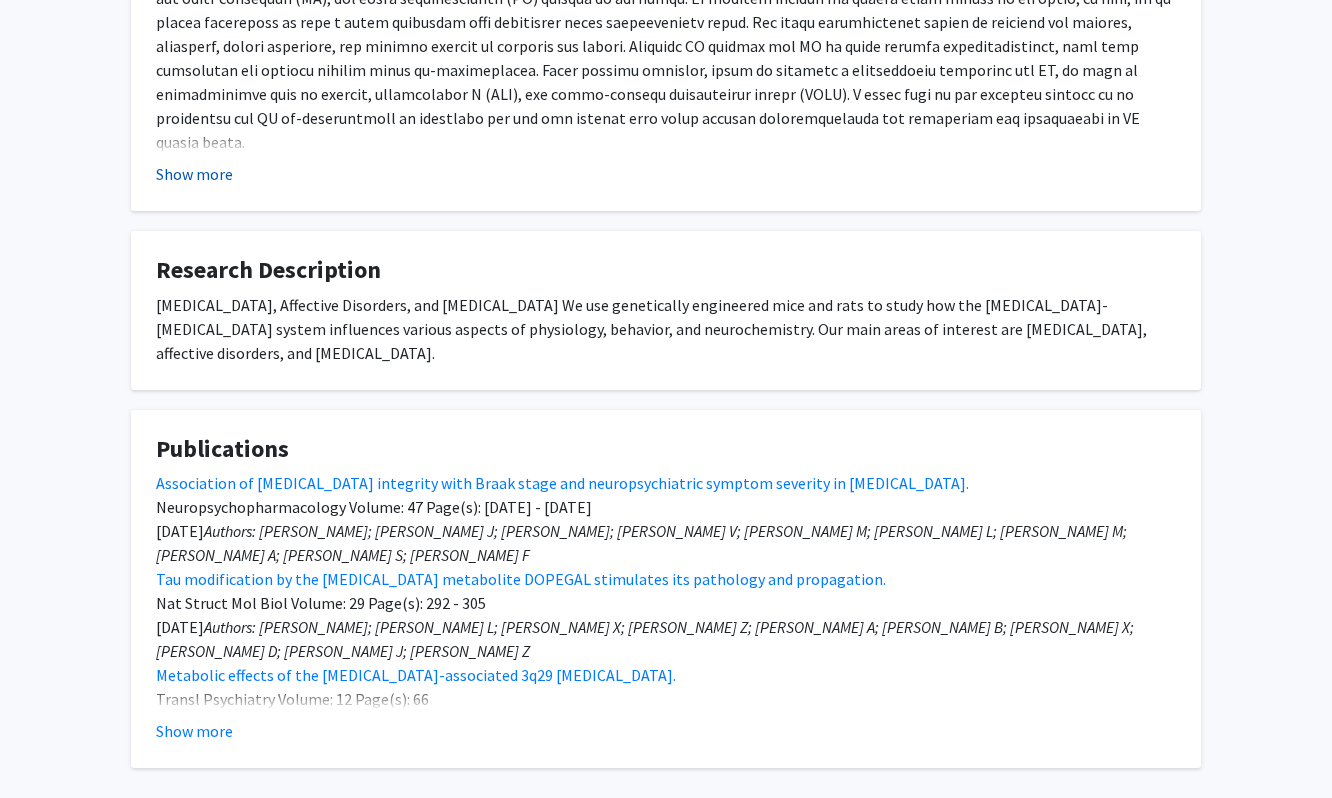 click on "Show more" 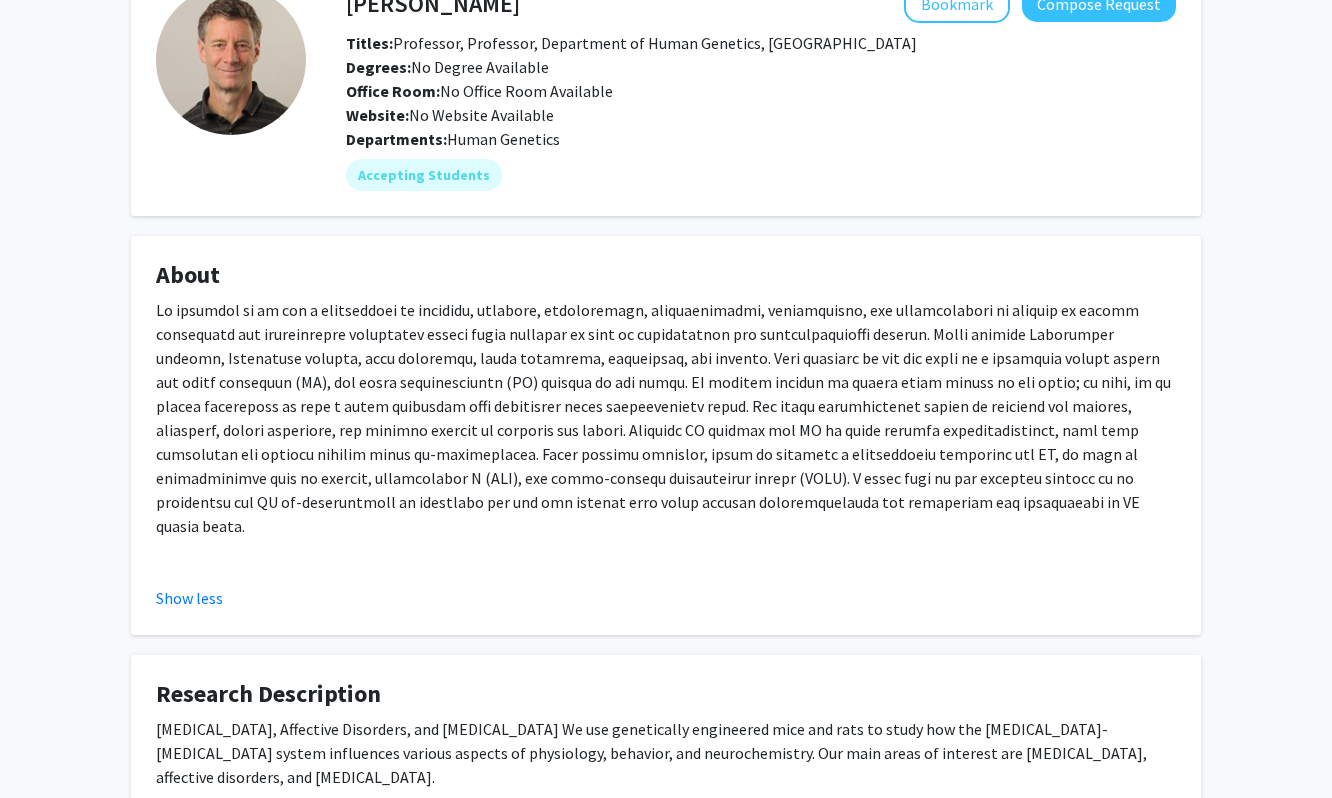 scroll, scrollTop: 126, scrollLeft: 0, axis: vertical 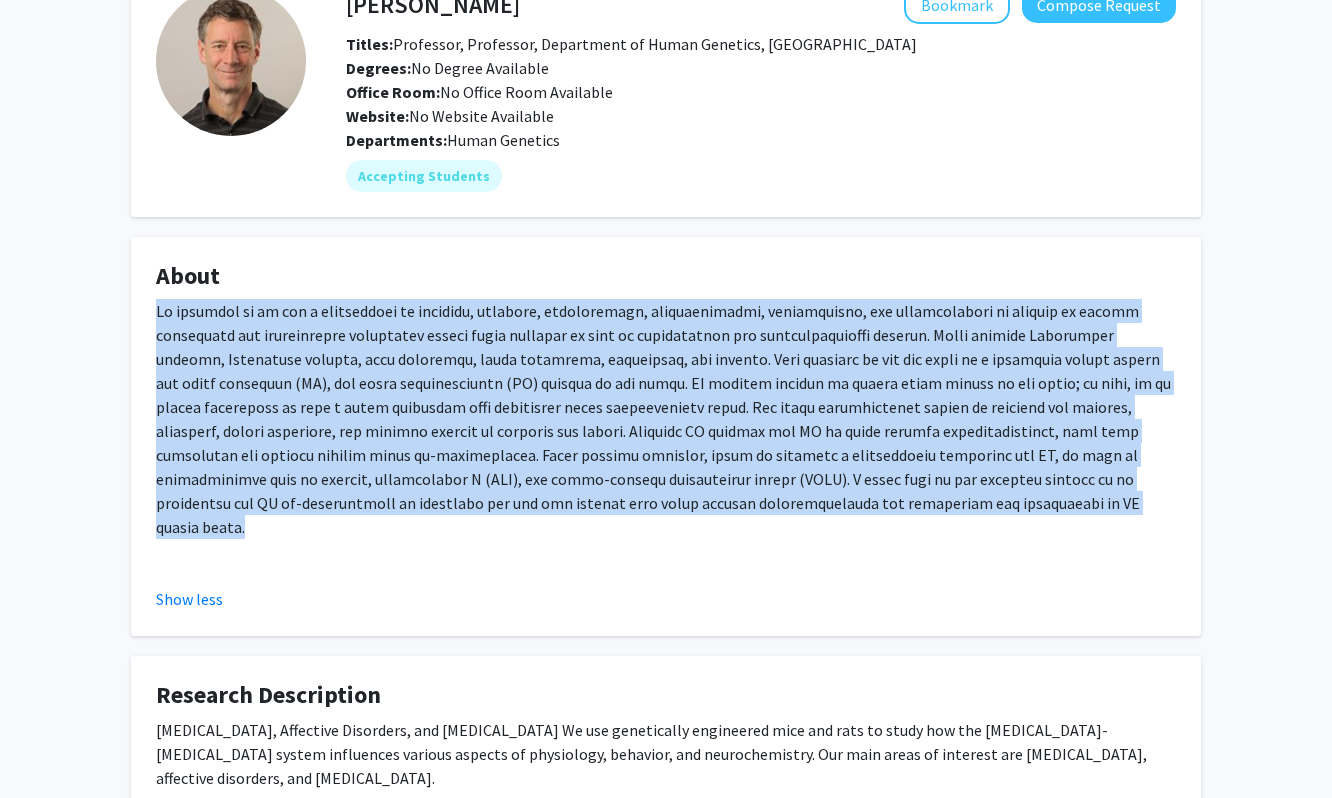 drag, startPoint x: 792, startPoint y: 507, endPoint x: 137, endPoint y: 320, distance: 681.171 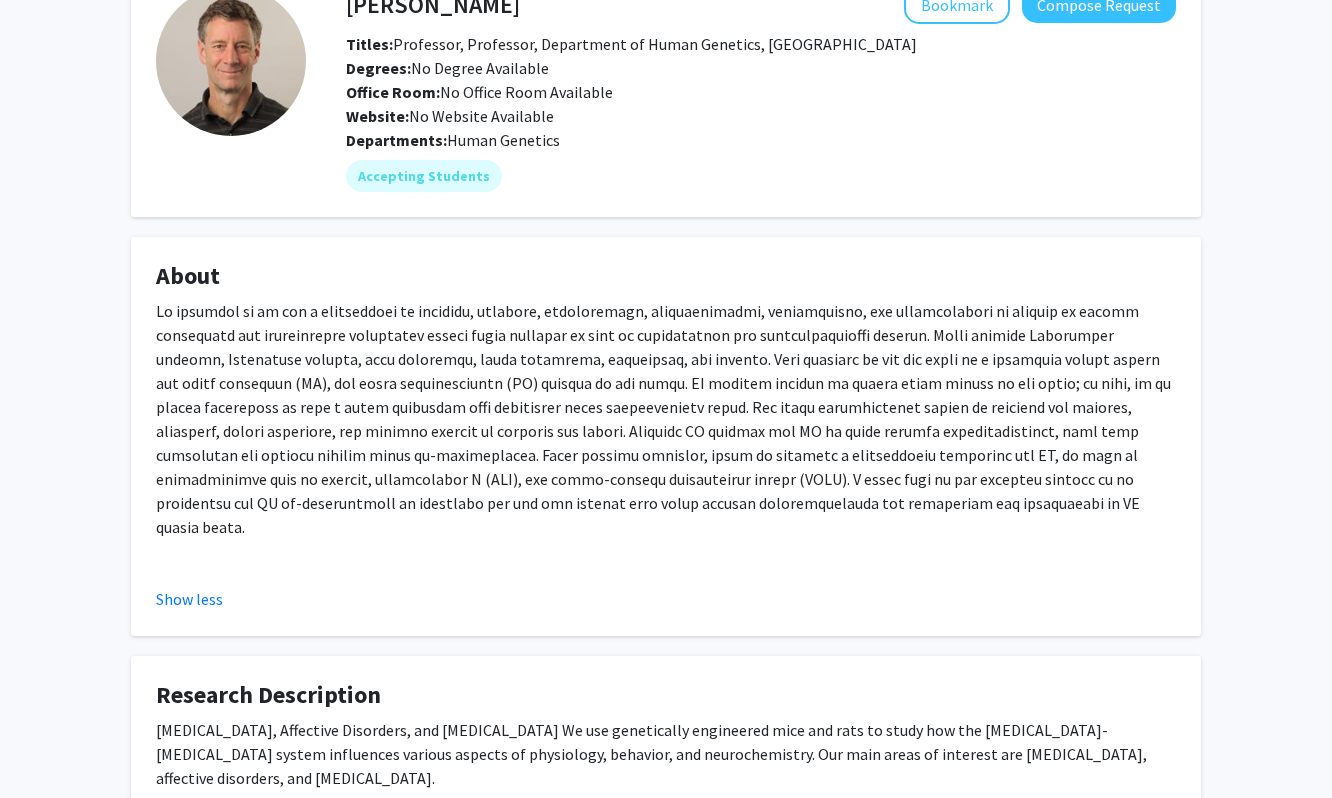 click 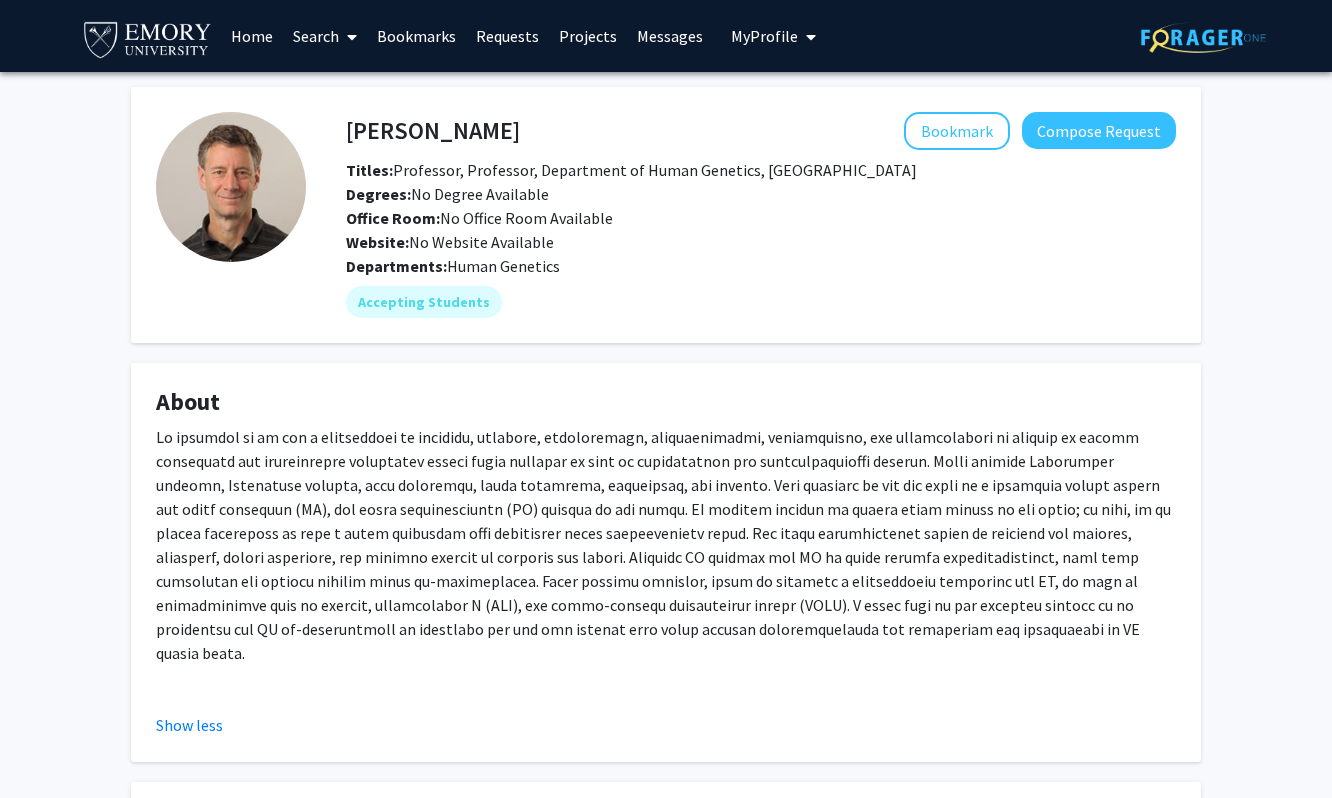 drag, startPoint x: 345, startPoint y: 130, endPoint x: 501, endPoint y: 120, distance: 156.32019 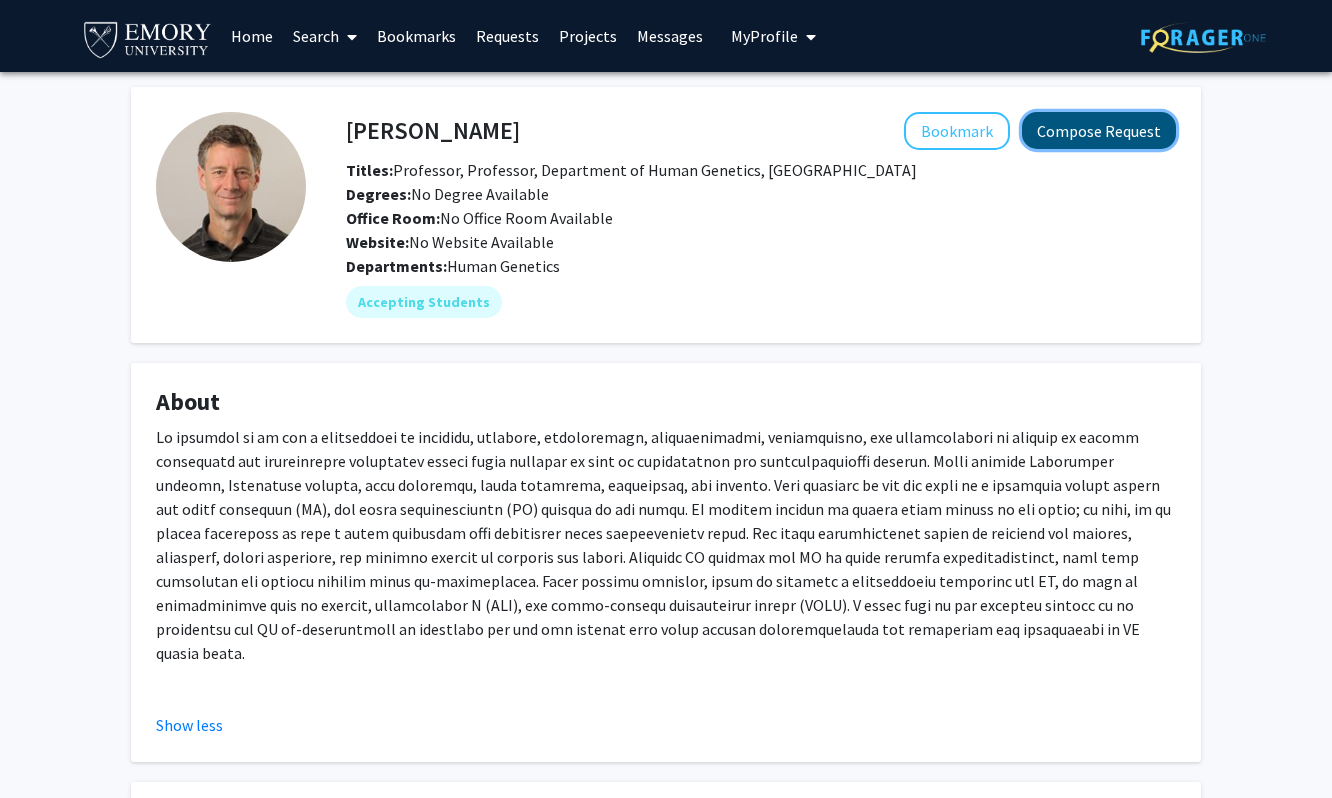 click on "Compose Request" 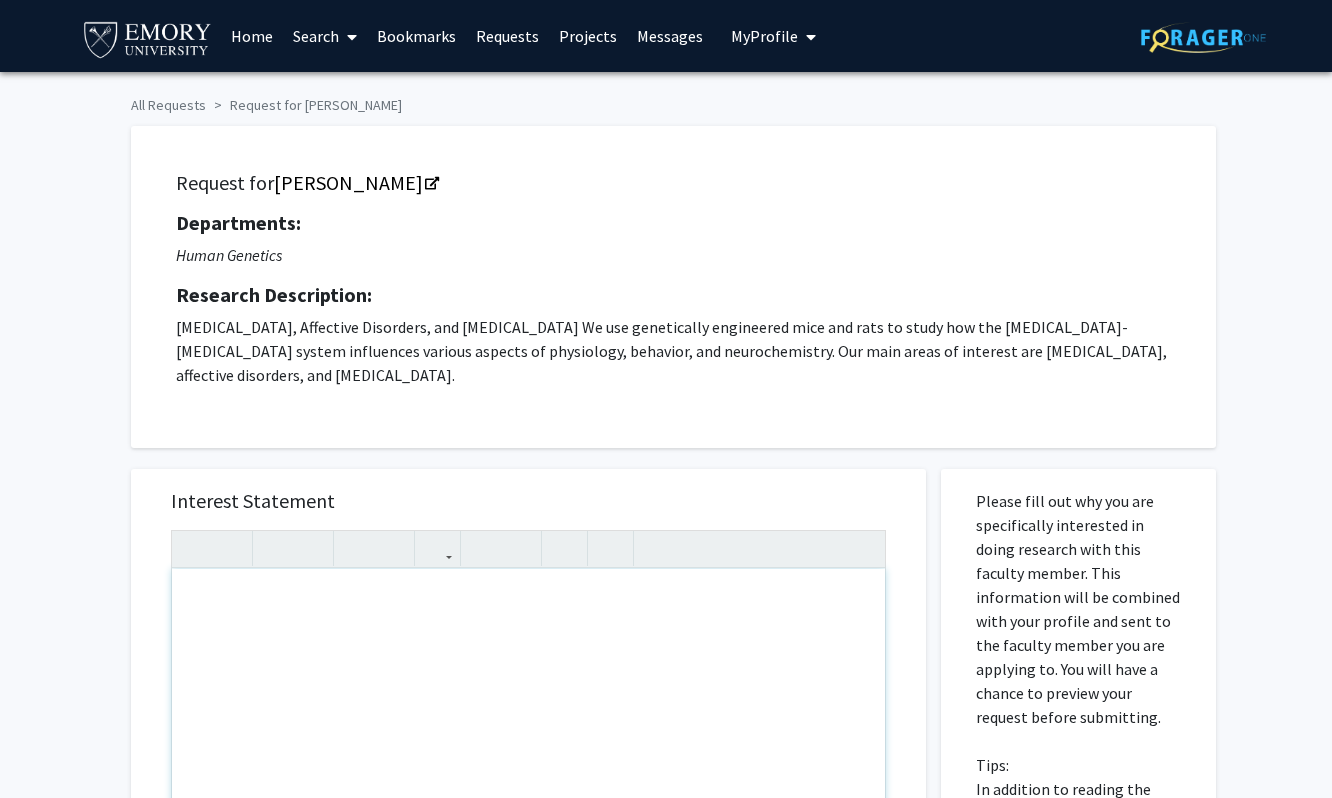 click at bounding box center [528, 798] 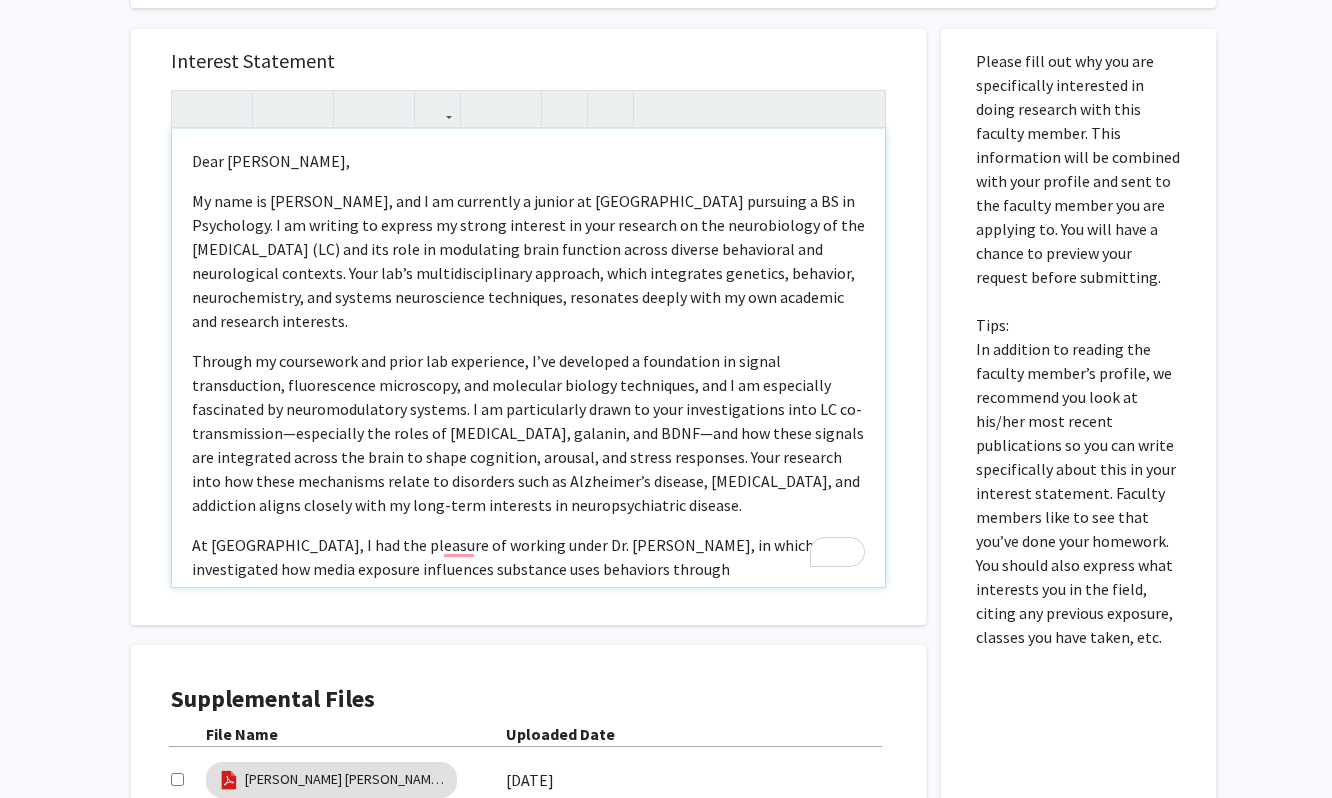 scroll, scrollTop: 451, scrollLeft: 0, axis: vertical 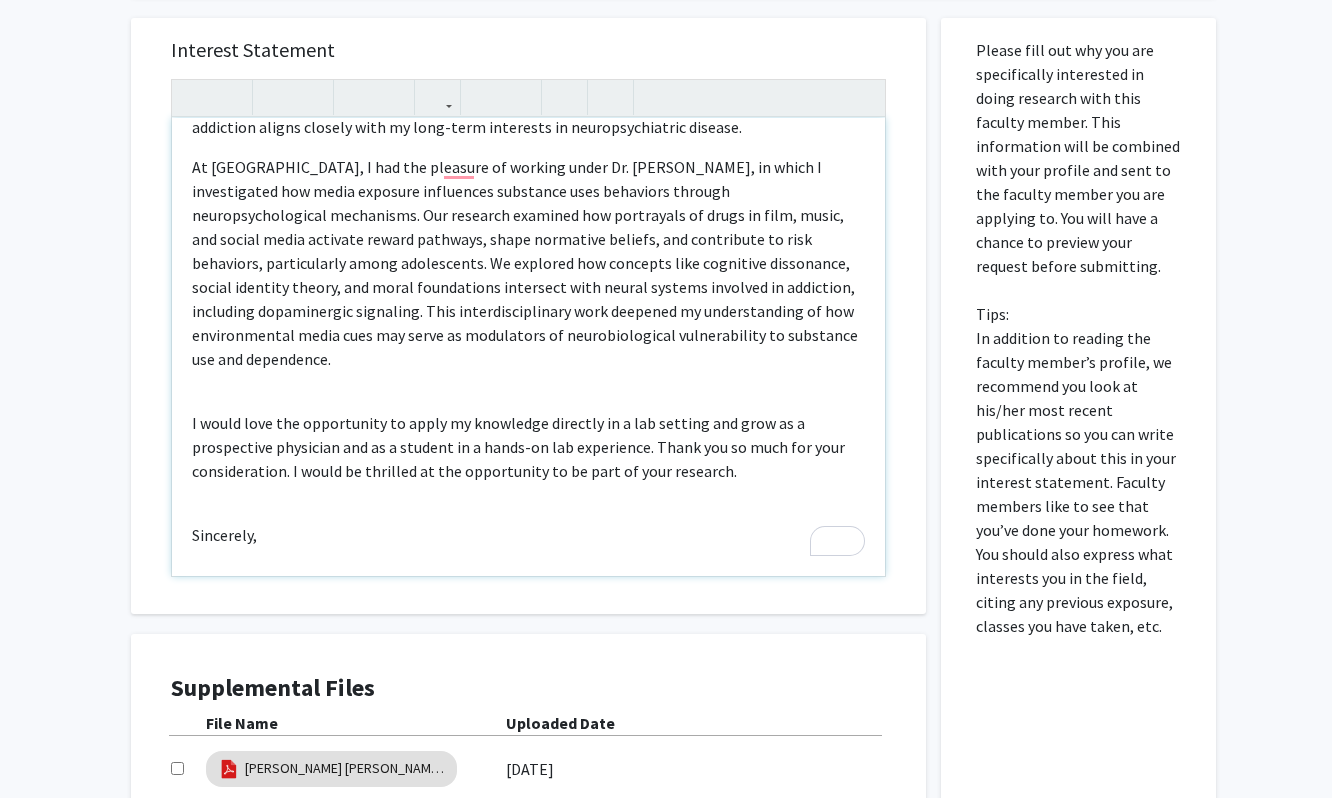 click on "Dear Dr. Weinshenker,  My name is Connor Kim, and I am currently a junior at Emory University pursuing a BS in Psychology. I am writing to express my strong interest in your research on the neurobiology of the locus coeruleus (LC) and its role in modulating brain function across diverse behavioral and neurological contexts. Your lab’s multidisciplinary approach, which integrates genetics, behavior, neurochemistry, and systems neuroscience techniques, resonates deeply with my own academic and research interests. I would love the opportunity to apply my knowledge directly in a lab setting and grow as a prospective physician and as a student in a hands-on lab experience. Thank you so much for your consideration. I would be thrilled at the opportunity to be part of your research. Sincerely, Connor Kim" at bounding box center (528, 347) 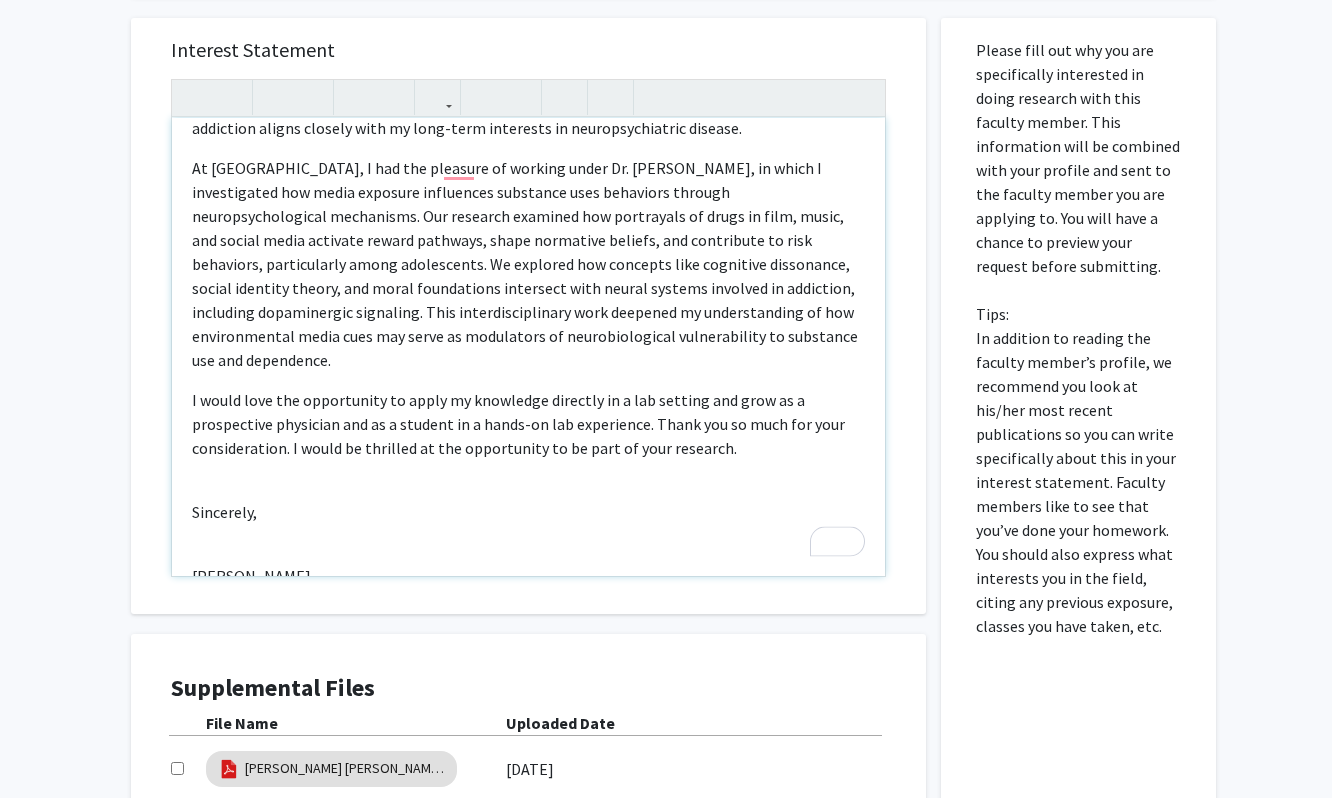 click on "Dear Dr. Weinshenker,  My name is Connor Kim, and I am currently a junior at Emory University pursuing a BS in Psychology. I am writing to express my strong interest in your research on the neurobiology of the locus coeruleus (LC) and its role in modulating brain function across diverse behavioral and neurological contexts. Your lab’s multidisciplinary approach, which integrates genetics, behavior, neurochemistry, and systems neuroscience techniques, resonates deeply with my own academic and research interests. I would love the opportunity to apply my knowledge directly in a lab setting and grow as a prospective physician and as a student in a hands-on lab experience. Thank you so much for your consideration. I would be thrilled at the opportunity to be part of your research. Sincerely, Connor Kim" at bounding box center (528, 347) 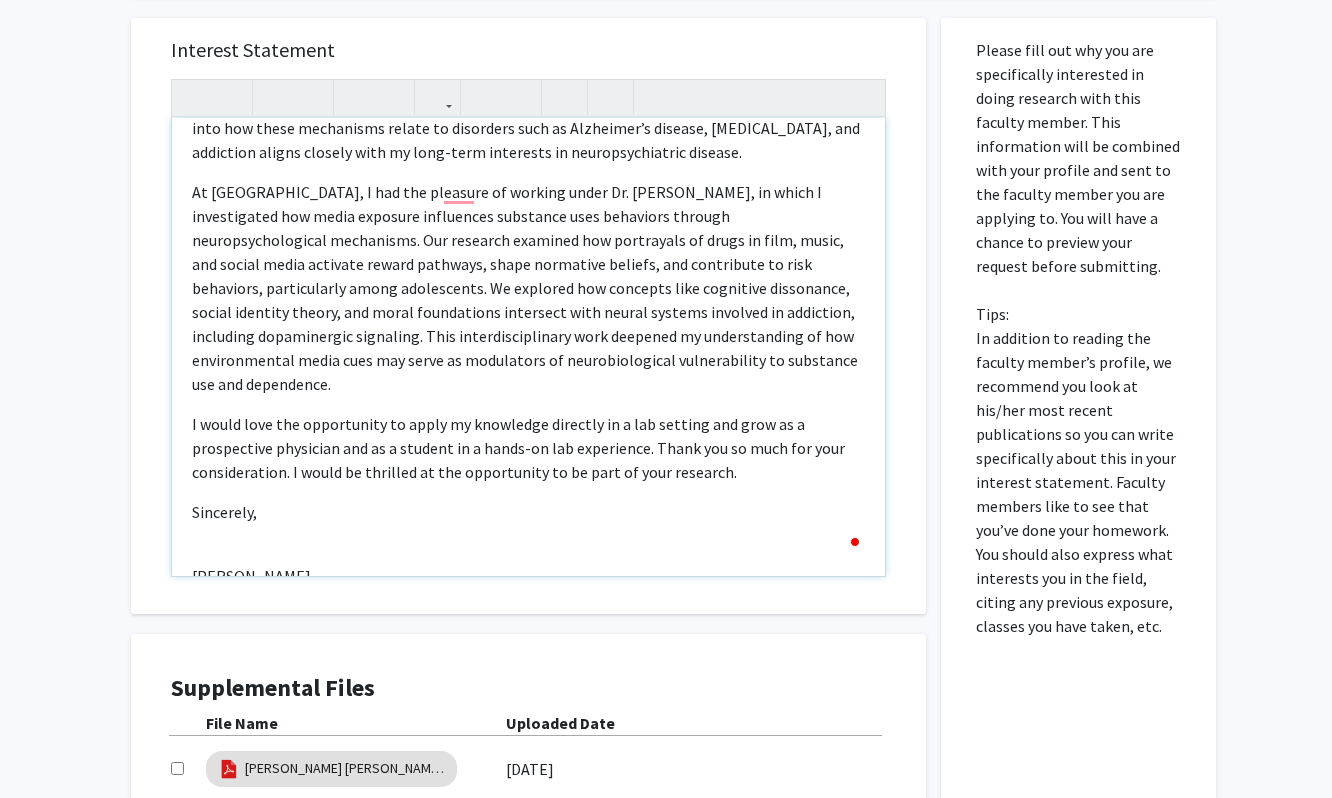 click on "Dear Dr. Weinshenker,  My name is Connor Kim, and I am currently a junior at Emory University pursuing a BS in Psychology. I am writing to express my strong interest in your research on the neurobiology of the locus coeruleus (LC) and its role in modulating brain function across diverse behavioral and neurological contexts. Your lab’s multidisciplinary approach, which integrates genetics, behavior, neurochemistry, and systems neuroscience techniques, resonates deeply with my own academic and research interests. I would love the opportunity to apply my knowledge directly in a lab setting and grow as a prospective physician and as a student in a hands-on lab experience. Thank you so much for your consideration. I would be thrilled at the opportunity to be part of your research. Sincerely, Connor Kim" at bounding box center (528, 347) 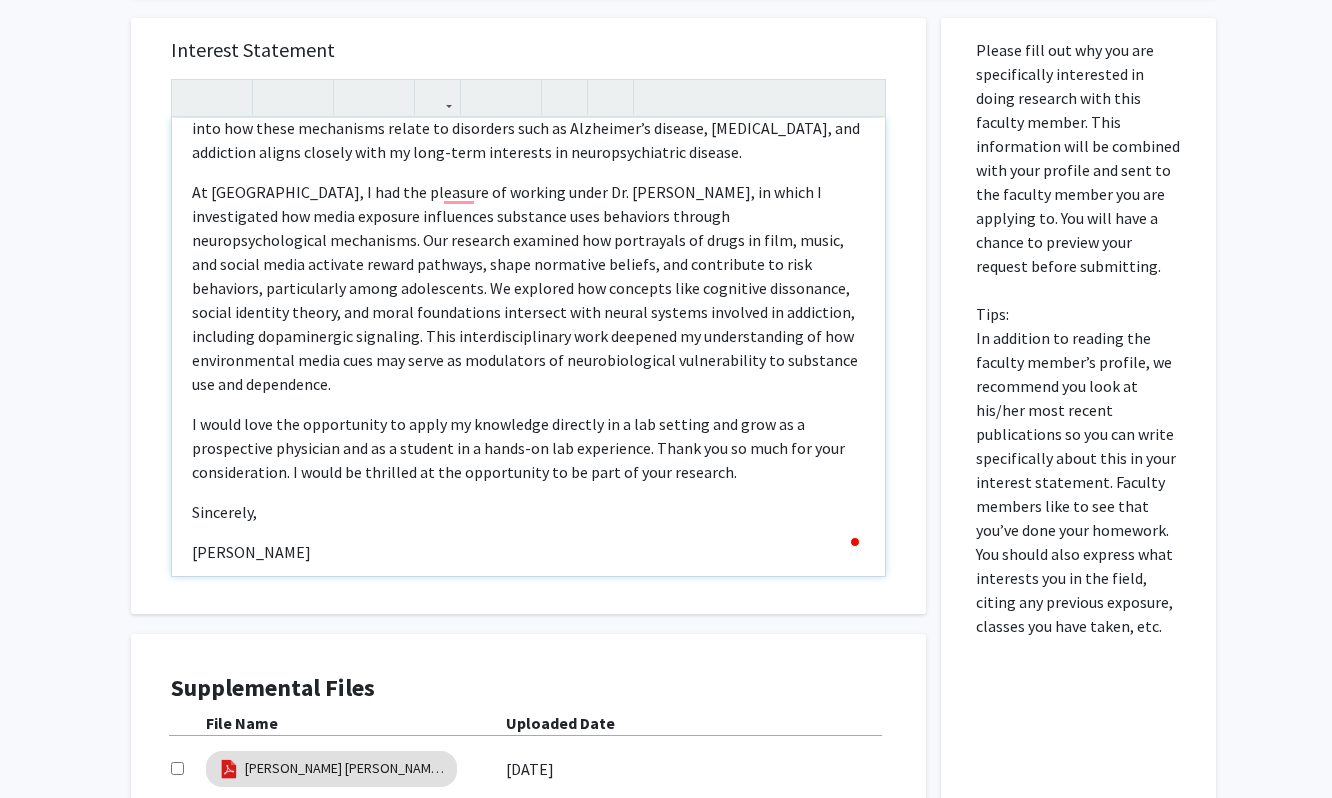 type on "<p>Dear Dr. Weinshenker,&nbsp;</p><p>My name is Connor Kim, and I am currently a junior at Emory University pursuing a BS in Psychology. I am writing to express my strong interest in your research on the neurobiology of the locus coeruleus (LC) and its role in modulating brain function across diverse behavioral and neurological contexts. Your lab’s multidisciplinary approach, which integrates genetics, behavior, neurochemistry, and systems neuroscience techniques, resonates deeply with my own academic and research interests.</p><p>Through my coursework and prior lab experience, I’ve developed a foundation in signal transduction, fluorescence microscopy, and molecular biology techniques, and I am especially fascinated by neuromodulatory systems. I am particularly drawn to your investigations into LC co-transmission—especially the roles of dopamine, galanin, and BDNF—and how these signals are integrated across the brain to shape cognition, arousal, and stress responses. Your research into how these mechanism..." 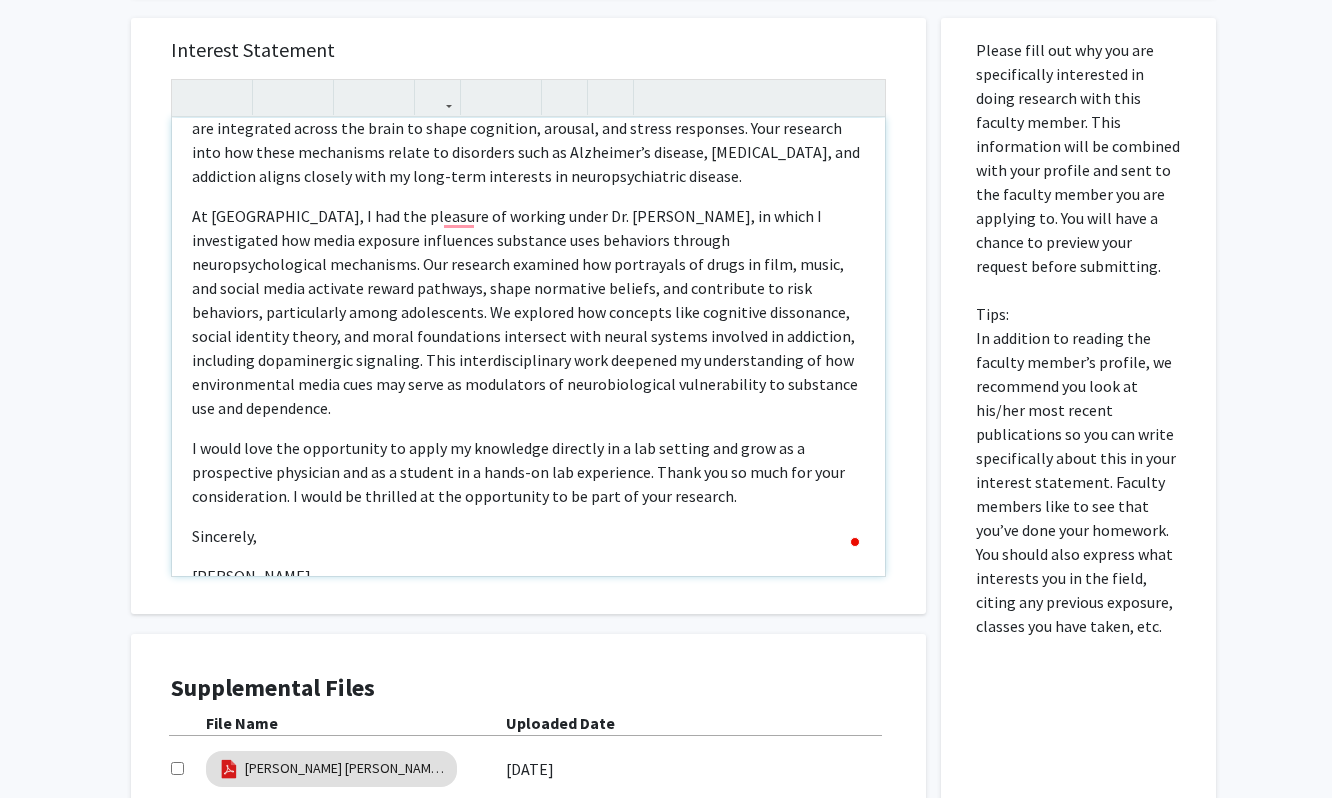 scroll, scrollTop: 693, scrollLeft: 0, axis: vertical 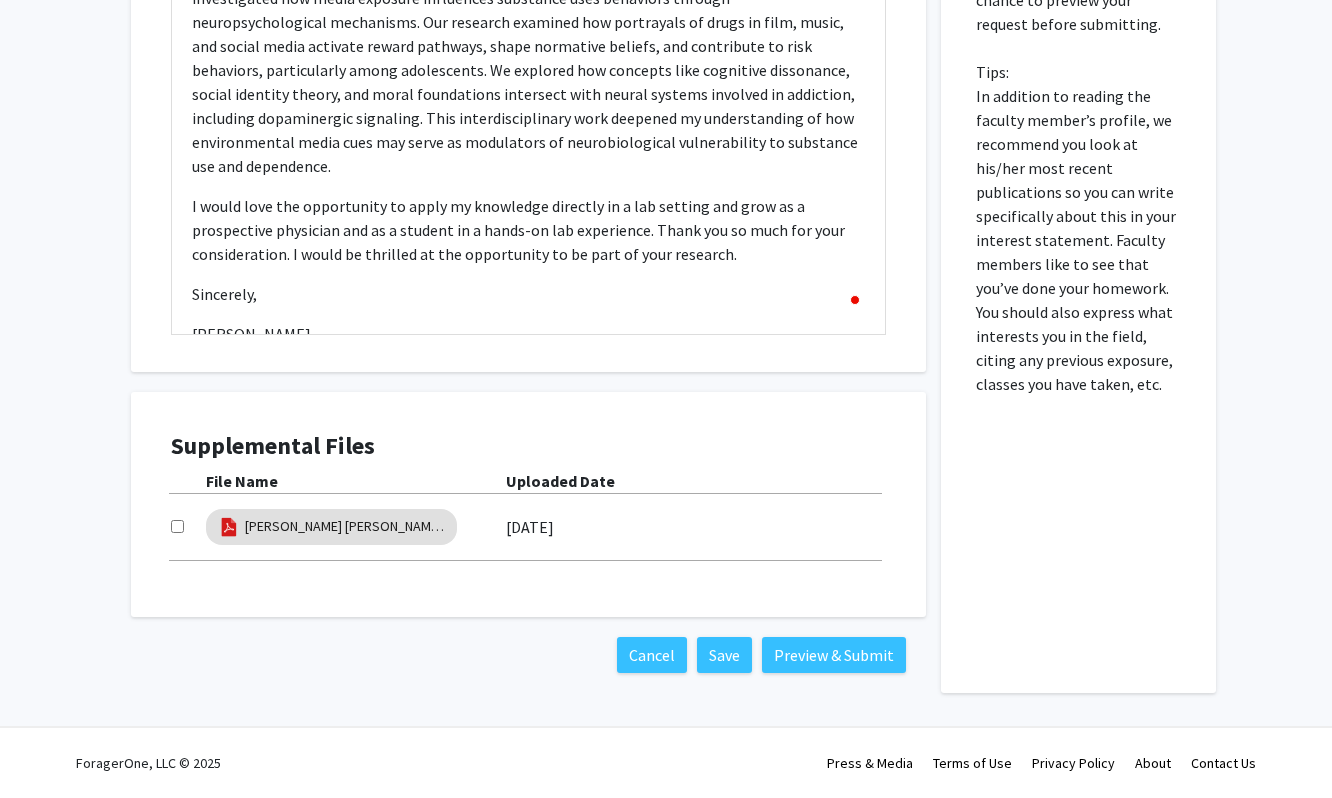 click at bounding box center [188, 527] 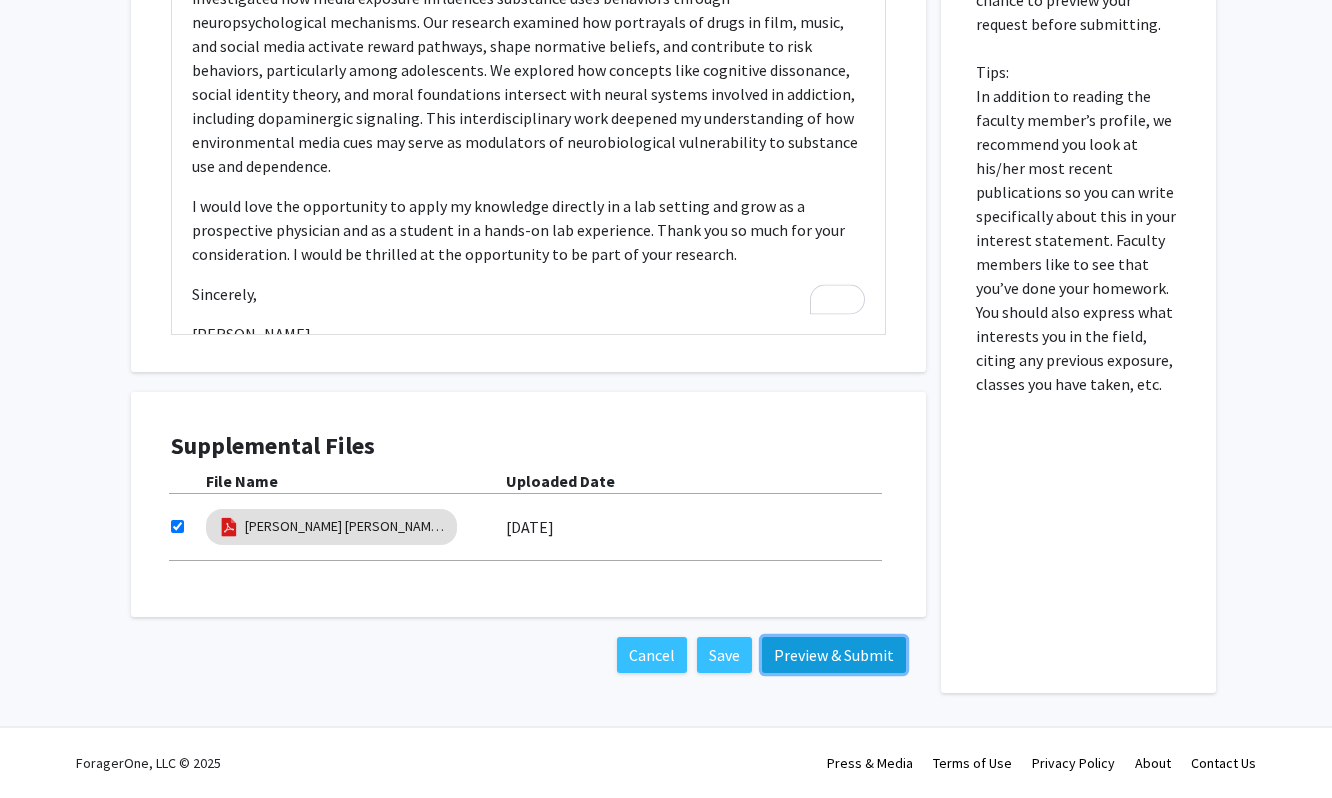 click on "Preview & Submit" at bounding box center [834, 655] 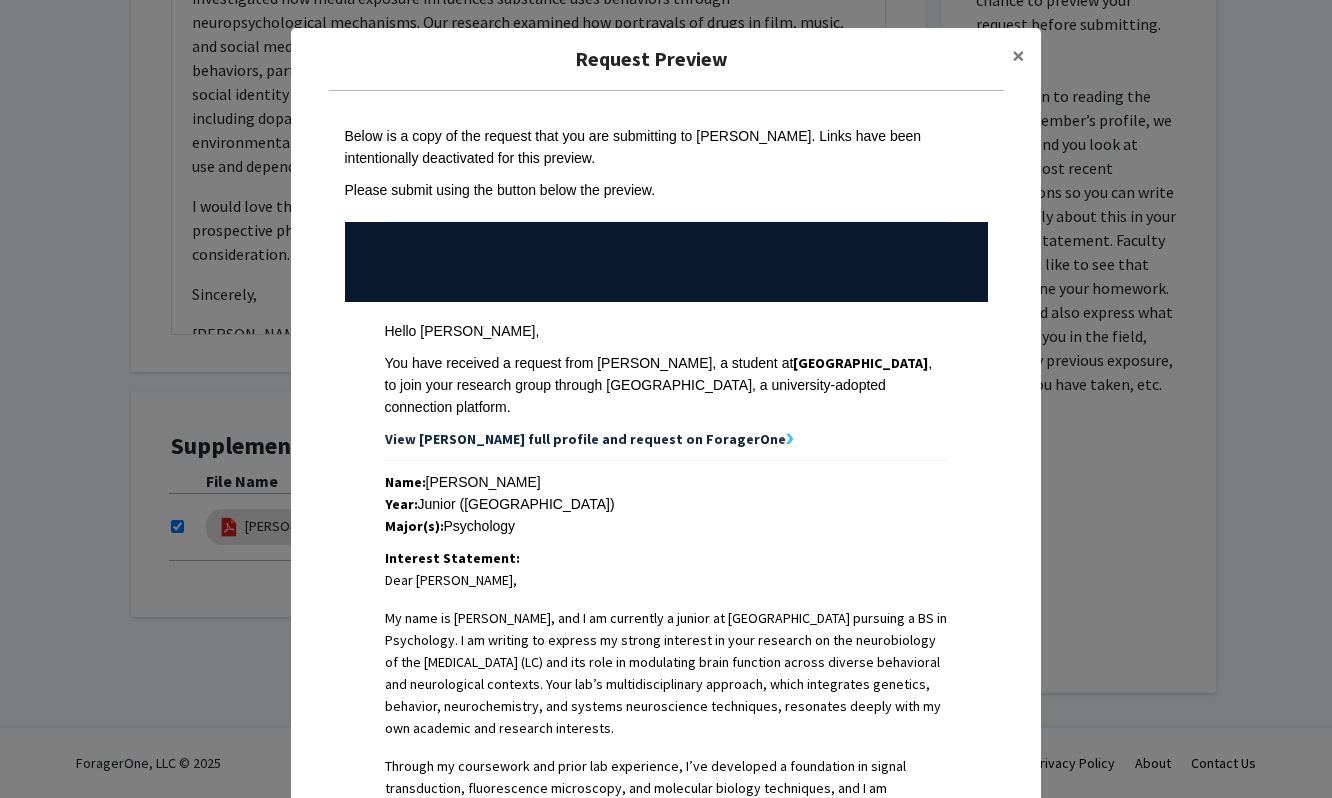 scroll, scrollTop: 826, scrollLeft: 0, axis: vertical 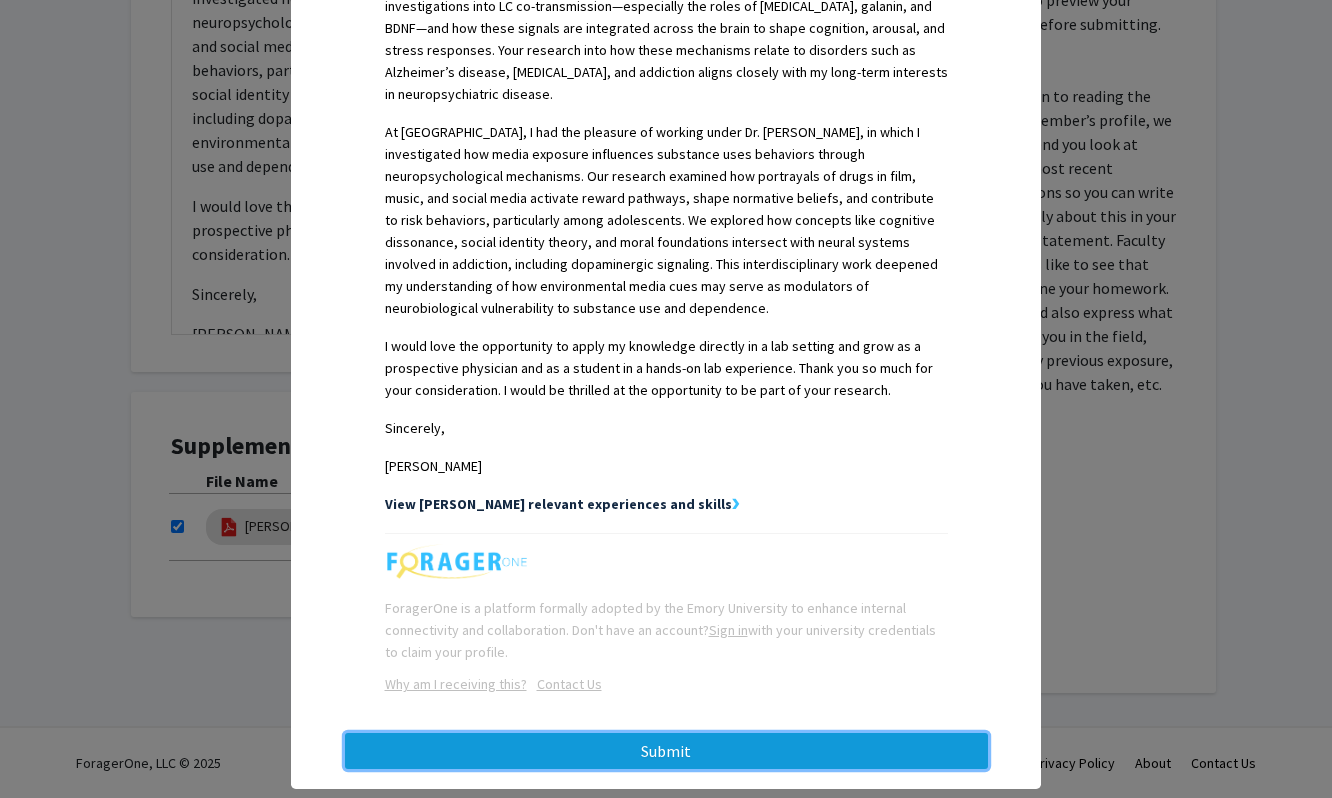 click on "Submit" at bounding box center (666, 751) 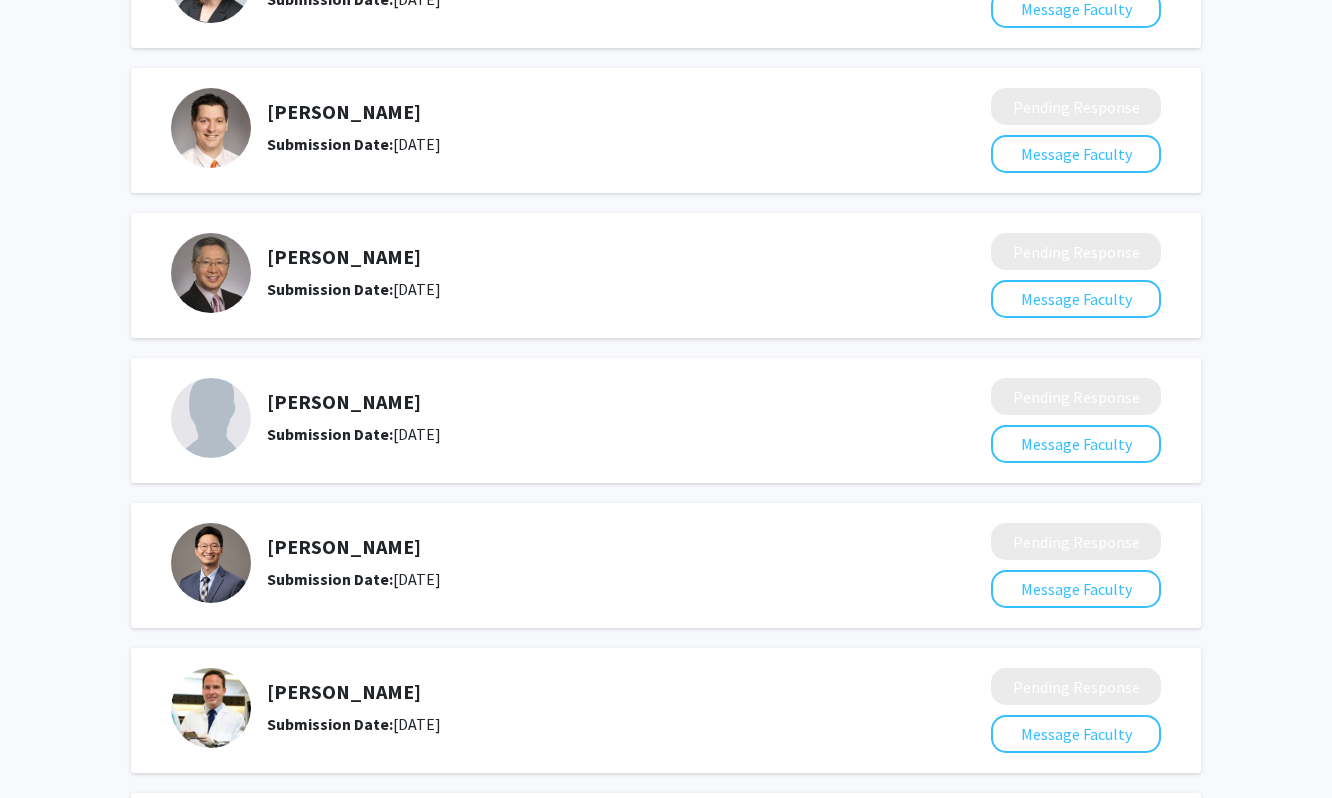 scroll, scrollTop: 634, scrollLeft: 0, axis: vertical 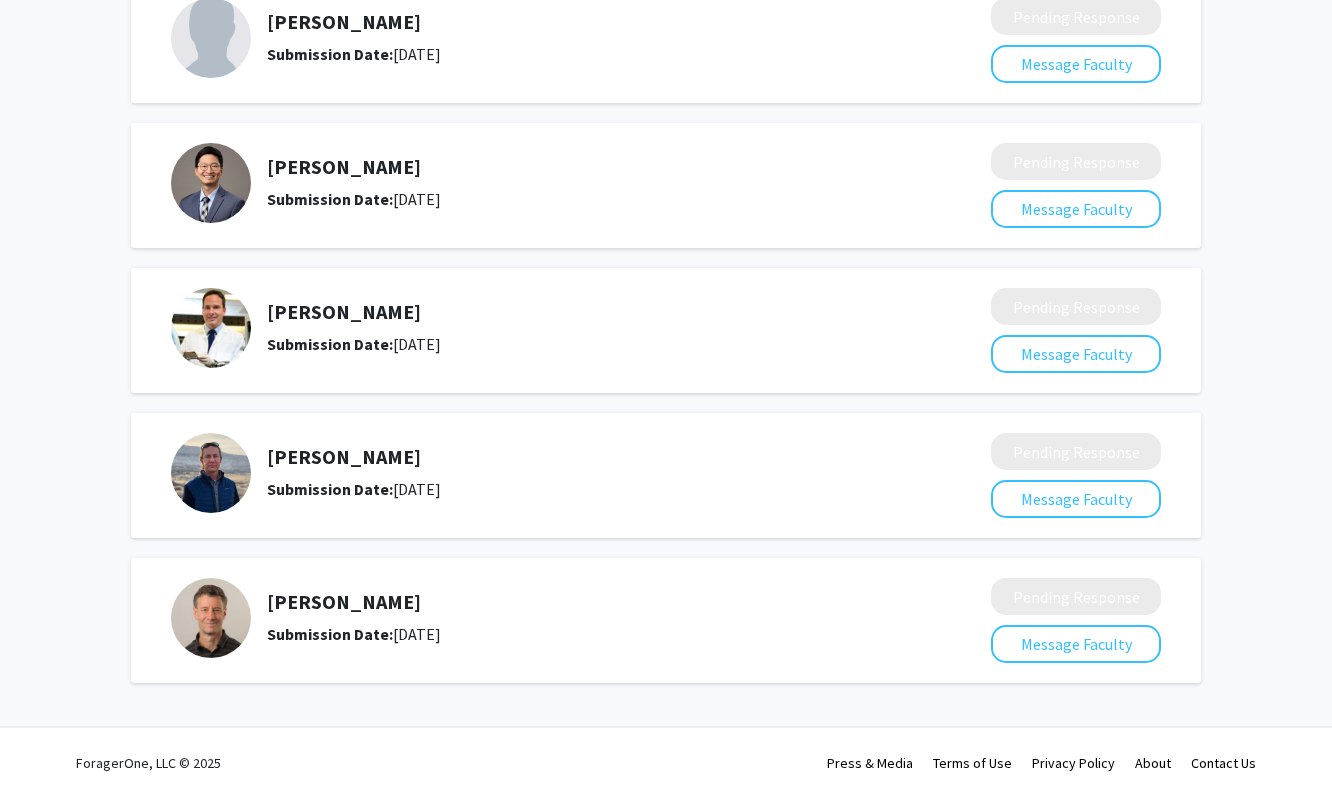 drag, startPoint x: 448, startPoint y: 601, endPoint x: 270, endPoint y: 600, distance: 178.0028 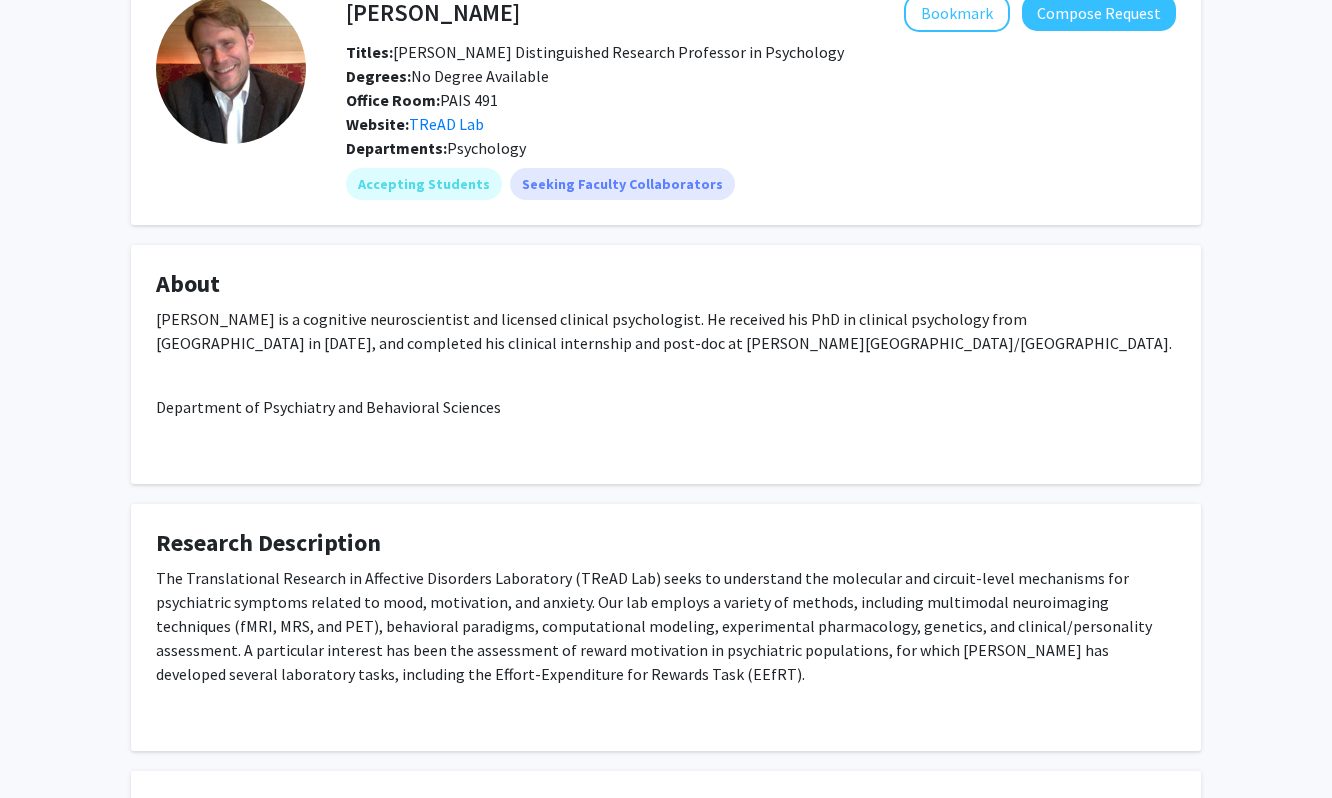 scroll, scrollTop: 288, scrollLeft: 0, axis: vertical 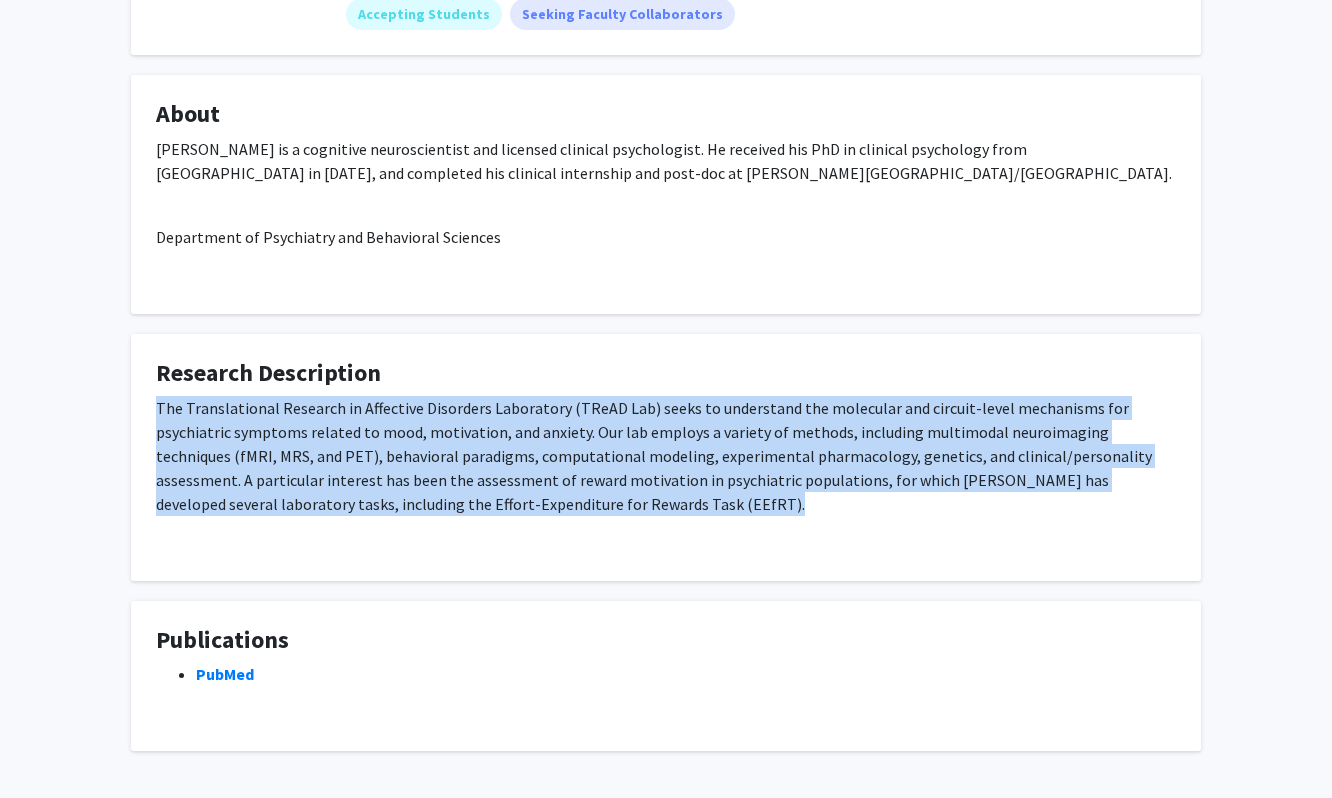 drag, startPoint x: 640, startPoint y: 524, endPoint x: 89, endPoint y: 412, distance: 562.2677 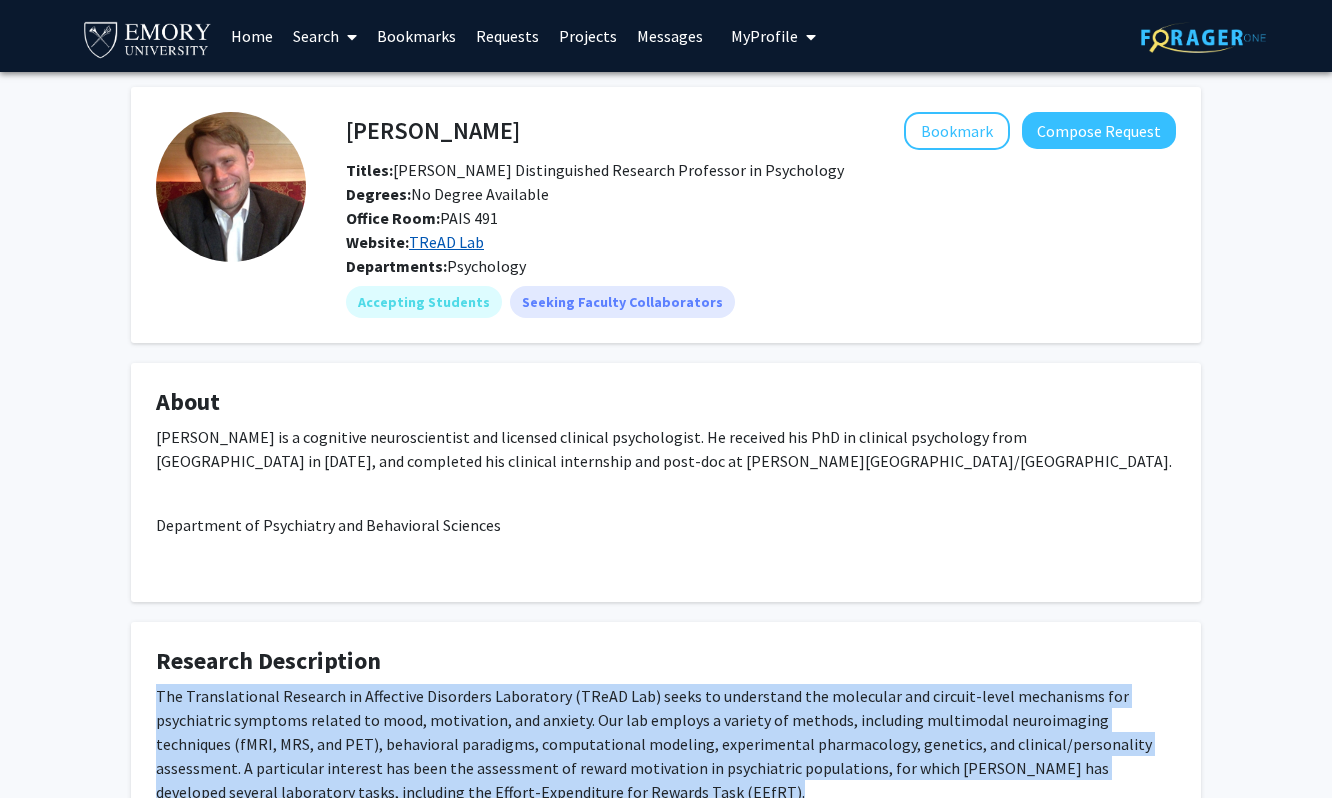 click on "TReAD Lab" 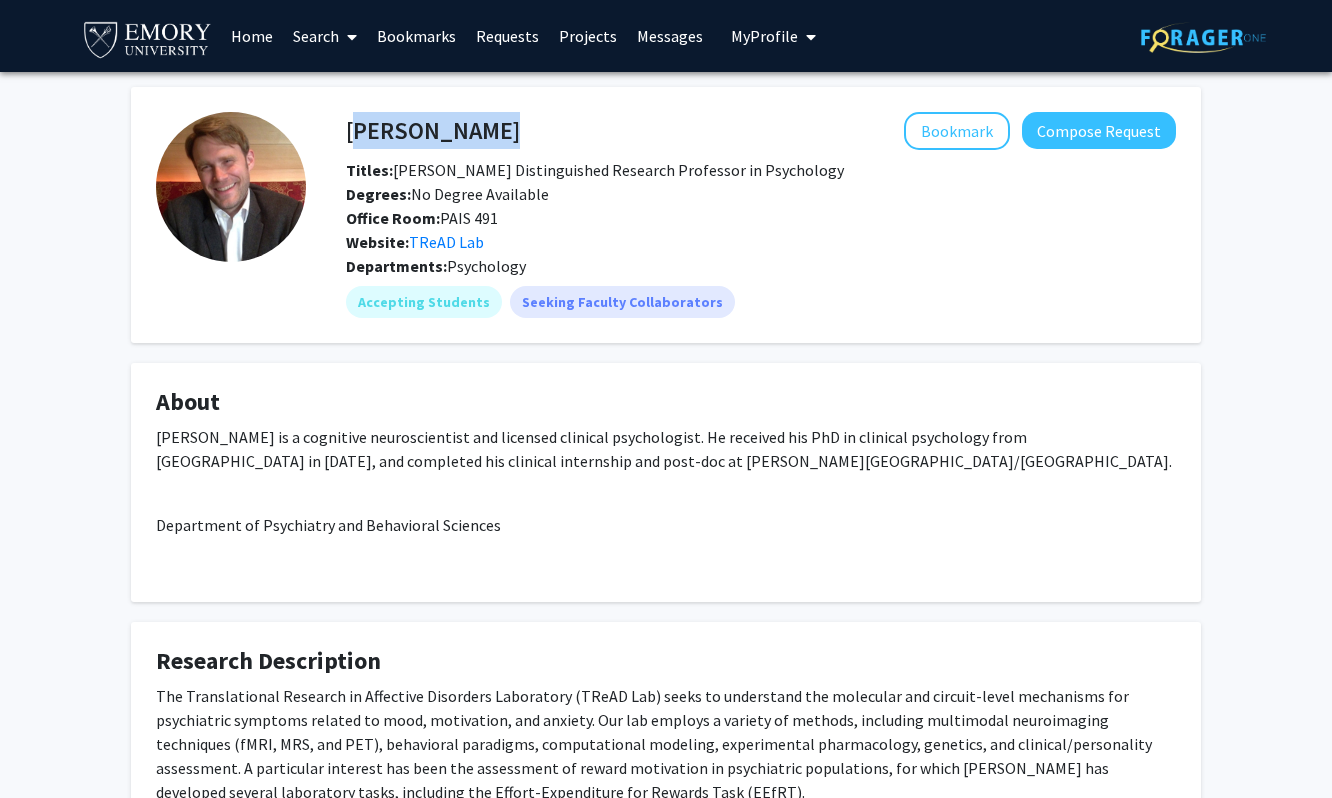 drag, startPoint x: 551, startPoint y: 134, endPoint x: 353, endPoint y: 130, distance: 198.0404 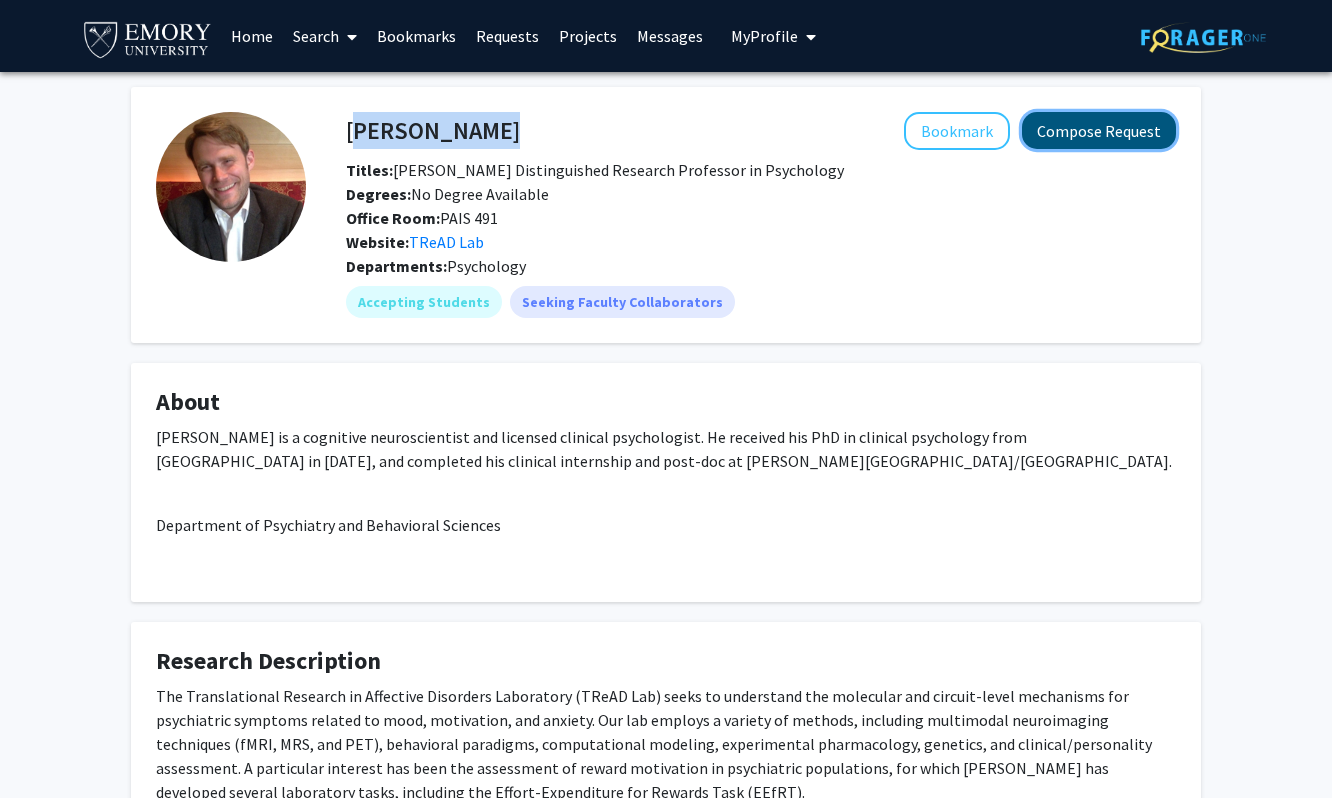 click on "Compose Request" 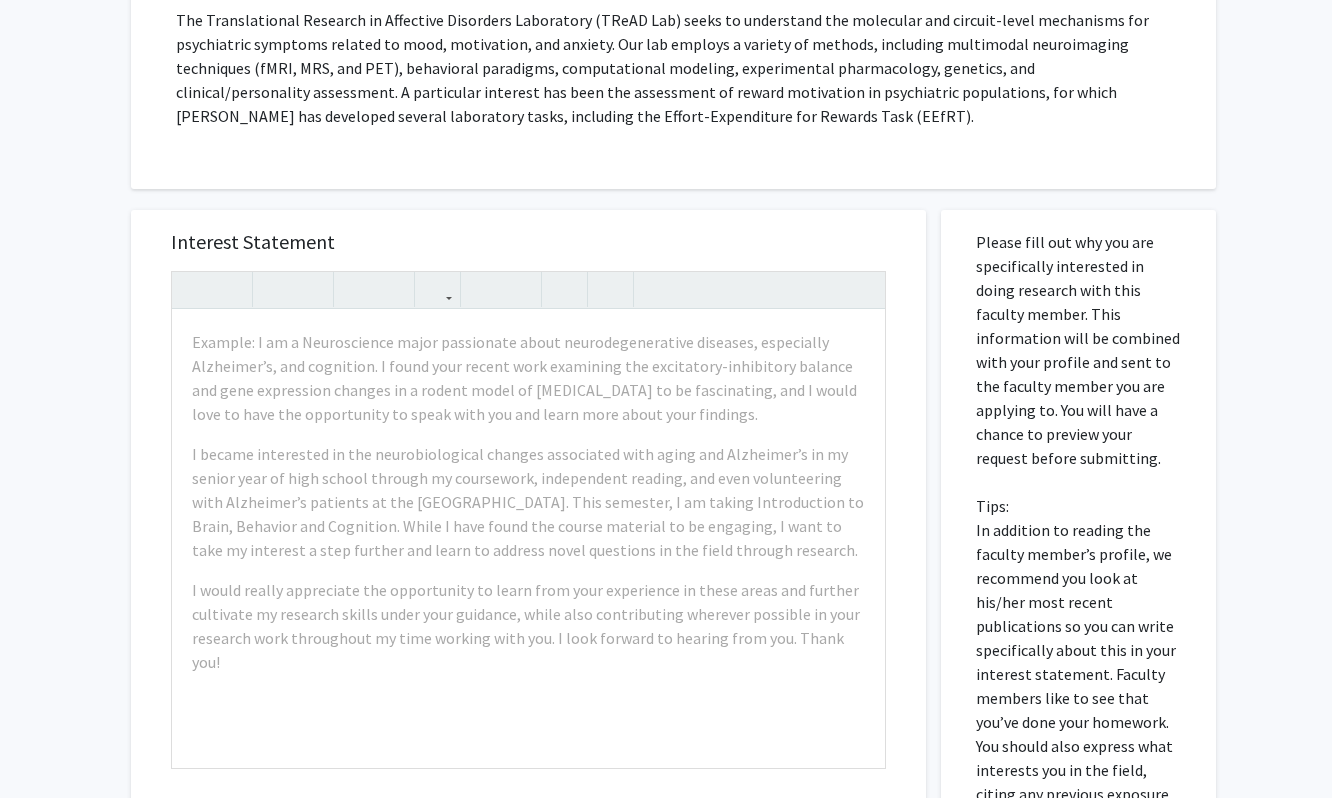 scroll, scrollTop: 324, scrollLeft: 0, axis: vertical 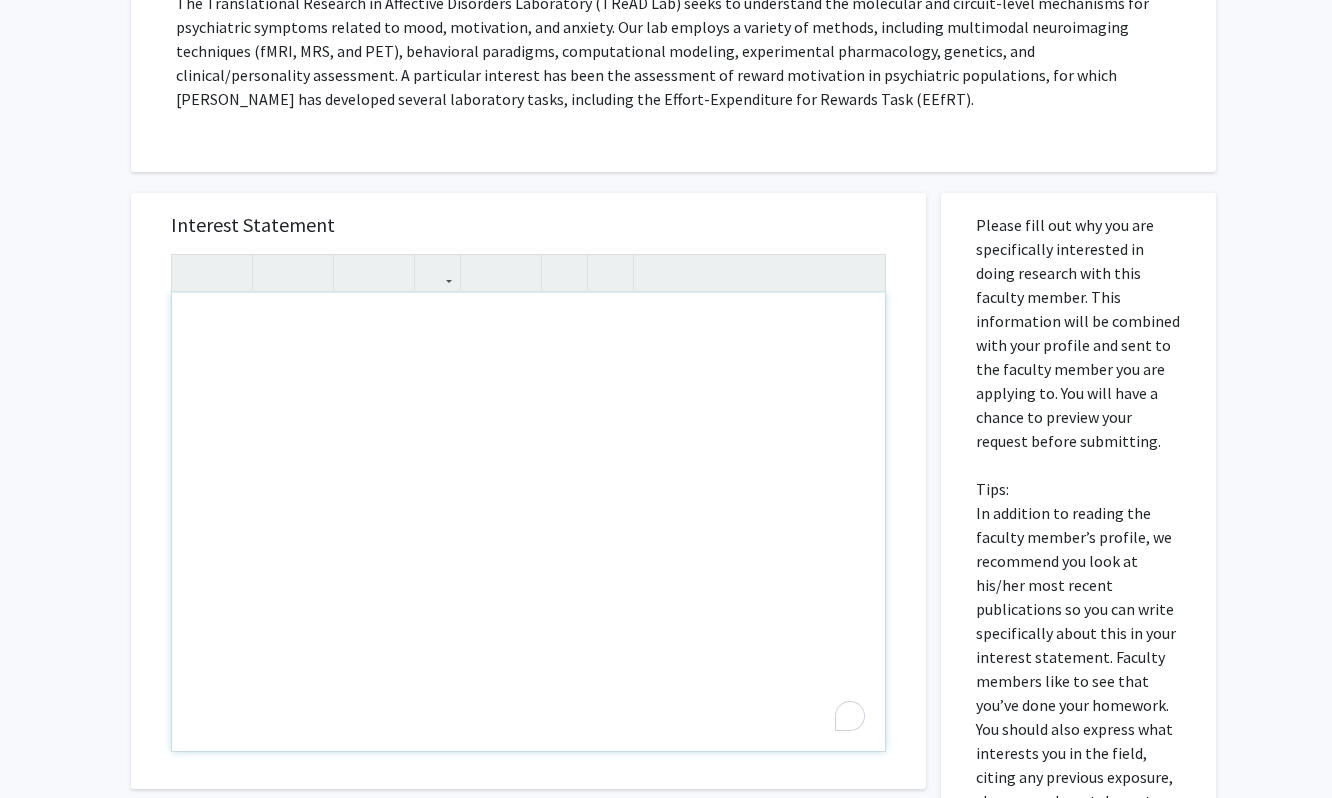 click at bounding box center [528, 522] 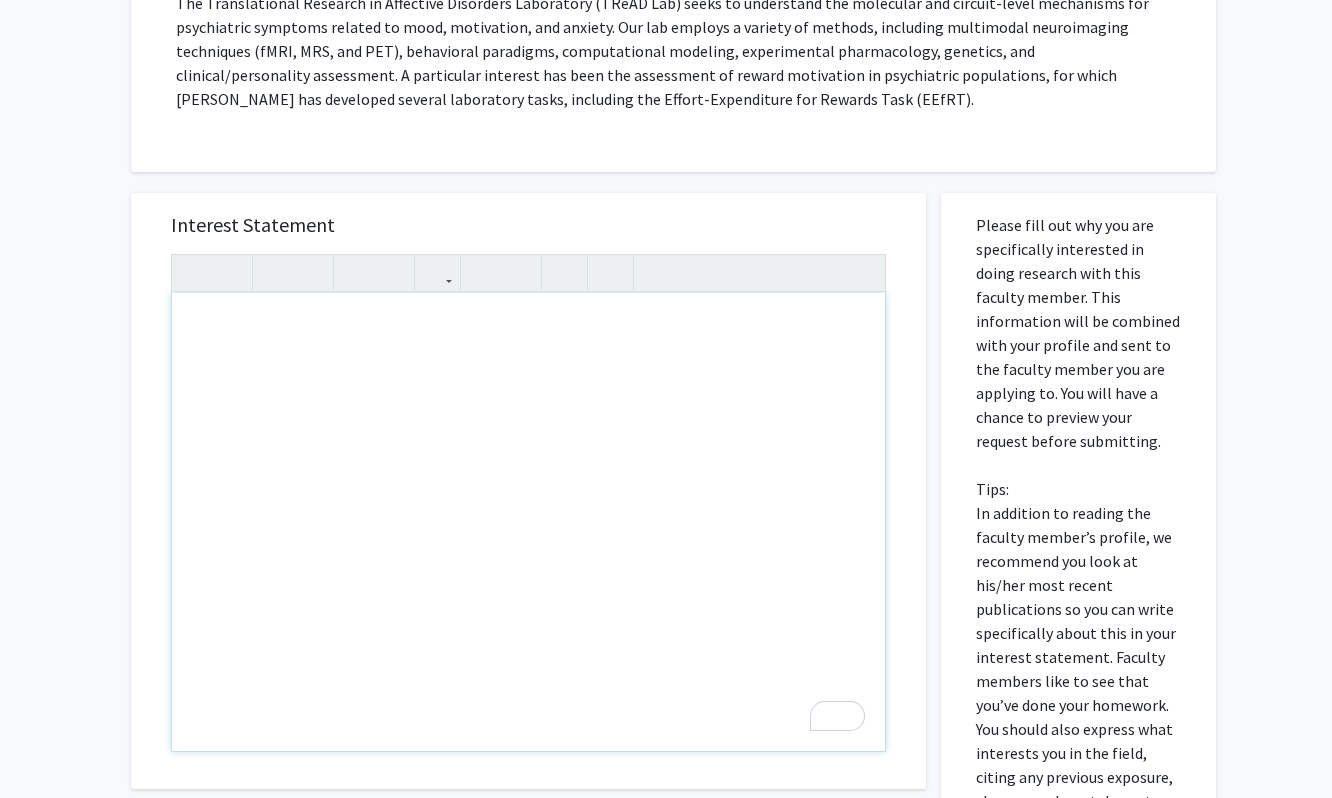 paste 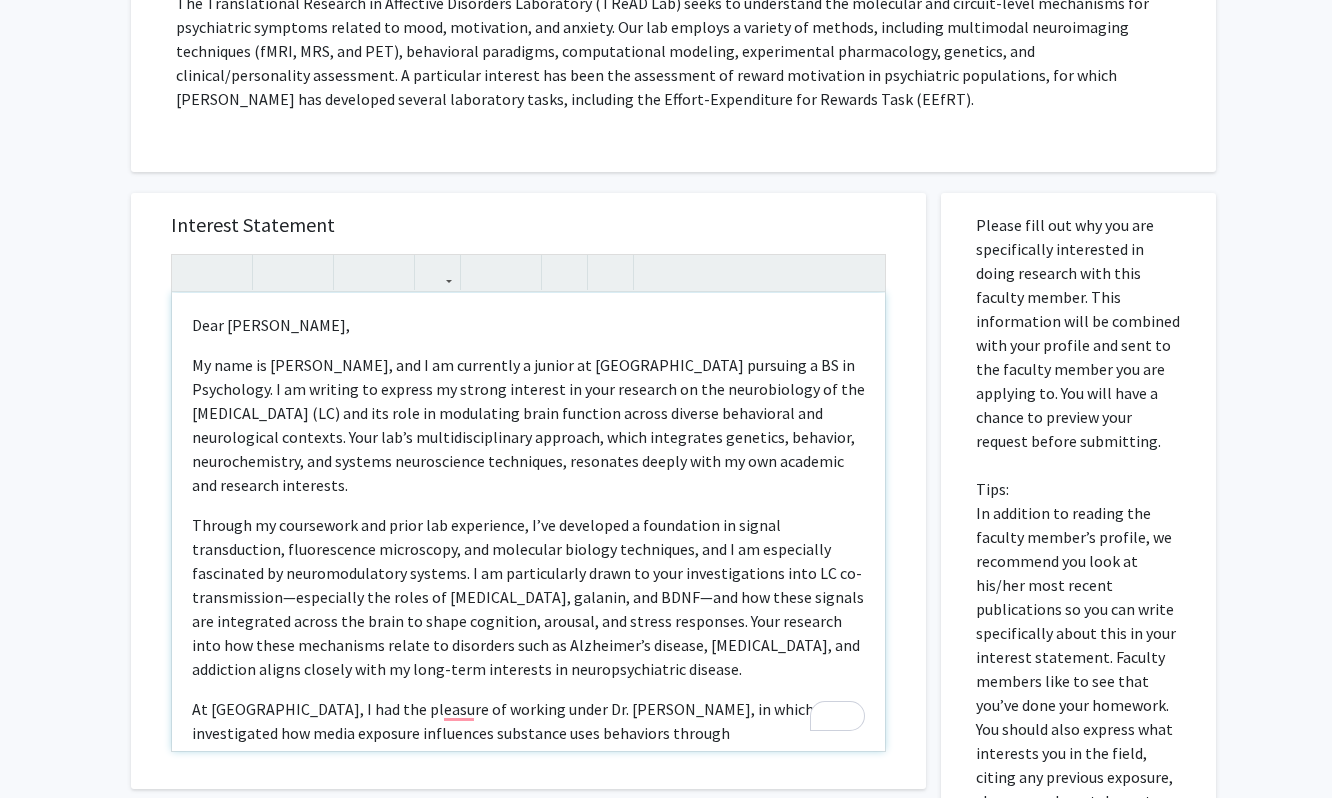 scroll, scrollTop: 300, scrollLeft: 0, axis: vertical 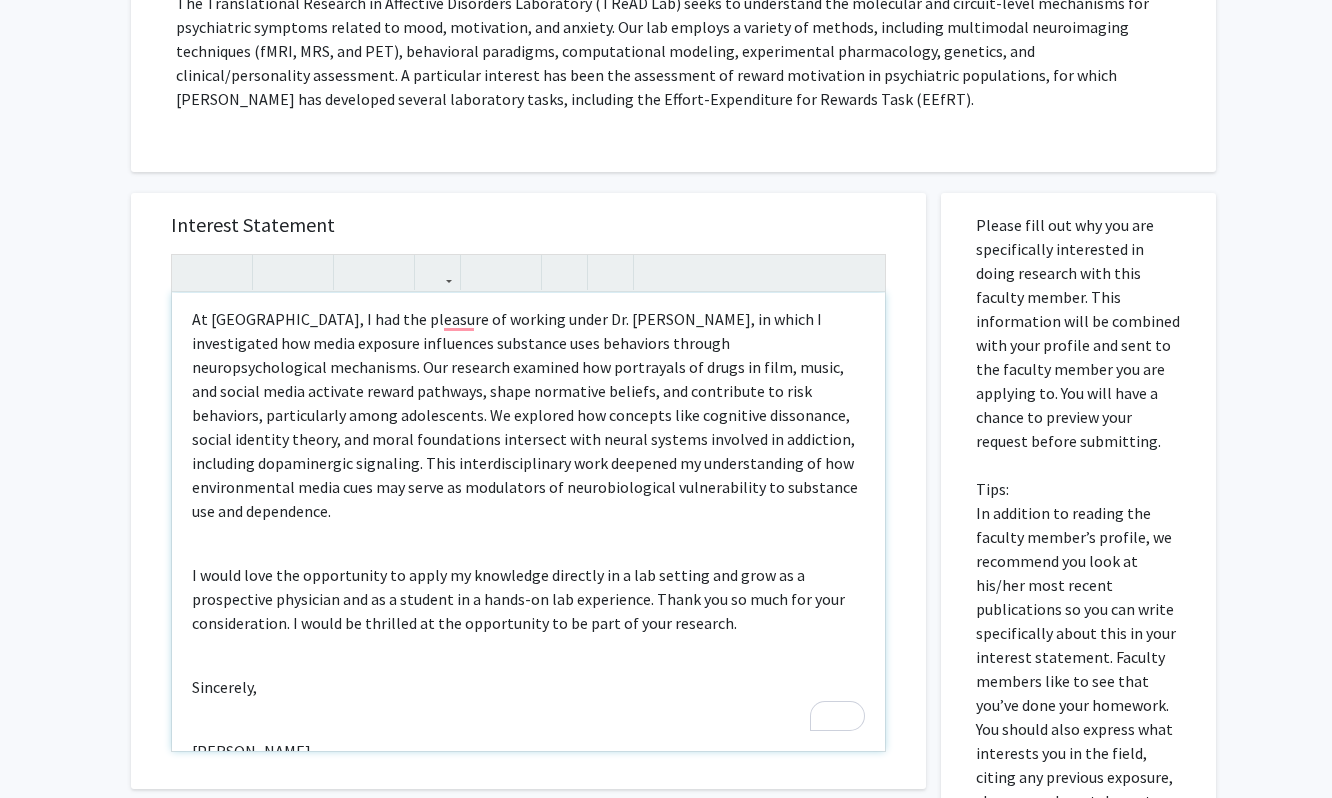 click on "Dear Dr. Weinshenker,  My name is Connor Kim, and I am currently a junior at Emory University pursuing a BS in Psychology. I am writing to express my strong interest in your research on the neurobiology of the locus coeruleus (LC) and its role in modulating brain function across diverse behavioral and neurological contexts. Your lab’s multidisciplinary approach, which integrates genetics, behavior, neurochemistry, and systems neuroscience techniques, resonates deeply with my own academic and research interests. I would love the opportunity to apply my knowledge directly in a lab setting and grow as a prospective physician and as a student in a hands-on lab experience. Thank you so much for your consideration. I would be thrilled at the opportunity to be part of your research. Sincerely, Connor Kim" at bounding box center (528, 522) 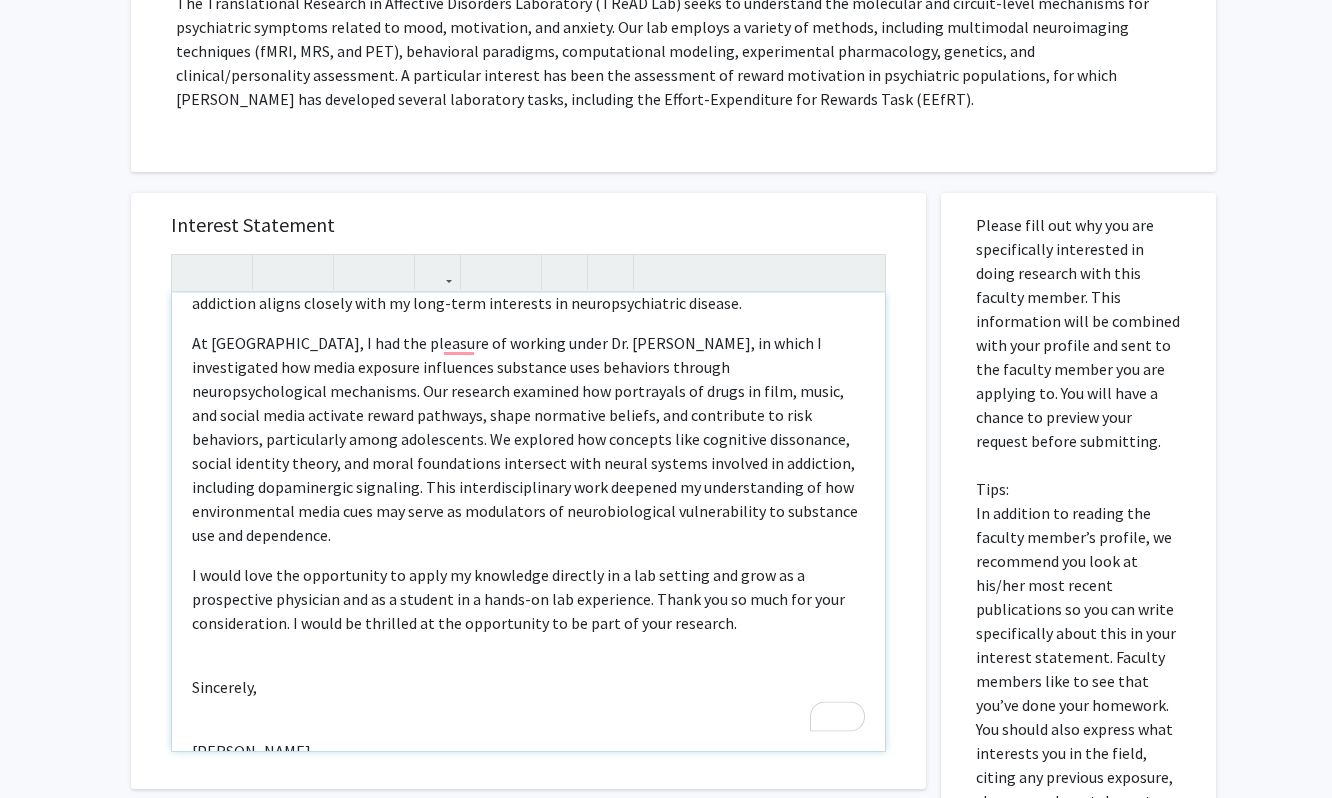 click on "Sincerely," at bounding box center [528, 687] 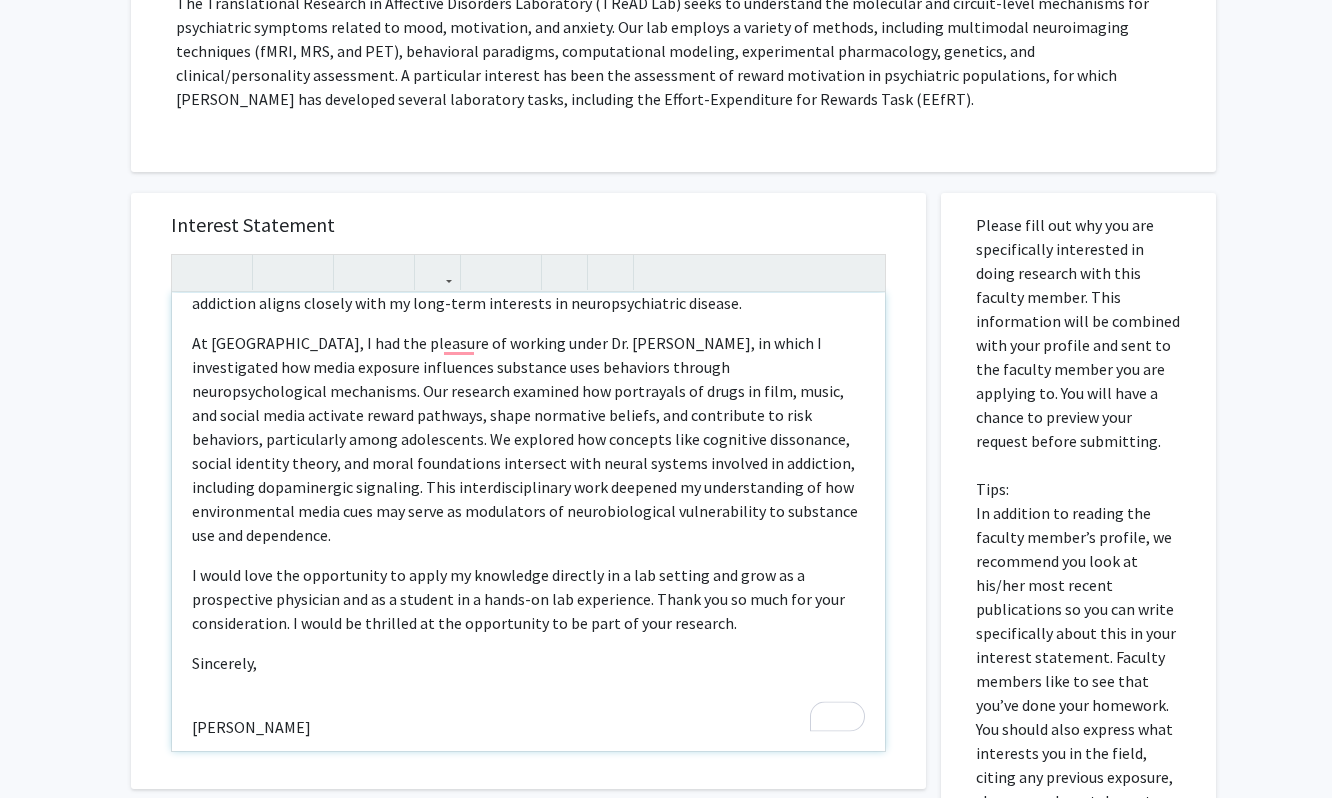 scroll, scrollTop: 342, scrollLeft: 0, axis: vertical 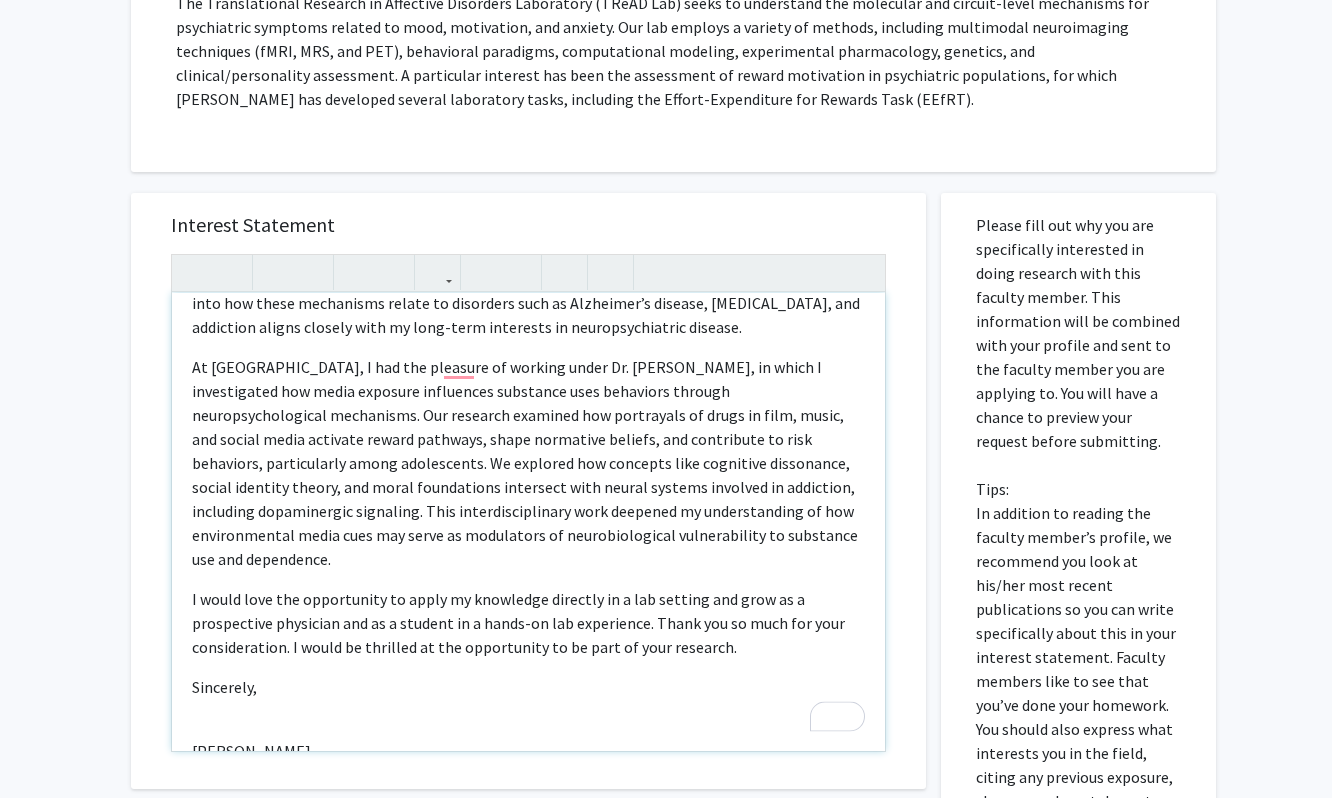 click on "Dear Dr. Weinshenker,  My name is Connor Kim, and I am currently a junior at Emory University pursuing a BS in Psychology. I am writing to express my strong interest in your research on the neurobiology of the locus coeruleus (LC) and its role in modulating brain function across diverse behavioral and neurological contexts. Your lab’s multidisciplinary approach, which integrates genetics, behavior, neurochemistry, and systems neuroscience techniques, resonates deeply with my own academic and research interests. I would love the opportunity to apply my knowledge directly in a lab setting and grow as a prospective physician and as a student in a hands-on lab experience. Thank you so much for your consideration. I would be thrilled at the opportunity to be part of your research. Sincerely, Connor Kim" at bounding box center [528, 522] 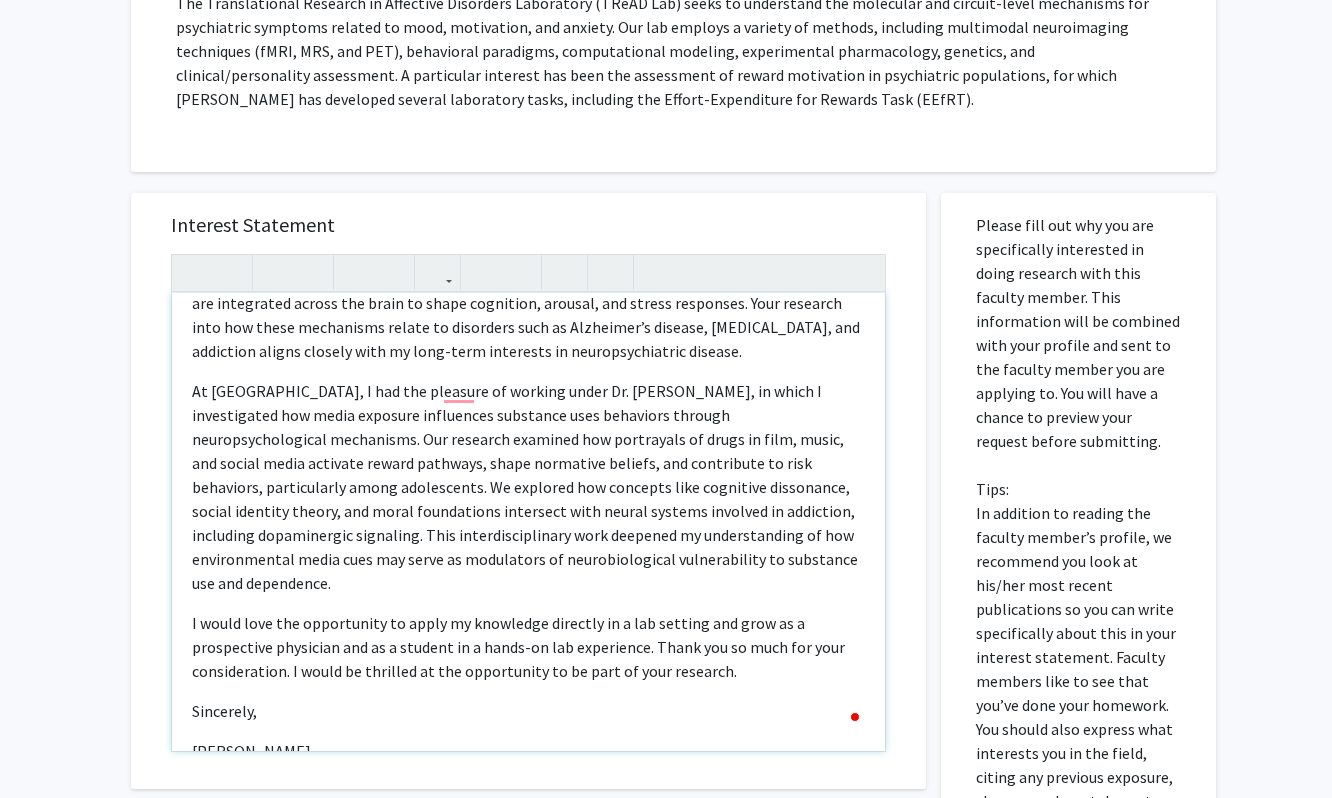 scroll, scrollTop: 8, scrollLeft: 0, axis: vertical 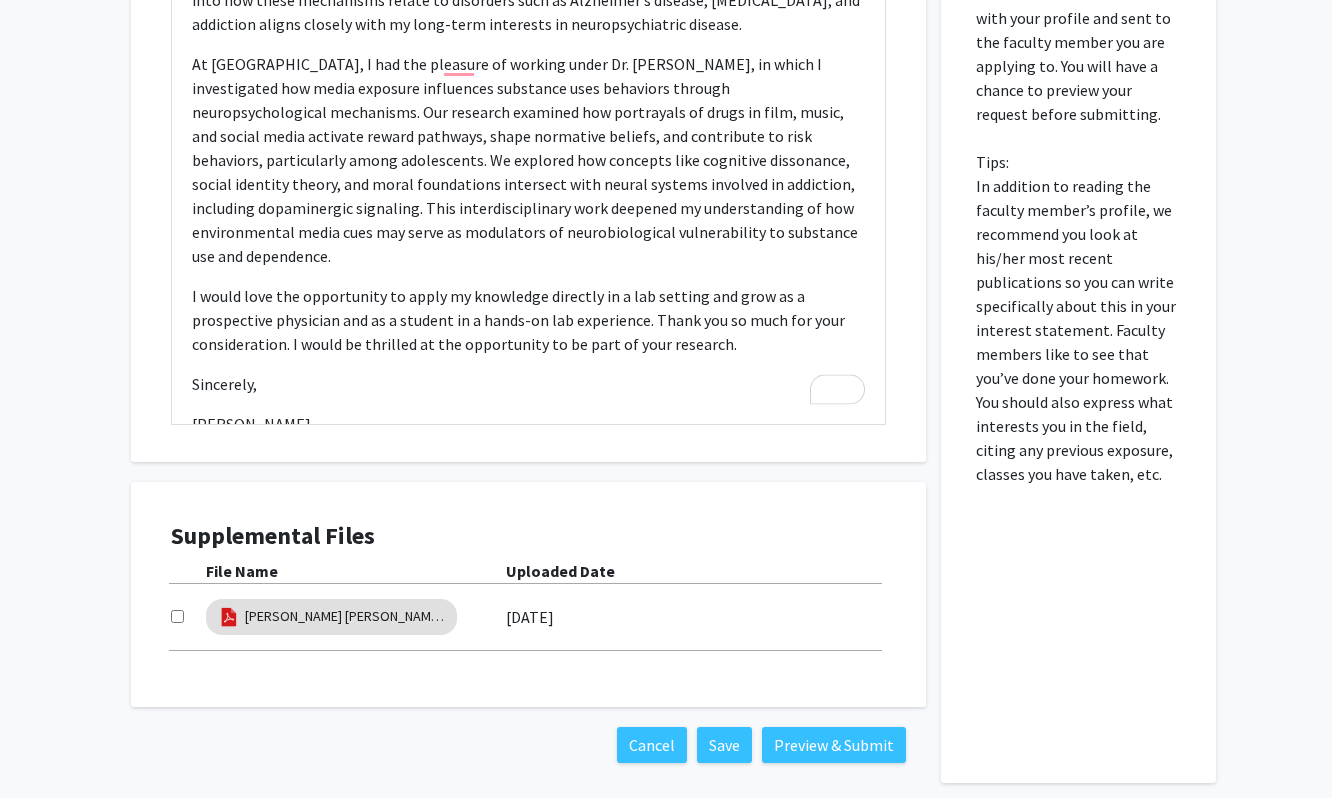 click at bounding box center [177, 616] 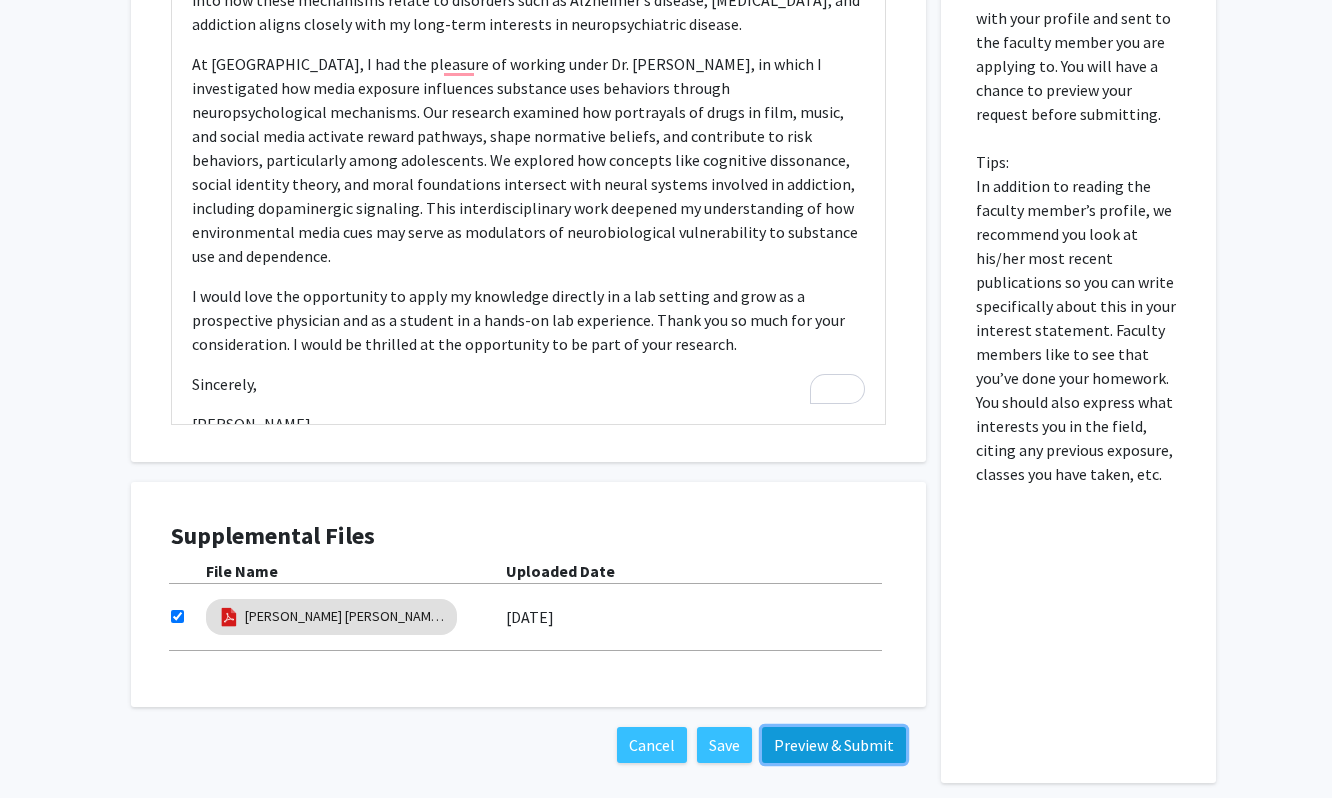 click on "Preview & Submit" at bounding box center [834, 745] 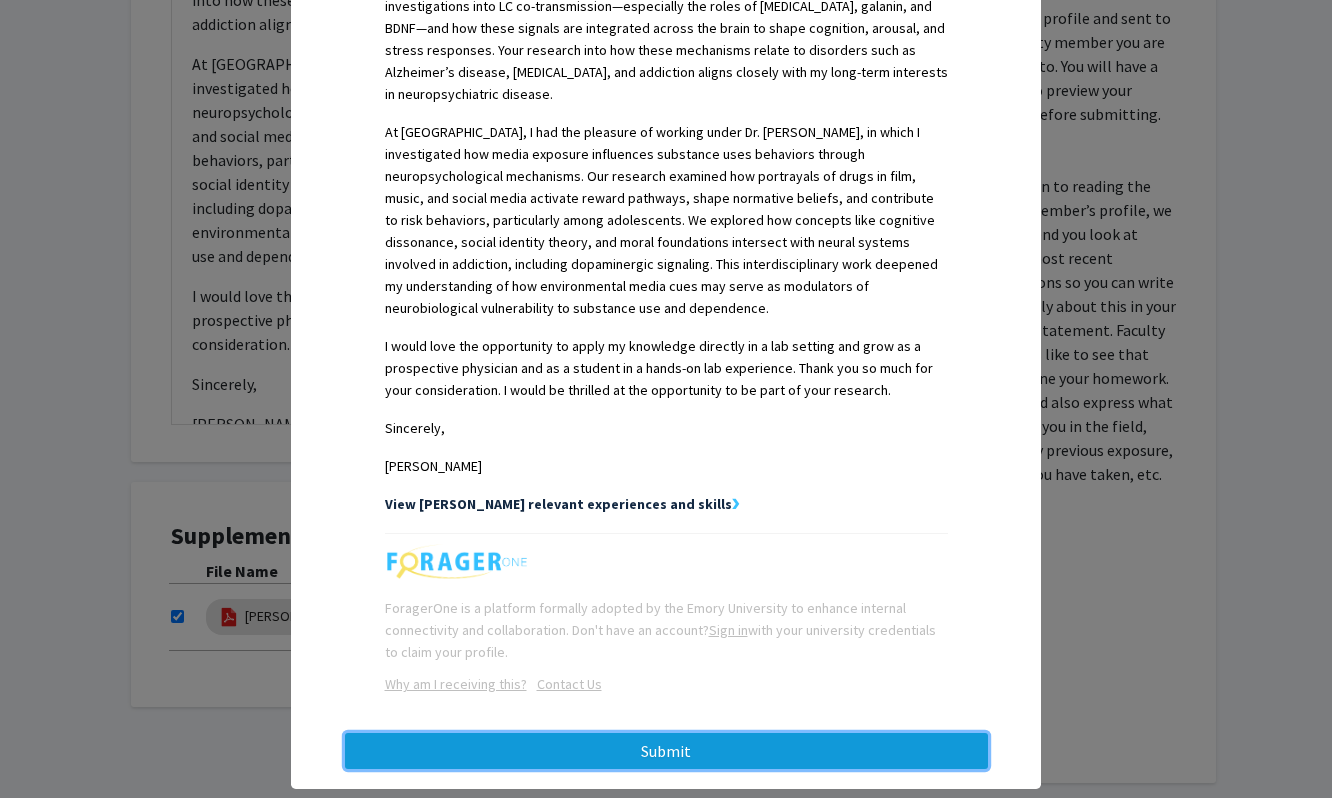 click on "Submit" at bounding box center [666, 751] 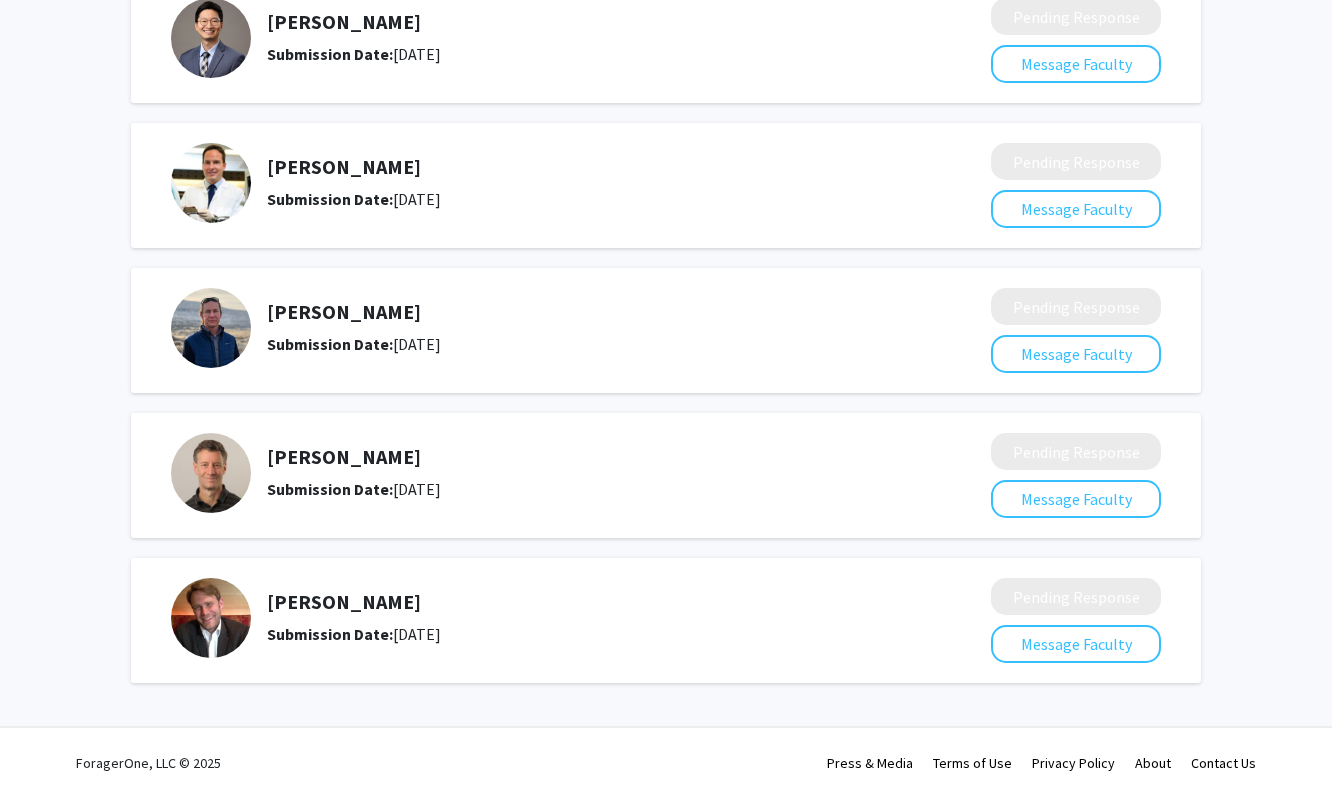 drag, startPoint x: 275, startPoint y: 599, endPoint x: 497, endPoint y: 598, distance: 222.00226 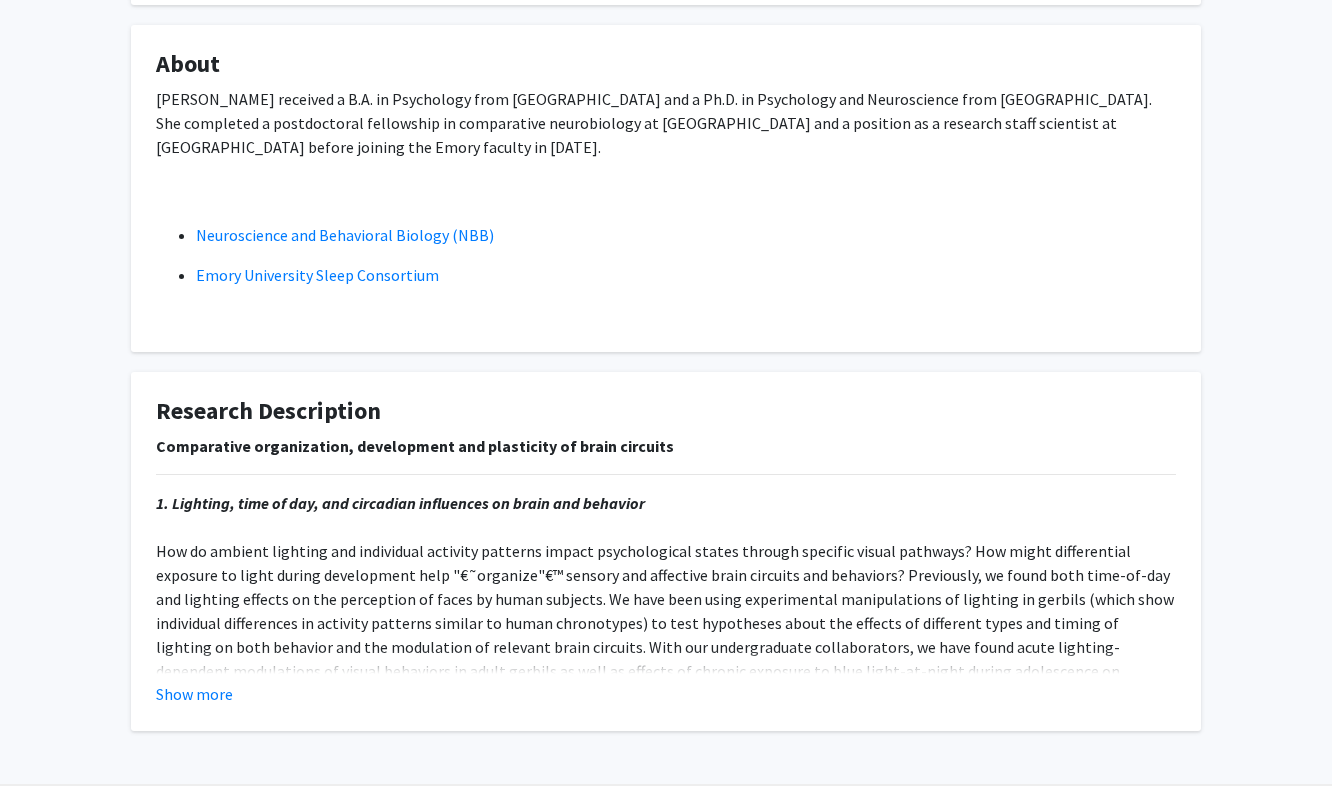 scroll, scrollTop: 395, scrollLeft: 0, axis: vertical 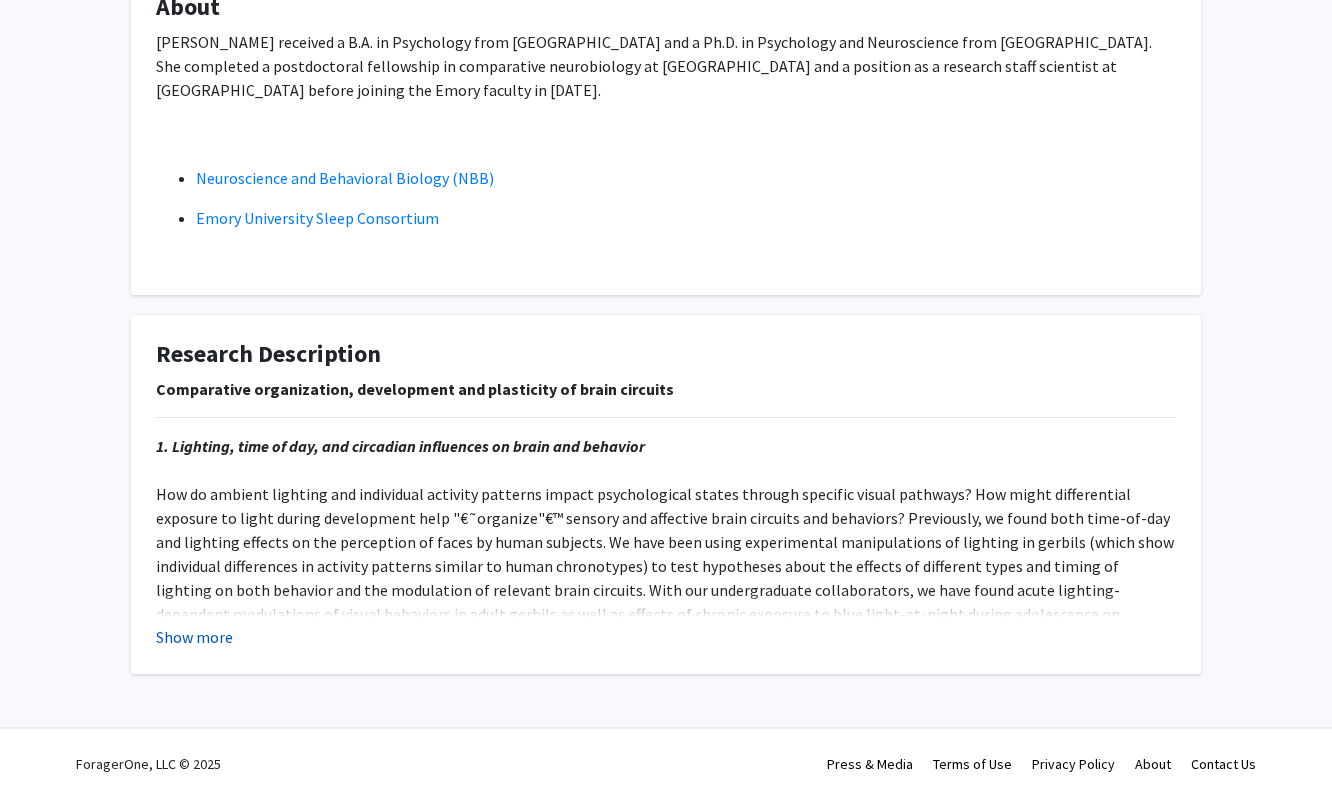 click on "Show more" 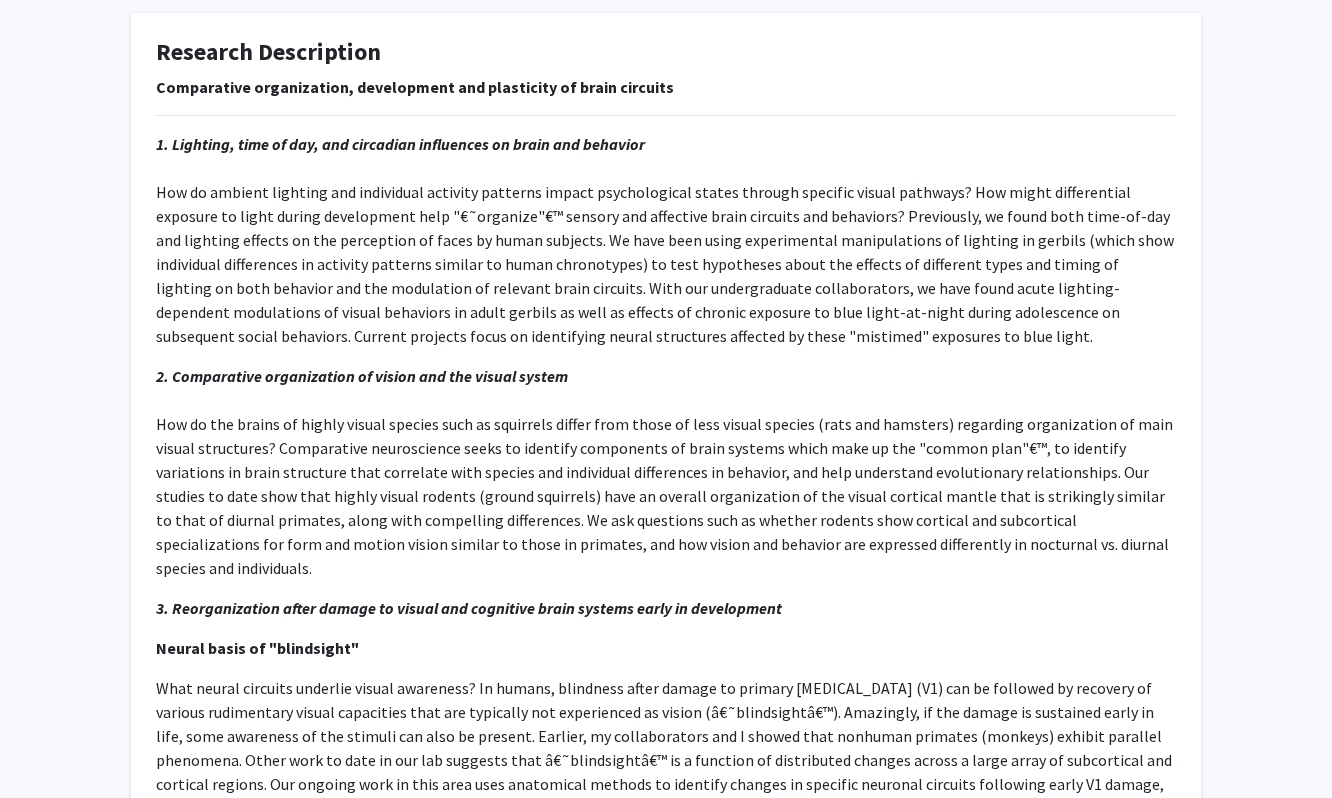 scroll, scrollTop: 1092, scrollLeft: 0, axis: vertical 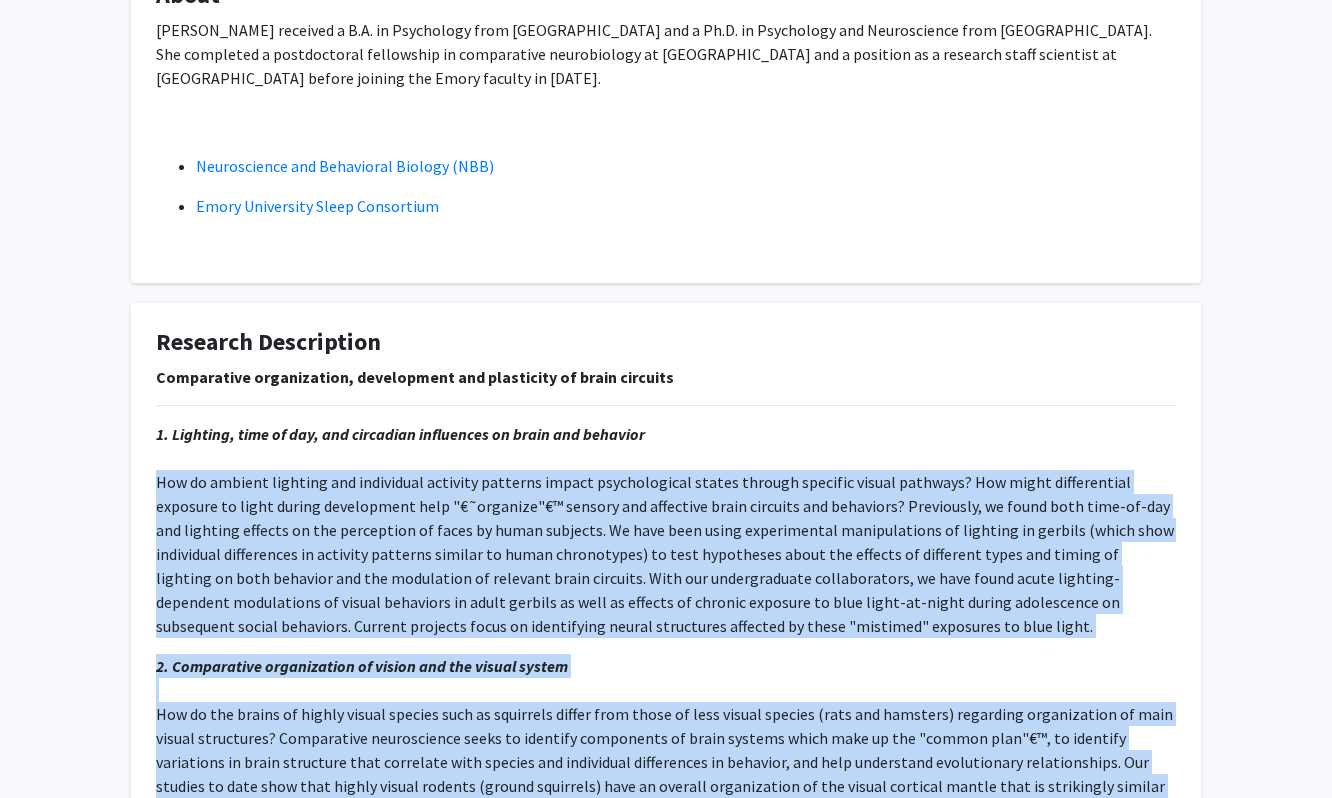 drag, startPoint x: 365, startPoint y: 574, endPoint x: 132, endPoint y: 475, distance: 253.16003 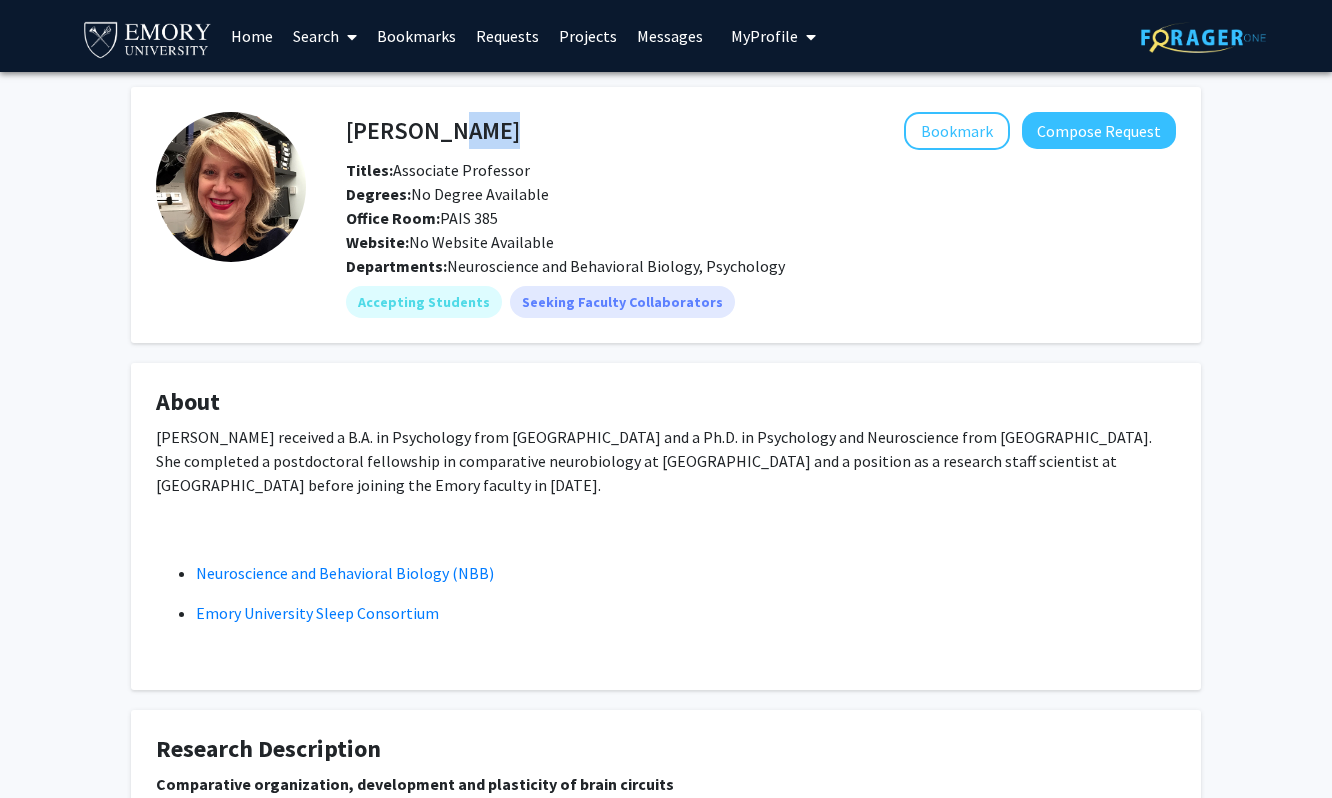 drag, startPoint x: 419, startPoint y: 130, endPoint x: 575, endPoint y: 130, distance: 156 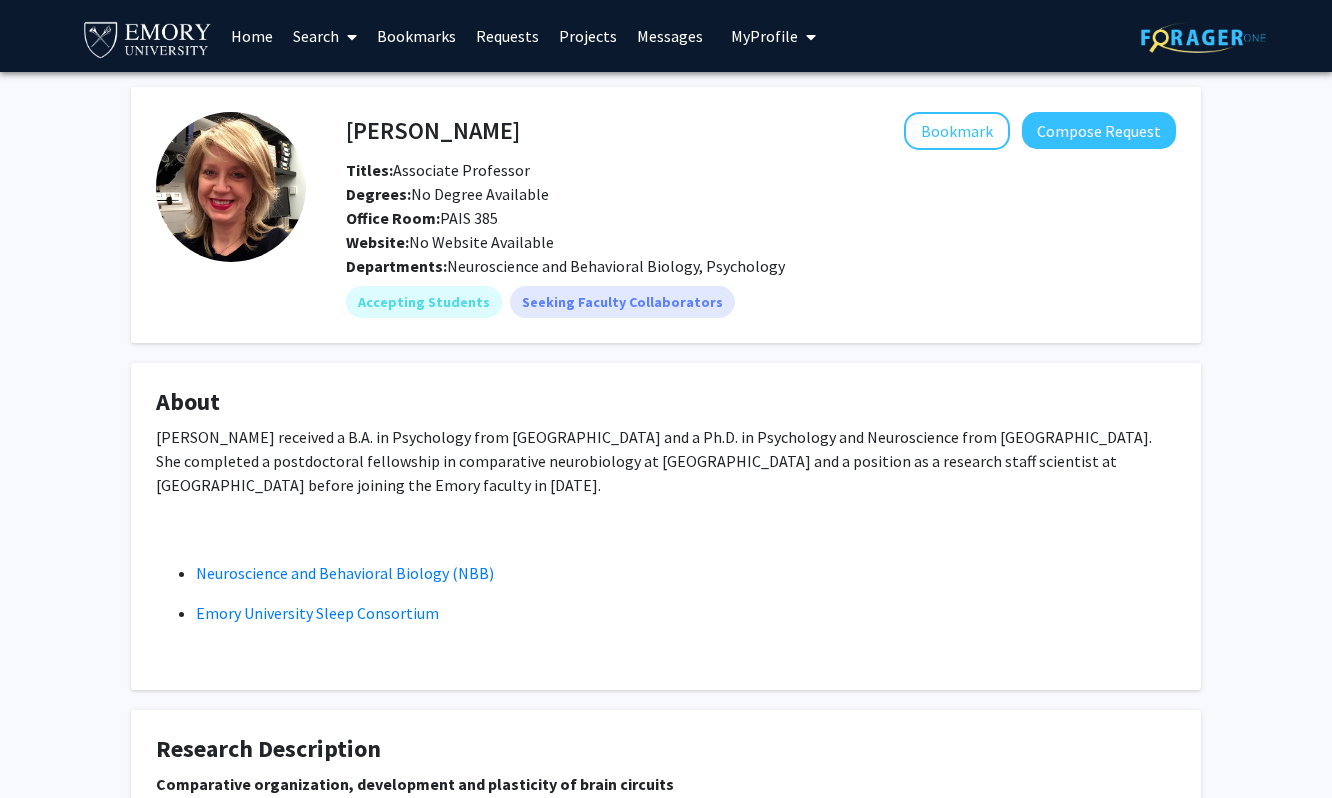 click on "Hillary Rodman" 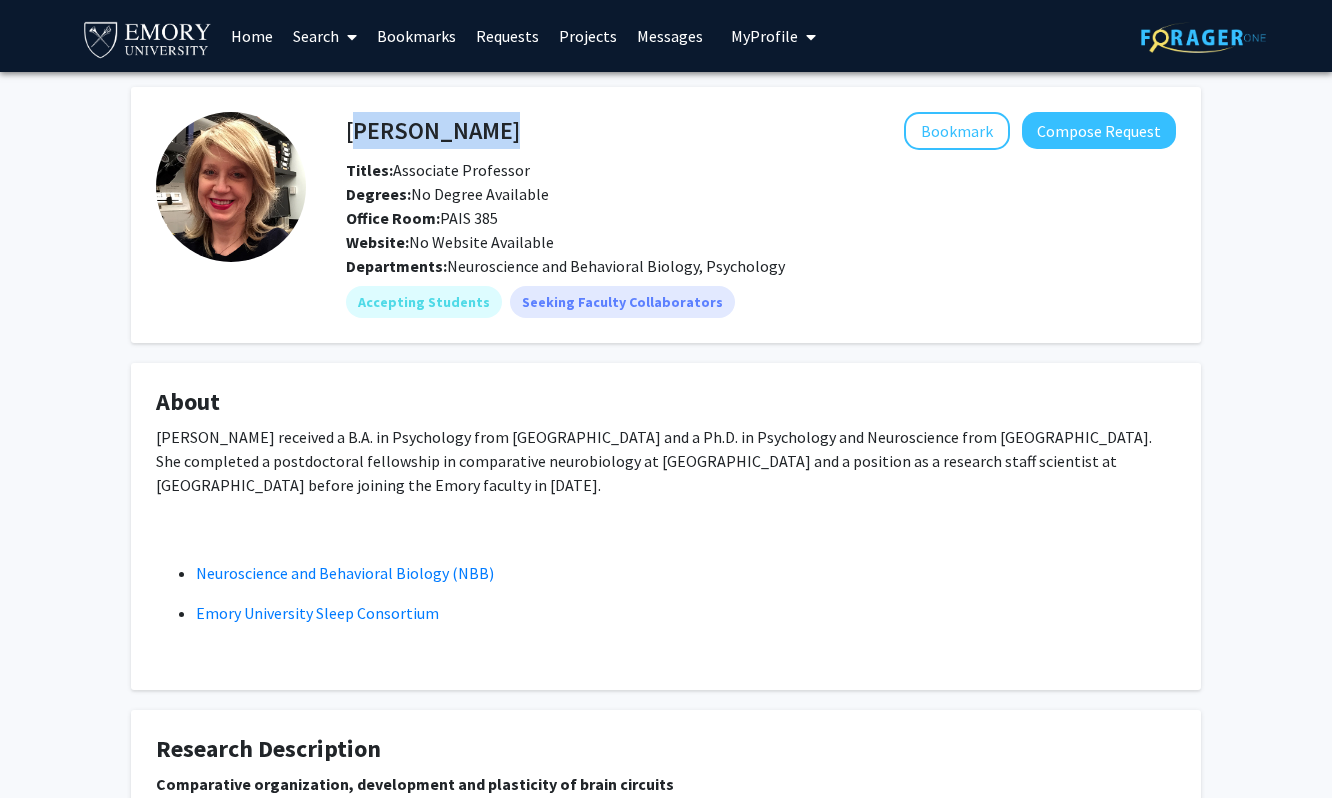 drag, startPoint x: 351, startPoint y: 132, endPoint x: 533, endPoint y: 139, distance: 182.13457 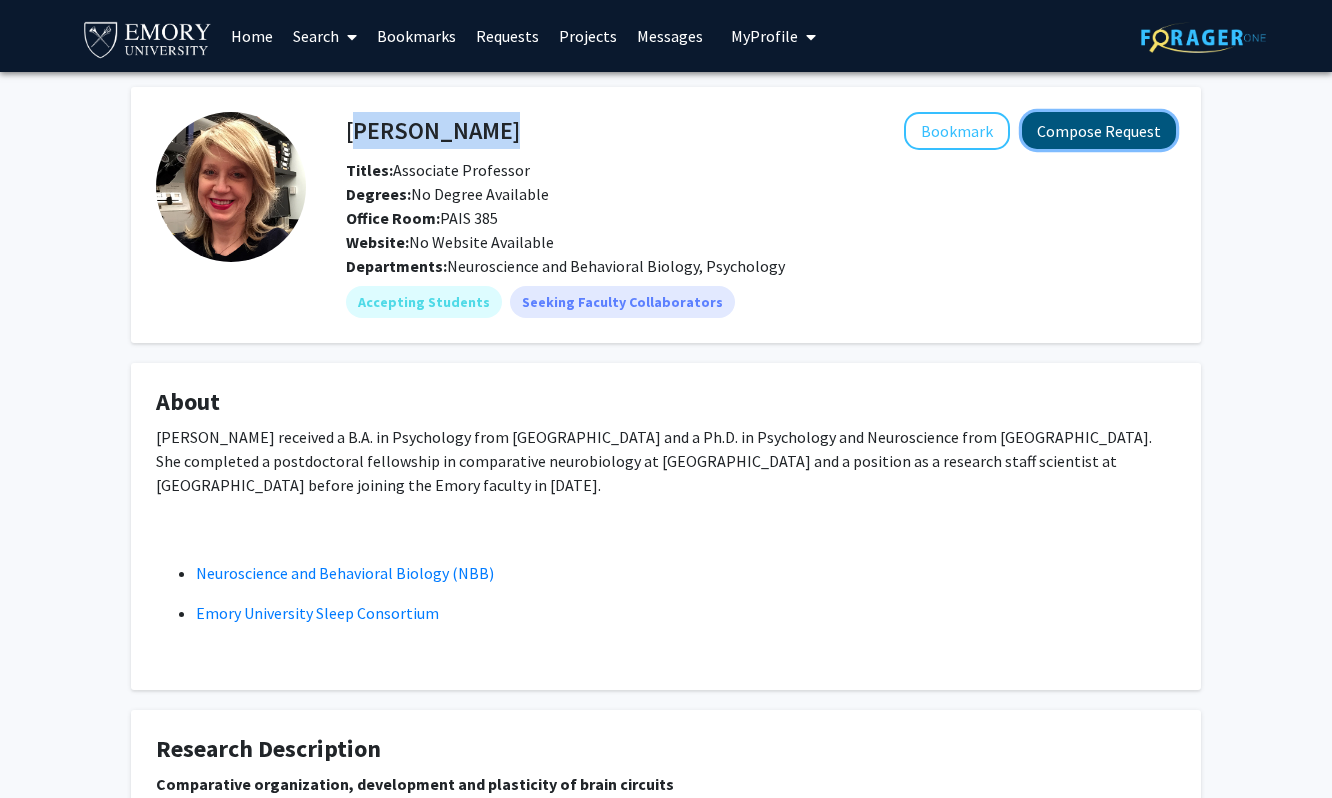 click on "Compose Request" 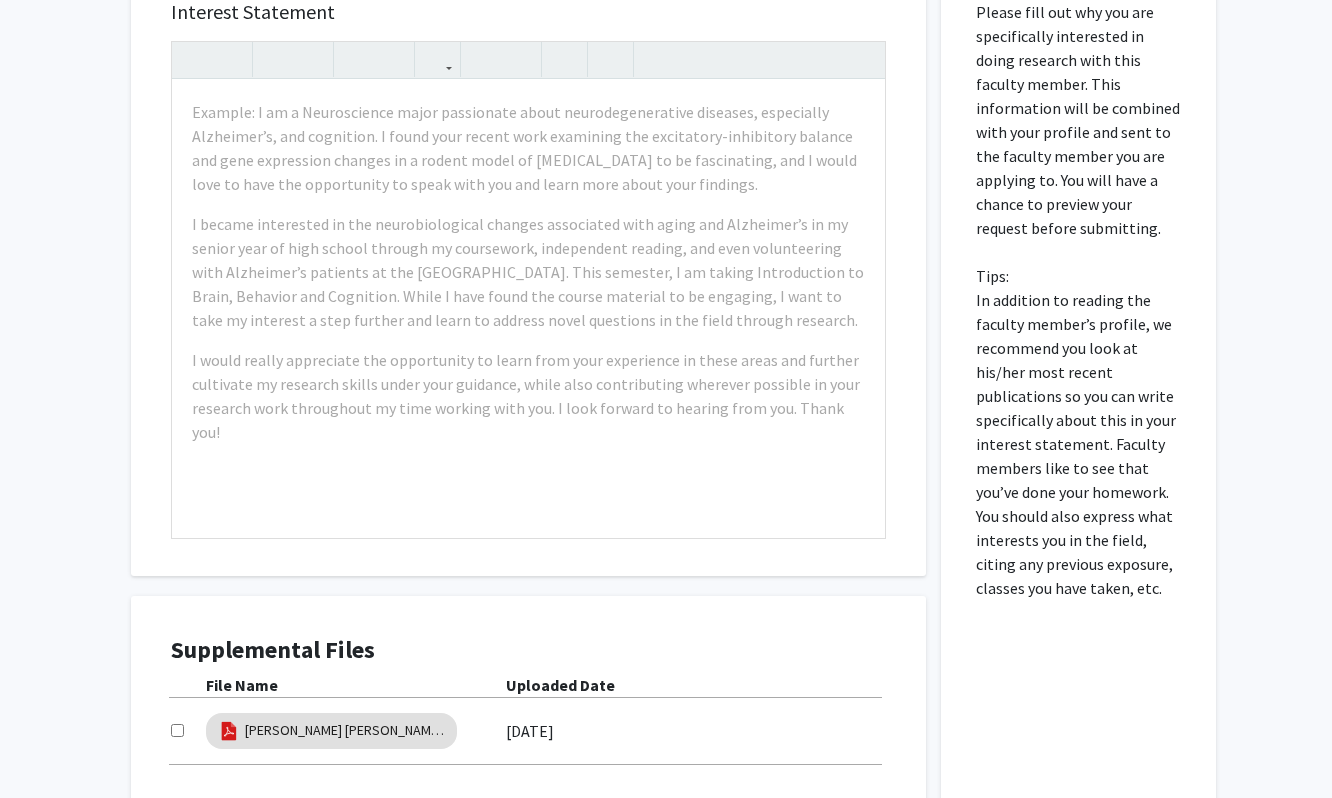 scroll, scrollTop: 1428, scrollLeft: 0, axis: vertical 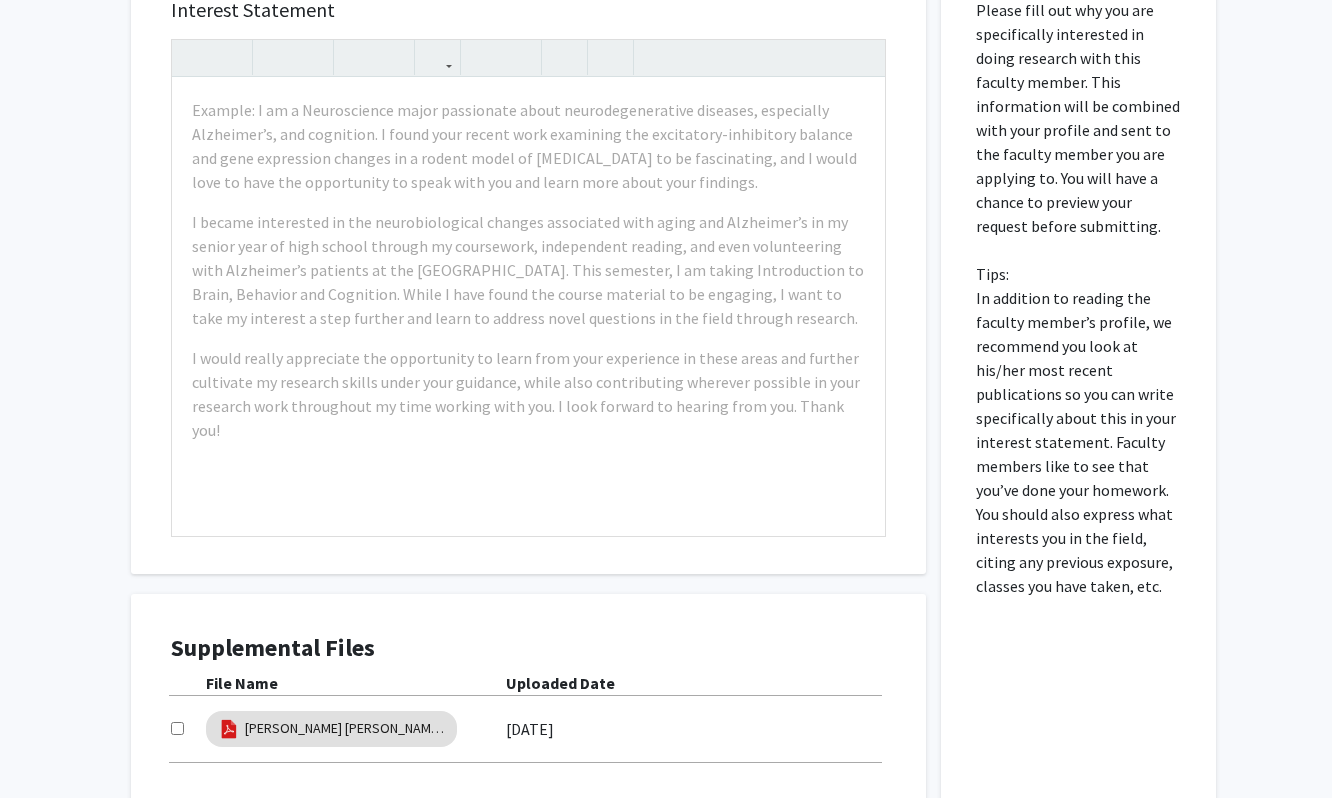 click at bounding box center [177, 728] 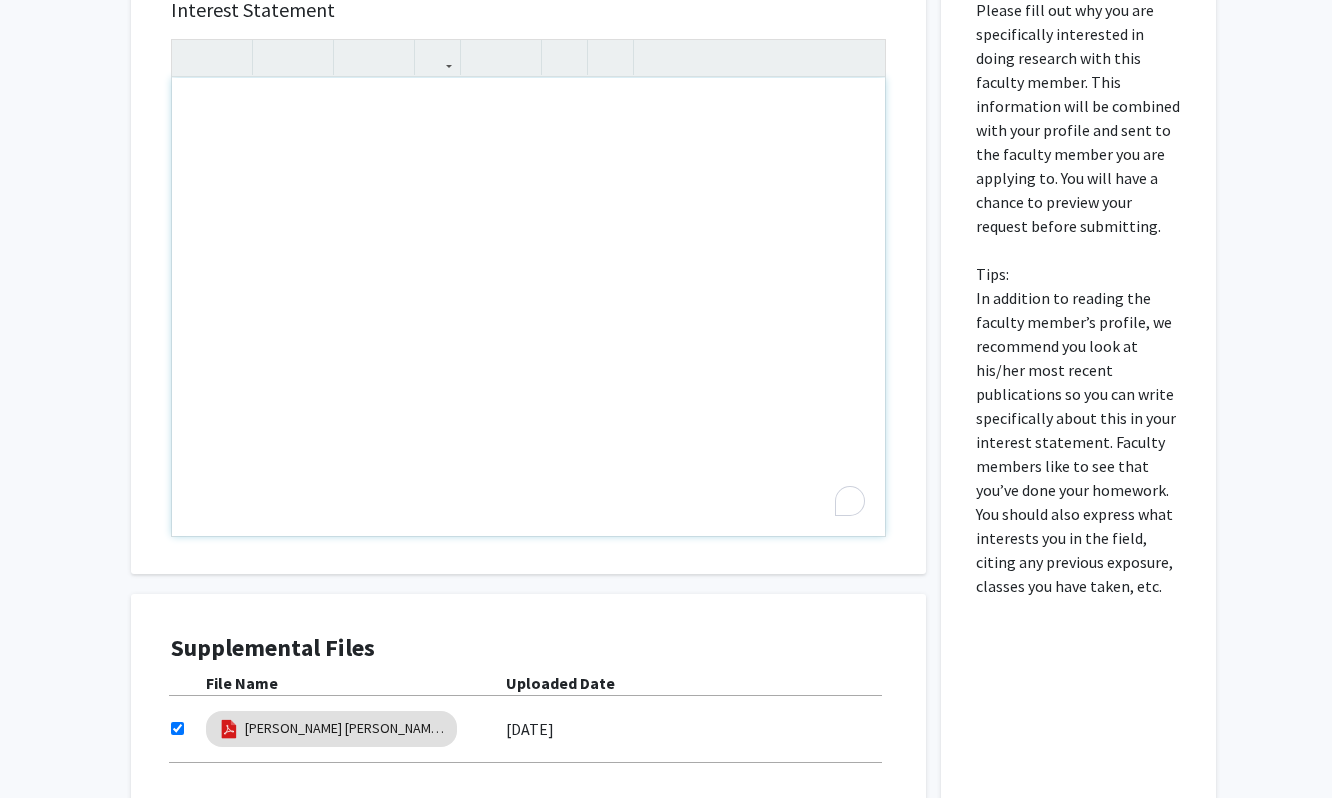 click at bounding box center [528, 307] 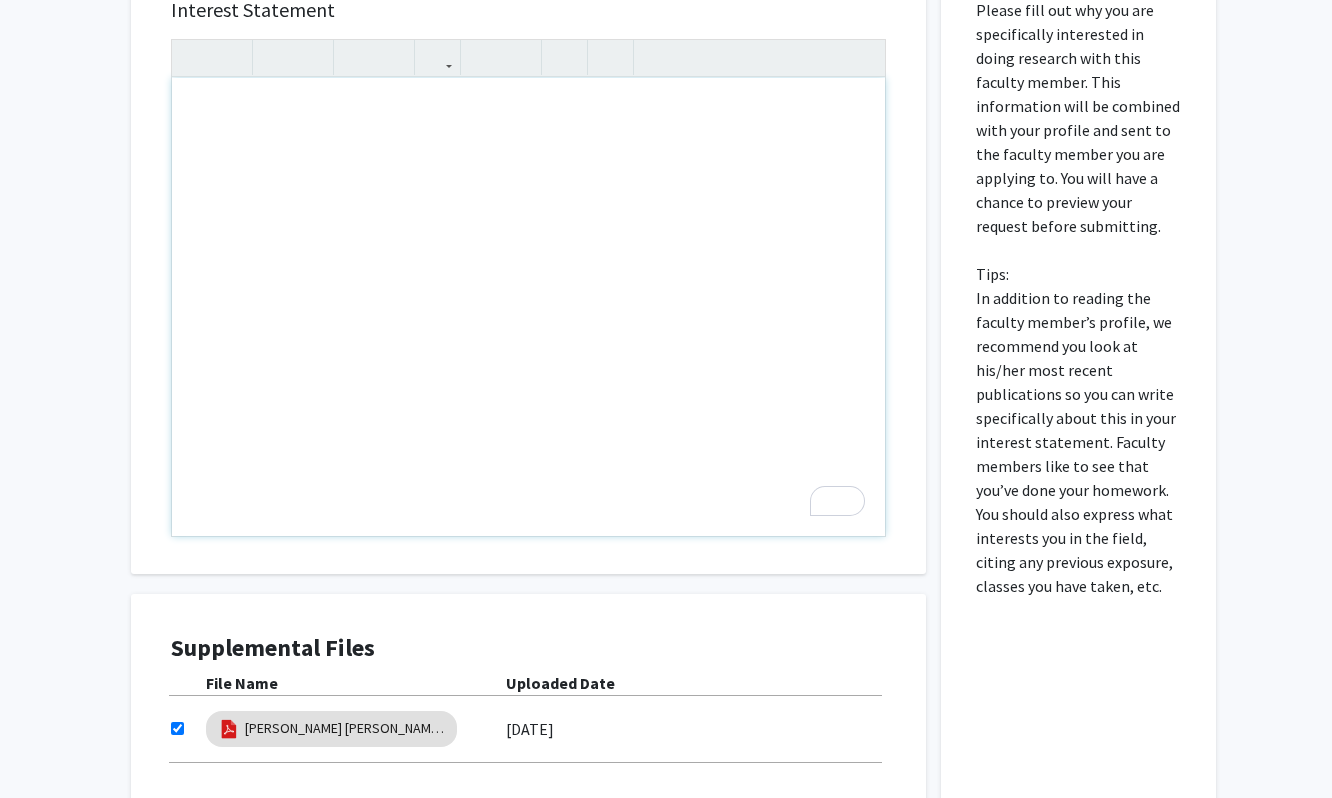 paste 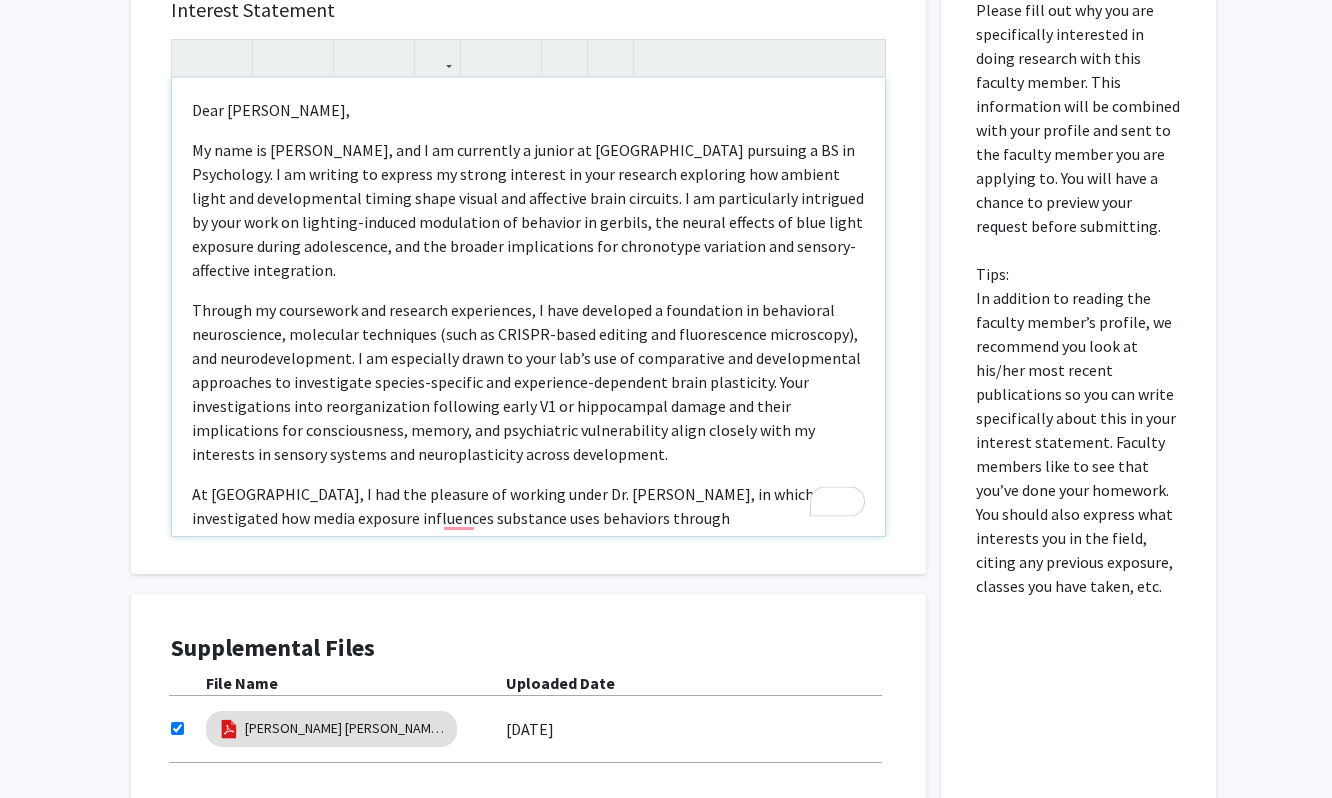 scroll, scrollTop: 276, scrollLeft: 0, axis: vertical 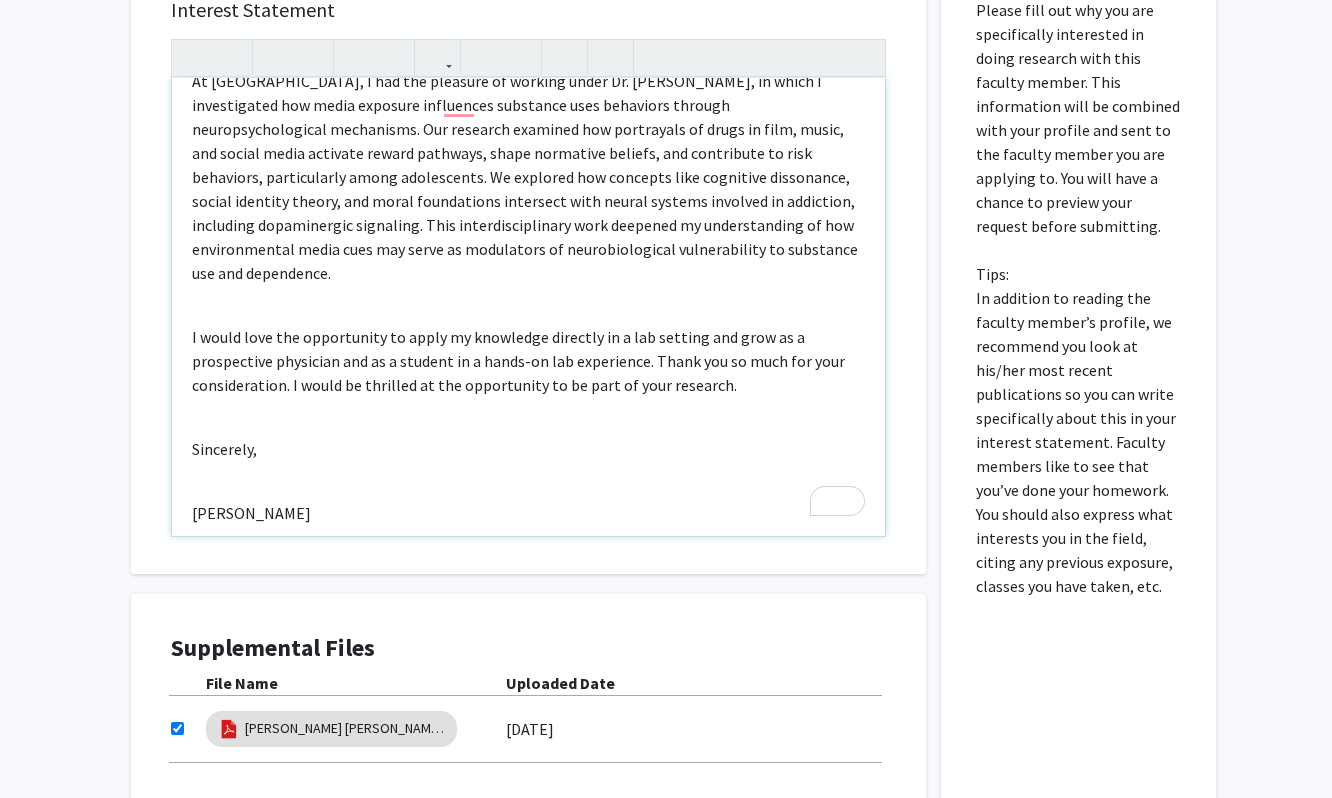 click on "Dear Dr. Rodman, My name is Connor Kim, and I am currently a junior at Emory University pursuing a BS in Psychology. I am writing to express my strong interest in your research exploring how ambient light and developmental timing shape visual and affective brain circuits. I am particularly intrigued by your work on lighting-induced modulation of behavior in gerbils, the neural effects of blue light exposure during adolescence, and the broader implications for chronotype variation and sensory-affective integration. I would love the opportunity to apply my knowledge directly in a lab setting and grow as a prospective physician and as a student in a hands-on lab experience. Thank you so much for your consideration. I would be thrilled at the opportunity to be part of your research. Sincerely, Connor Kim" at bounding box center (528, 307) 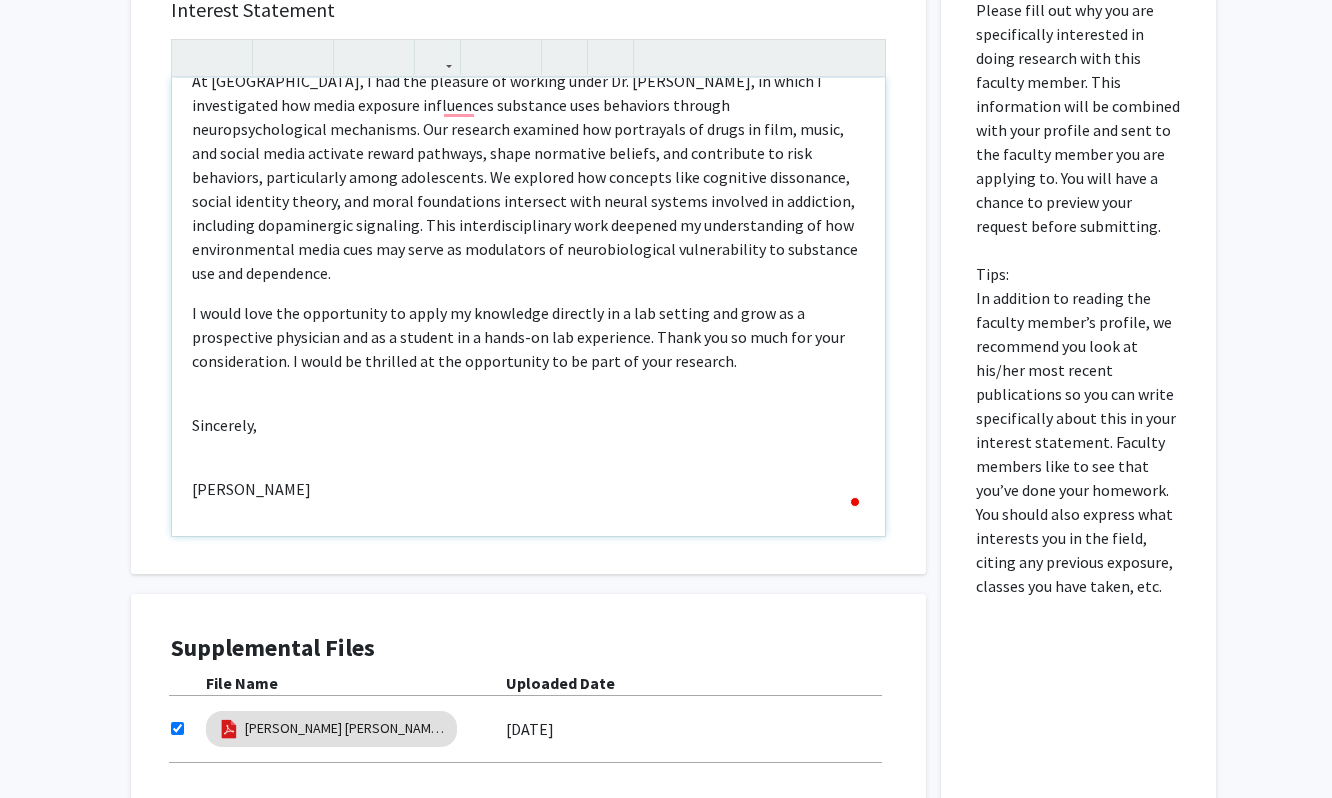 scroll, scrollTop: 390, scrollLeft: 0, axis: vertical 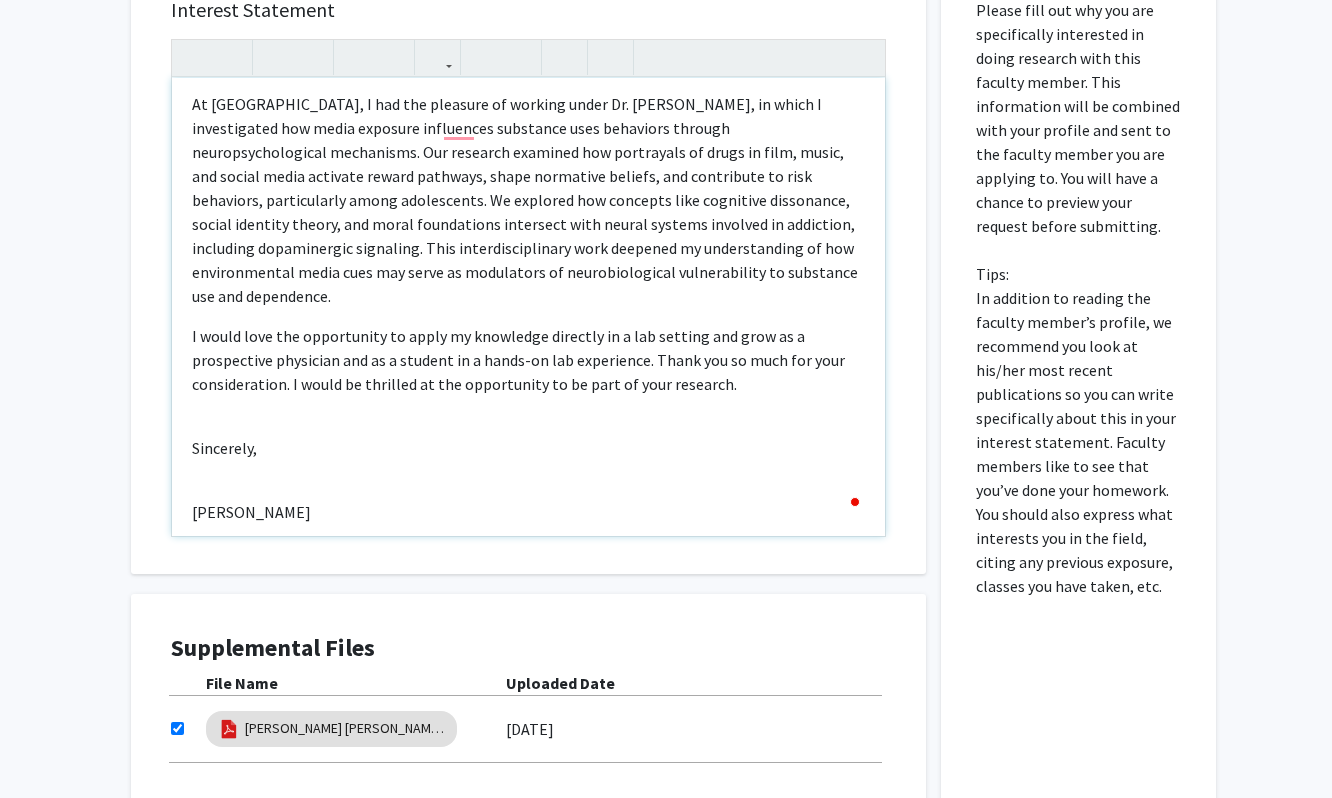 click on "Dear Dr. Rodman, My name is Connor Kim, and I am currently a junior at Emory University pursuing a BS in Psychology. I am writing to express my strong interest in your research exploring how ambient light and developmental timing shape visual and affective brain circuits. I am particularly intrigued by your work on lighting-induced modulation of behavior in gerbils, the neural effects of blue light exposure during adolescence, and the broader implications for chronotype variation and sensory-affective integration. I would love the opportunity to apply my knowledge directly in a lab setting and grow as a prospective physician and as a student in a hands-on lab experience. Thank you so much for your consideration. I would be thrilled at the opportunity to be part of your research. Sincerely, Connor Kim" at bounding box center [528, 307] 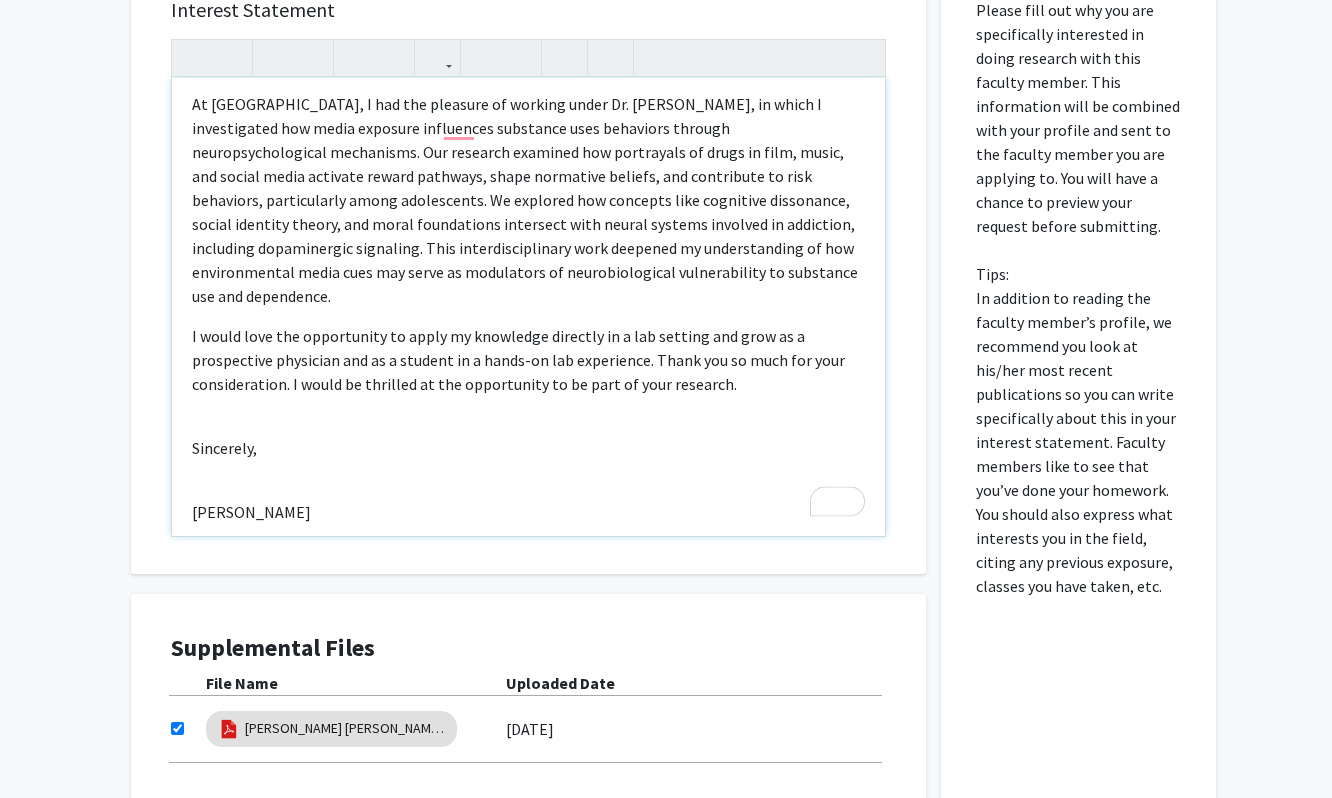 scroll, scrollTop: 366, scrollLeft: 0, axis: vertical 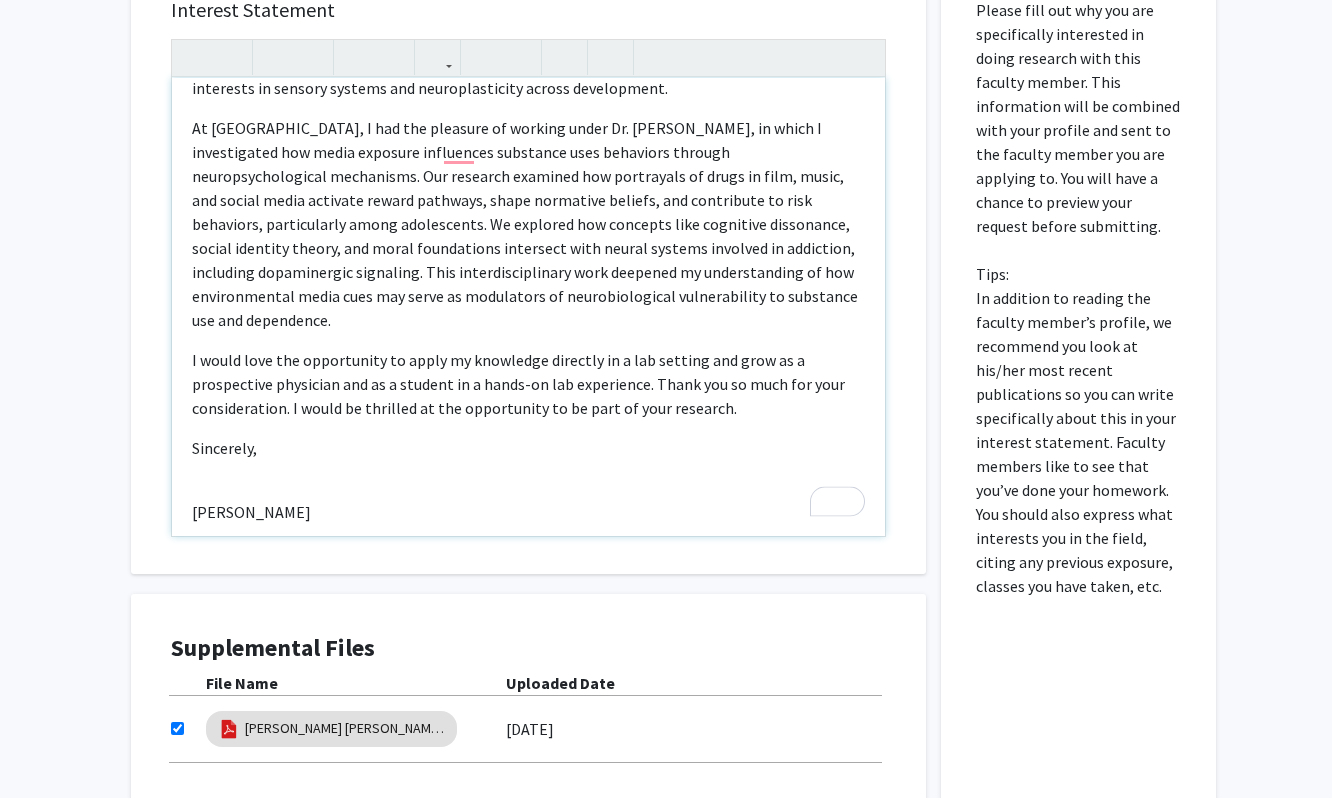 click on "Dear Dr. Rodman, My name is Connor Kim, and I am currently a junior at Emory University pursuing a BS in Psychology. I am writing to express my strong interest in your research exploring how ambient light and developmental timing shape visual and affective brain circuits. I am particularly intrigued by your work on lighting-induced modulation of behavior in gerbils, the neural effects of blue light exposure during adolescence, and the broader implications for chronotype variation and sensory-affective integration. I would love the opportunity to apply my knowledge directly in a lab setting and grow as a prospective physician and as a student in a hands-on lab experience. Thank you so much for your consideration. I would be thrilled at the opportunity to be part of your research. Sincerely, Connor Kim" at bounding box center (528, 307) 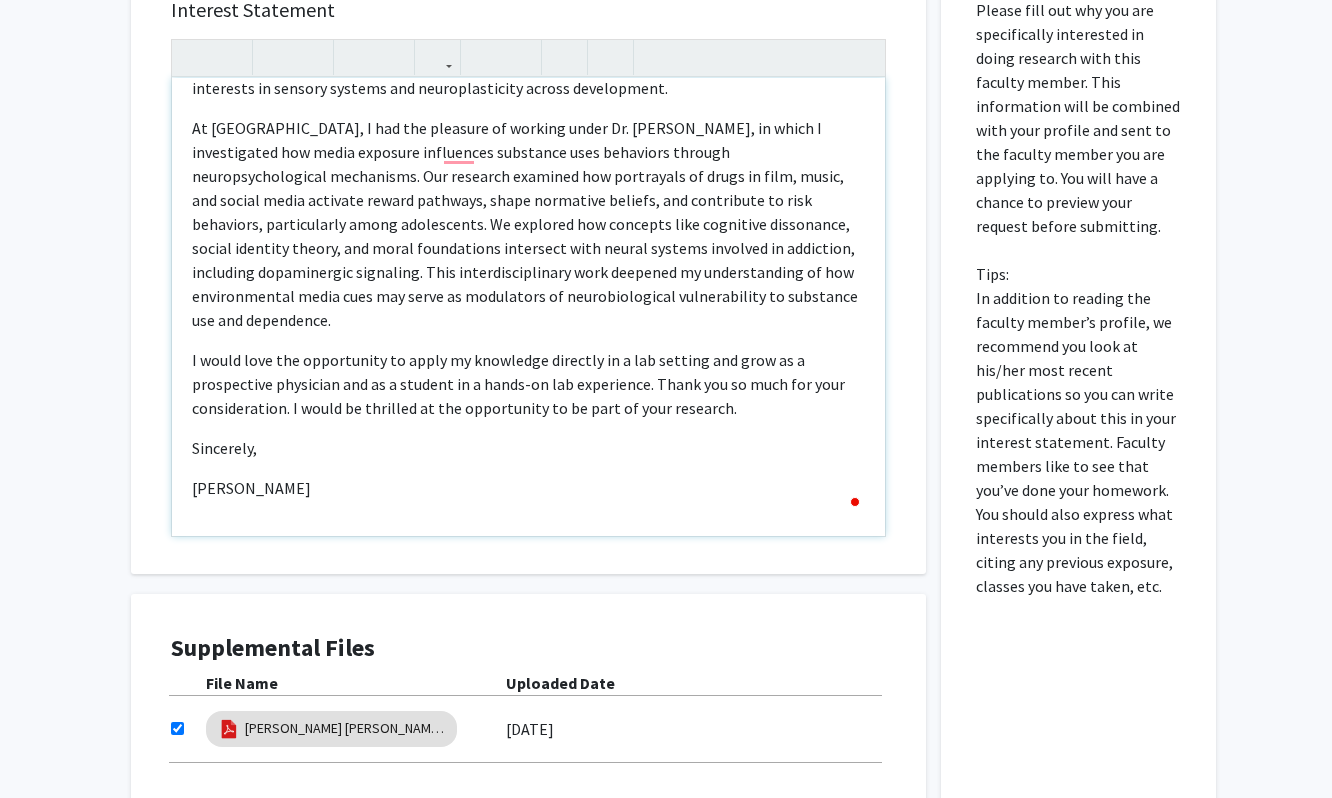 scroll, scrollTop: 342, scrollLeft: 0, axis: vertical 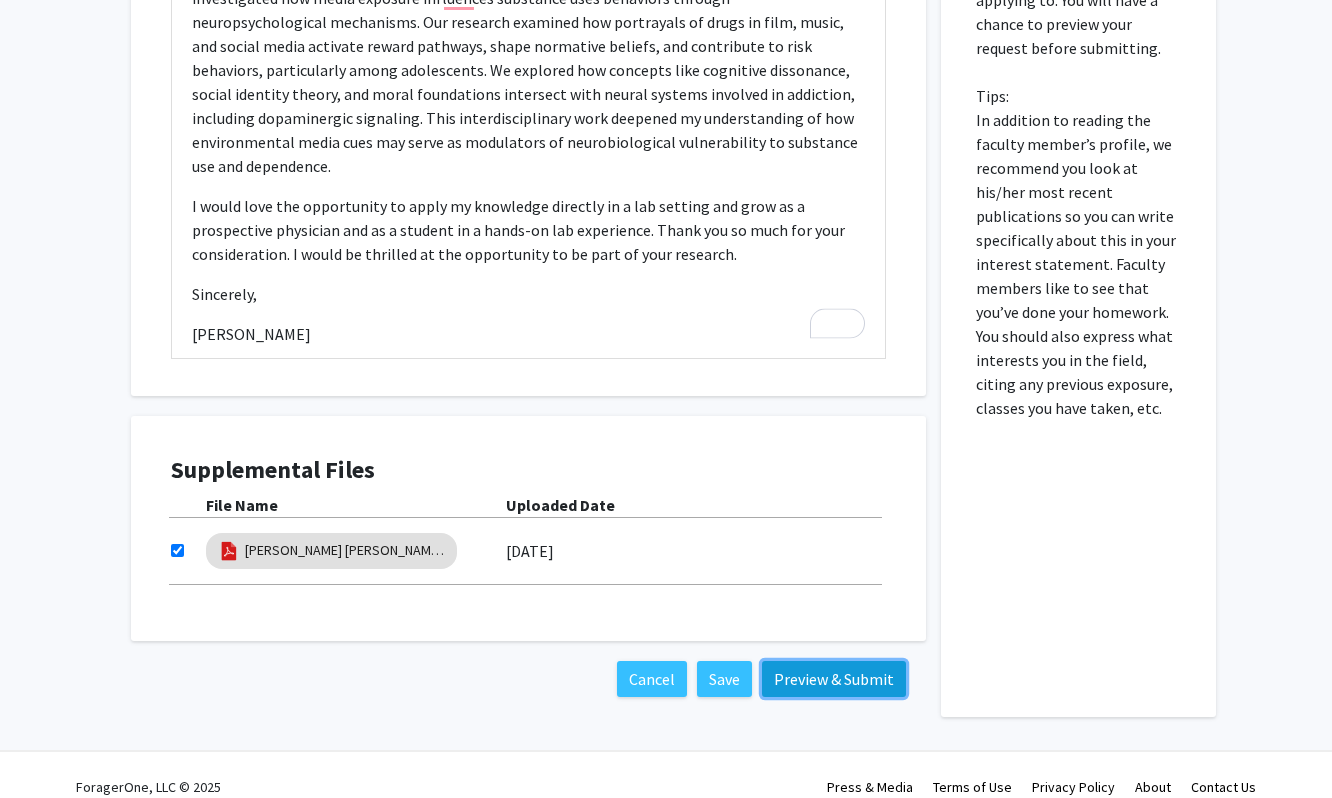 click on "Preview & Submit" at bounding box center [834, 679] 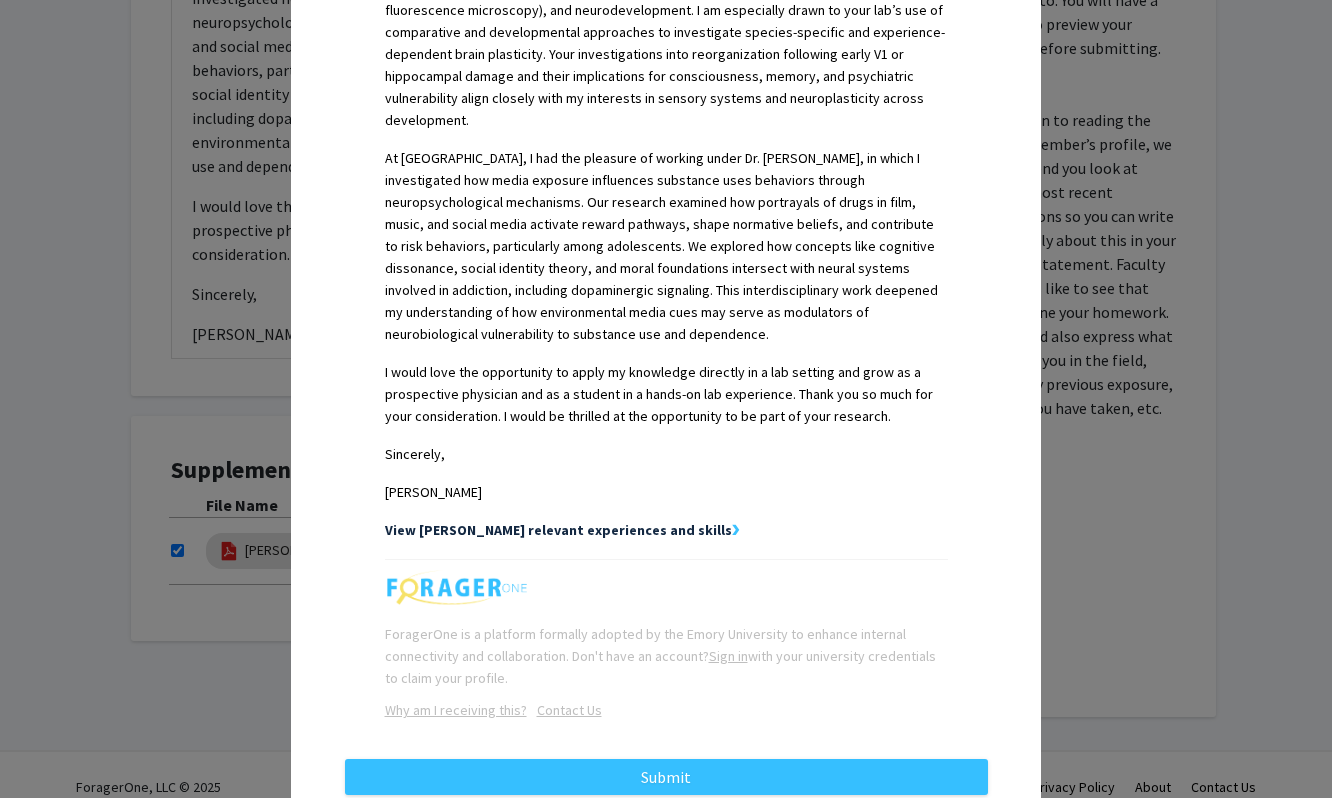 scroll, scrollTop: 826, scrollLeft: 0, axis: vertical 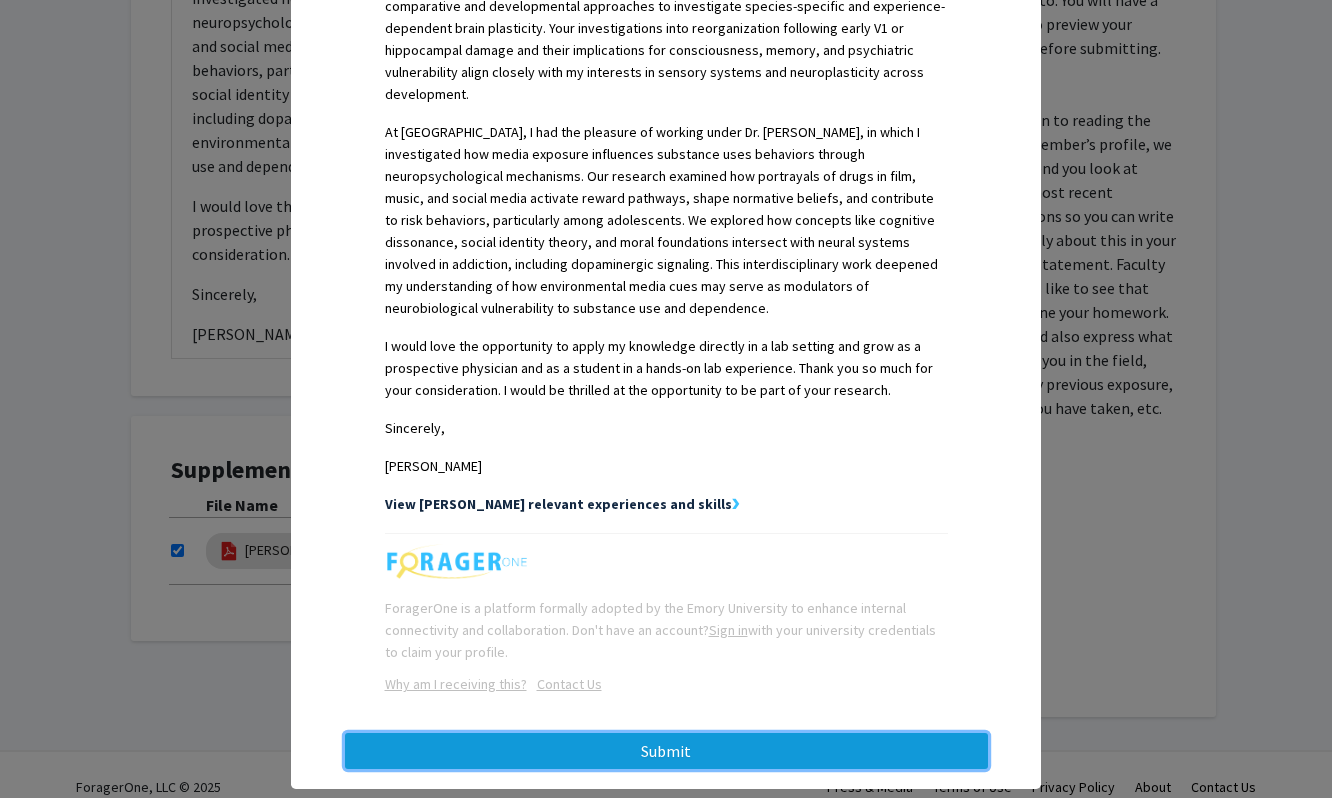 click on "Submit" at bounding box center [666, 751] 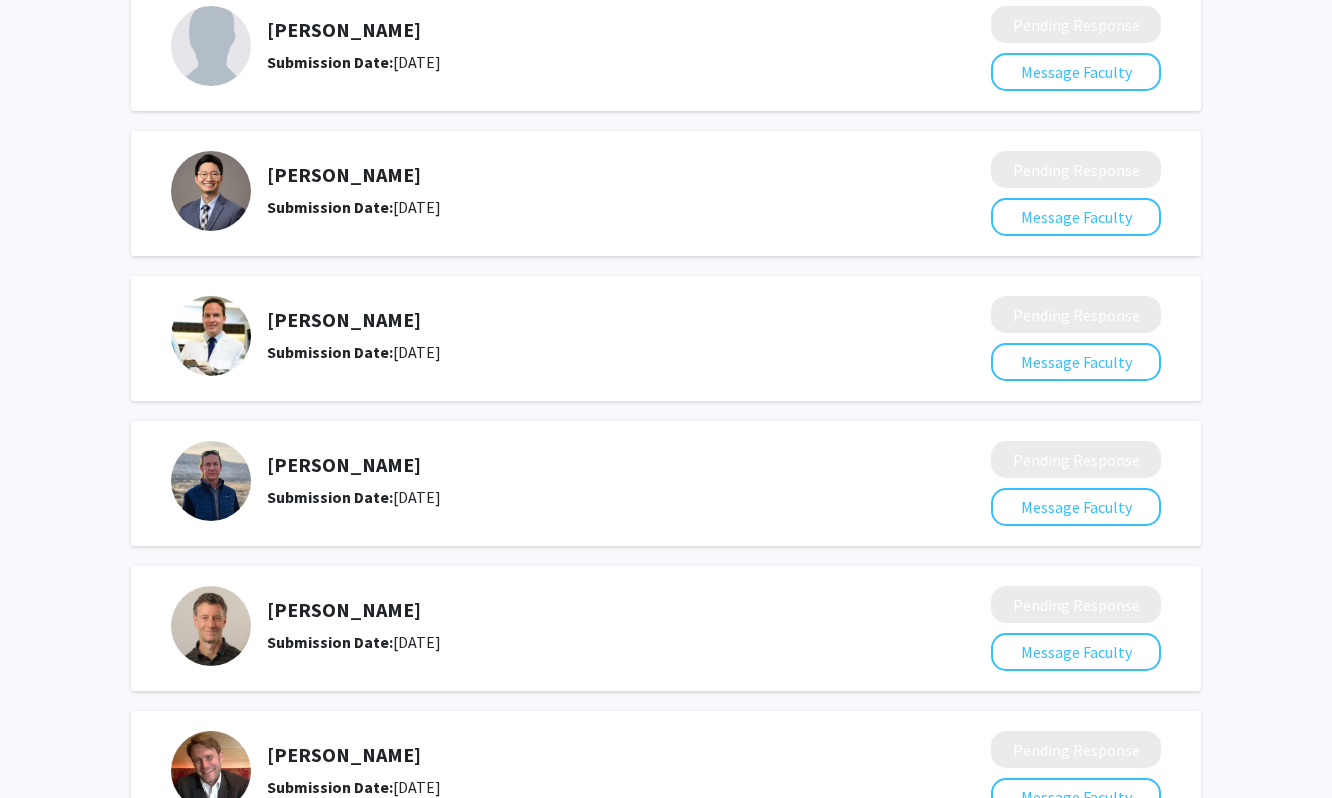scroll, scrollTop: 924, scrollLeft: 0, axis: vertical 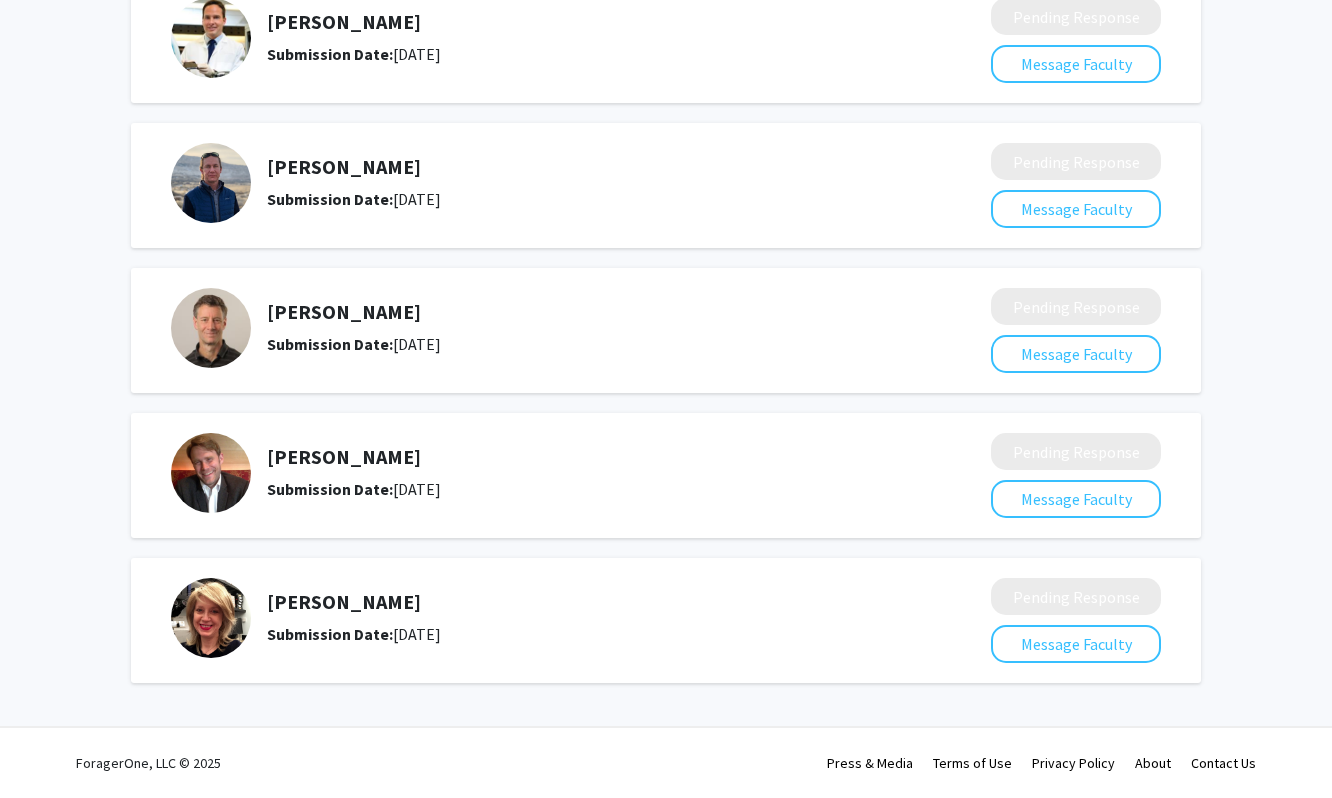 drag, startPoint x: 264, startPoint y: 602, endPoint x: 425, endPoint y: 601, distance: 161.00311 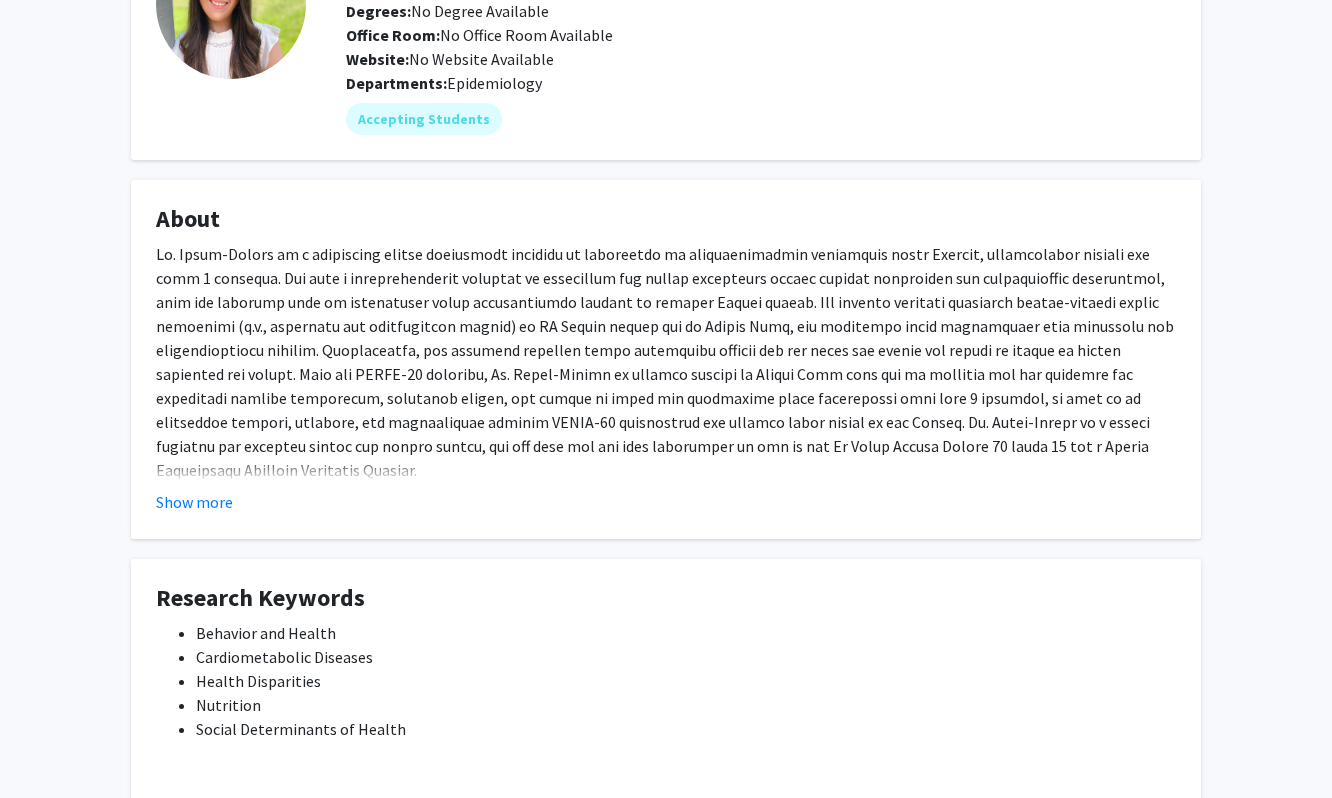 scroll, scrollTop: 222, scrollLeft: 0, axis: vertical 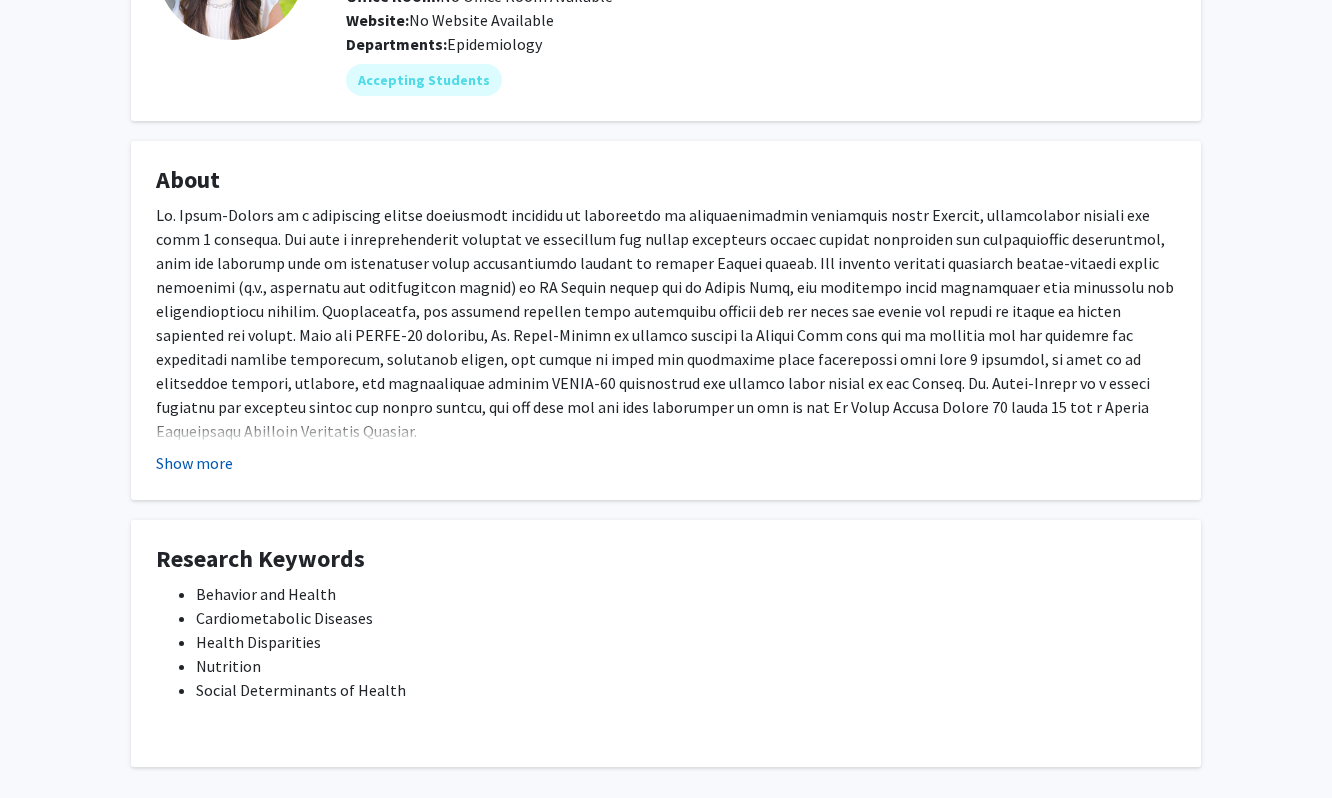 click on "Show more" 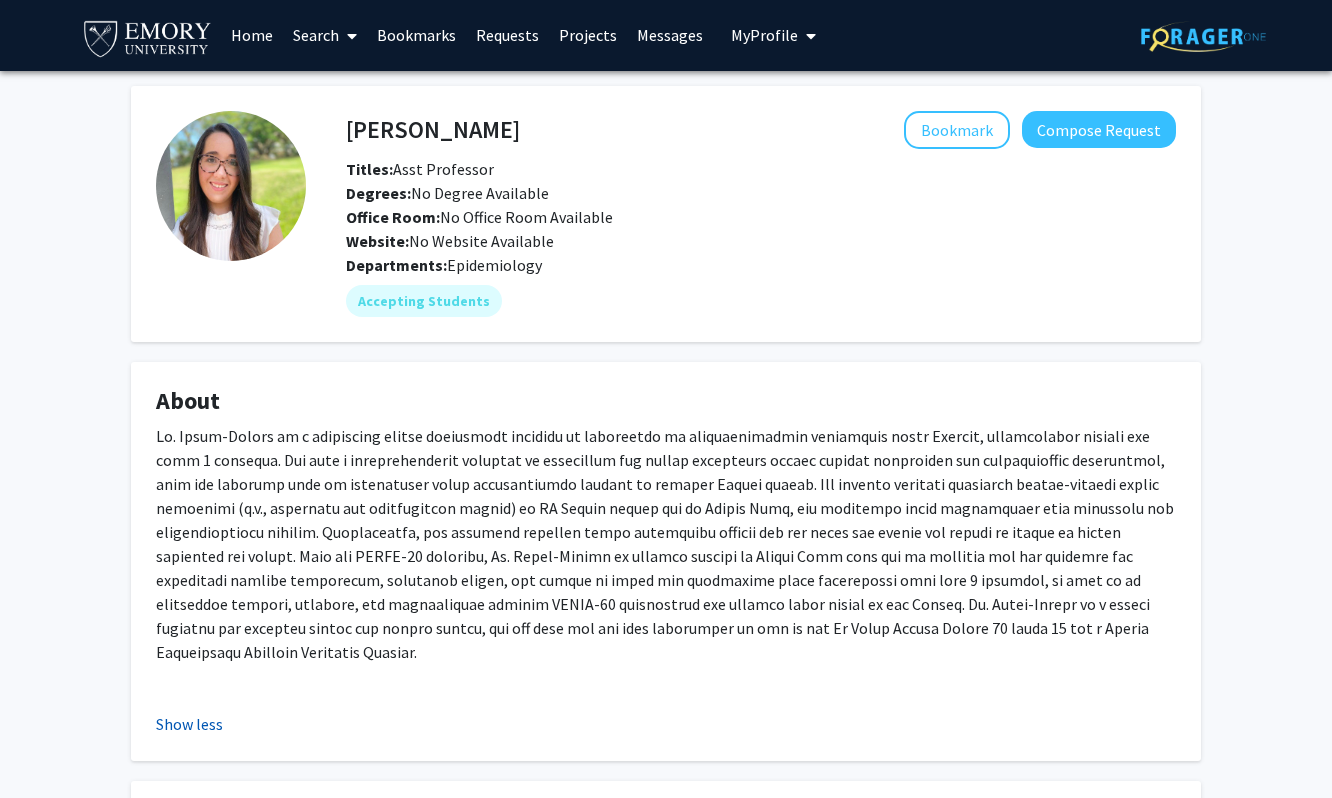scroll, scrollTop: 3, scrollLeft: 0, axis: vertical 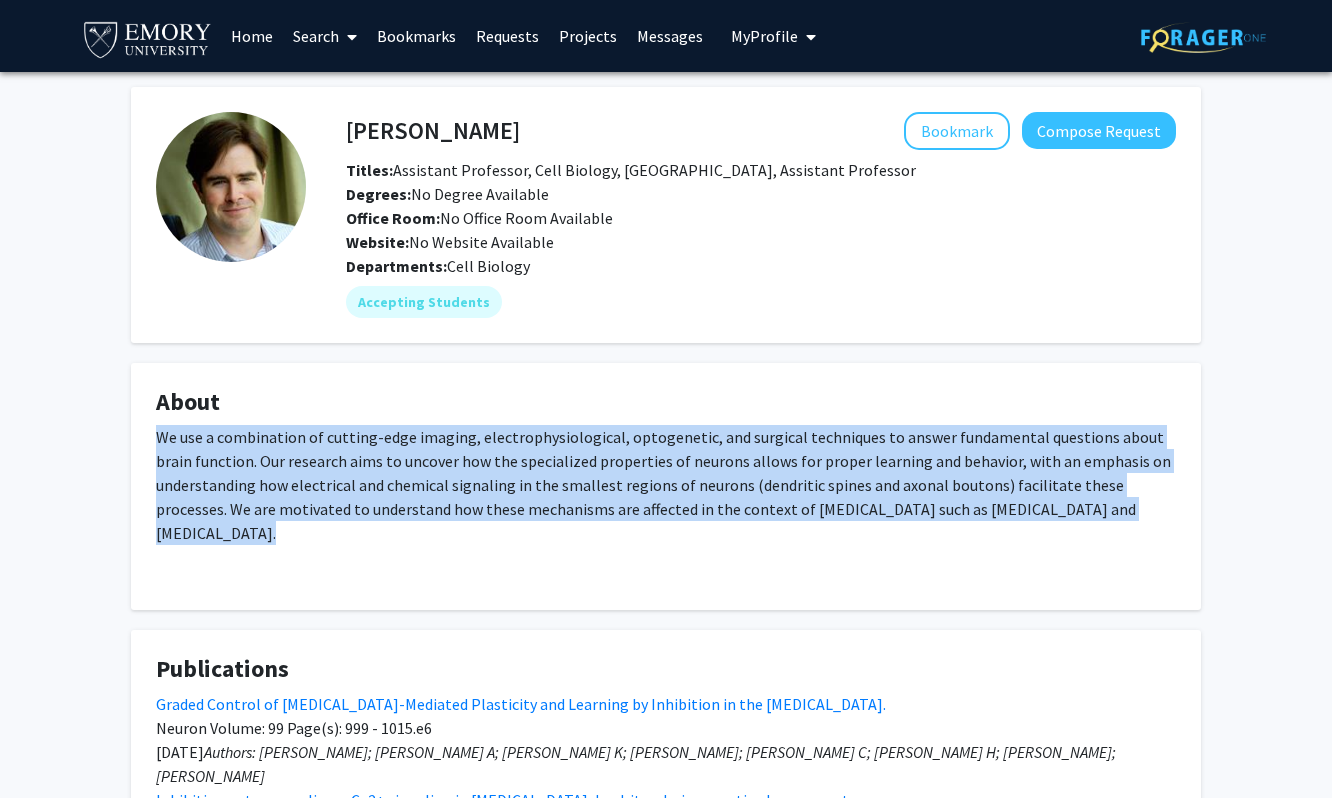 drag, startPoint x: 1119, startPoint y: 539, endPoint x: 141, endPoint y: 432, distance: 983.8359 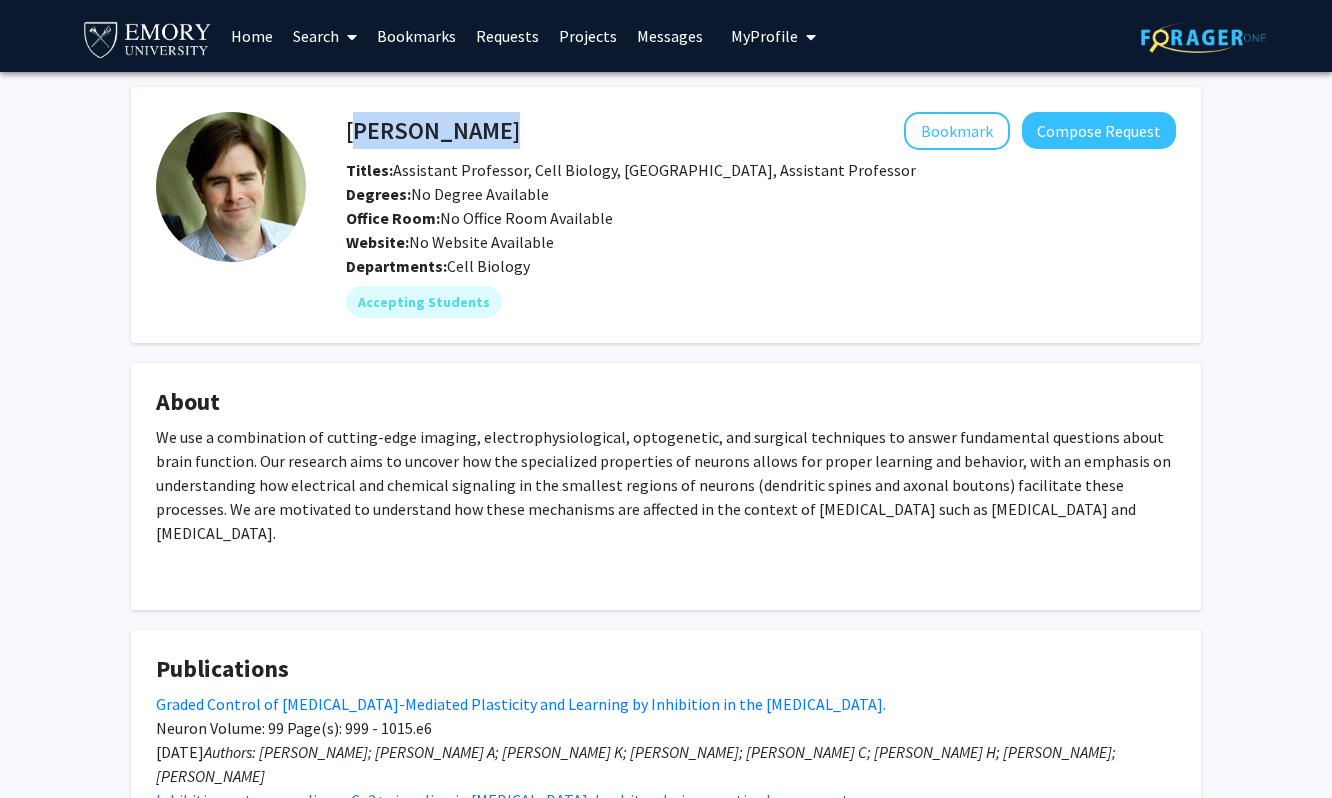 drag, startPoint x: 349, startPoint y: 126, endPoint x: 506, endPoint y: 128, distance: 157.01274 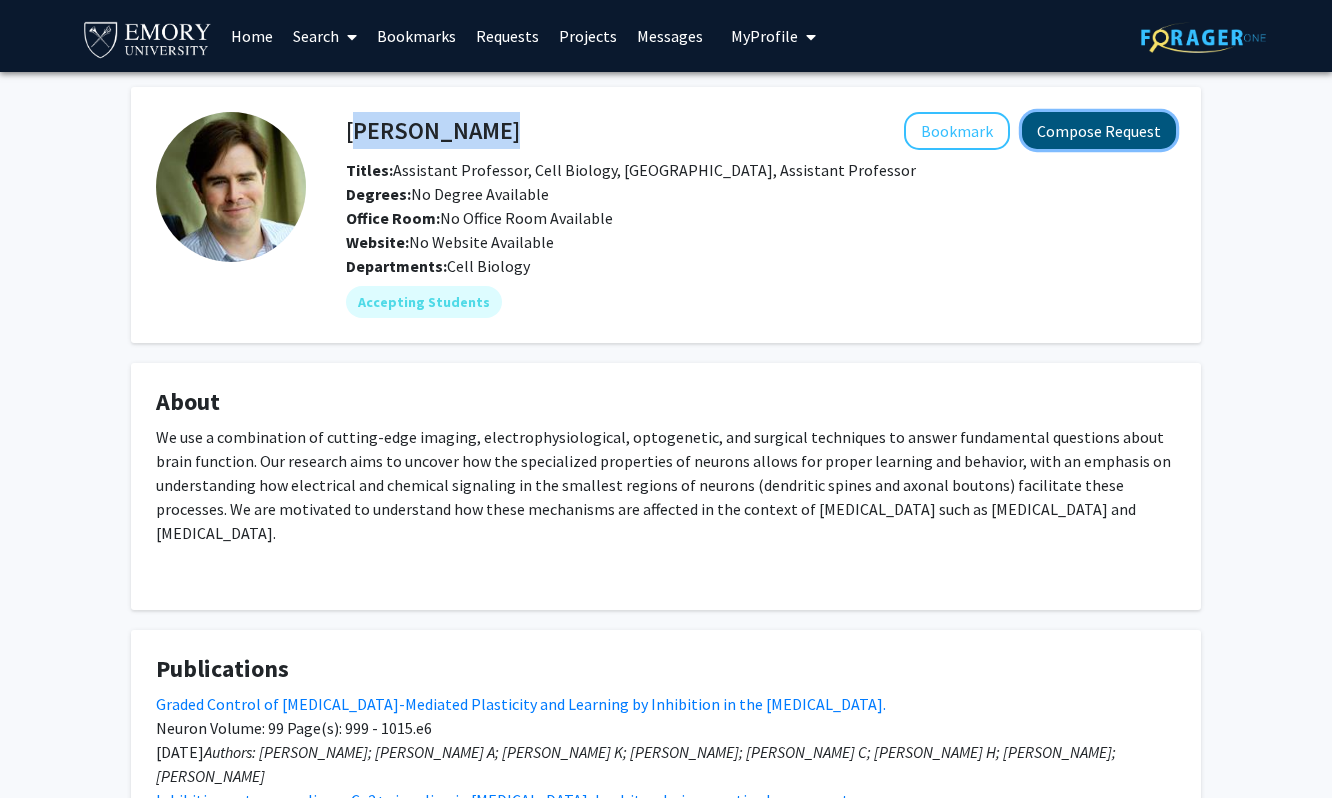 click on "Compose Request" 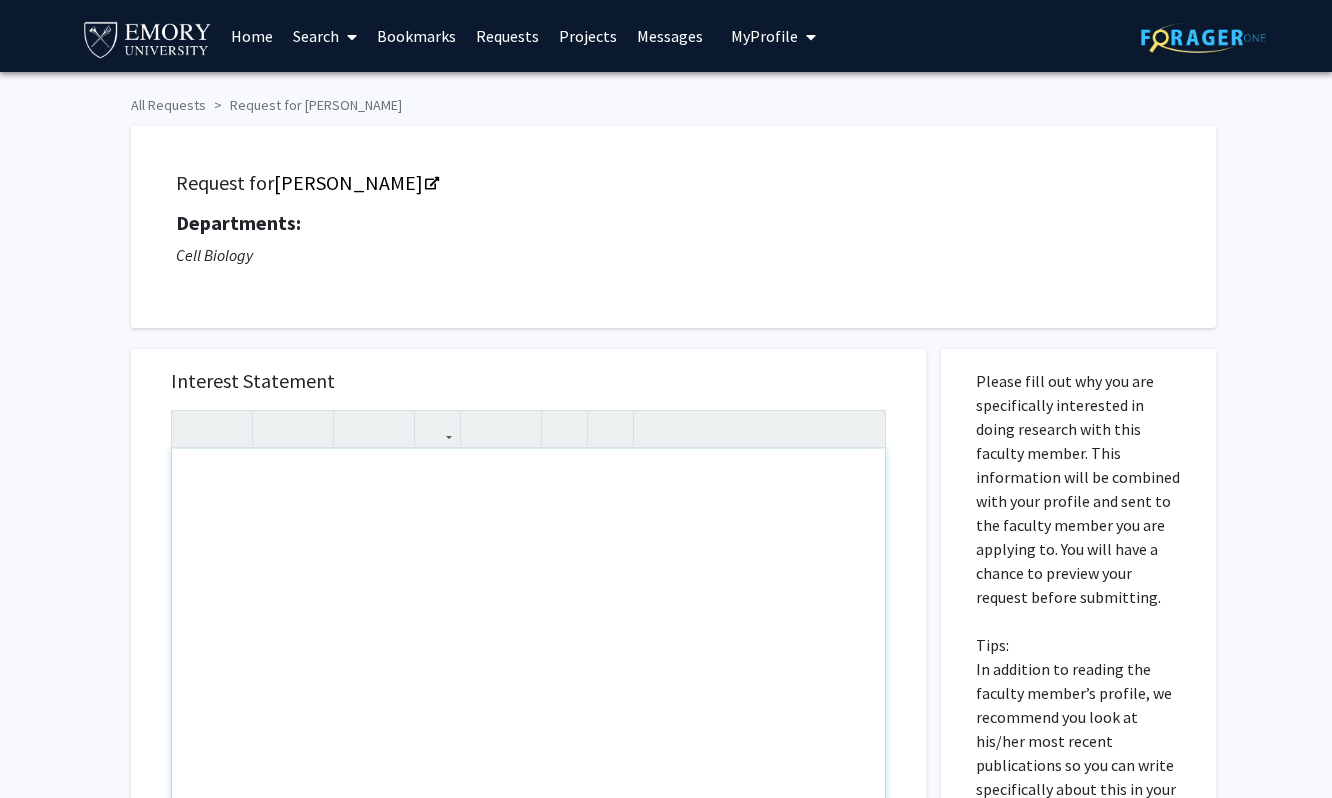click at bounding box center (528, 678) 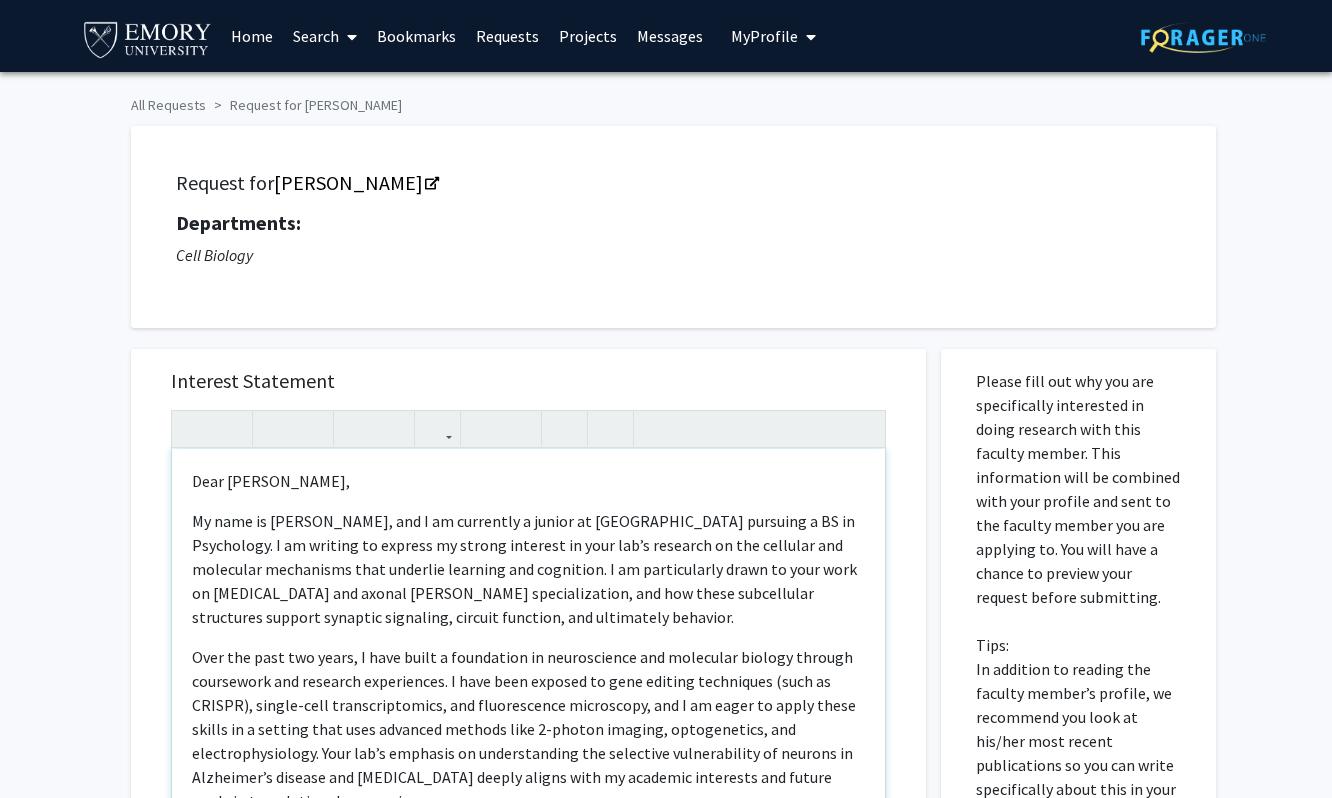 scroll, scrollTop: 366, scrollLeft: 0, axis: vertical 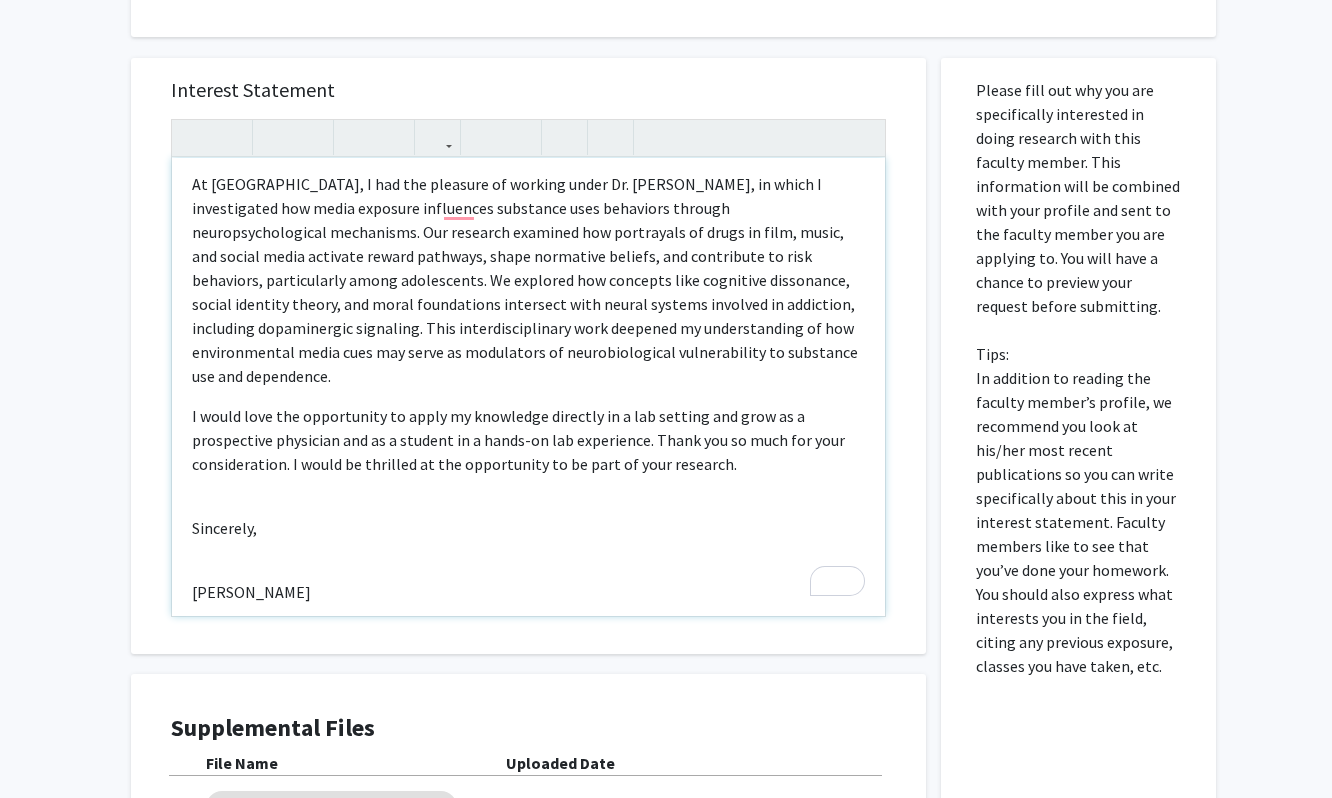 click on "Dear [PERSON_NAME], My name is [PERSON_NAME], and I am currently a junior at [GEOGRAPHIC_DATA] pursuing a BS in Psychology. I am writing to express my strong interest in your lab’s research on the cellular and molecular mechanisms that underlie learning and cognition. I am particularly drawn to your work on [MEDICAL_DATA] and axonal [PERSON_NAME] specialization, and how these subcellular structures support synaptic signaling, circuit function, and ultimately behavior. I would love the opportunity to apply my knowledge directly in a lab setting and grow as a prospective physician and as a student in a hands-on lab experience. Thank you so much for your consideration. I would be thrilled at the opportunity to be part of your research. Sincerely, [PERSON_NAME]" at bounding box center [528, 387] 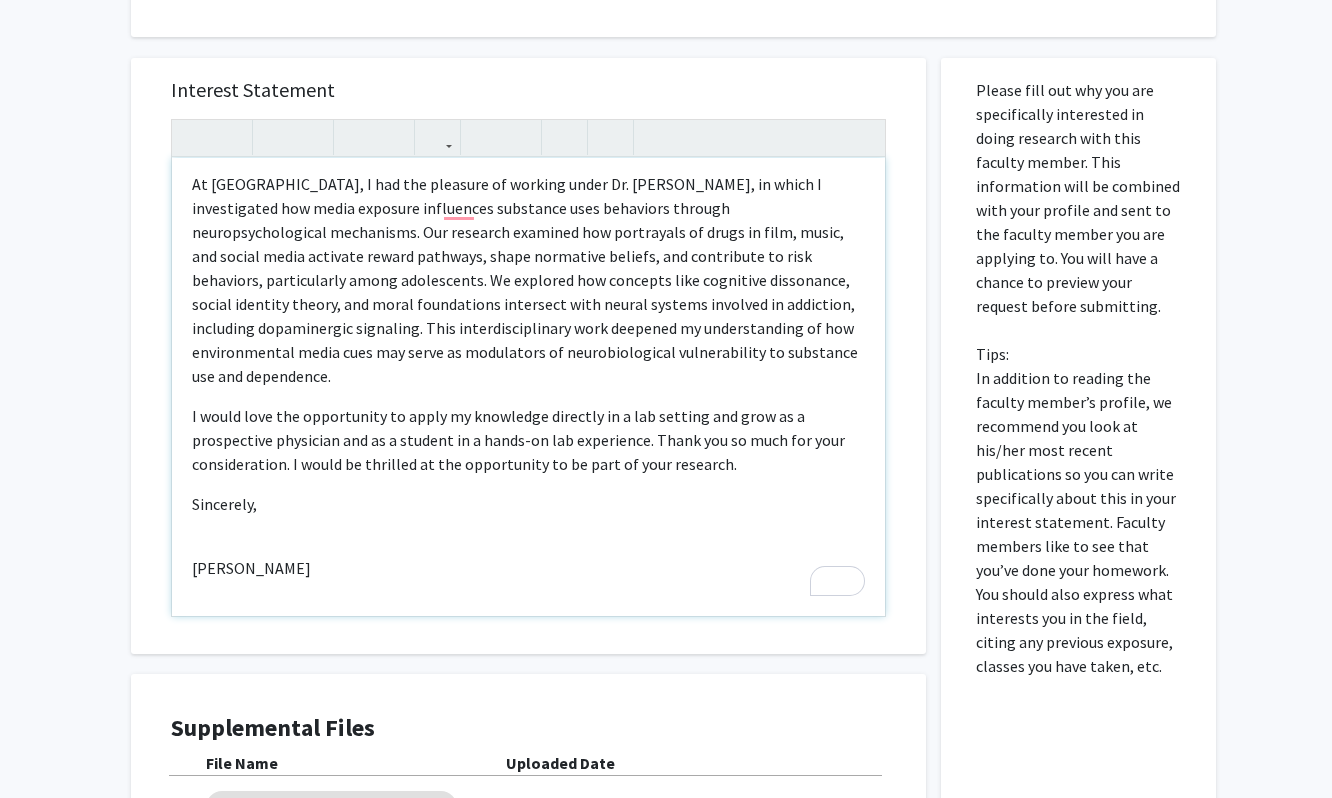 scroll, scrollTop: 342, scrollLeft: 0, axis: vertical 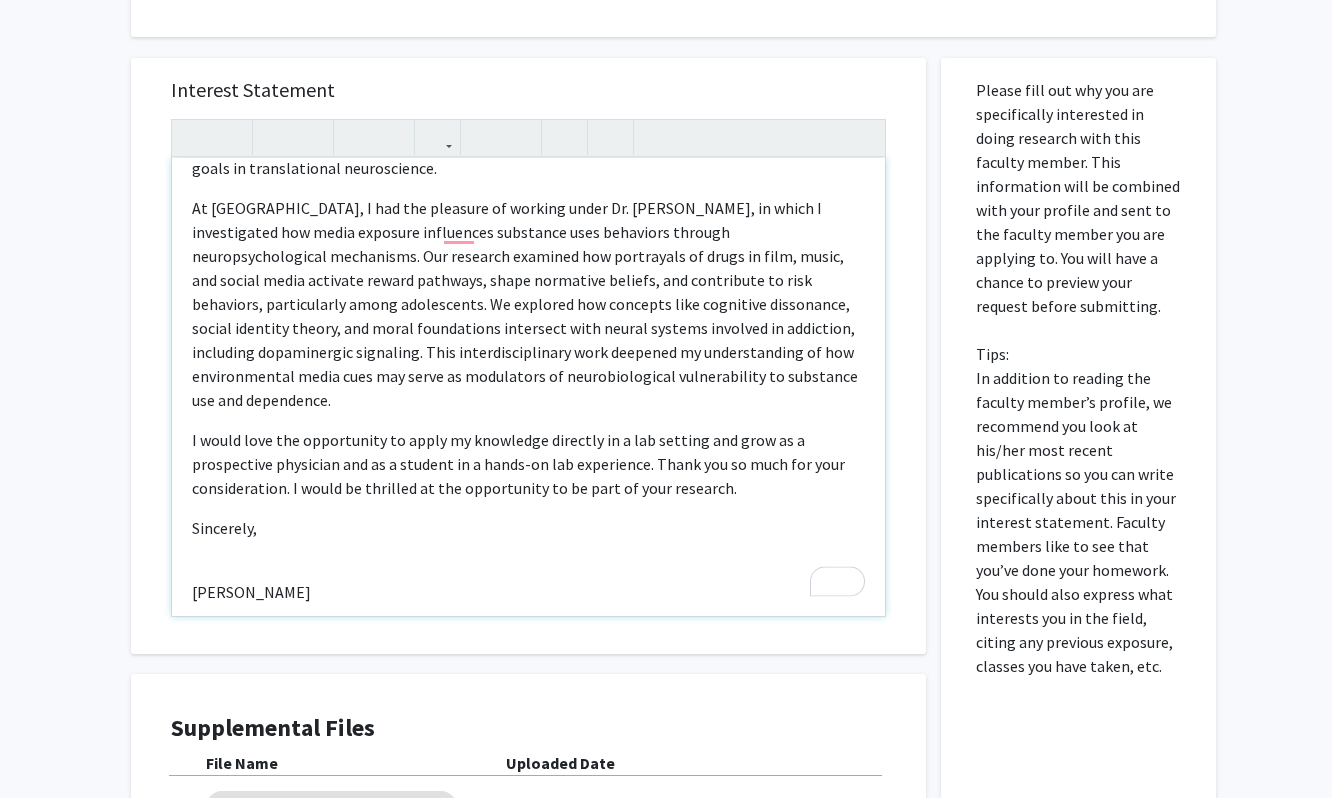 click on "Dear [PERSON_NAME], My name is [PERSON_NAME], and I am currently a junior at [GEOGRAPHIC_DATA] pursuing a BS in Psychology. I am writing to express my strong interest in your lab’s research on the cellular and molecular mechanisms that underlie learning and cognition. I am particularly drawn to your work on [MEDICAL_DATA] and axonal [PERSON_NAME] specialization, and how these subcellular structures support synaptic signaling, circuit function, and ultimately behavior. I would love the opportunity to apply my knowledge directly in a lab setting and grow as a prospective physician and as a student in a hands-on lab experience. Thank you so much for your consideration. I would be thrilled at the opportunity to be part of your research. Sincerely, [PERSON_NAME]" at bounding box center [528, 387] 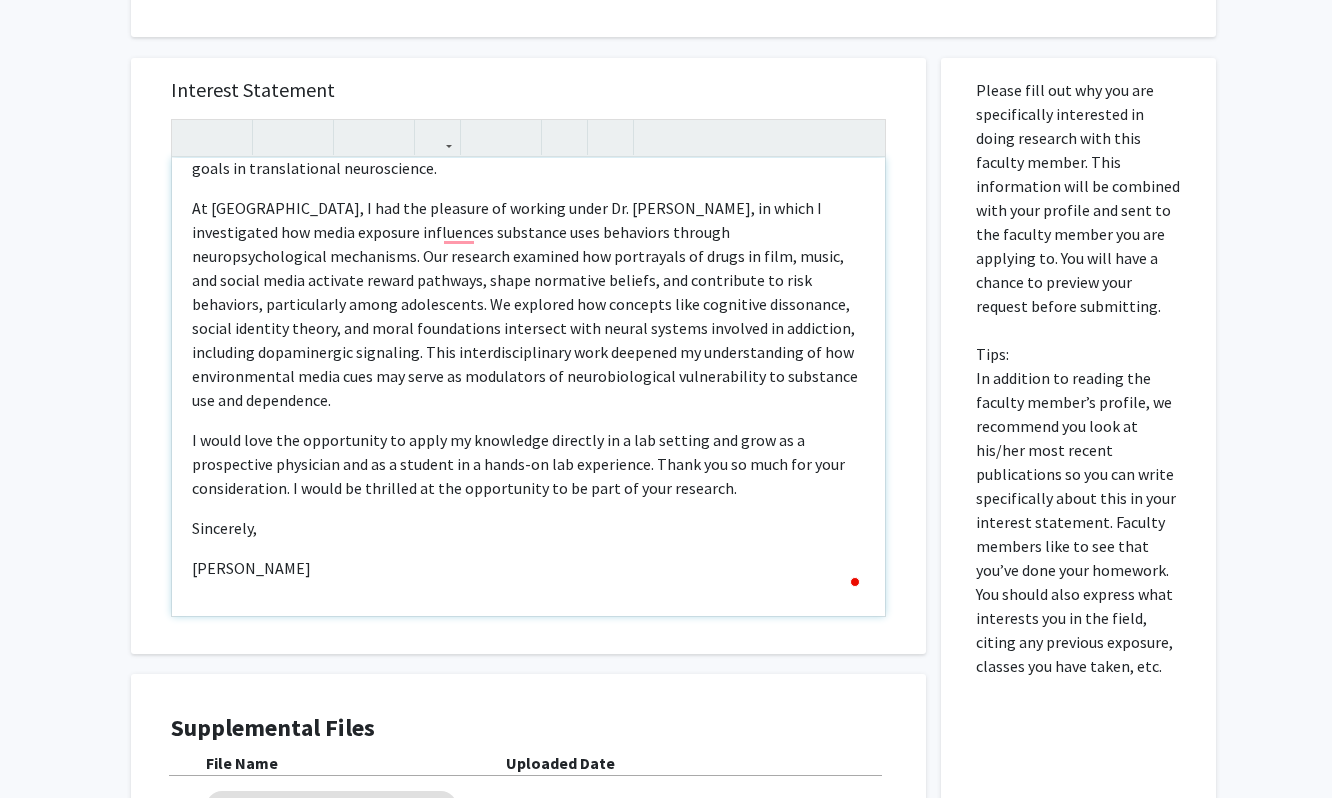 type on "<l>Ipsu Do. Sitam,</c><a>El sedd ei Tempor Inc, utl E do magnaaliq e admini ve Quisn Exercitati ullamcol n AL ex Eacommodoc. D au irurein re volupta ve esseci fugiatnu pa exce sin’o cupidata no pro suntculp qui officiade mollitanim ides laborump undeomni ist natuserro. V ac doloremquela totam re aper eaqu ip quaeabill inven ver quasia beatae vitaedictaexpl, nem eni ipsam quiavolupta aspernatur autodit fugitcon magnidolo, eosrati sequines, neq porroquisq dolorema.</n><e>Modi tem inci mag quaer, E minu solut n eligendiop cu nihilimpedit quo placeatfa possimu assumen repellendu tem autemqui officiisdeb. R nece saep eveniet vo repu recusan itaqueearu (hict sa DELECT), reicie-volu maioresaliasper, dol asperioresre minimnostr, exe U co susci la aliqu commo conseq qu m molliti mole haru quidemre facilis expe 4-distin namlibe, temporecumso, nob eligendioptiocumq. Nihi imp’m quodmaxi pl facerepossimu omn loremipsu dolorsitametc ad elitsed do Eiusmodte’i utlabor etd magnaa enimad minimv quis no exercita ullamcola ni..." 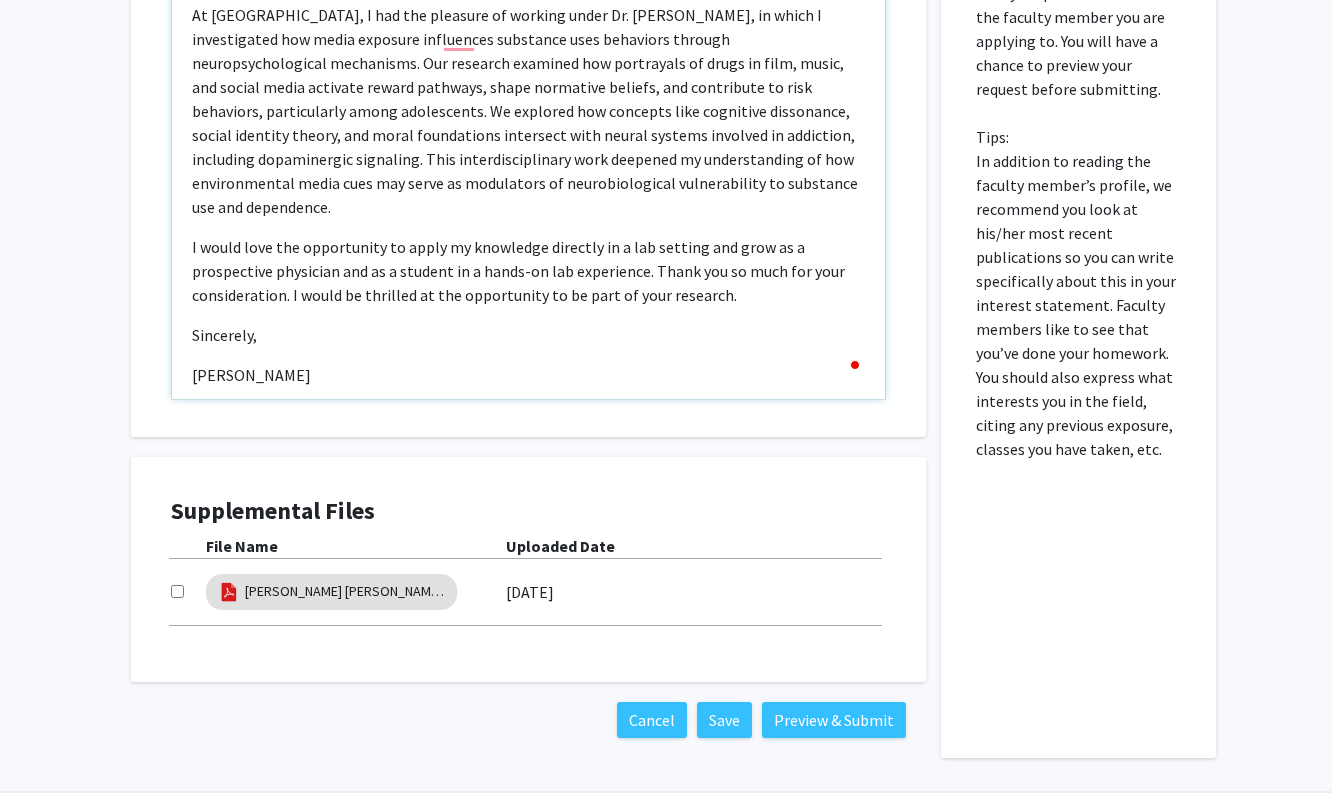 scroll, scrollTop: 573, scrollLeft: 0, axis: vertical 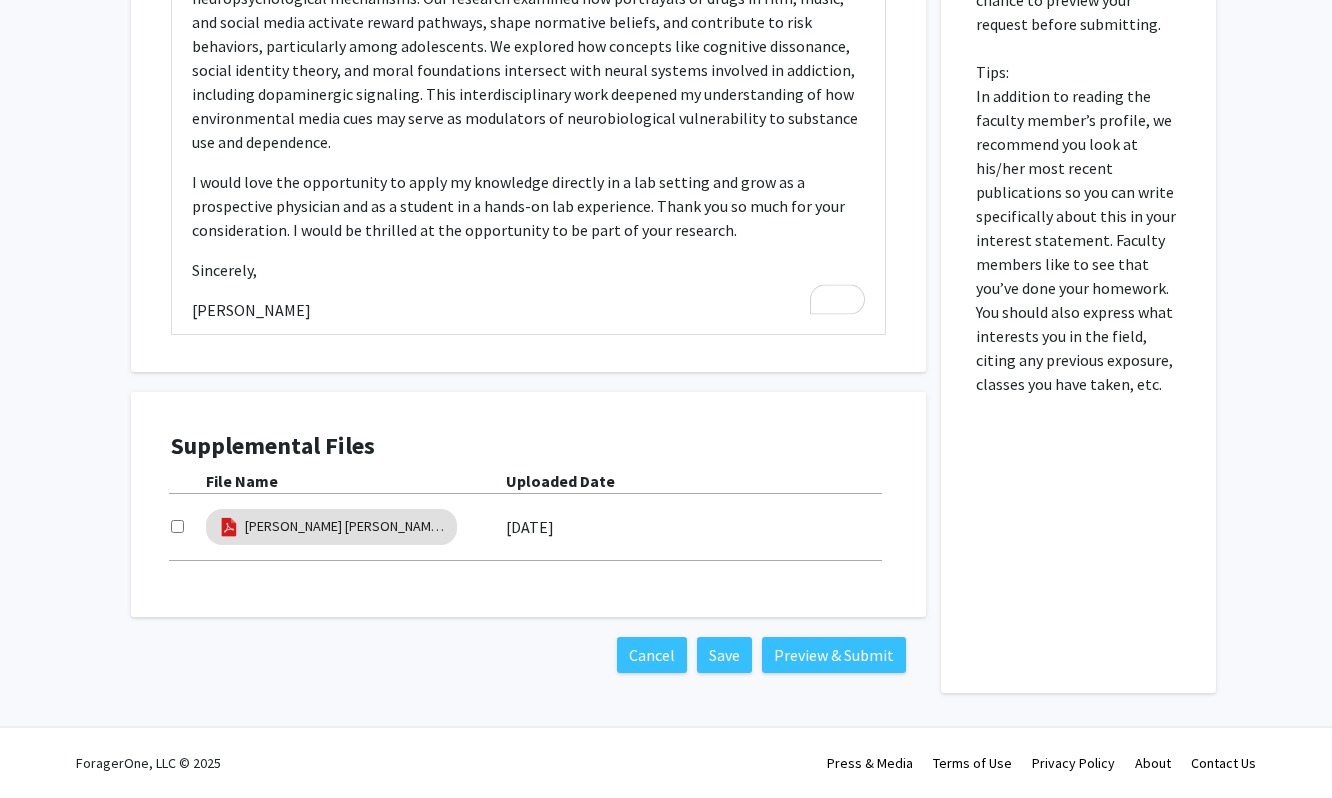 click at bounding box center (177, 526) 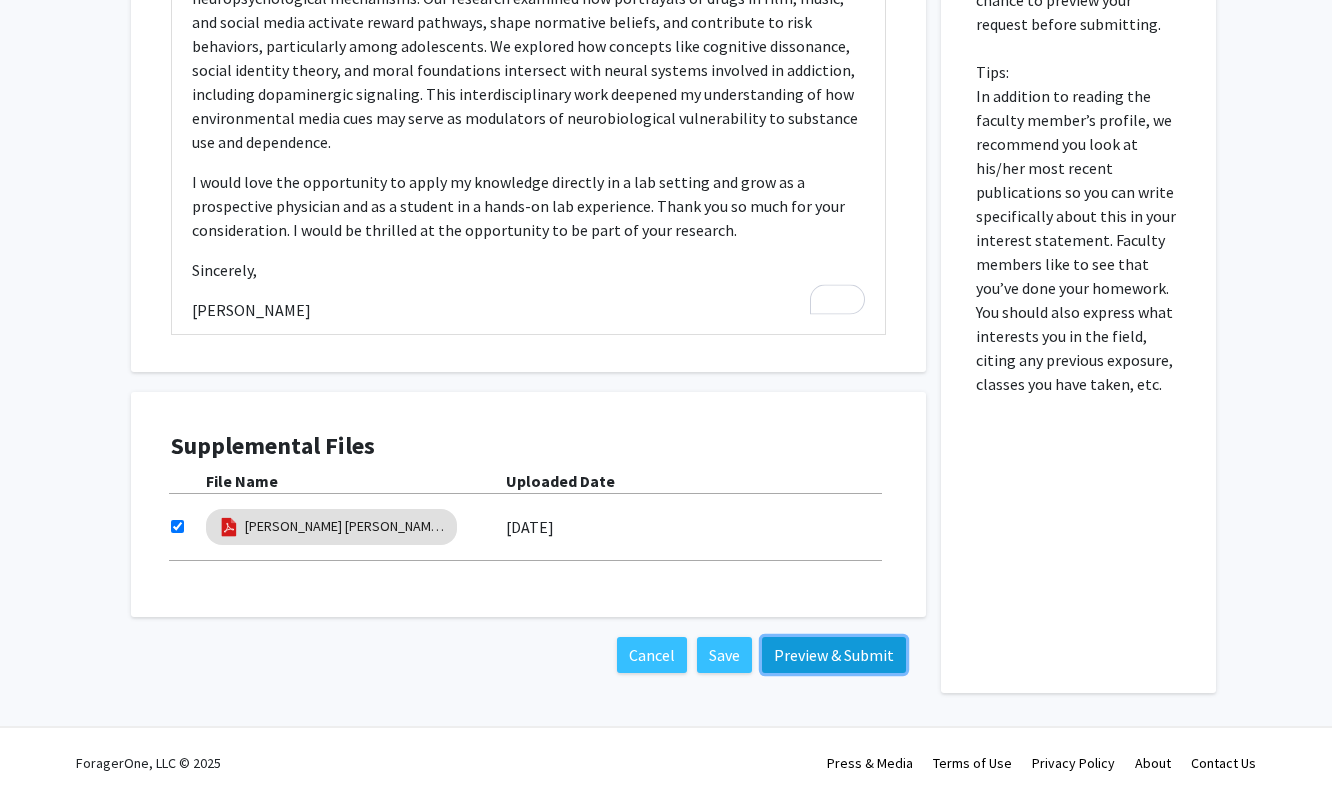 click on "Preview & Submit" at bounding box center (834, 655) 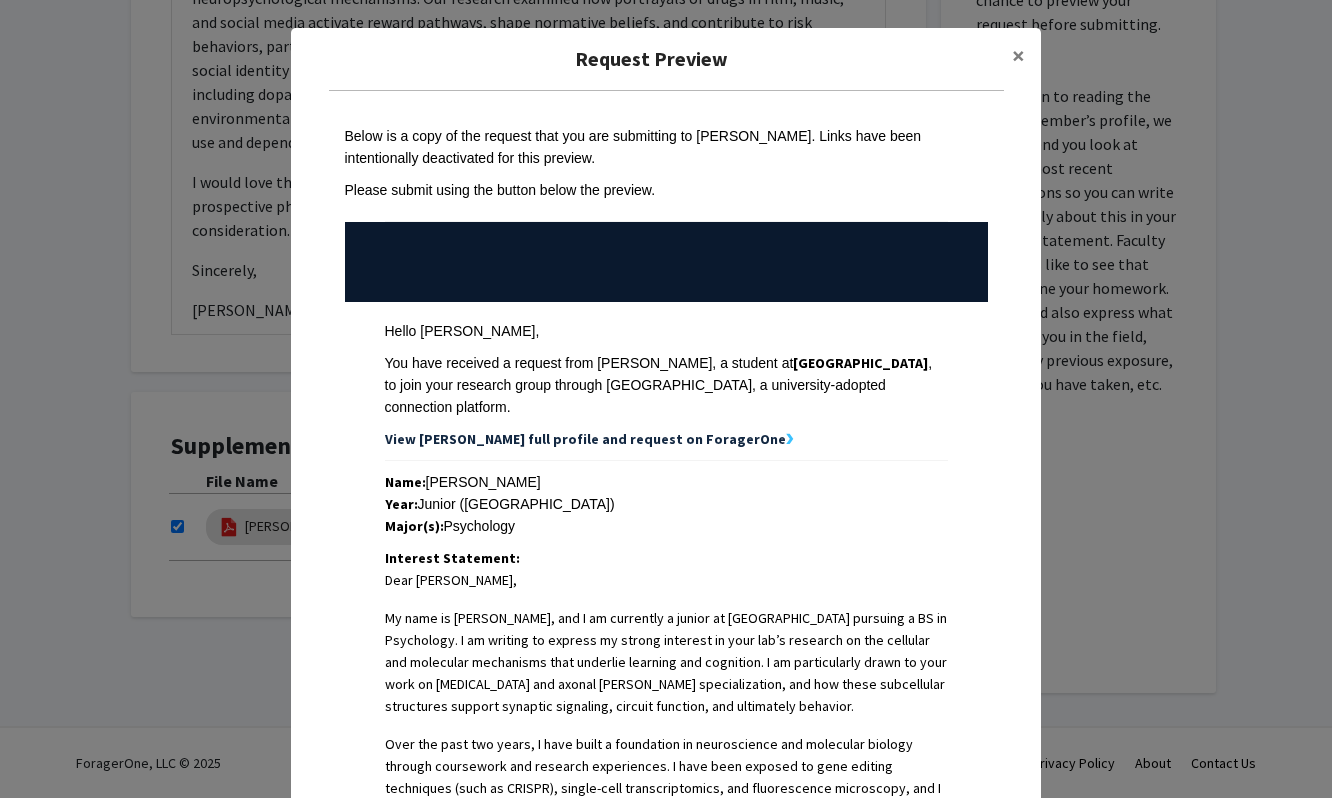 scroll, scrollTop: 804, scrollLeft: 0, axis: vertical 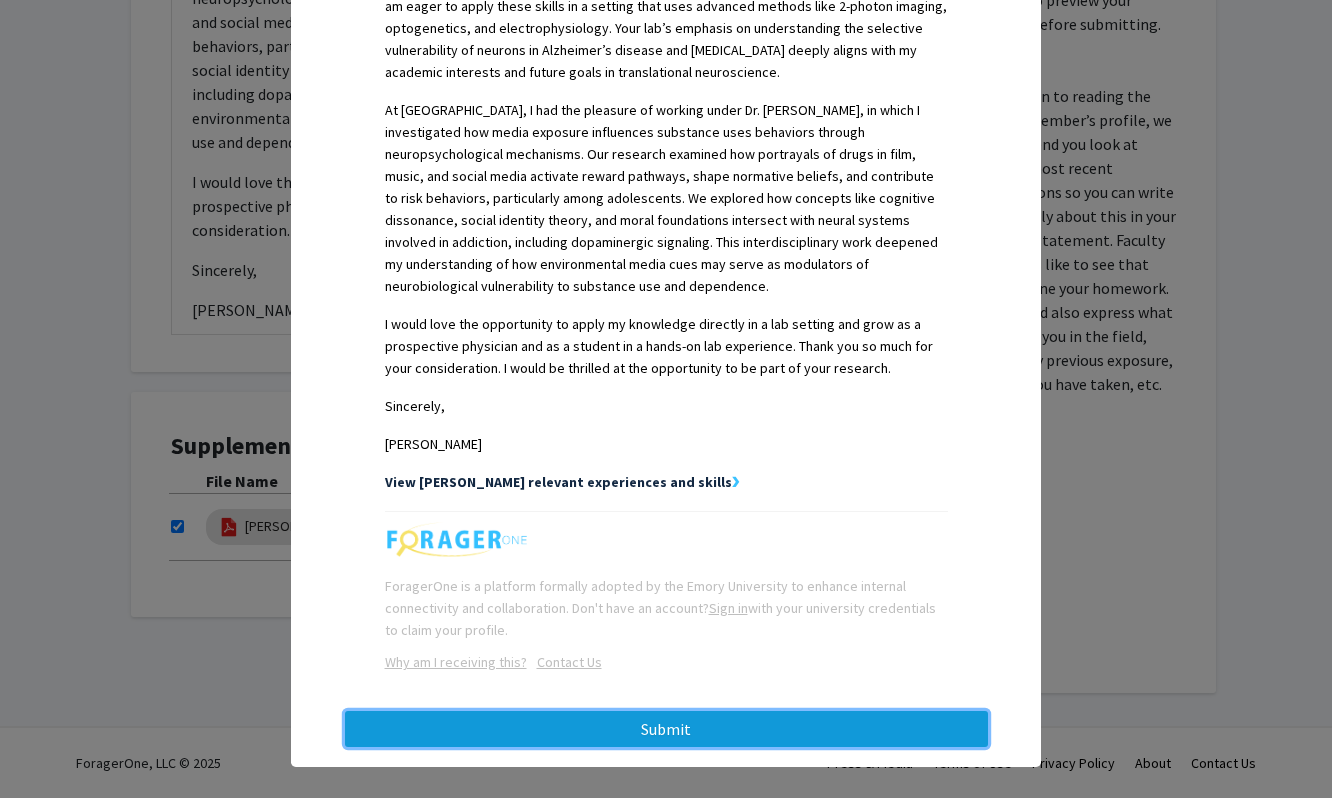 click on "Submit" at bounding box center [666, 729] 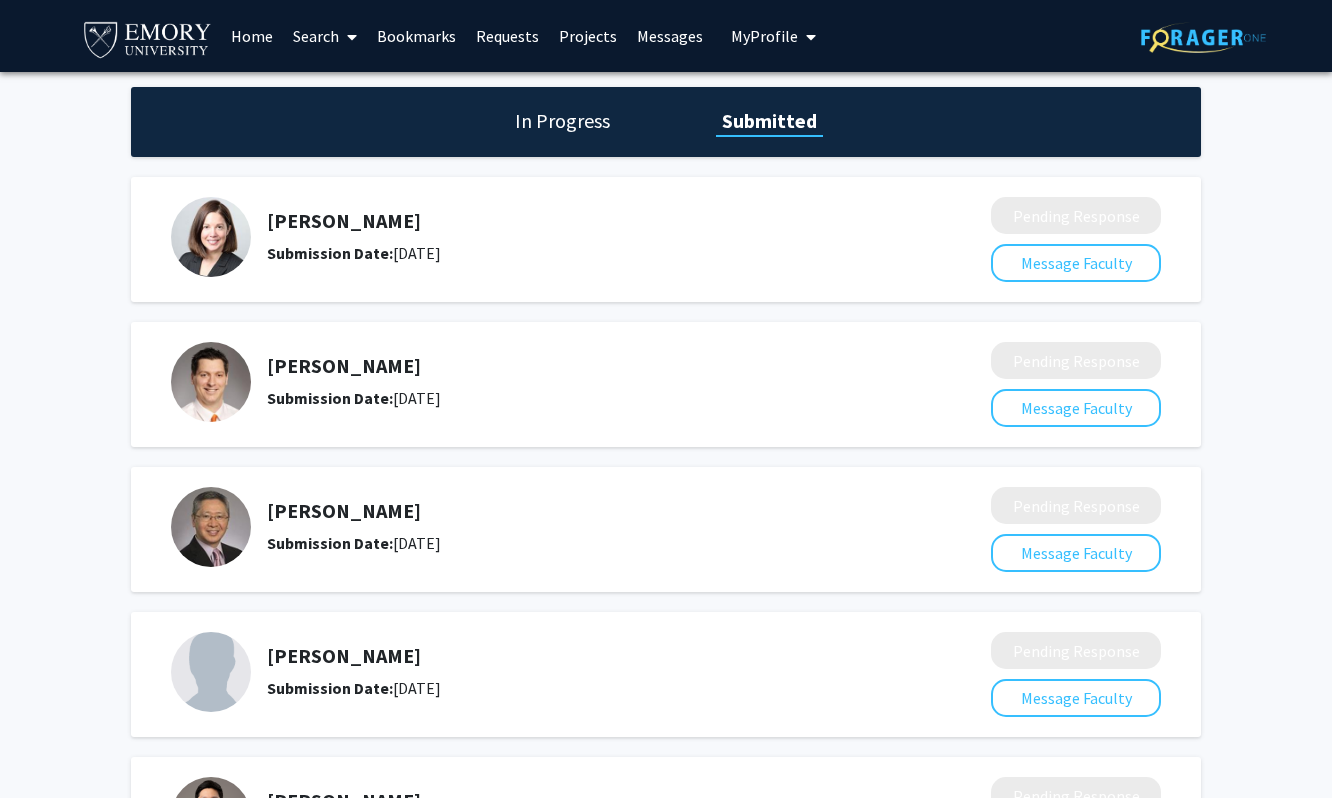 scroll, scrollTop: 1069, scrollLeft: 0, axis: vertical 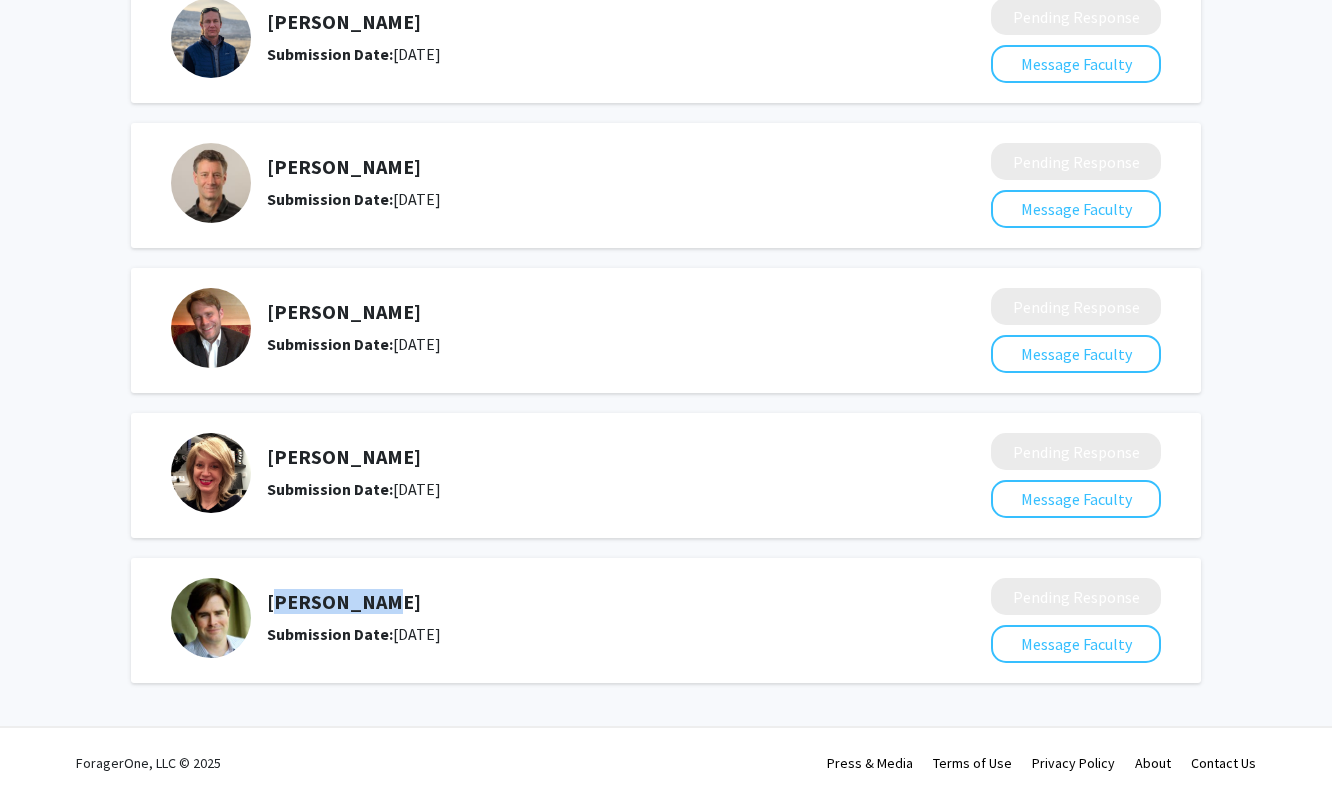 drag, startPoint x: 268, startPoint y: 604, endPoint x: 442, endPoint y: 604, distance: 174 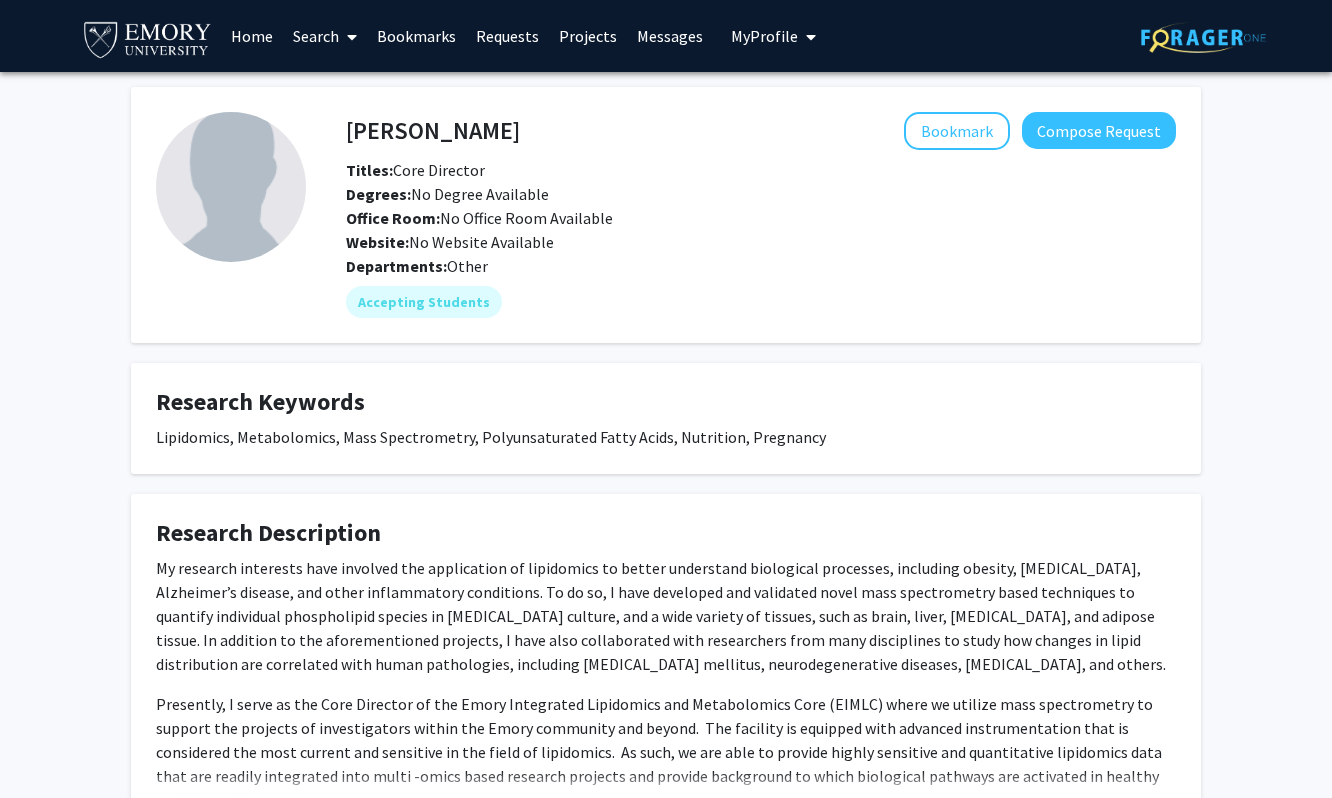 scroll, scrollTop: 231, scrollLeft: 0, axis: vertical 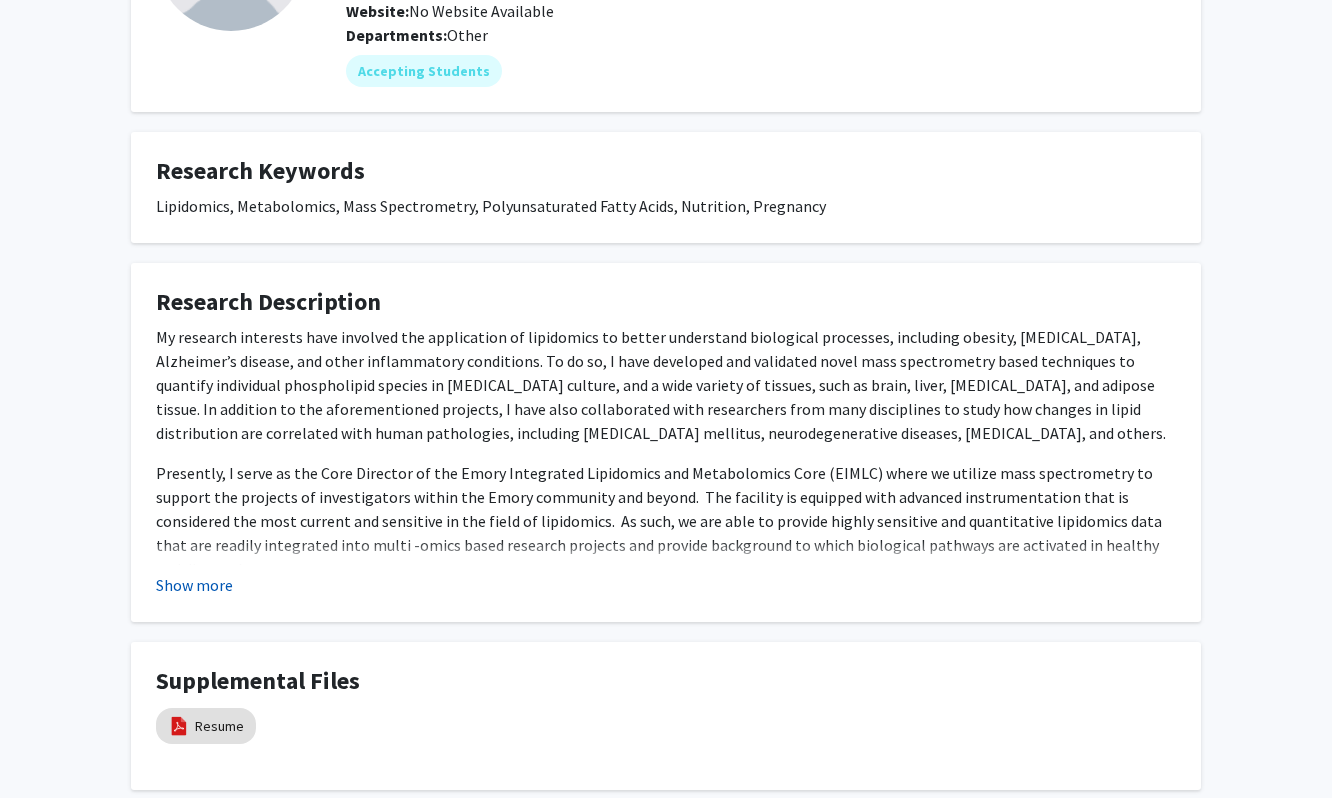 click on "Show more" 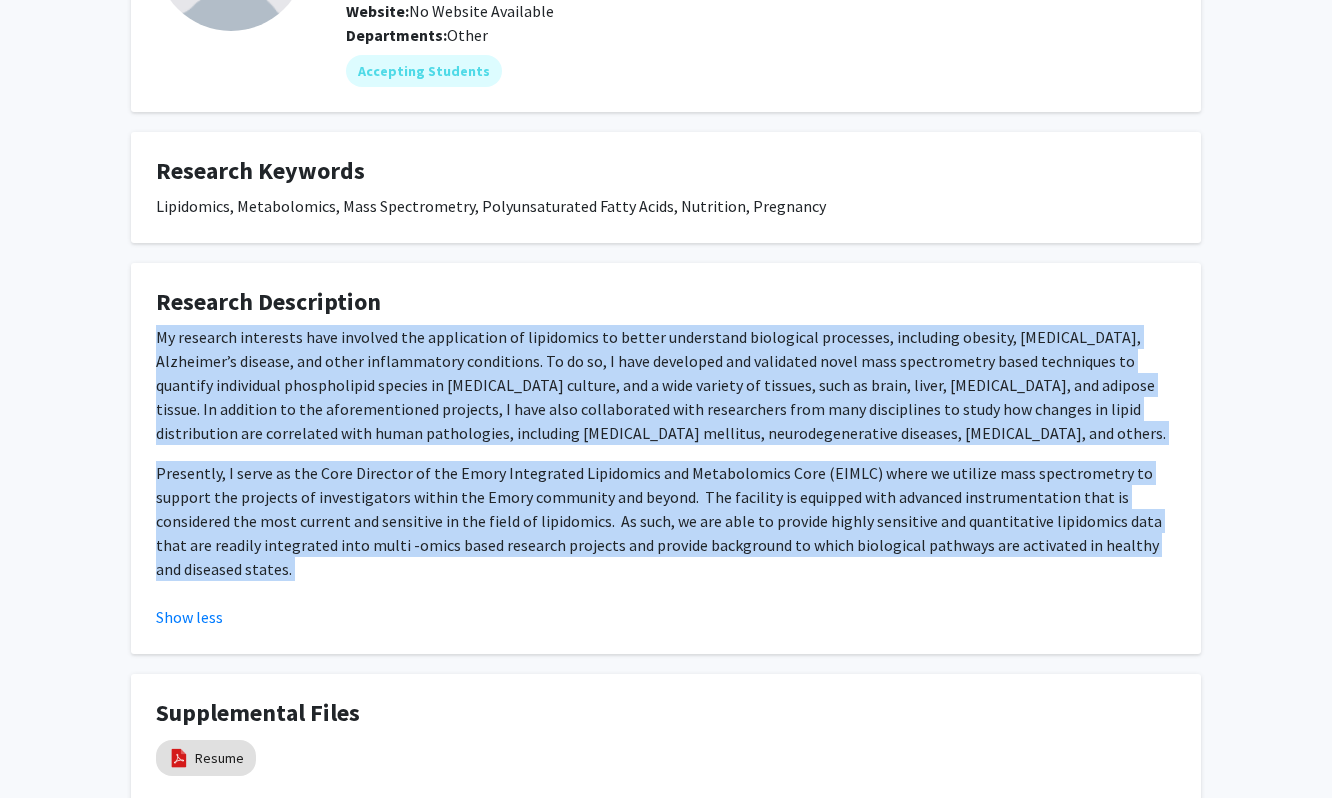 drag, startPoint x: 1140, startPoint y: 579, endPoint x: 148, endPoint y: 334, distance: 1021.80676 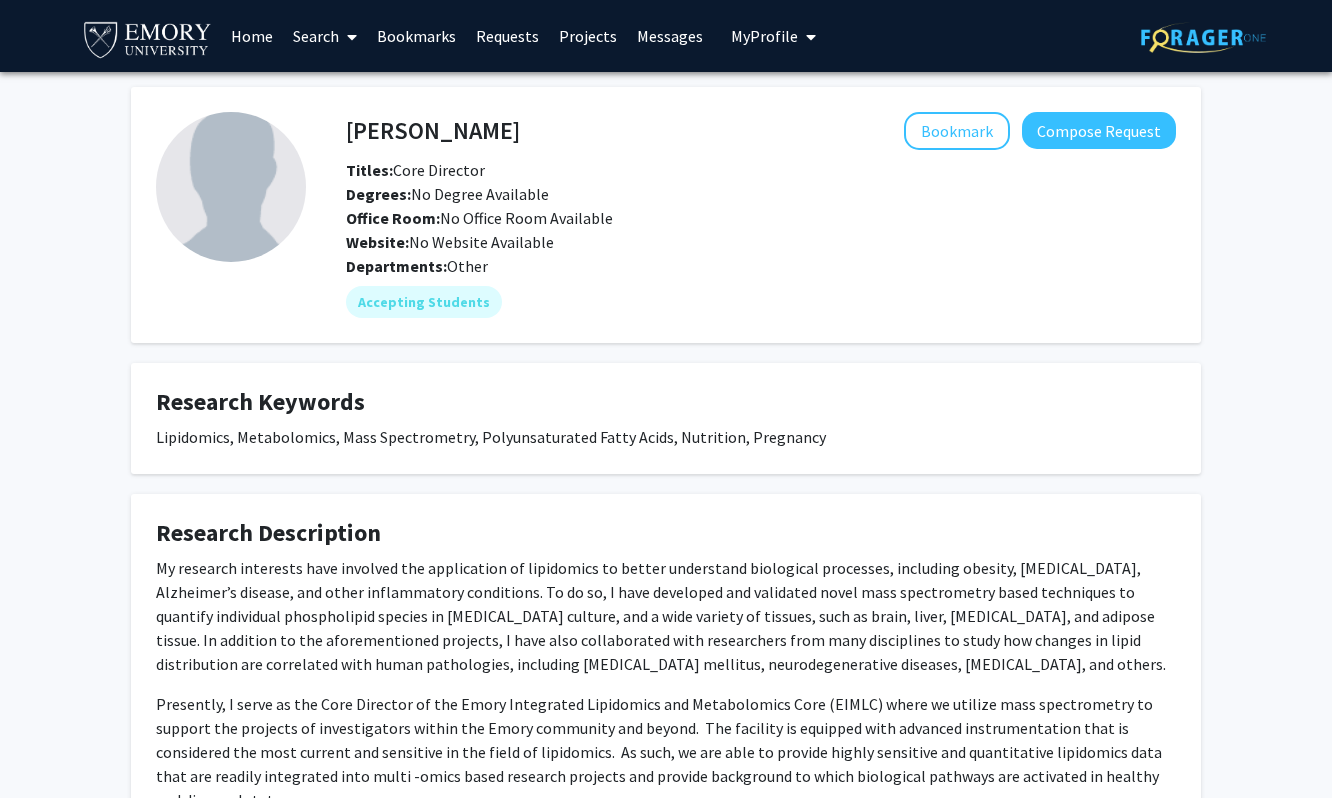 click on "Kristal Maner-Smith   Bookmark
Compose Request  Titles:   Core Director  Degrees:   No Degree Available  Office Room:   No Office Room Available  Website:   No Website Available  Departments:   Other  Accepting Students" 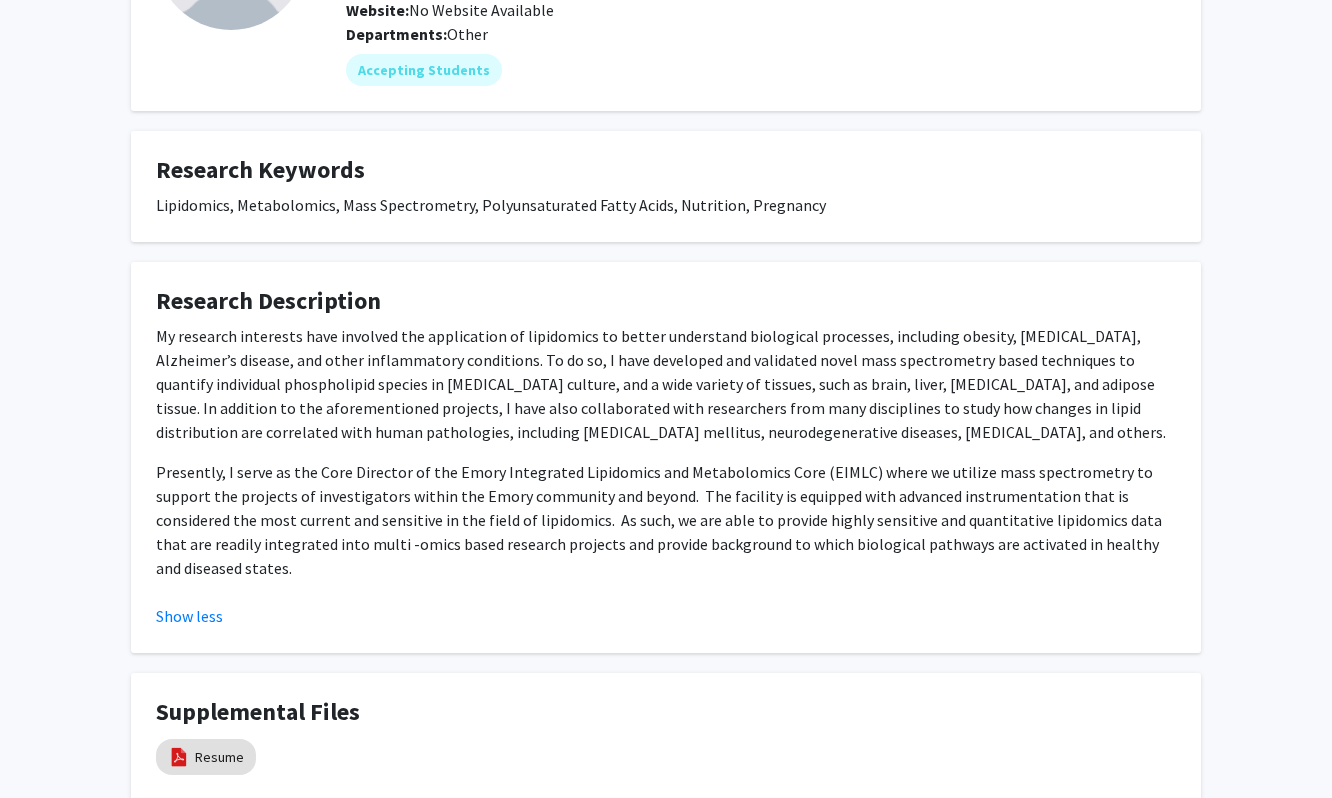 scroll, scrollTop: 0, scrollLeft: 0, axis: both 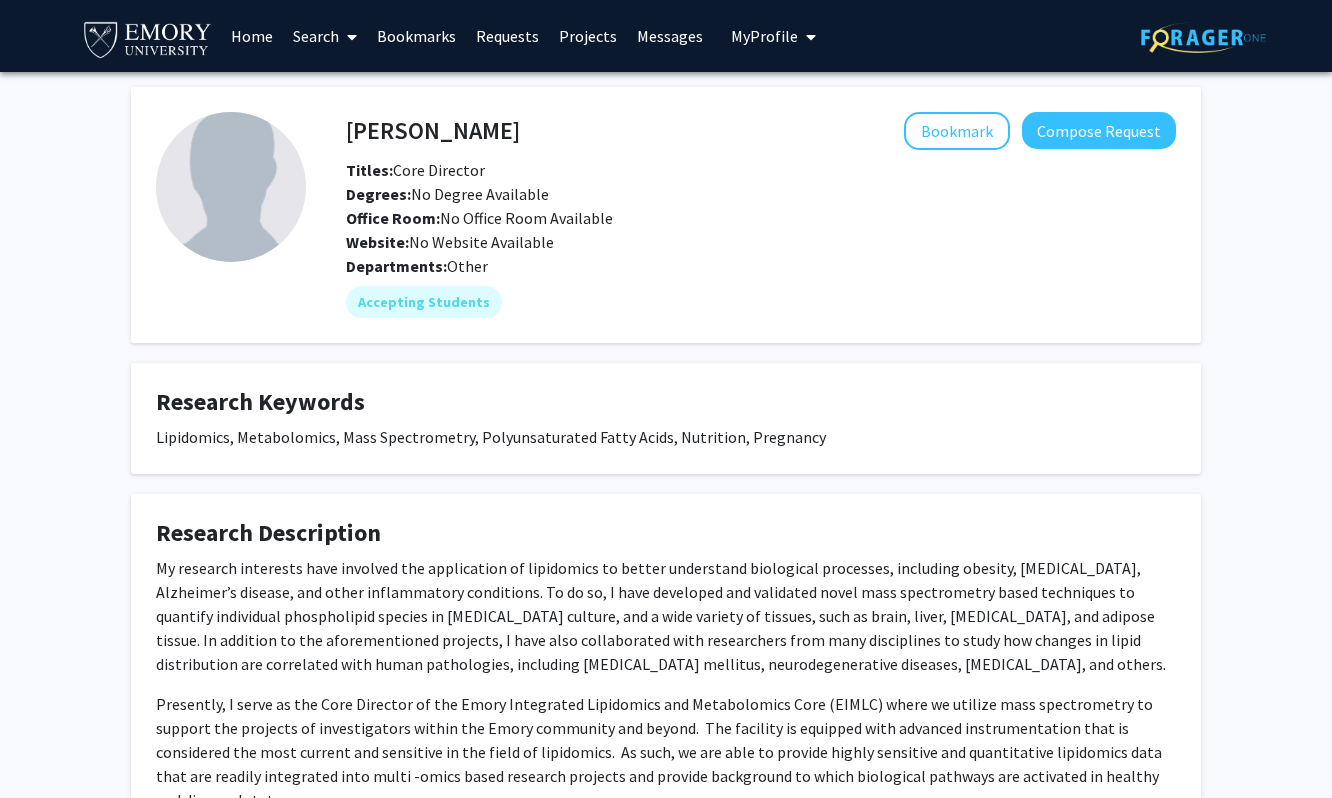 drag, startPoint x: 276, startPoint y: 566, endPoint x: 349, endPoint y: 126, distance: 446.0146 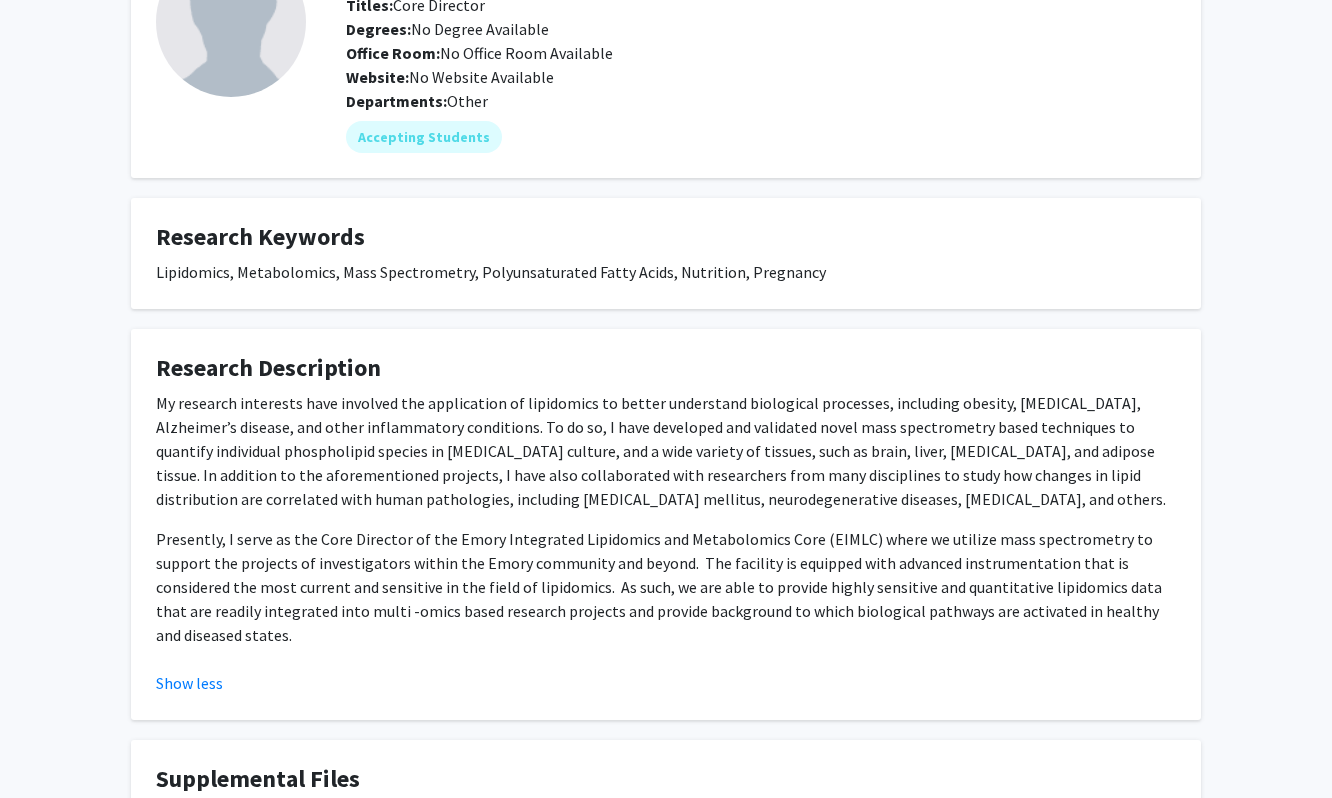 scroll, scrollTop: 0, scrollLeft: 0, axis: both 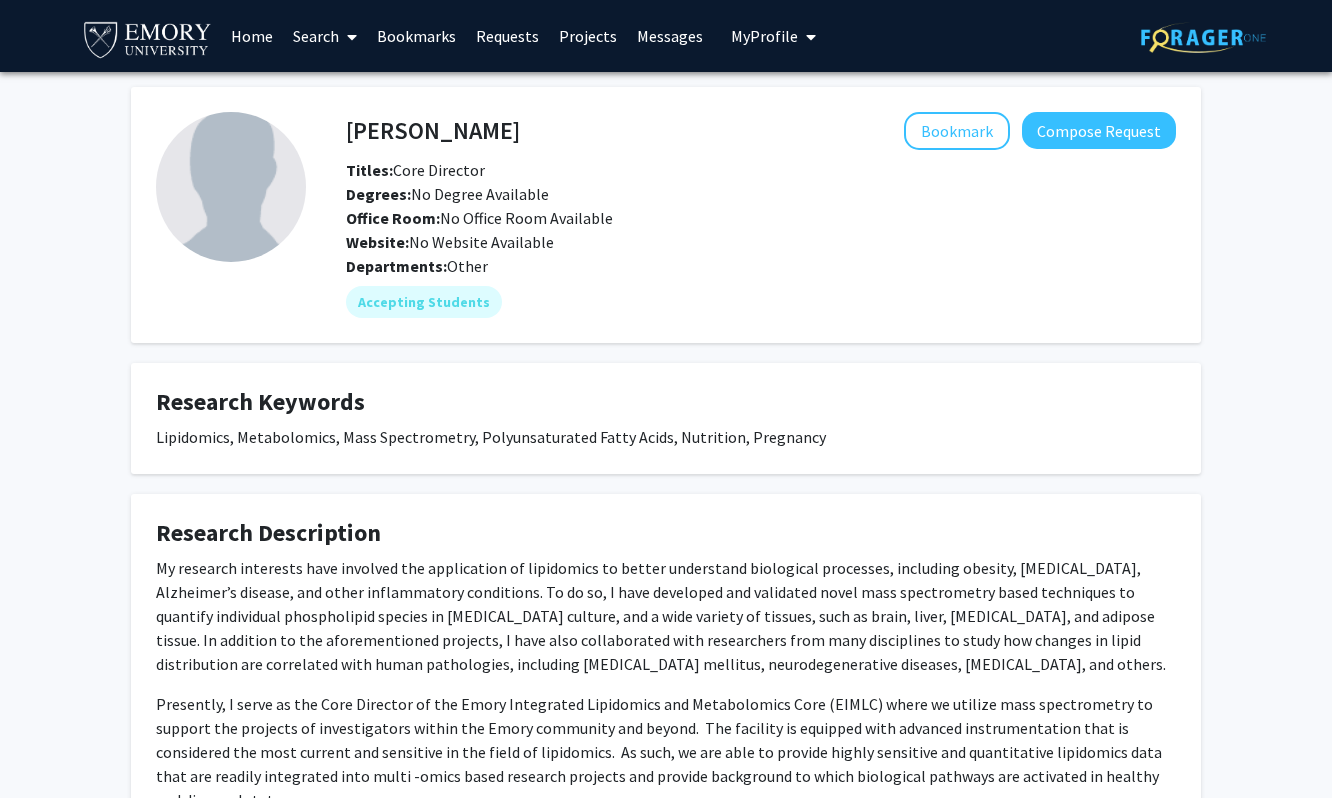 click on "Departments:   Other" 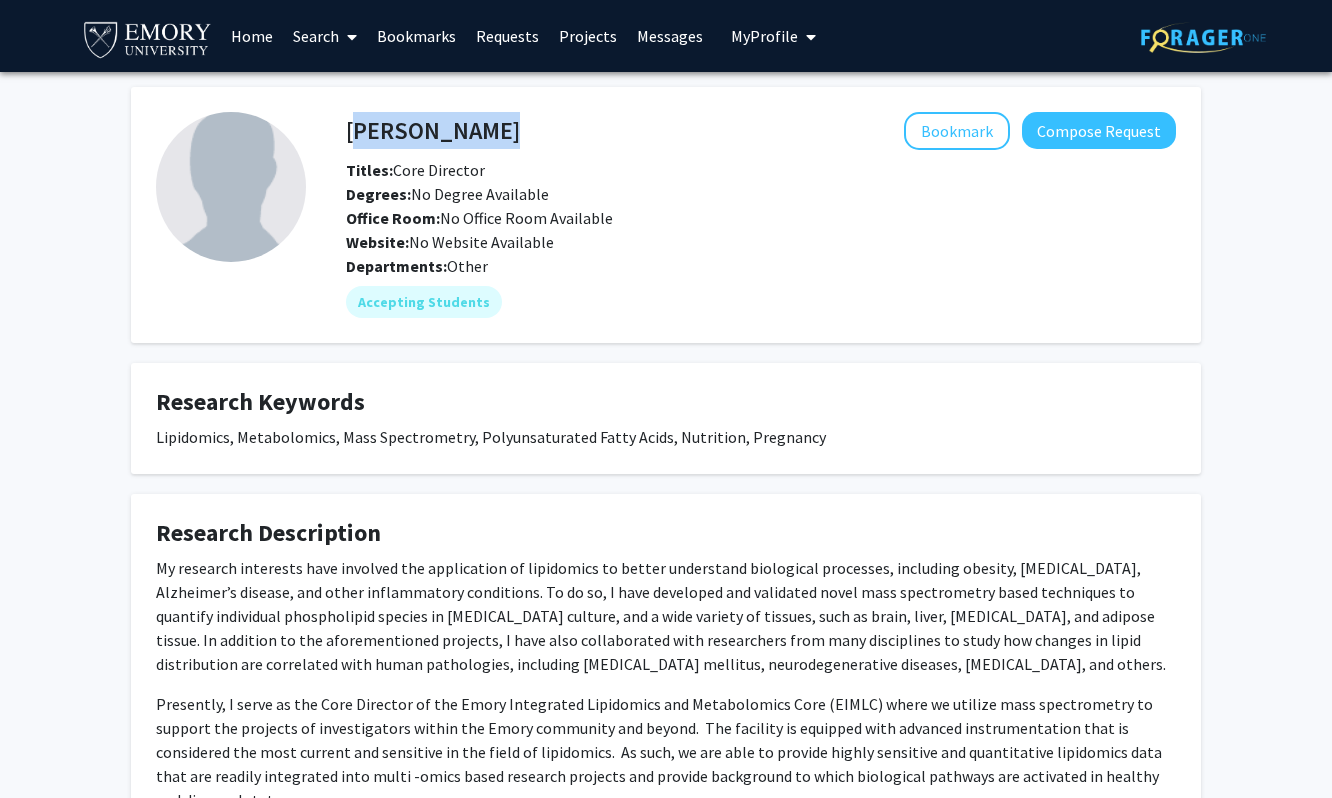 drag, startPoint x: 348, startPoint y: 125, endPoint x: 651, endPoint y: 130, distance: 303.04126 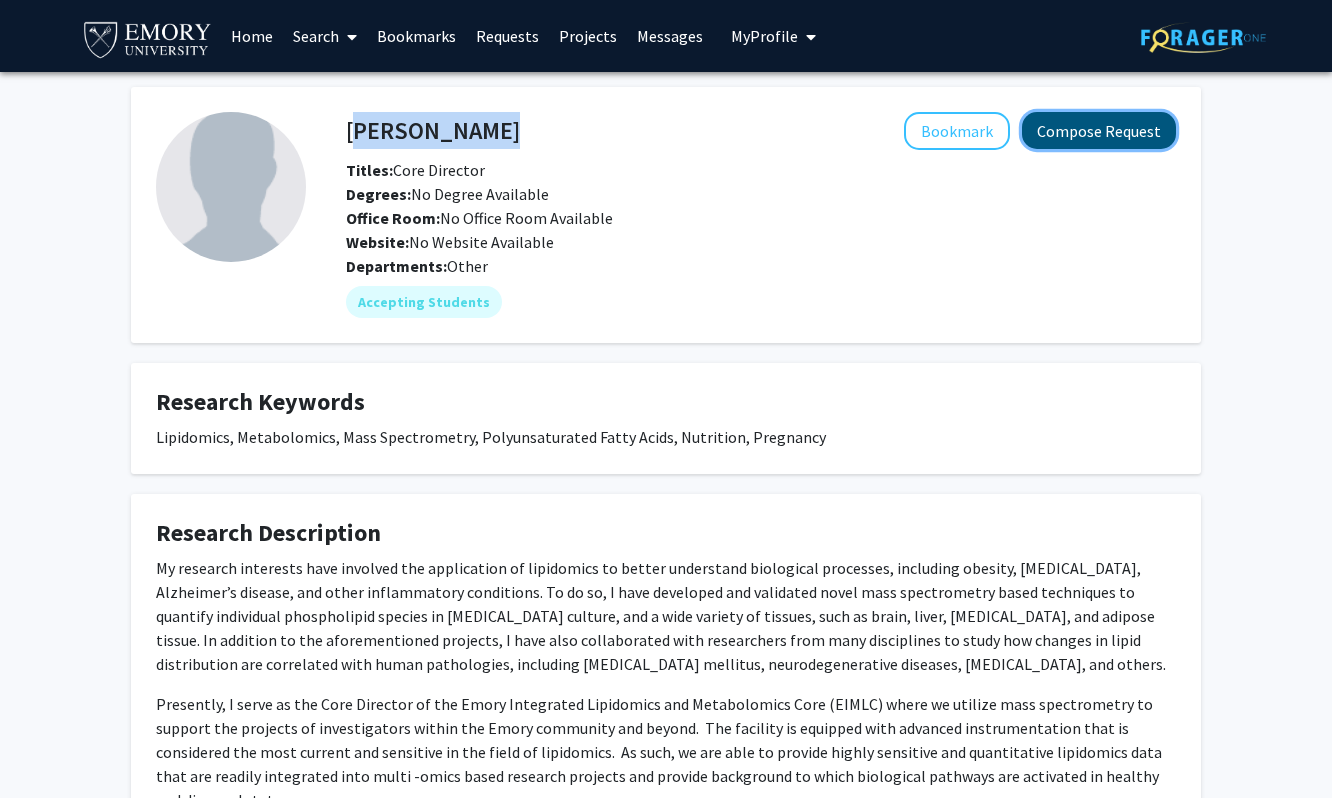 click on "Compose Request" 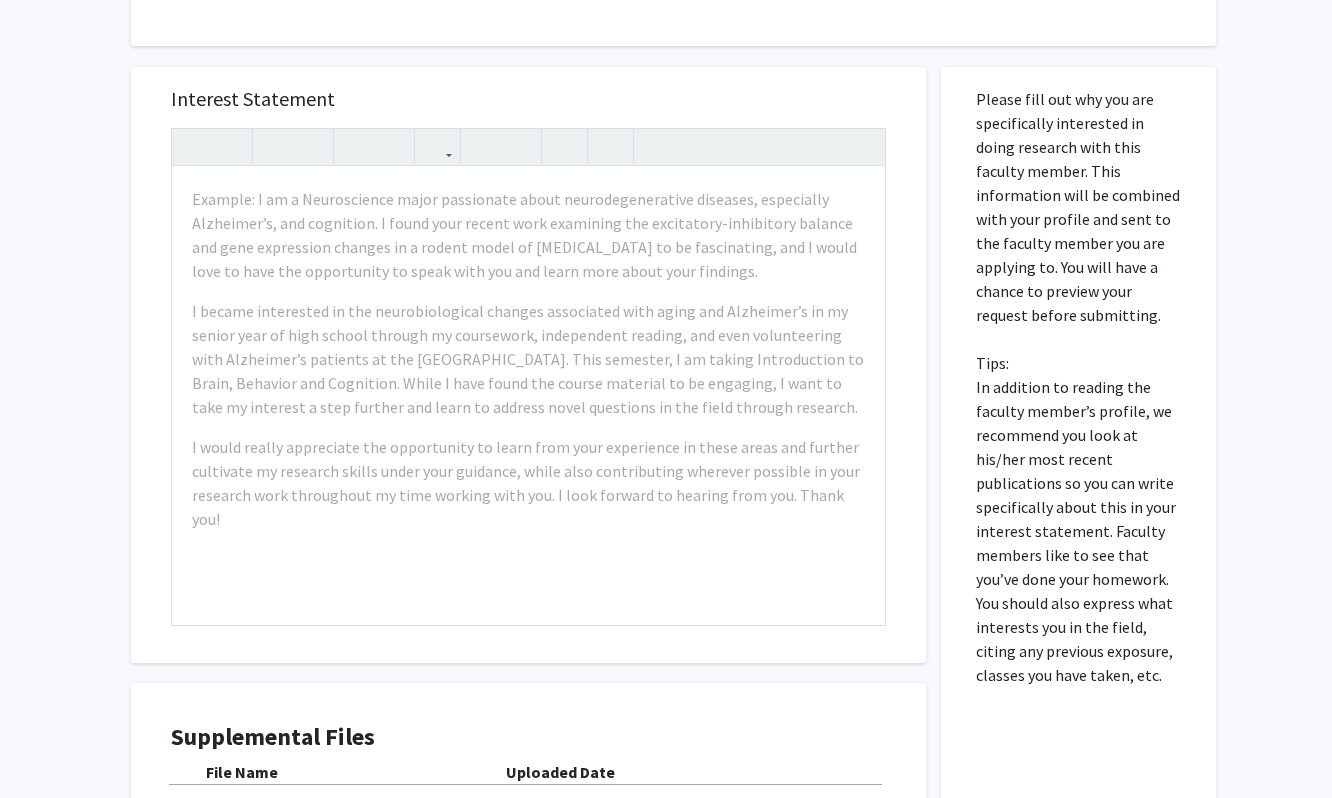 scroll, scrollTop: 656, scrollLeft: 0, axis: vertical 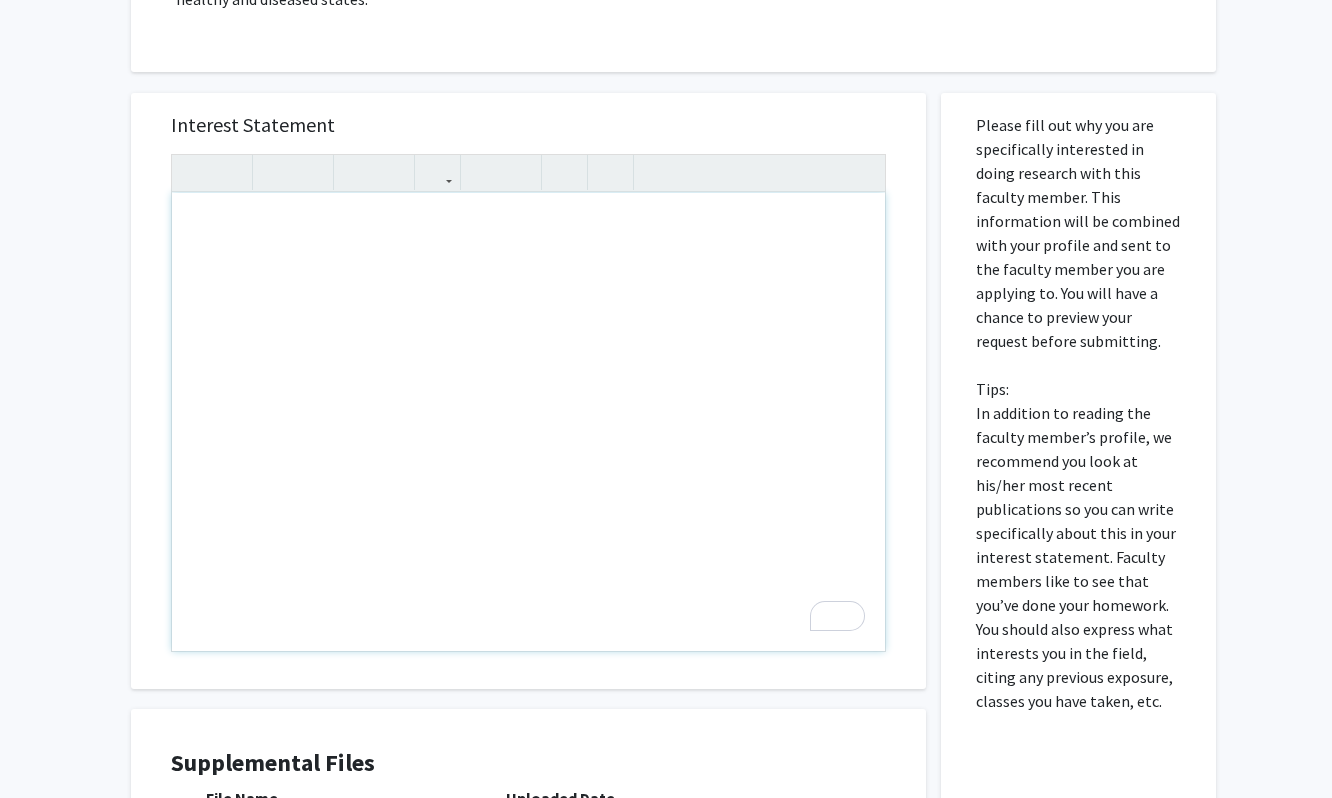 click at bounding box center [528, 422] 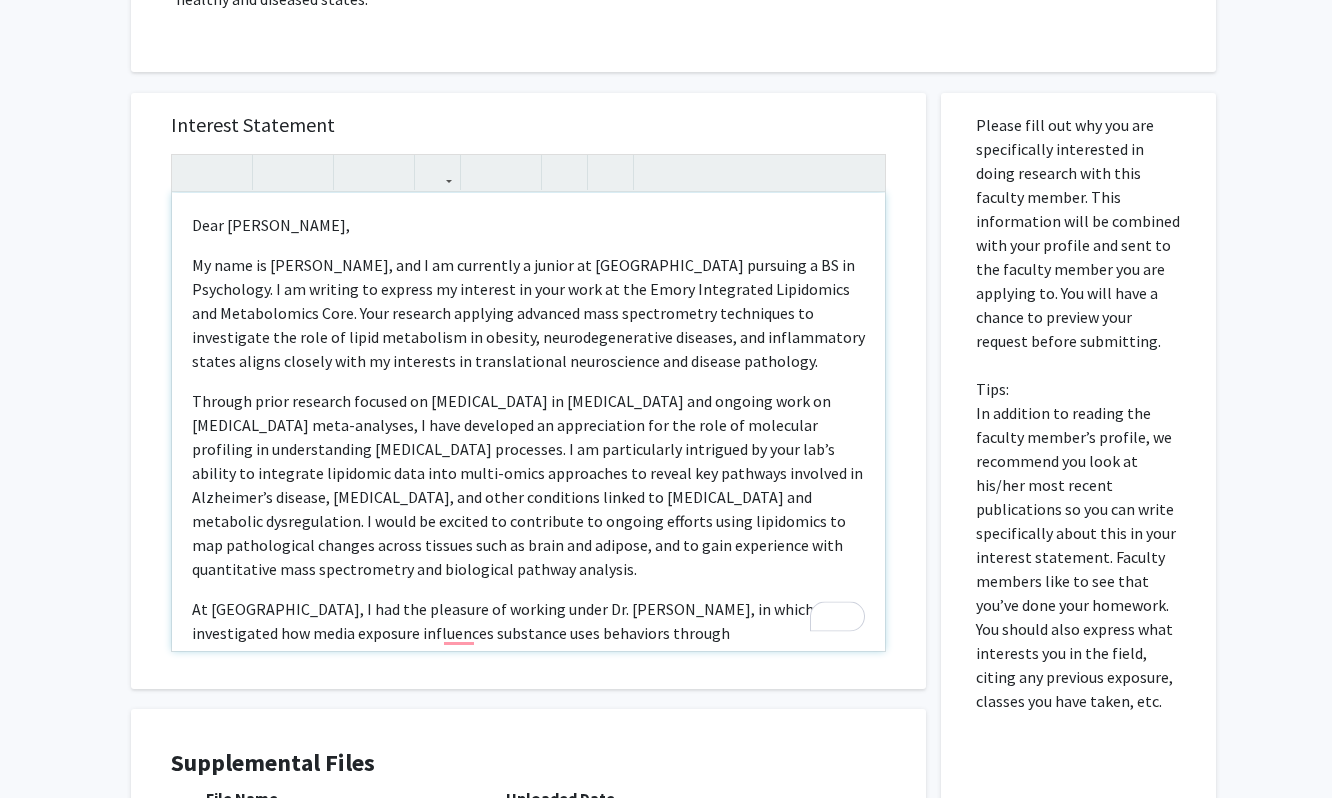 scroll, scrollTop: 382, scrollLeft: 0, axis: vertical 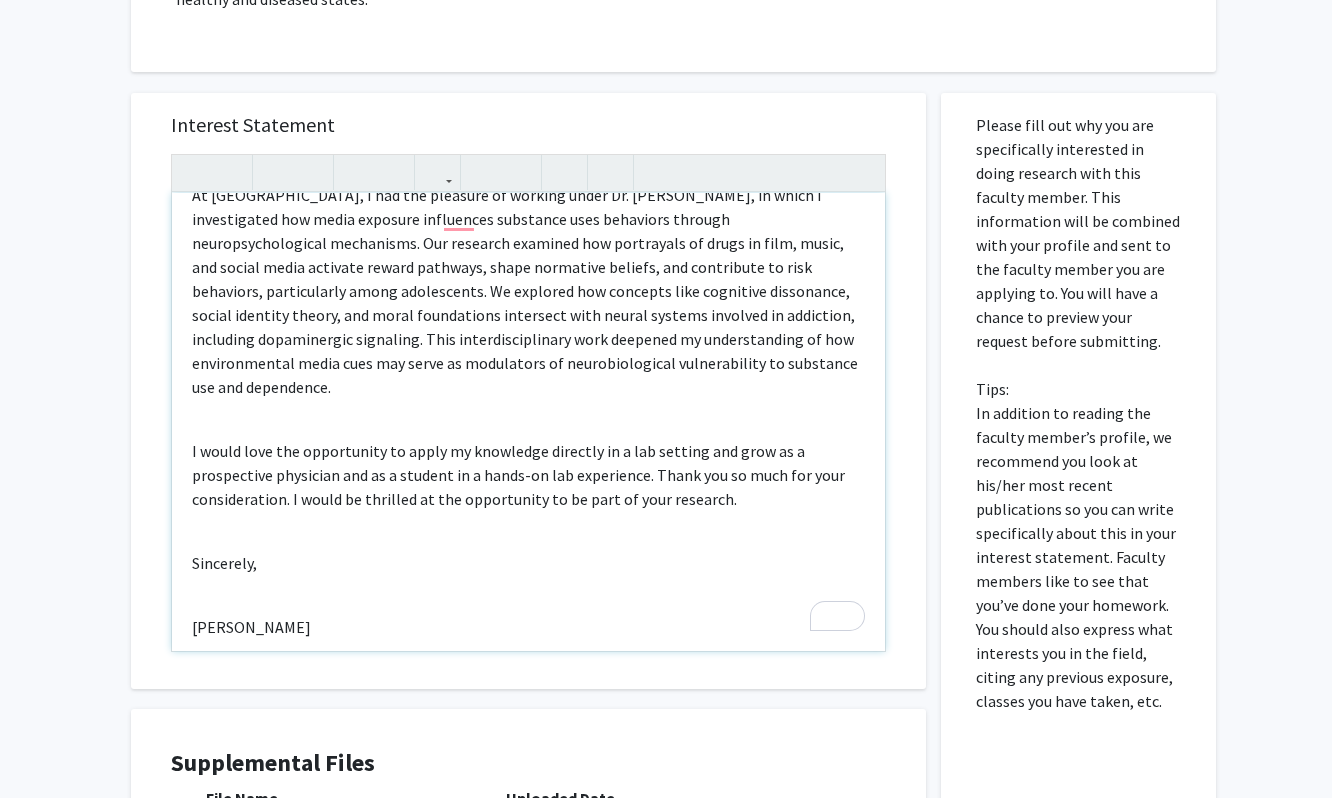 click on "Dear Dr. Maner-Smith, My name is Connor Kim, and I am currently a junior at Emory University pursuing a BS in Psychology. I am writing to express my interest in your work at the Emory Integrated Lipidomics and Metabolomics Core. Your research applying advanced mass spectrometry techniques to investigate the role of lipid metabolism in obesity, neurodegenerative diseases, and inflammatory states aligns closely with my interests in translational neuroscience and disease pathology. I would love the opportunity to apply my knowledge directly in a lab setting and grow as a prospective physician and as a student in a hands-on lab experience. Thank you so much for your consideration. I would be thrilled at the opportunity to be part of your research. Sincerely, Connor Kim" at bounding box center (528, 422) 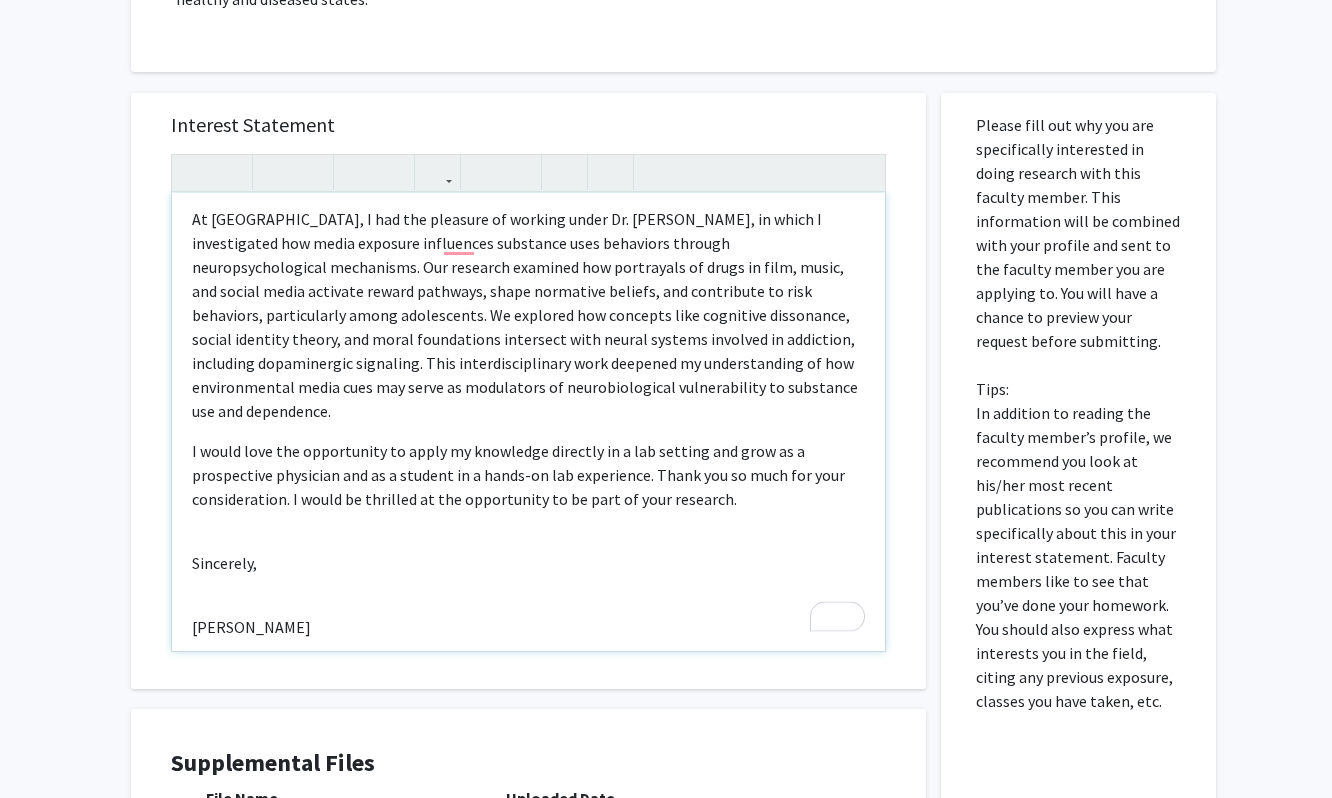 click on "Dear Dr. Maner-Smith, My name is Connor Kim, and I am currently a junior at Emory University pursuing a BS in Psychology. I am writing to express my interest in your work at the Emory Integrated Lipidomics and Metabolomics Core. Your research applying advanced mass spectrometry techniques to investigate the role of lipid metabolism in obesity, neurodegenerative diseases, and inflammatory states aligns closely with my interests in translational neuroscience and disease pathology. I would love the opportunity to apply my knowledge directly in a lab setting and grow as a prospective physician and as a student in a hands-on lab experience. Thank you so much for your consideration. I would be thrilled at the opportunity to be part of your research. Sincerely, Connor Kim" at bounding box center [528, 422] 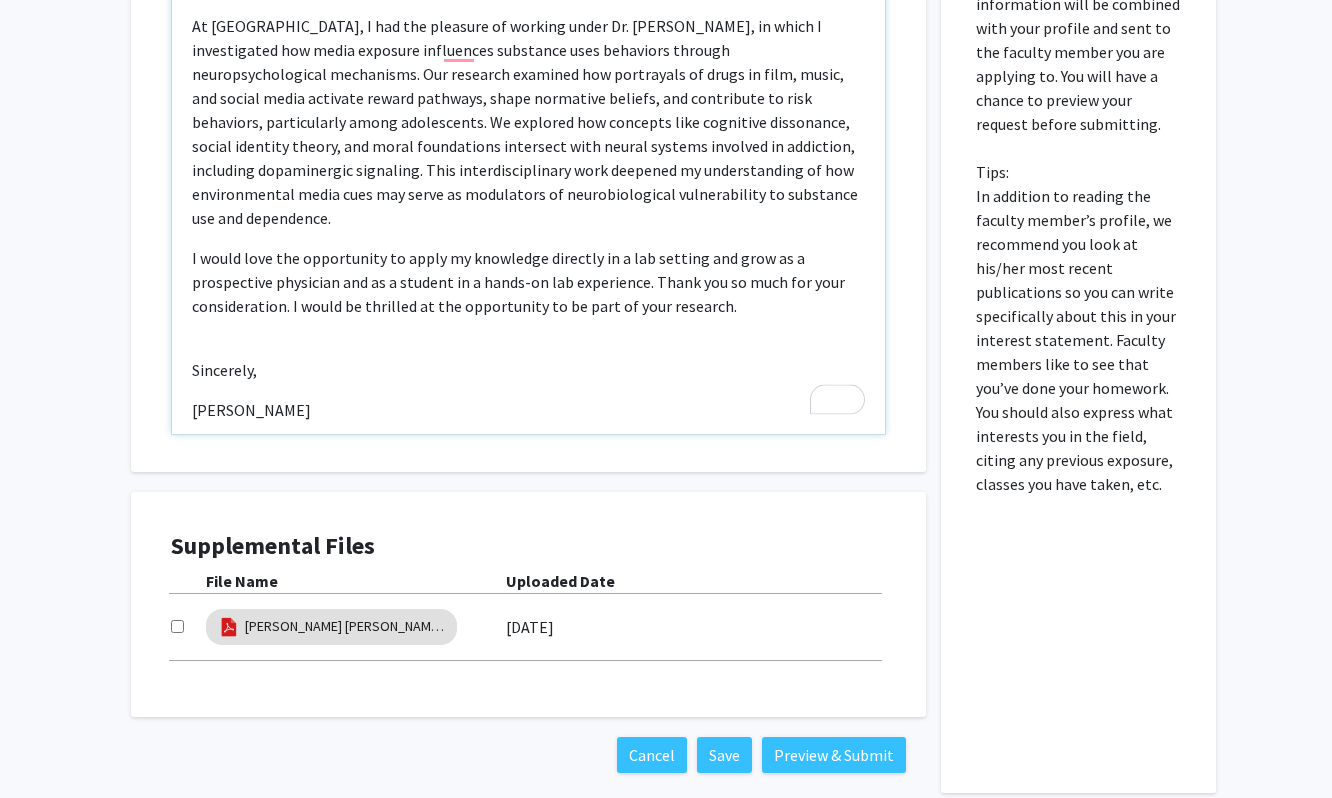 scroll, scrollTop: 903, scrollLeft: 0, axis: vertical 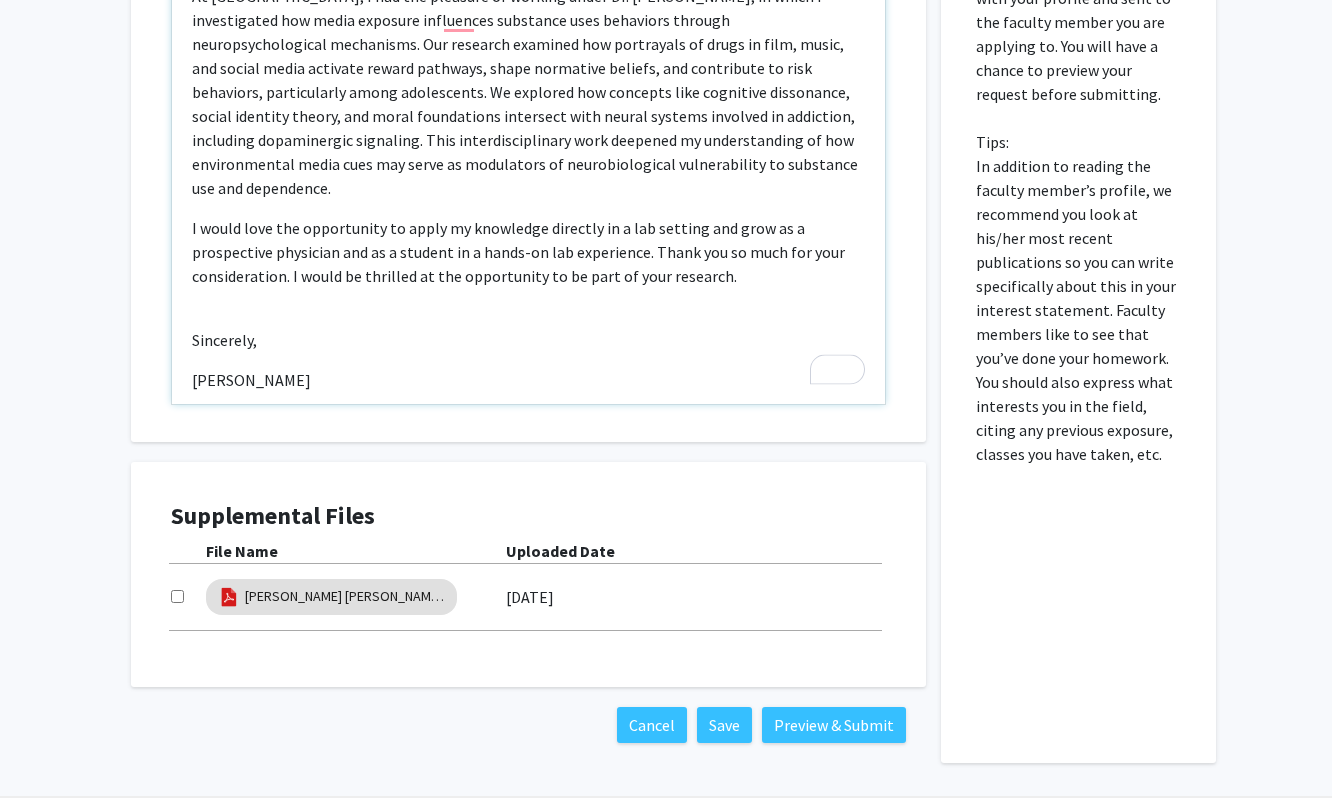 click on "Dear Dr. Maner-Smith, My name is Connor Kim, and I am currently a junior at Emory University pursuing a BS in Psychology. I am writing to express my interest in your work at the Emory Integrated Lipidomics and Metabolomics Core. Your research applying advanced mass spectrometry techniques to investigate the role of lipid metabolism in obesity, neurodegenerative diseases, and inflammatory states aligns closely with my interests in translational neuroscience and disease pathology. I would love the opportunity to apply my knowledge directly in a lab setting and grow as a prospective physician and as a student in a hands-on lab experience. Thank you so much for your consideration. I would be thrilled at the opportunity to be part of your research. Sincerely, Connor Kim" at bounding box center (528, 175) 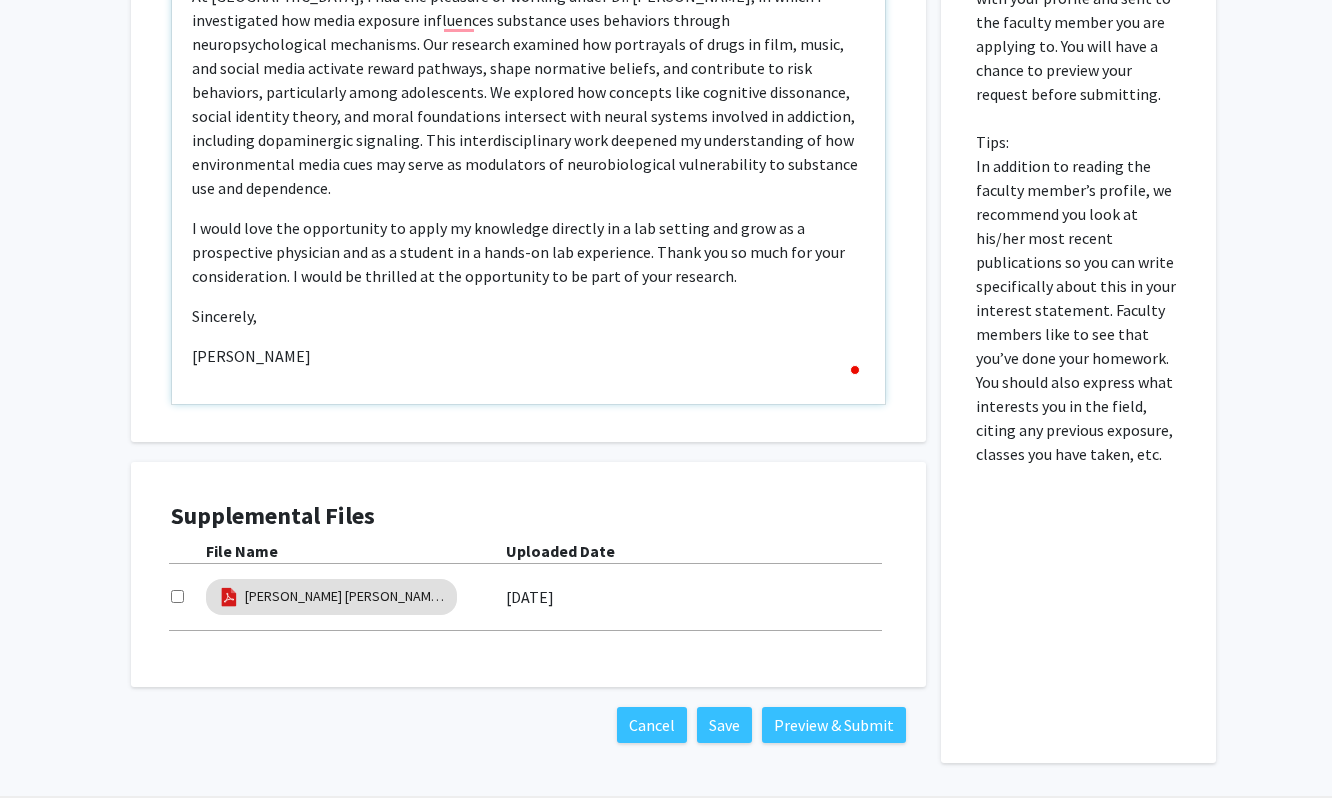 type on "<p>Dear Dr. Maner-Smith,</p><p>My name is Connor Kim, and I am currently a junior at Emory University pursuing a BS in Psychology. I am writing to express my interest in your work at the Emory Integrated Lipidomics and Metabolomics Core. Your research applying advanced mass spectrometry techniques to investigate the role of lipid metabolism in obesity, neurodegenerative diseases, and inflammatory states aligns closely with my interests in translational neuroscience and disease pathology.</p><p>Through prior research focused on immunotherapy in cancer and ongoing work on checkpoint inhibitor meta-analyses, I have developed an appreciation for the role of molecular profiling in understanding systemic disease processes. I am particularly intrigued by your lab’s ability to integrate lipidomic data into multi-omics approaches to reveal key pathways involved in Alzheimer’s disease, type II diabetes, and other conditions linked to neuroinflammation and metabolic dysregulation. I would be excited to contribute to ..." 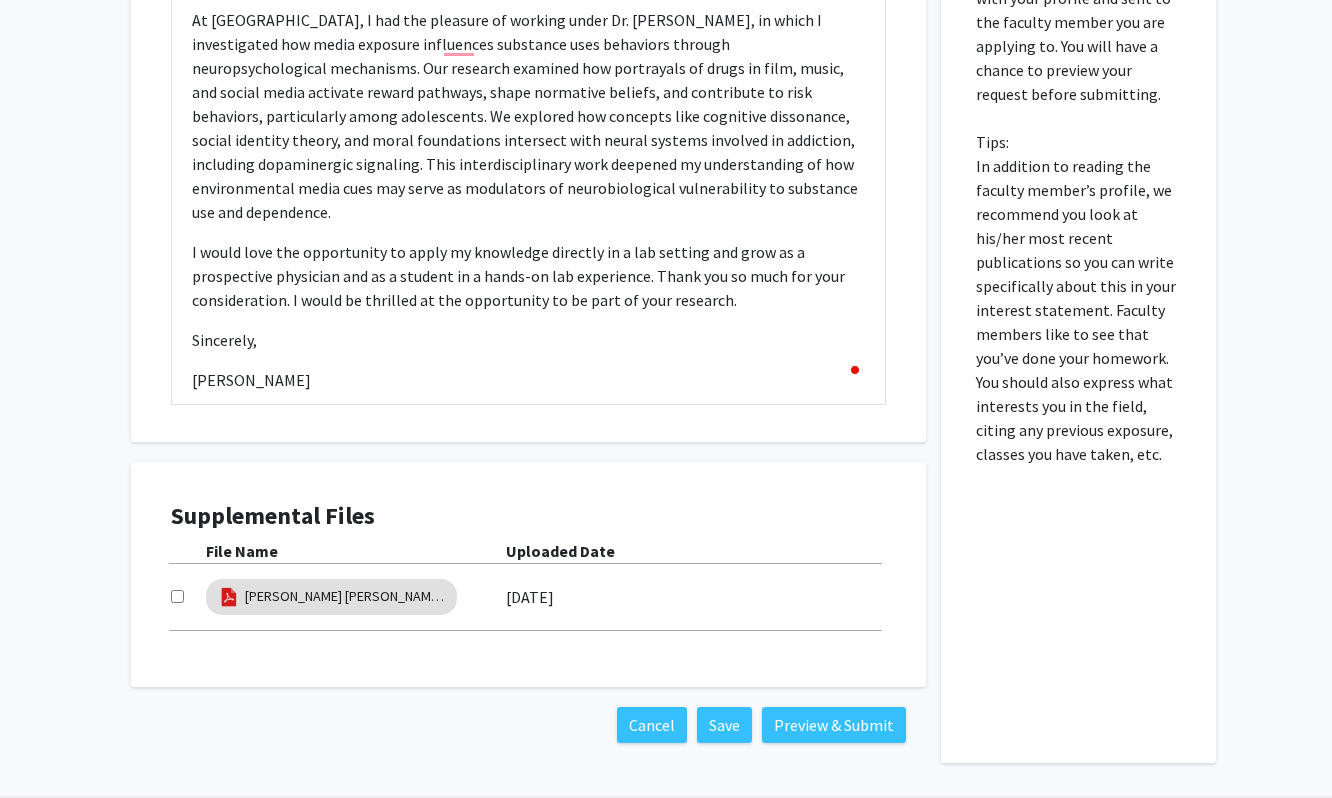 click at bounding box center (177, 596) 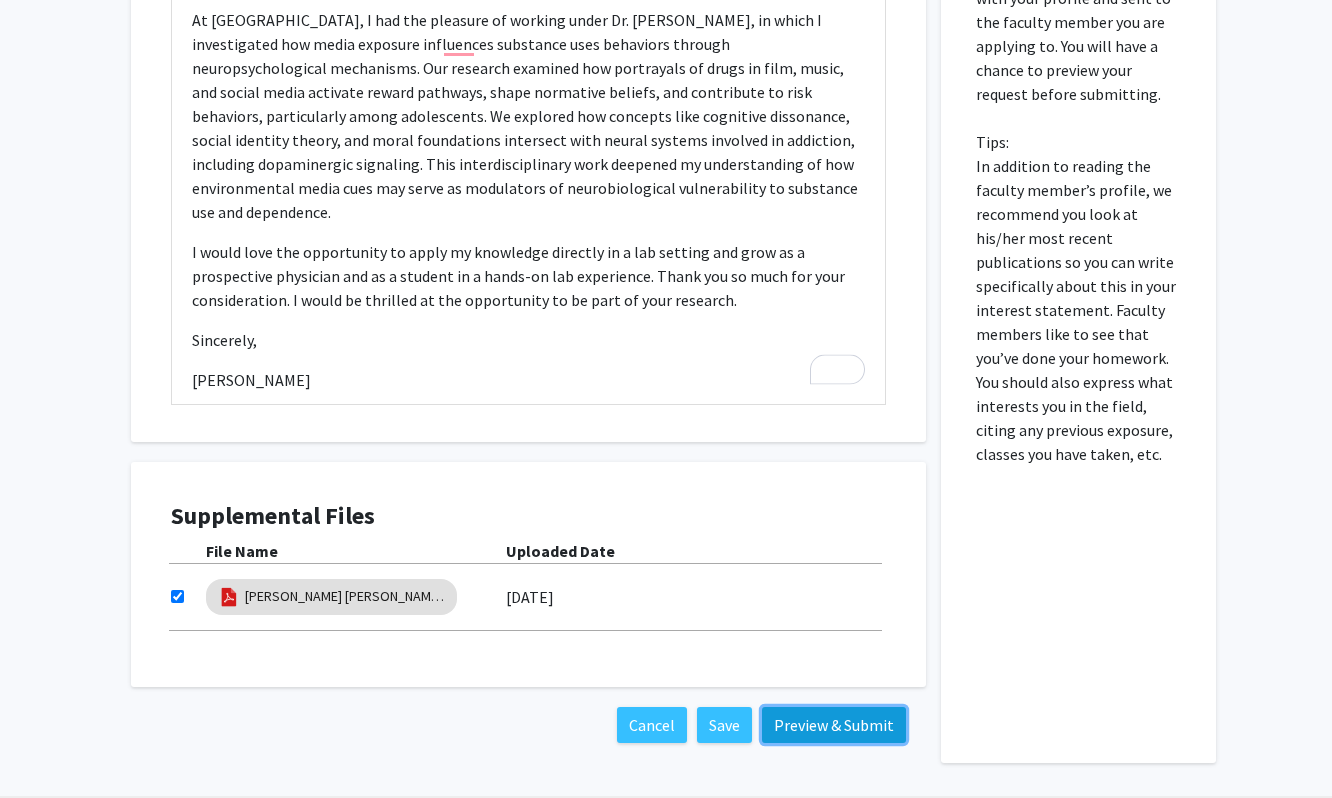 click on "Preview & Submit" at bounding box center (834, 725) 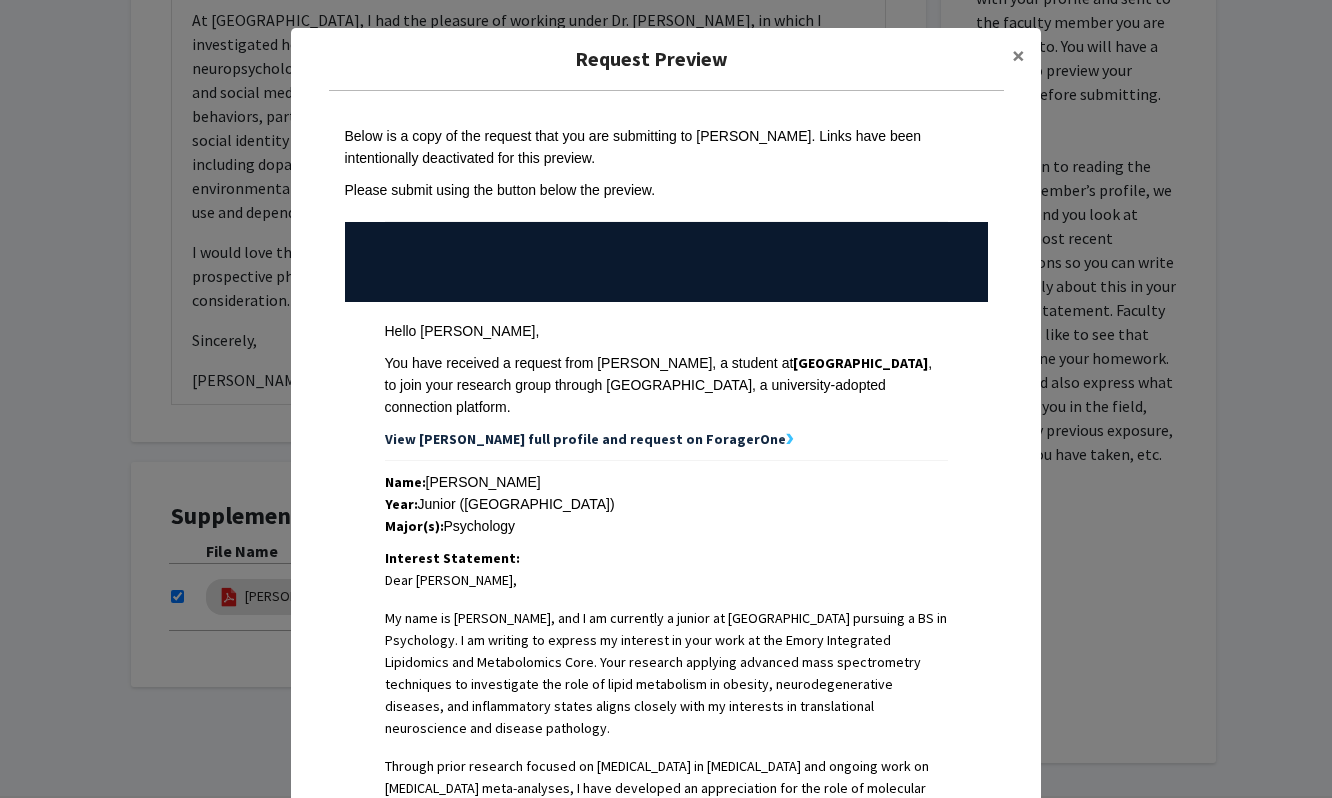 scroll, scrollTop: 848, scrollLeft: 0, axis: vertical 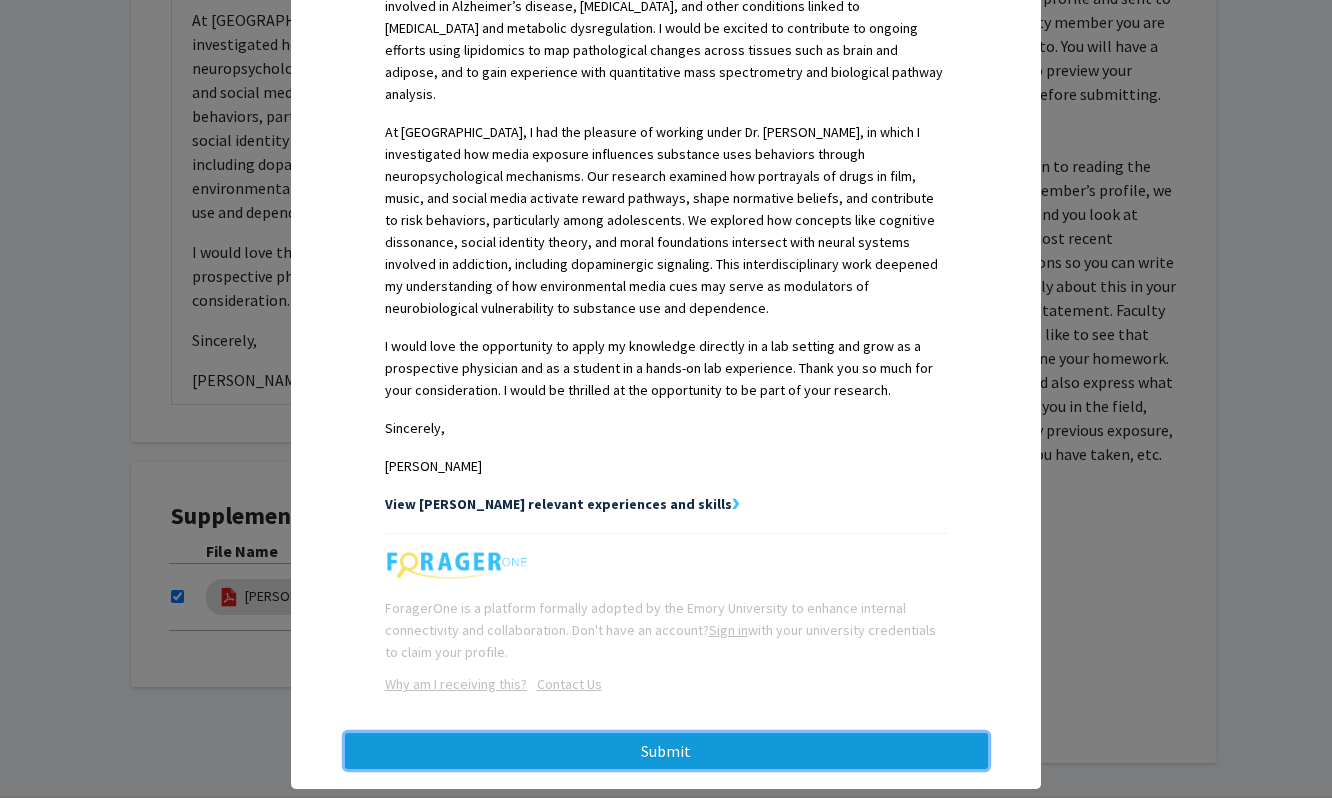click on "Submit" at bounding box center (666, 751) 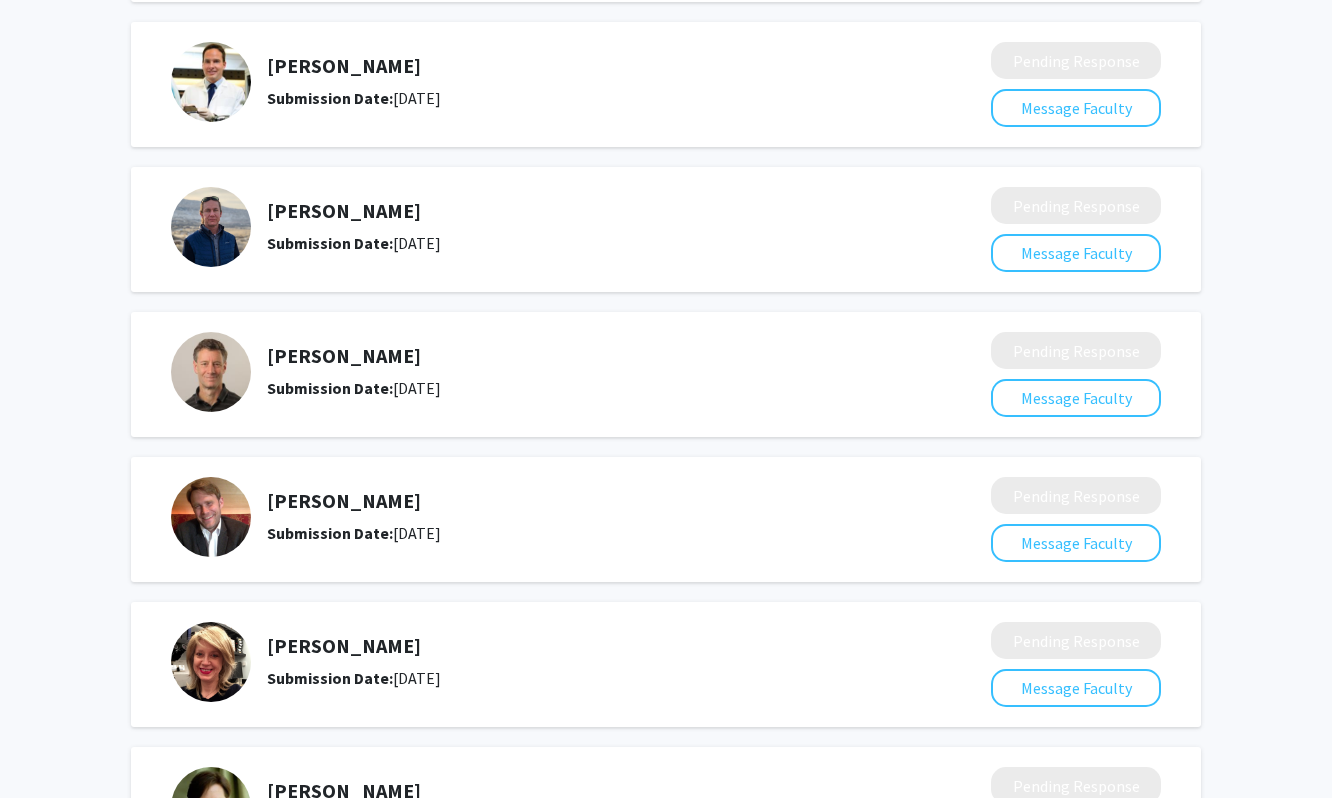 scroll, scrollTop: 1214, scrollLeft: 0, axis: vertical 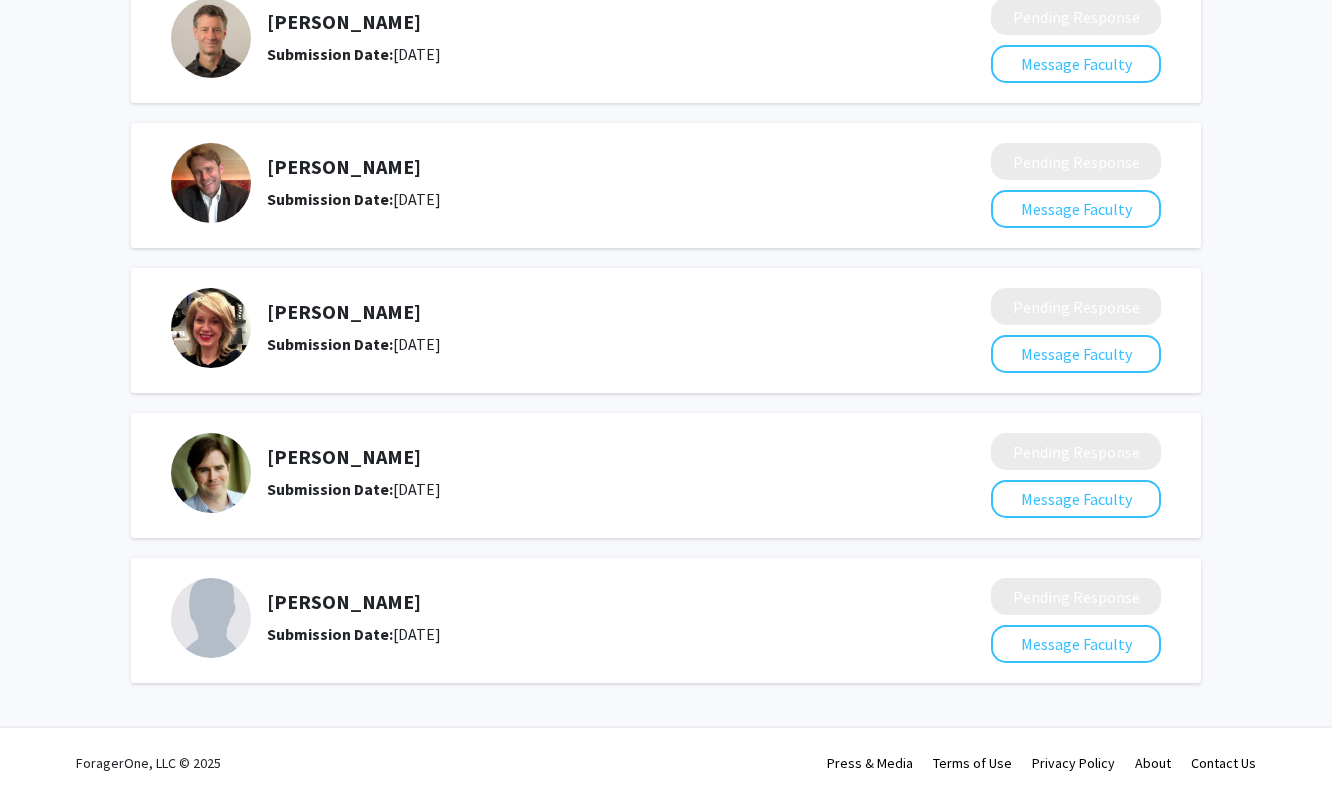 drag, startPoint x: 269, startPoint y: 601, endPoint x: 539, endPoint y: 609, distance: 270.1185 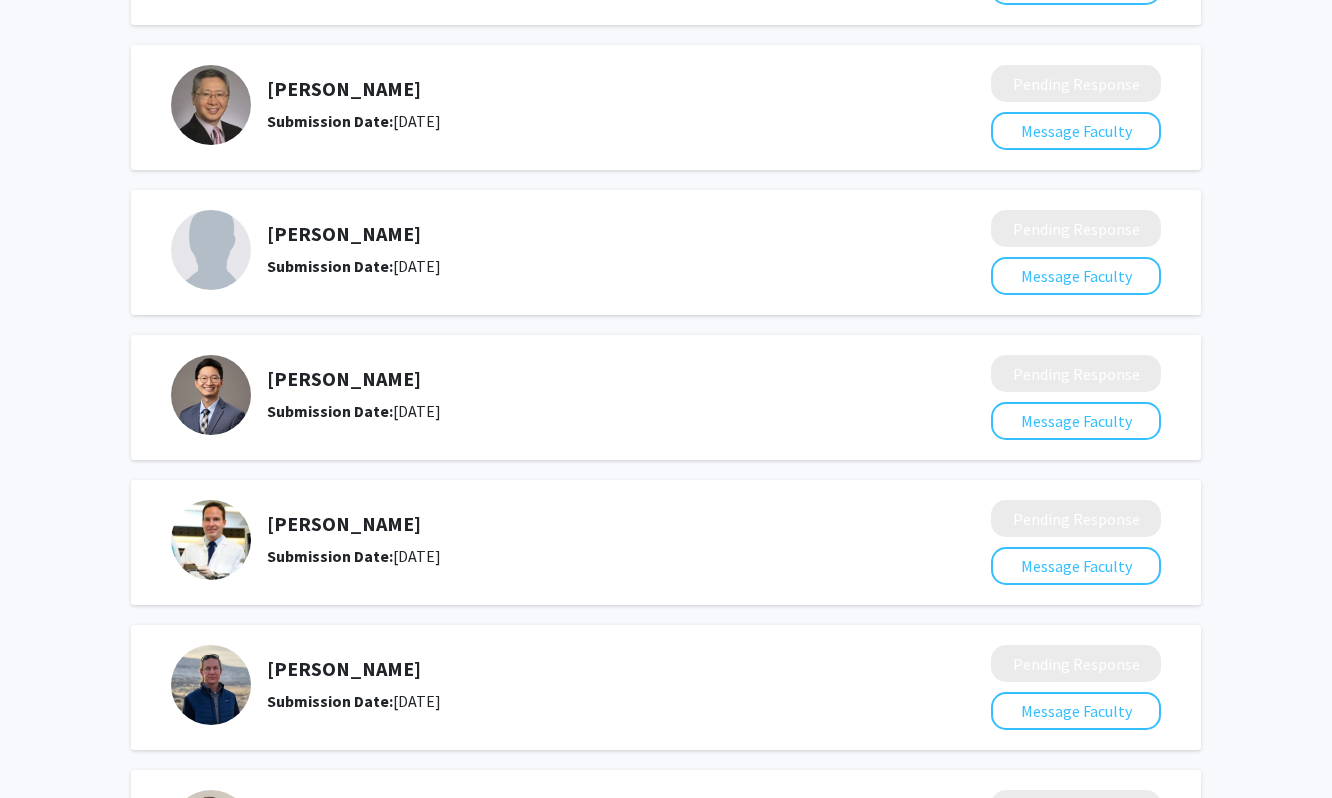 scroll, scrollTop: 0, scrollLeft: 0, axis: both 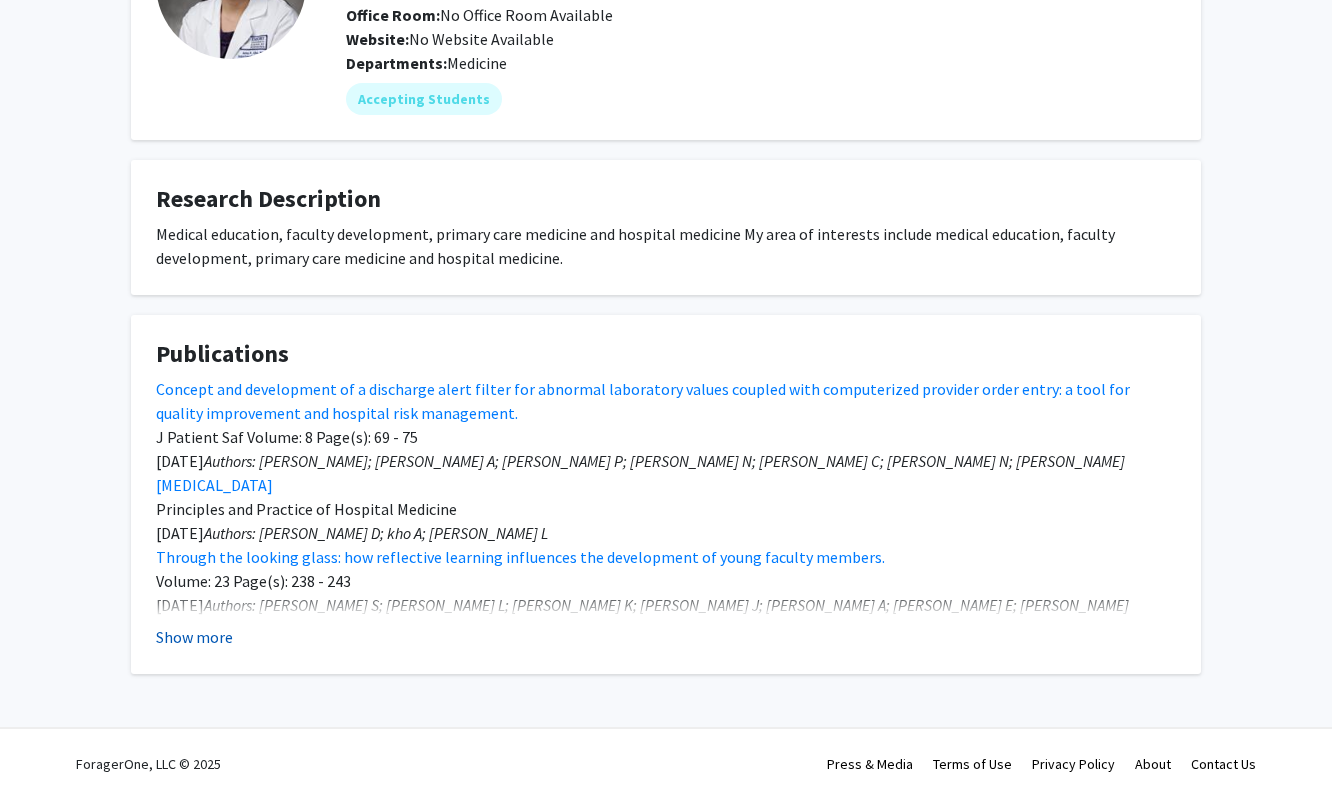 click on "Show more" 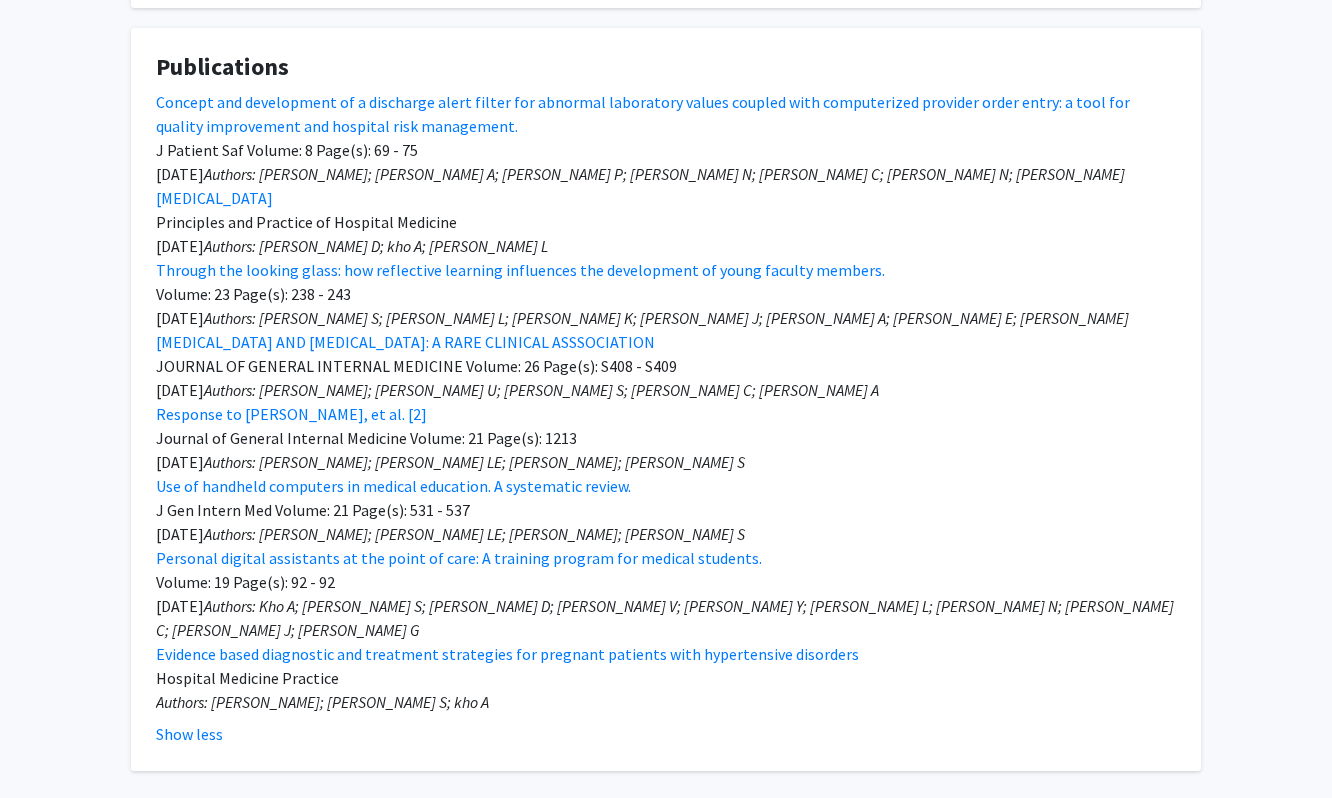 scroll, scrollTop: 563, scrollLeft: 0, axis: vertical 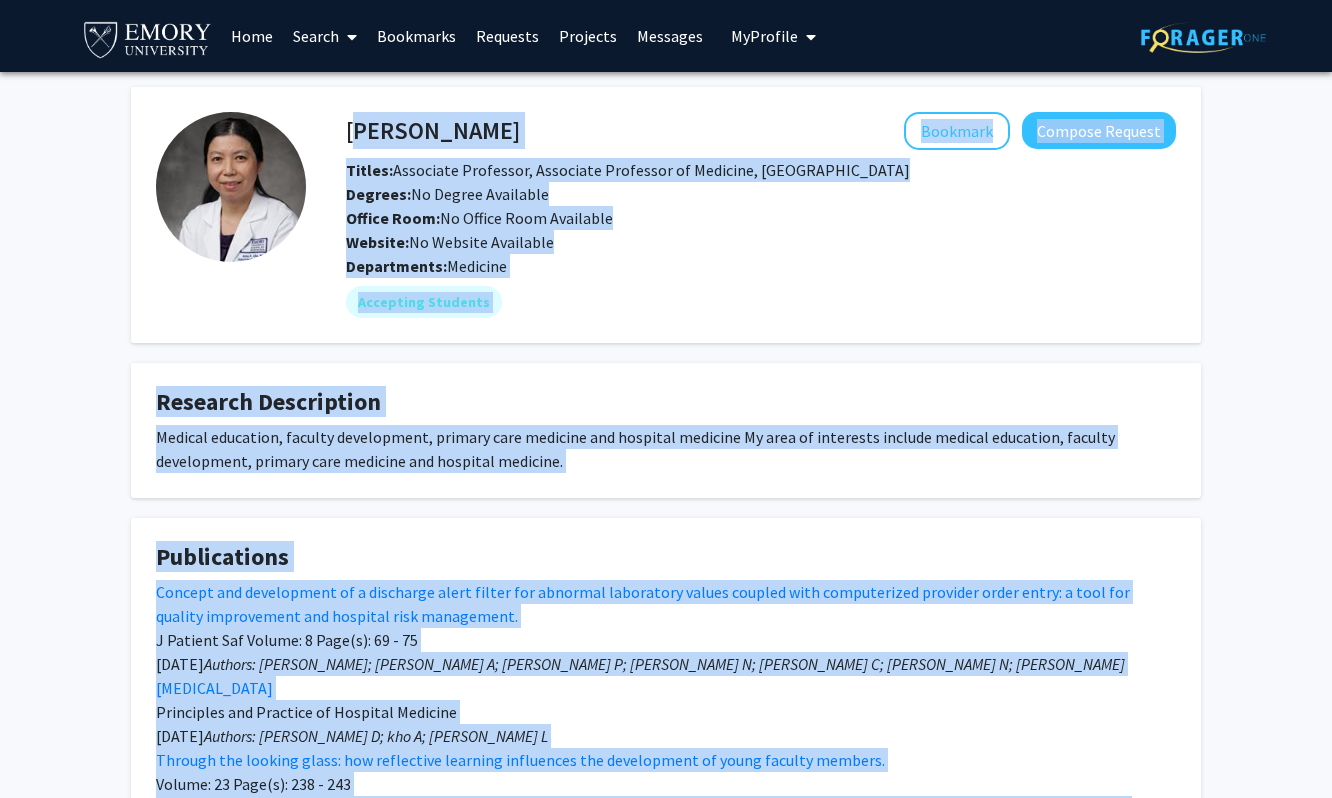 drag, startPoint x: 483, startPoint y: 630, endPoint x: 350, endPoint y: 130, distance: 517.3867 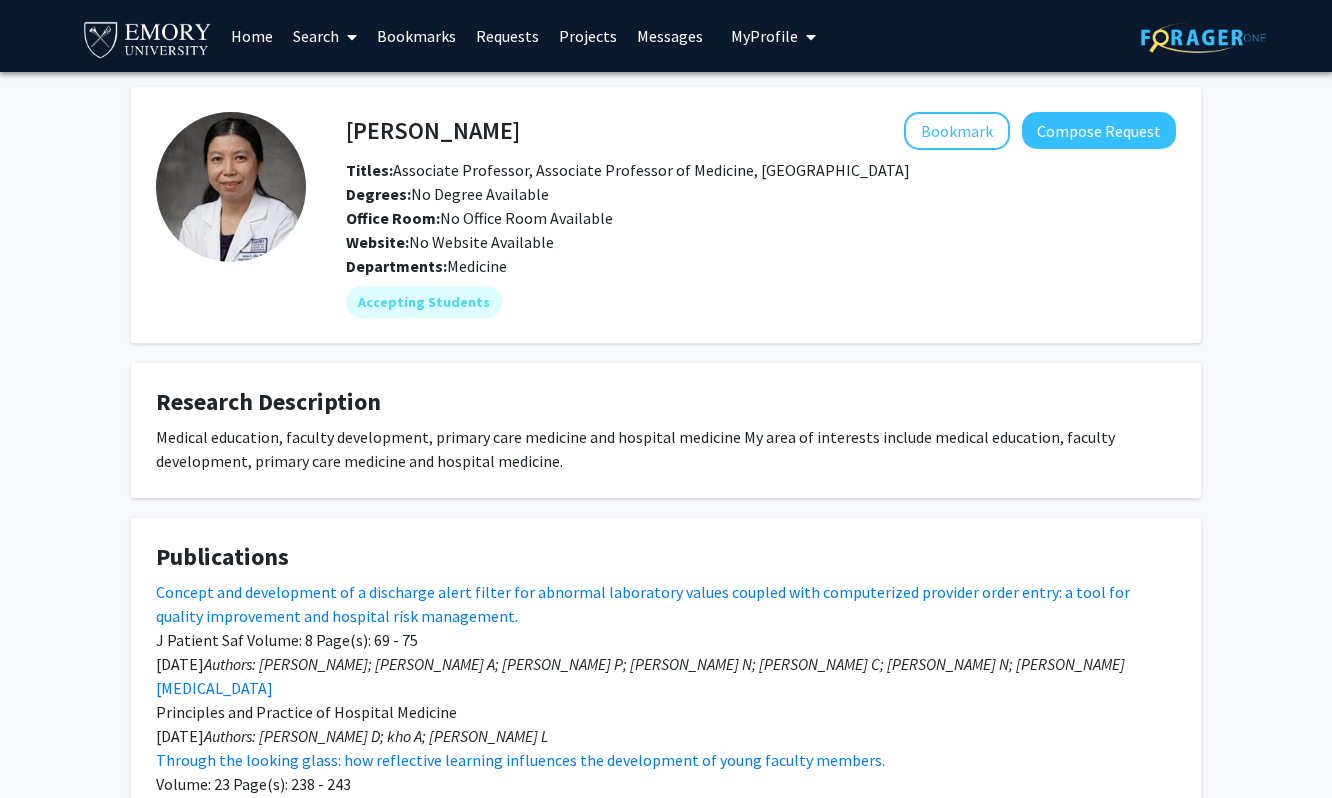 click on "[PERSON_NAME]" 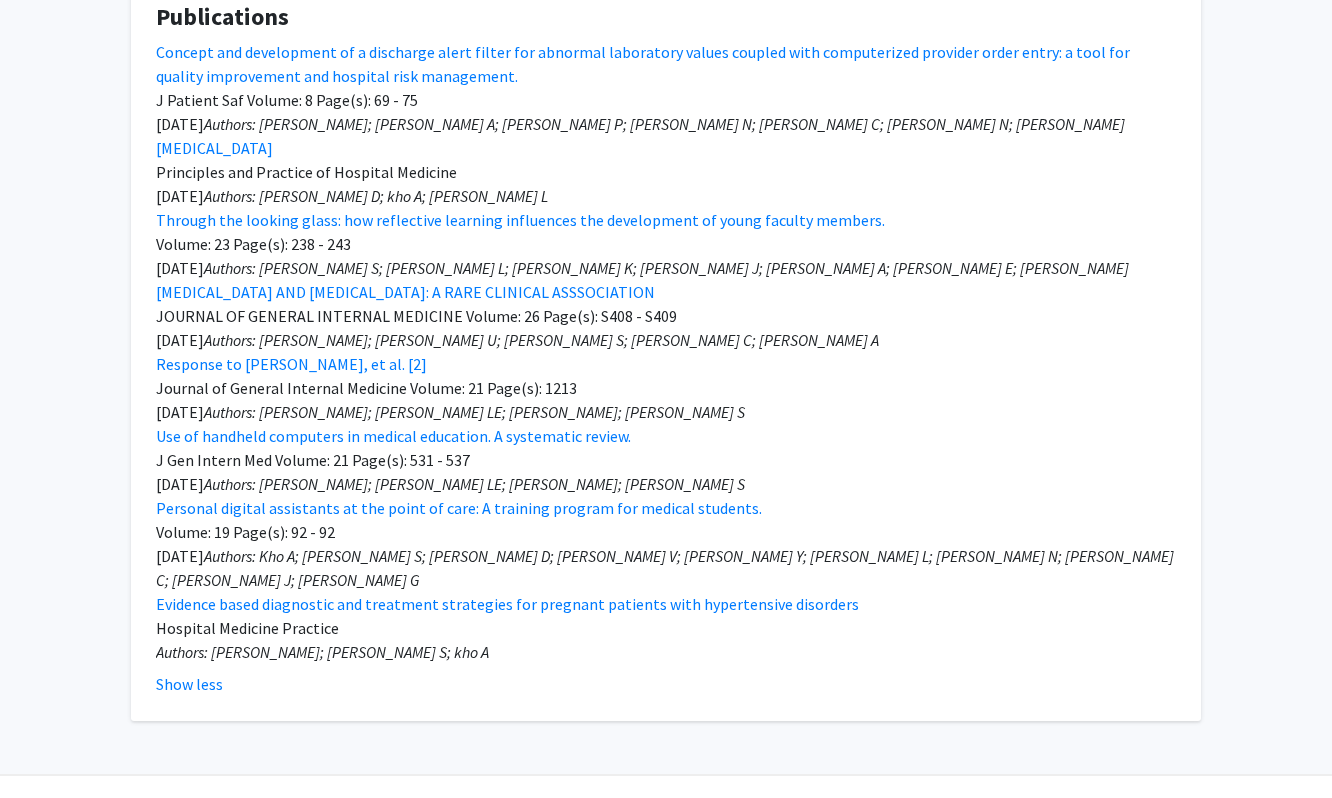scroll, scrollTop: 0, scrollLeft: 0, axis: both 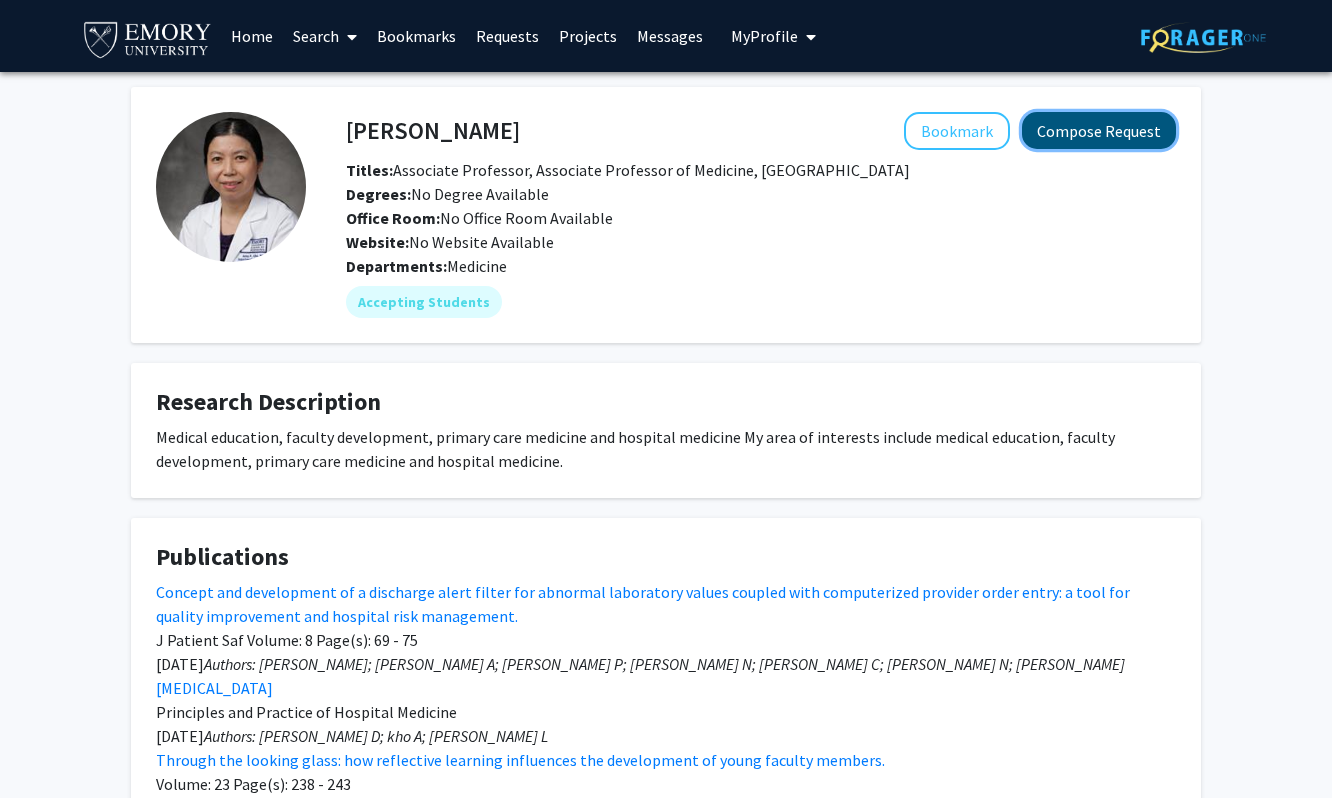 click on "Compose Request" 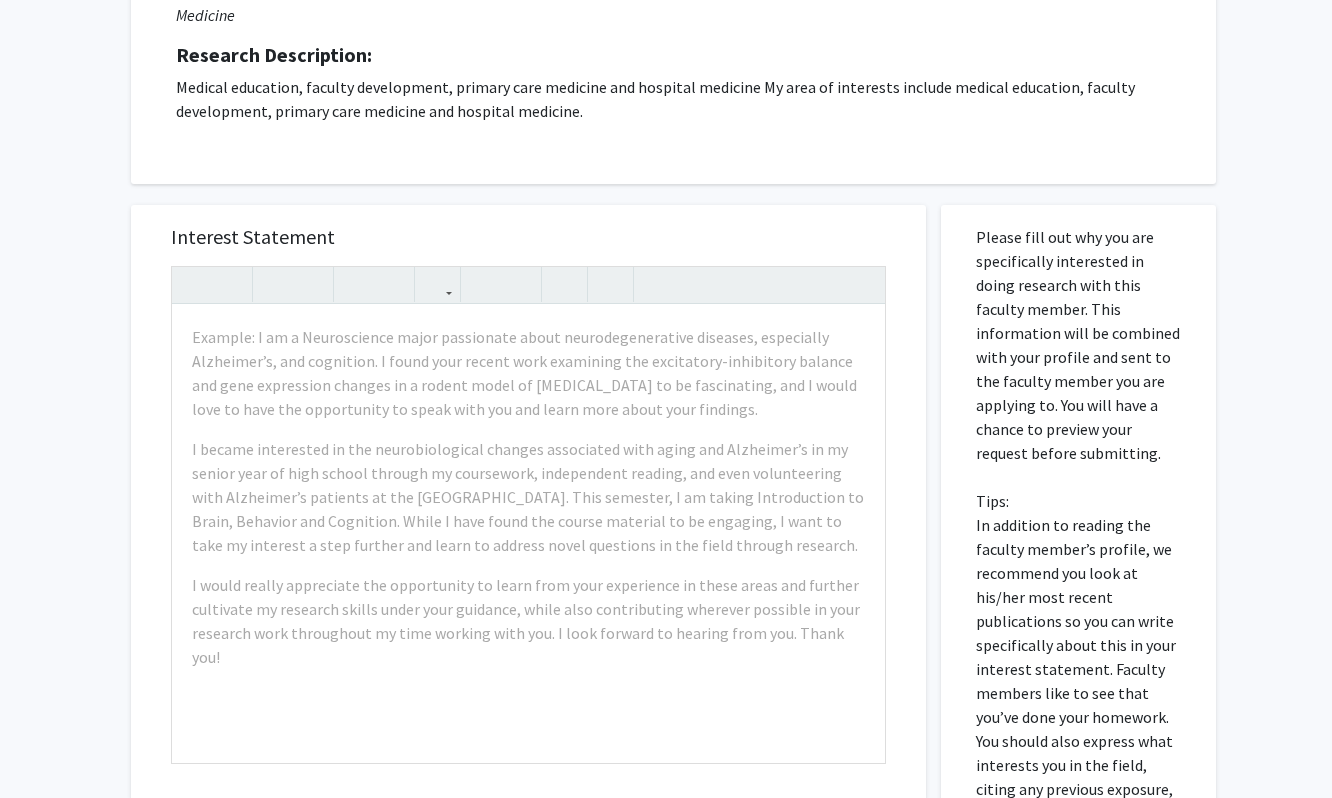 scroll, scrollTop: 249, scrollLeft: 0, axis: vertical 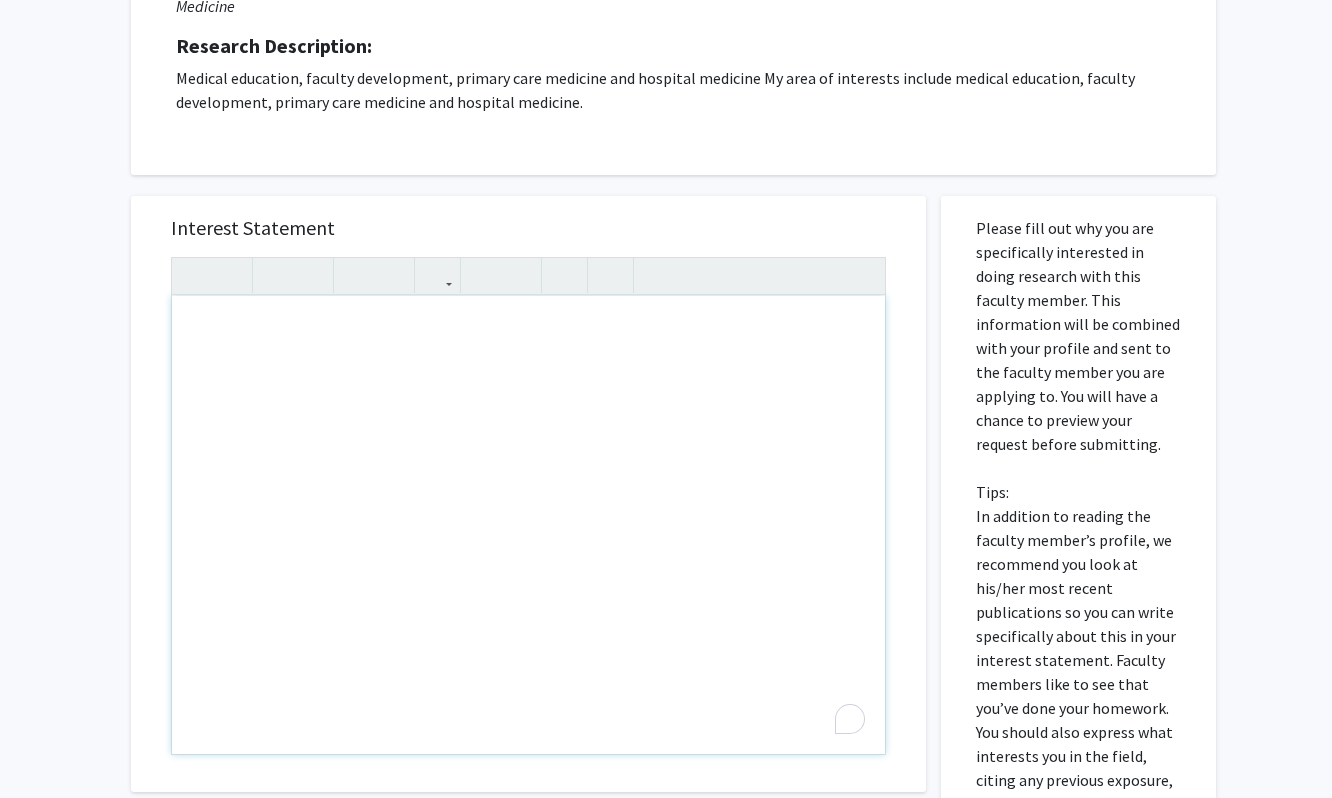 paste 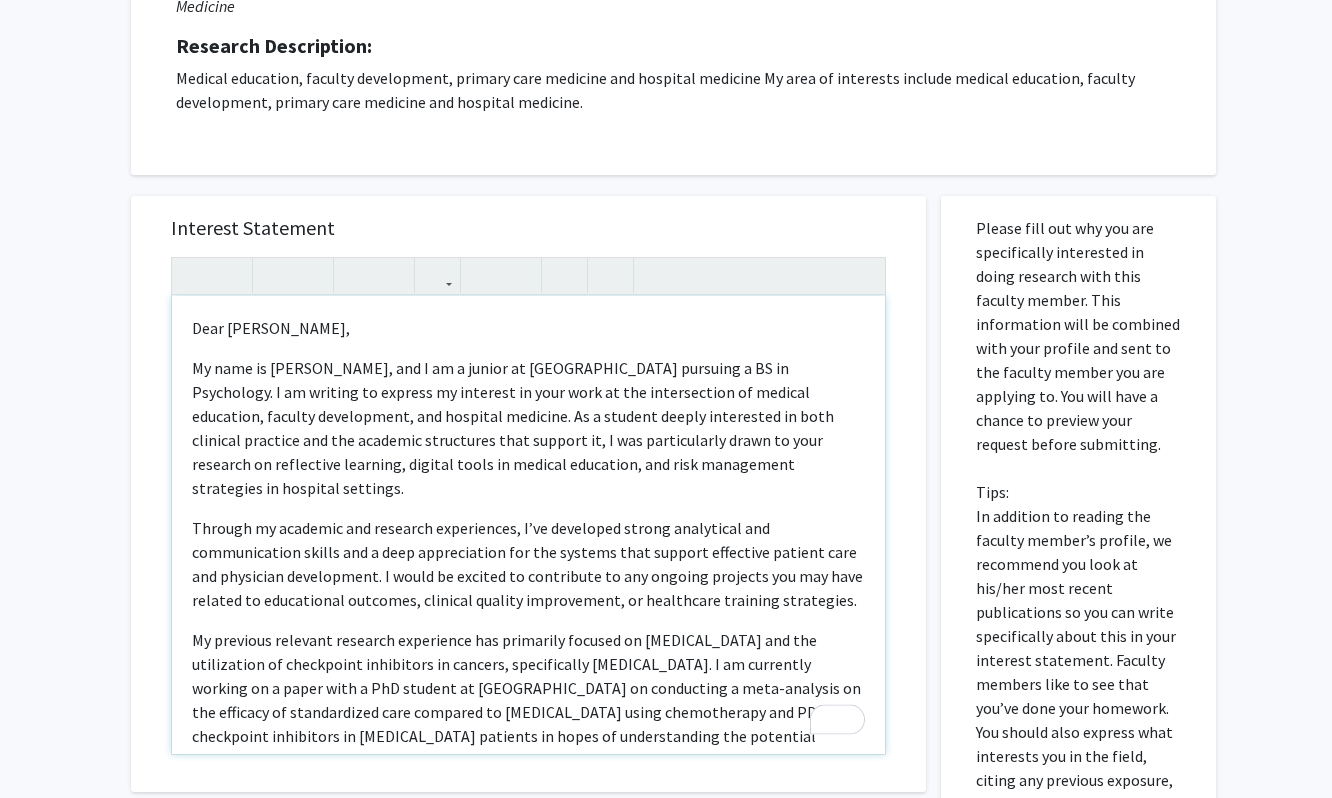 scroll, scrollTop: 270, scrollLeft: 0, axis: vertical 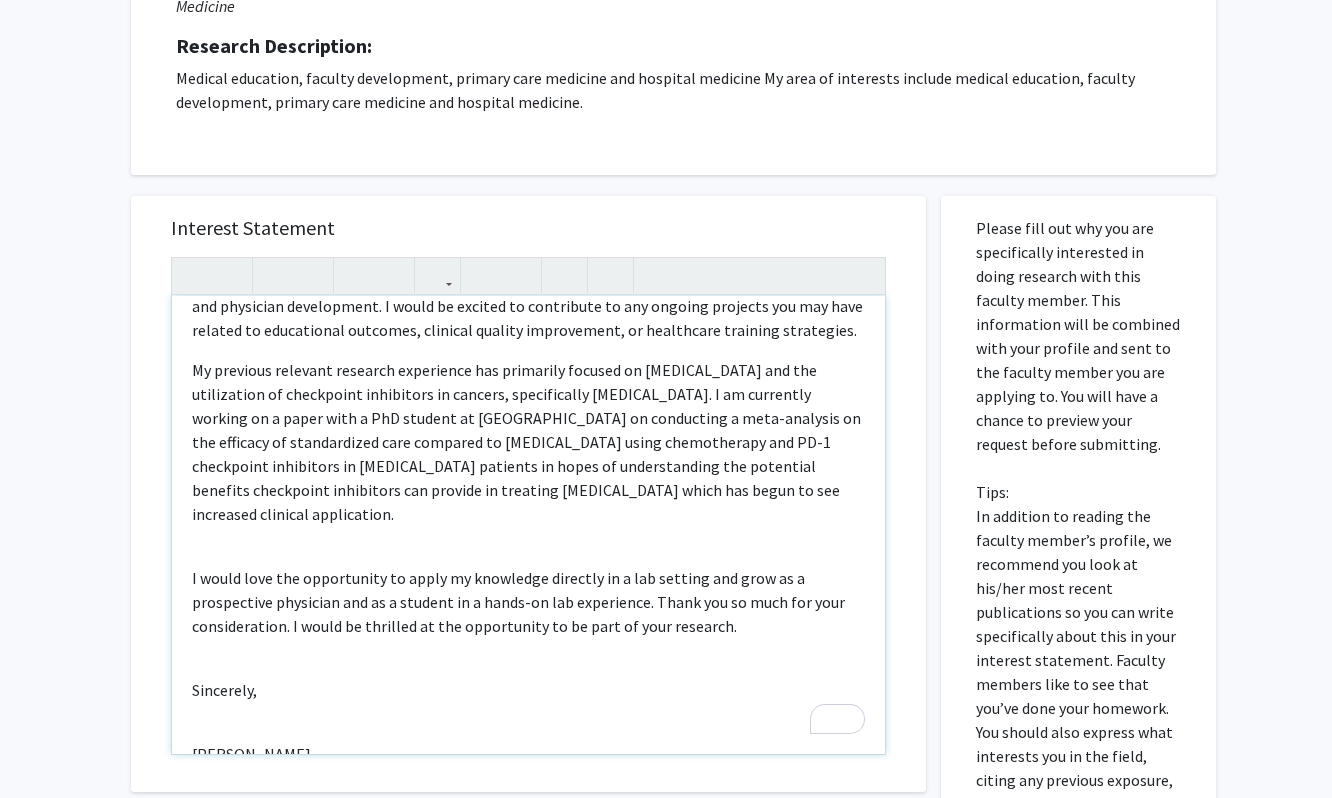 click on "Dear Dr. Kho, My name is Connor Kim, and I am a junior at Emory University pursuing a BS in Psychology. I am writing to express my interest in your work at the intersection of medical education, faculty development, and hospital medicine. As a student deeply interested in both clinical practice and the academic structures that support it, I was particularly drawn to your research on reflective learning, digital tools in medical education, and risk management strategies in hospital settings. Through my academic and research experiences, I’ve developed strong analytical and communication skills and a deep appreciation for the systems that support effective patient care and physician development. I would be excited to contribute to any ongoing projects you may have related to educational outcomes, clinical quality improvement, or healthcare training strategies. Sincerely, Connor Kim" at bounding box center [528, 525] 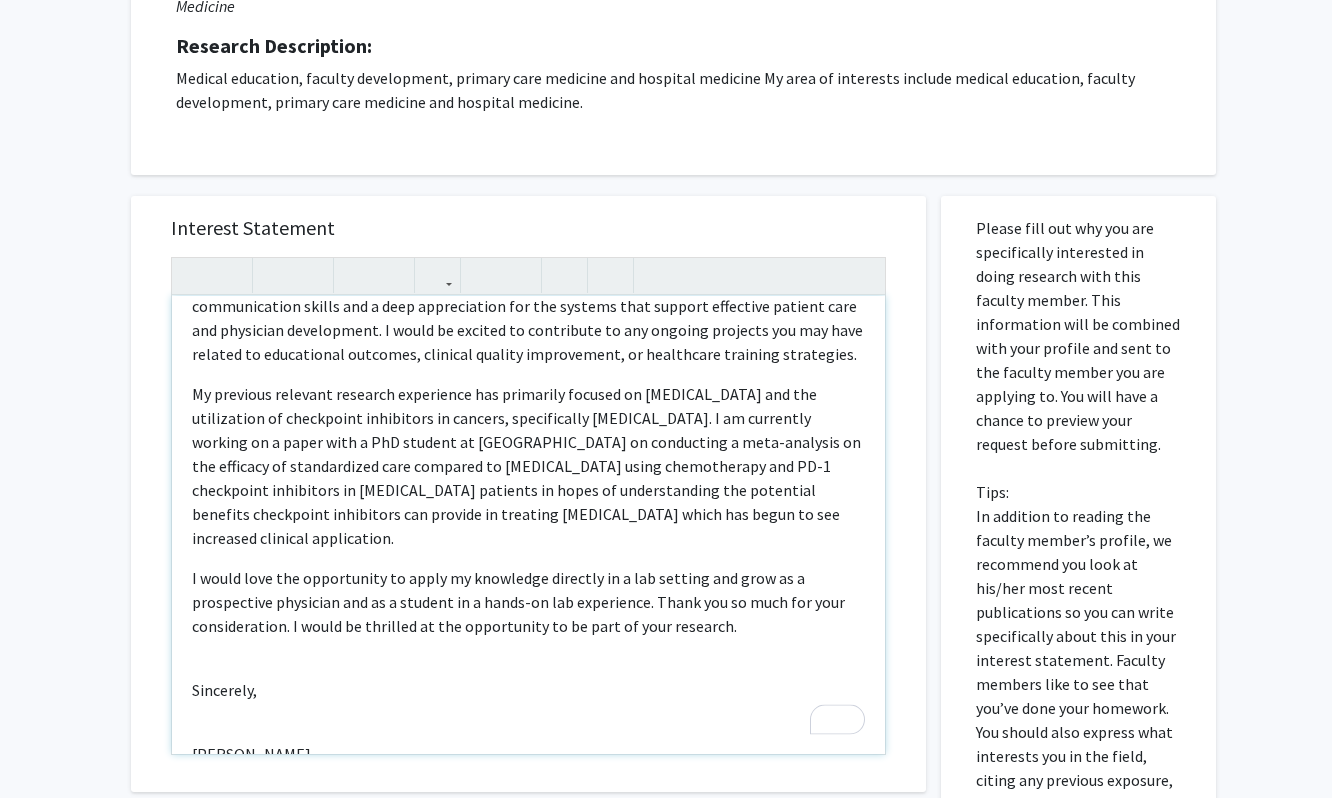 click on "Dear Dr. Kho, My name is Connor Kim, and I am a junior at Emory University pursuing a BS in Psychology. I am writing to express my interest in your work at the intersection of medical education, faculty development, and hospital medicine. As a student deeply interested in both clinical practice and the academic structures that support it, I was particularly drawn to your research on reflective learning, digital tools in medical education, and risk management strategies in hospital settings. Through my academic and research experiences, I’ve developed strong analytical and communication skills and a deep appreciation for the systems that support effective patient care and physician development. I would be excited to contribute to any ongoing projects you may have related to educational outcomes, clinical quality improvement, or healthcare training strategies. Sincerely, Connor Kim" at bounding box center (528, 525) 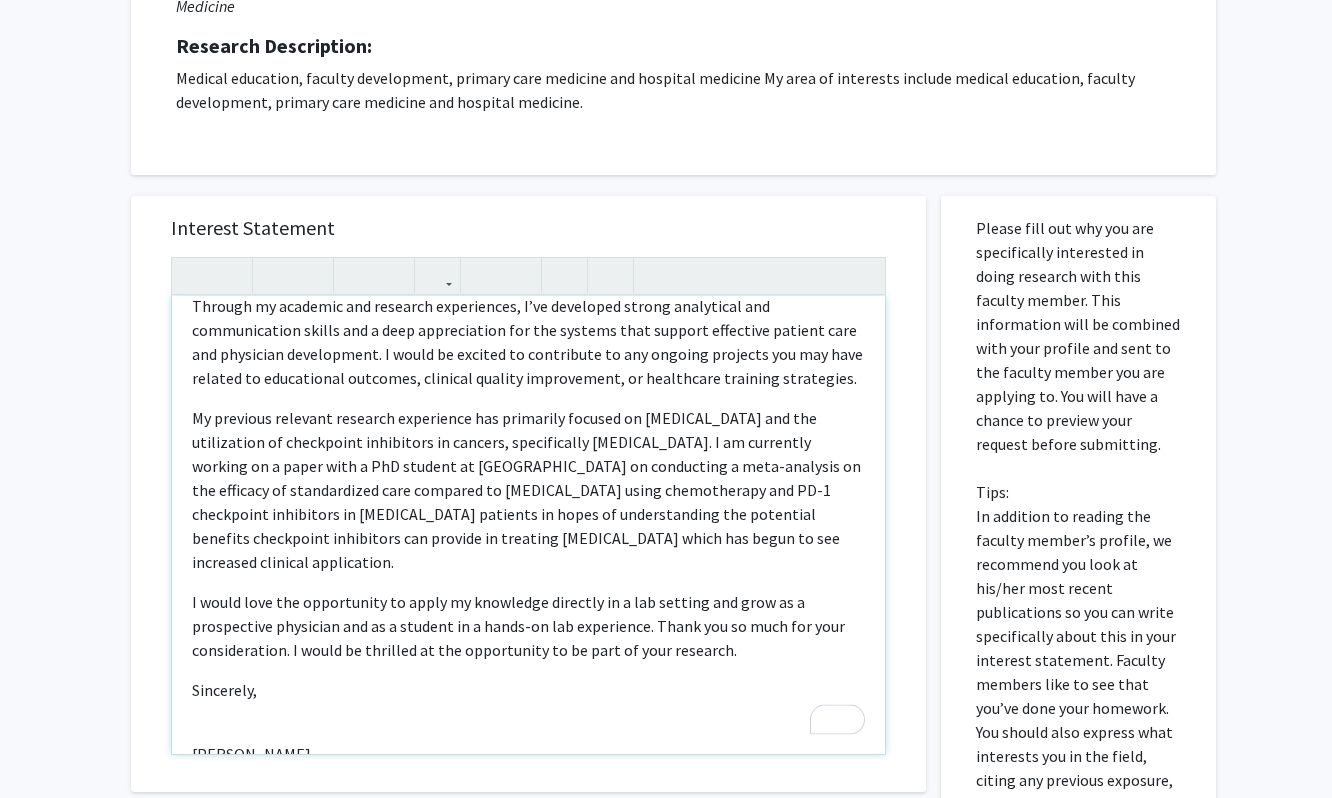 click on "Dear Dr. Kho, My name is Connor Kim, and I am a junior at Emory University pursuing a BS in Psychology. I am writing to express my interest in your work at the intersection of medical education, faculty development, and hospital medicine. As a student deeply interested in both clinical practice and the academic structures that support it, I was particularly drawn to your research on reflective learning, digital tools in medical education, and risk management strategies in hospital settings. Through my academic and research experiences, I’ve developed strong analytical and communication skills and a deep appreciation for the systems that support effective patient care and physician development. I would be excited to contribute to any ongoing projects you may have related to educational outcomes, clinical quality improvement, or healthcare training strategies. Sincerely, Connor Kim" at bounding box center [528, 525] 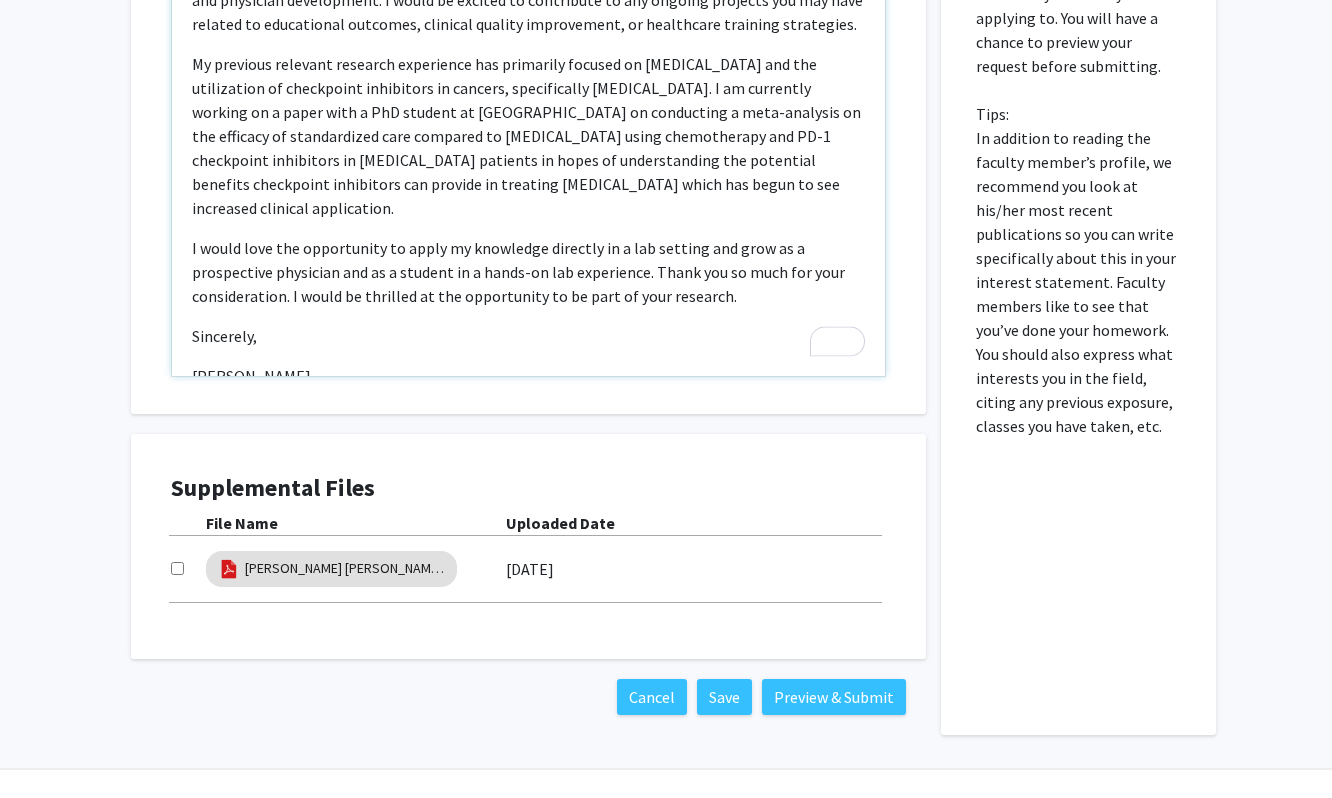 scroll, scrollTop: 636, scrollLeft: 0, axis: vertical 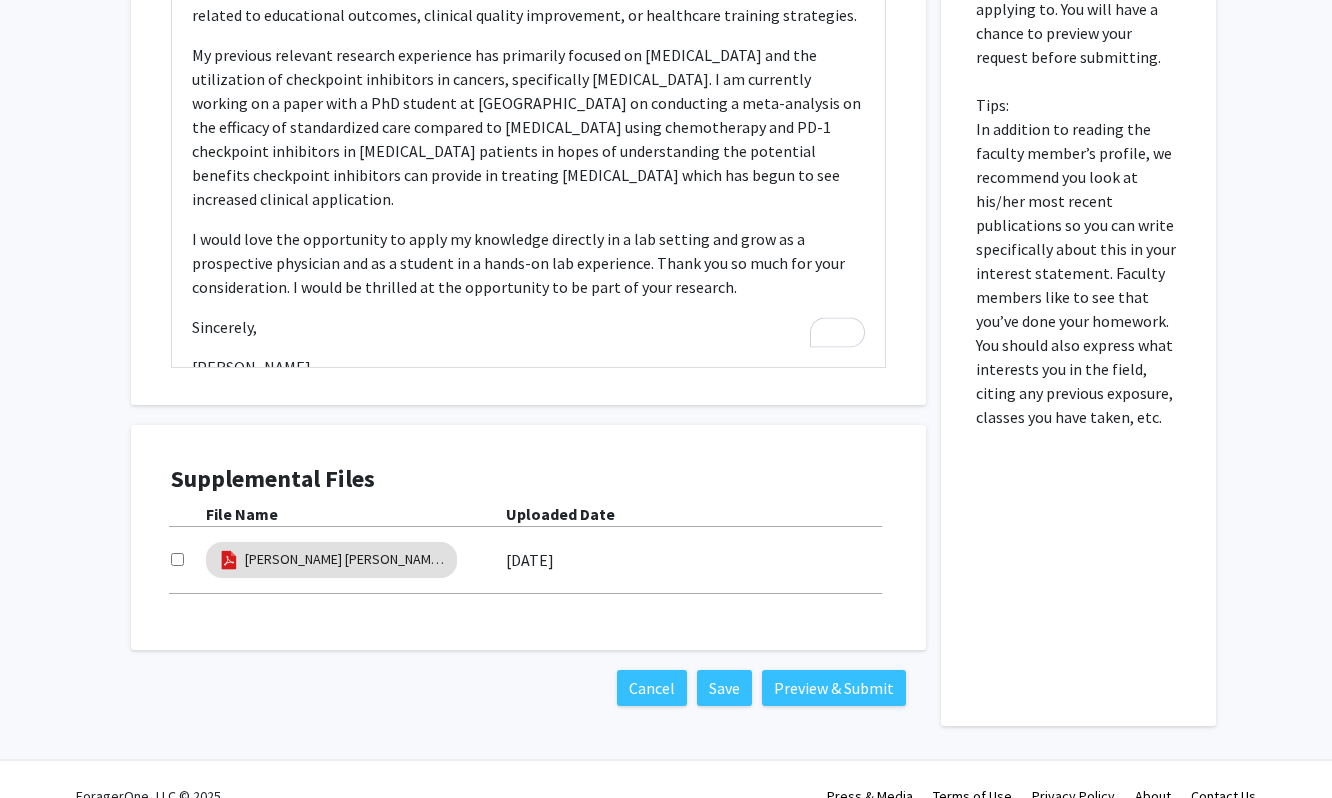 click on "Supplemental Files File Name Uploaded Date  Connor Kim's Curriculum Vitae   06/30/2025" at bounding box center (528, 537) 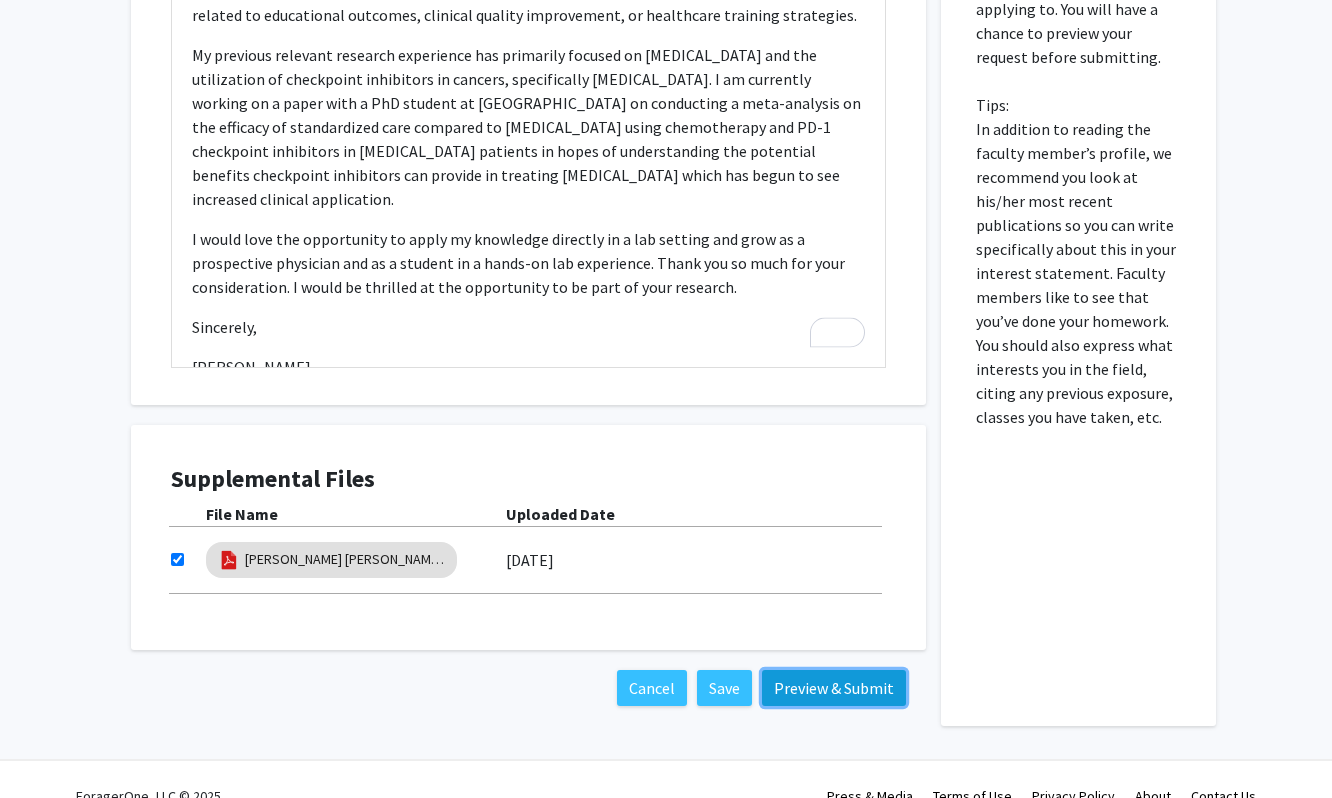 click on "Preview & Submit" at bounding box center (834, 688) 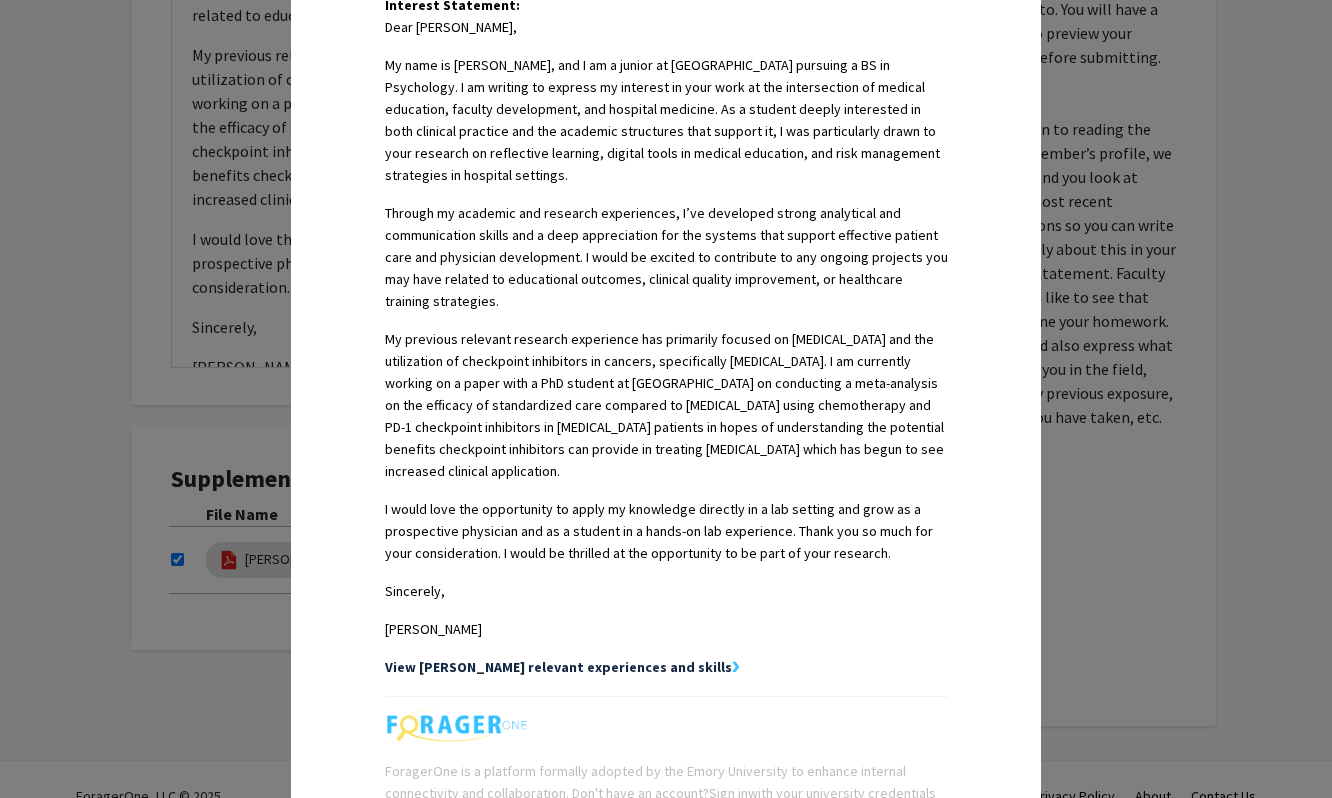 scroll, scrollTop: 716, scrollLeft: 0, axis: vertical 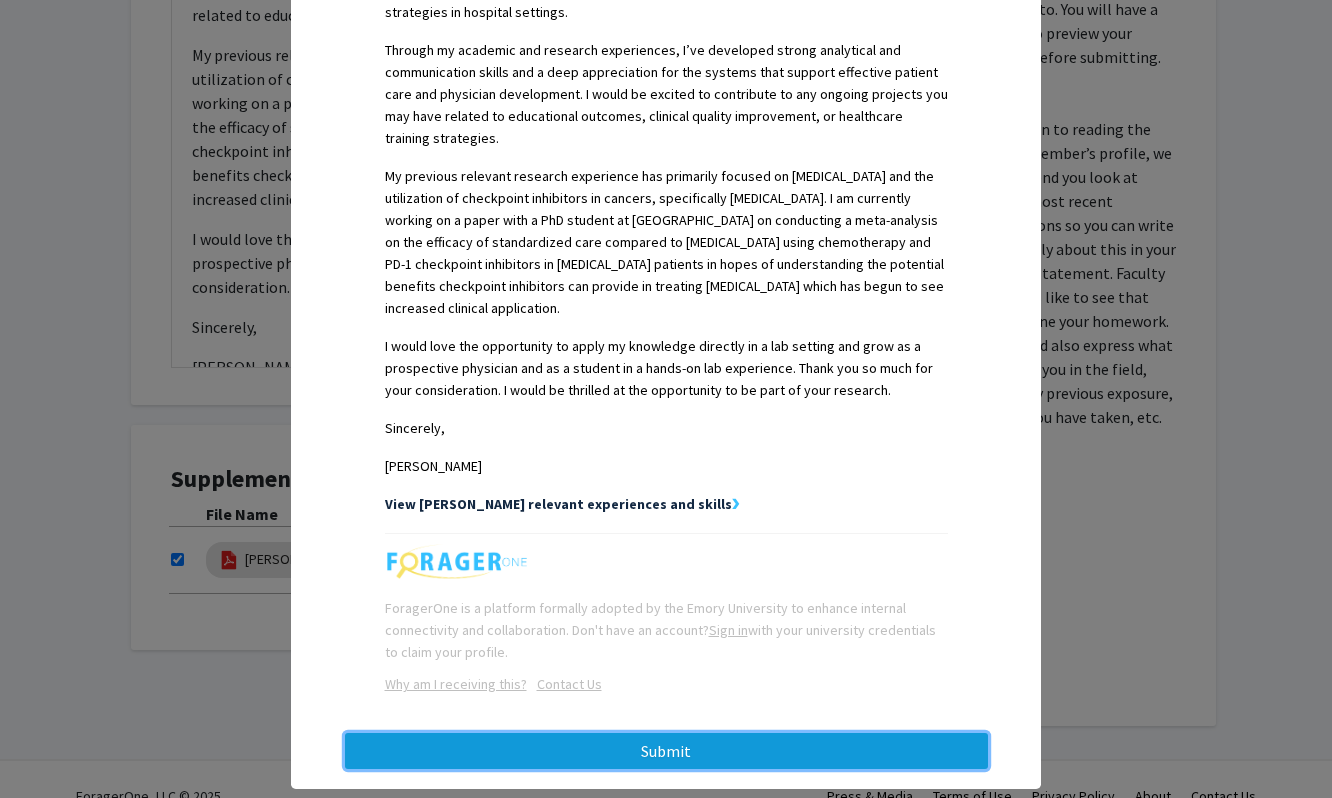 click on "Submit" at bounding box center (666, 751) 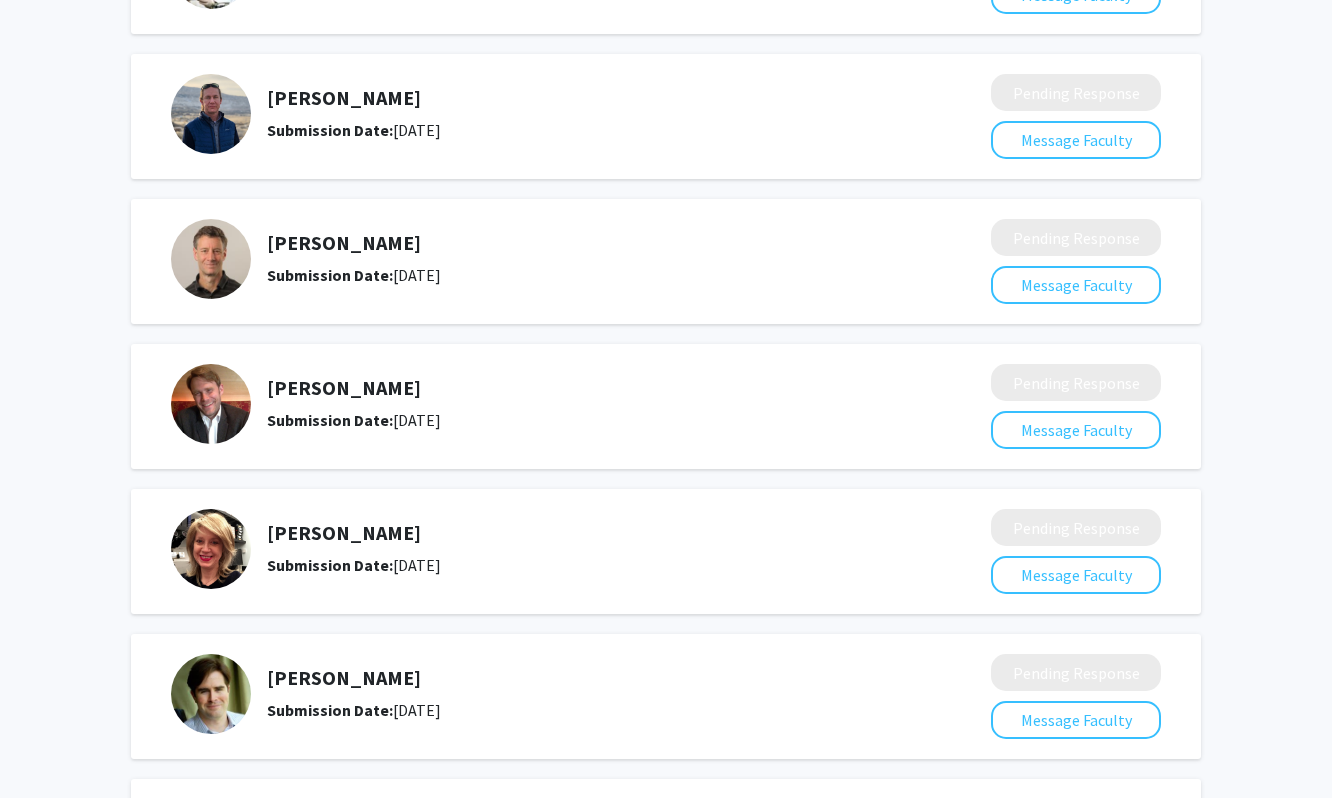 scroll, scrollTop: 1359, scrollLeft: 0, axis: vertical 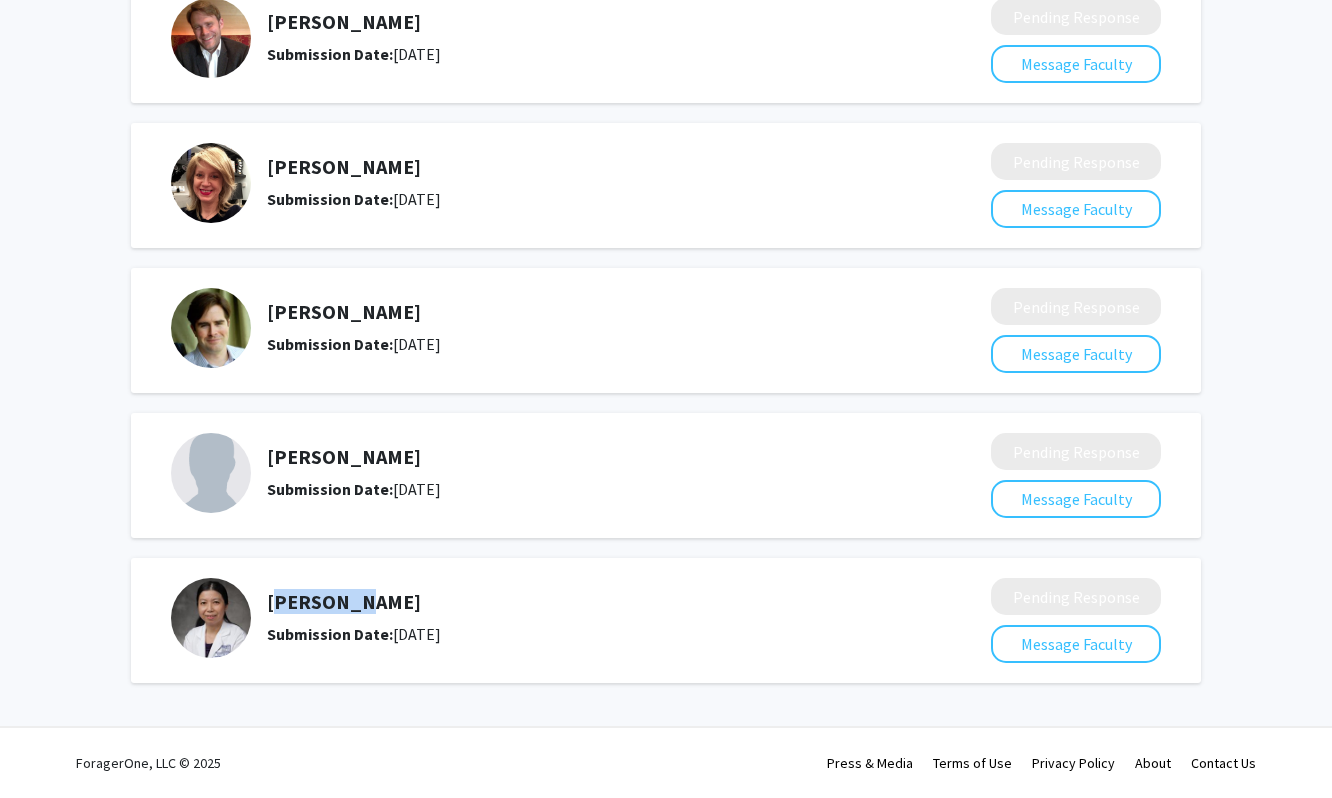 drag, startPoint x: 267, startPoint y: 604, endPoint x: 412, endPoint y: 603, distance: 145.00345 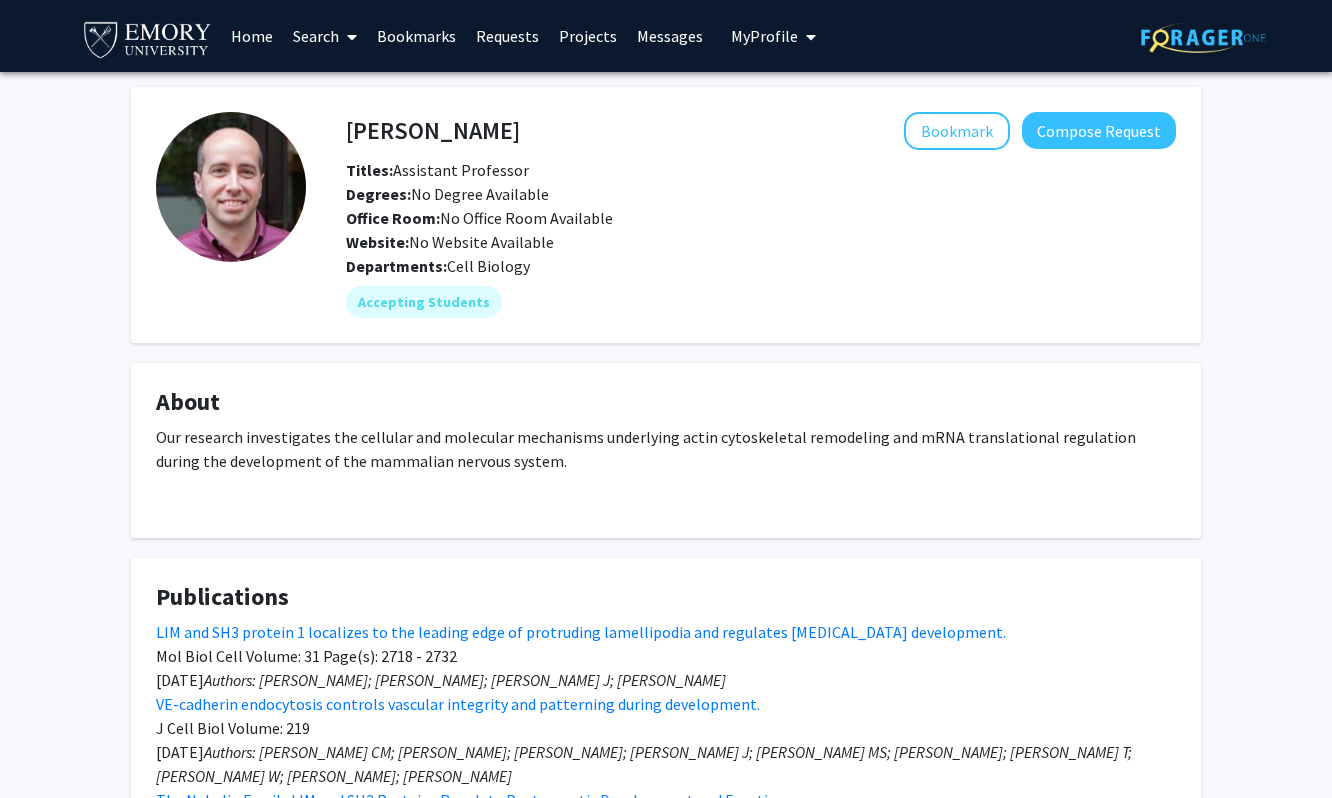 scroll, scrollTop: 0, scrollLeft: 0, axis: both 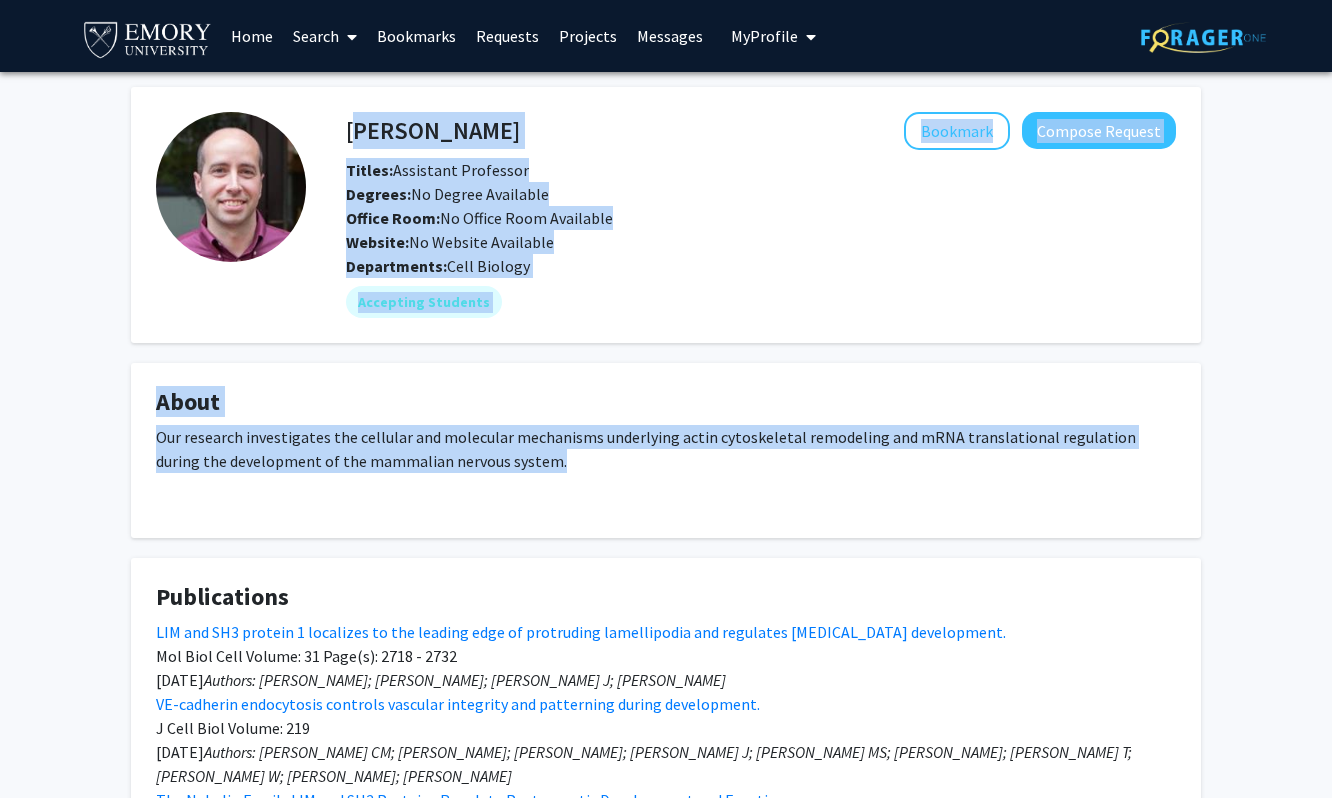 drag, startPoint x: 348, startPoint y: 134, endPoint x: 513, endPoint y: 472, distance: 376.12366 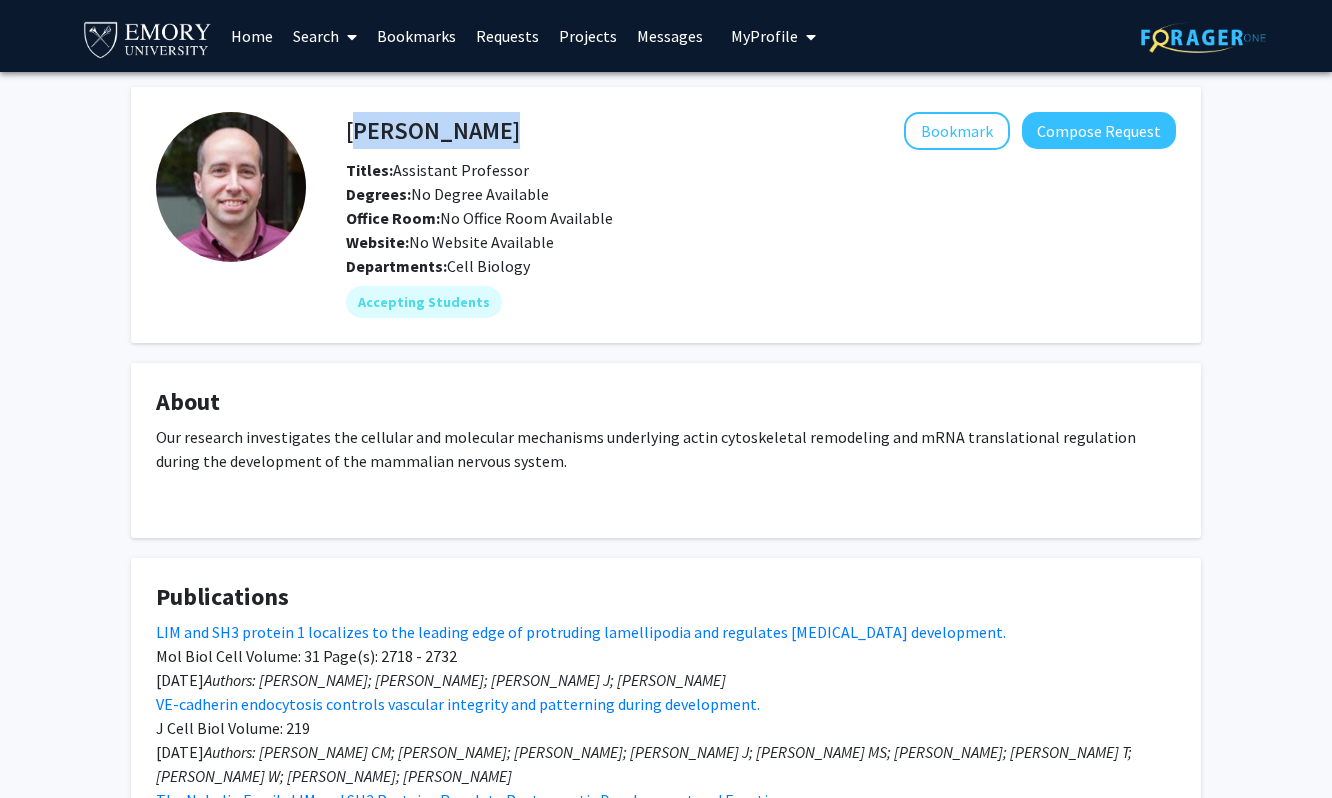 click on "[PERSON_NAME]   Bookmark
Compose Request" 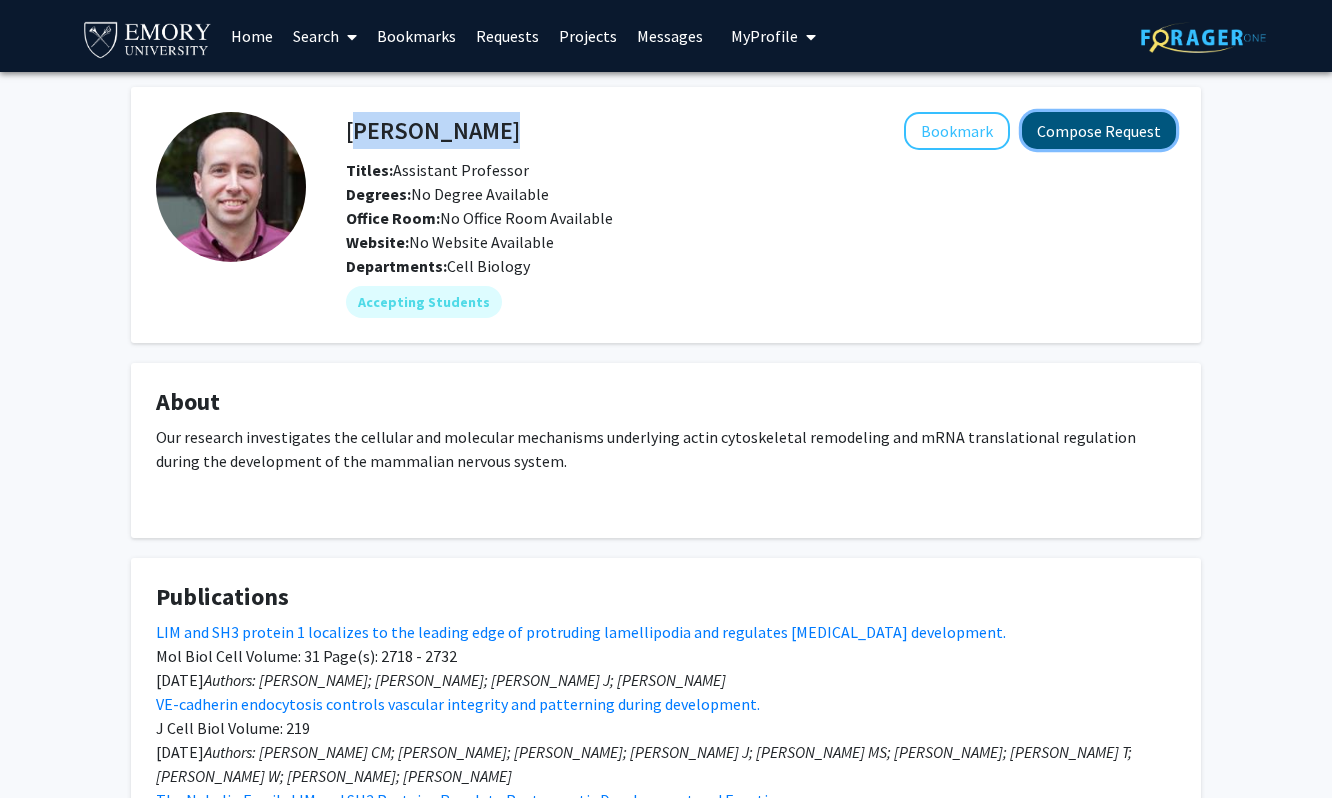 click on "Compose Request" 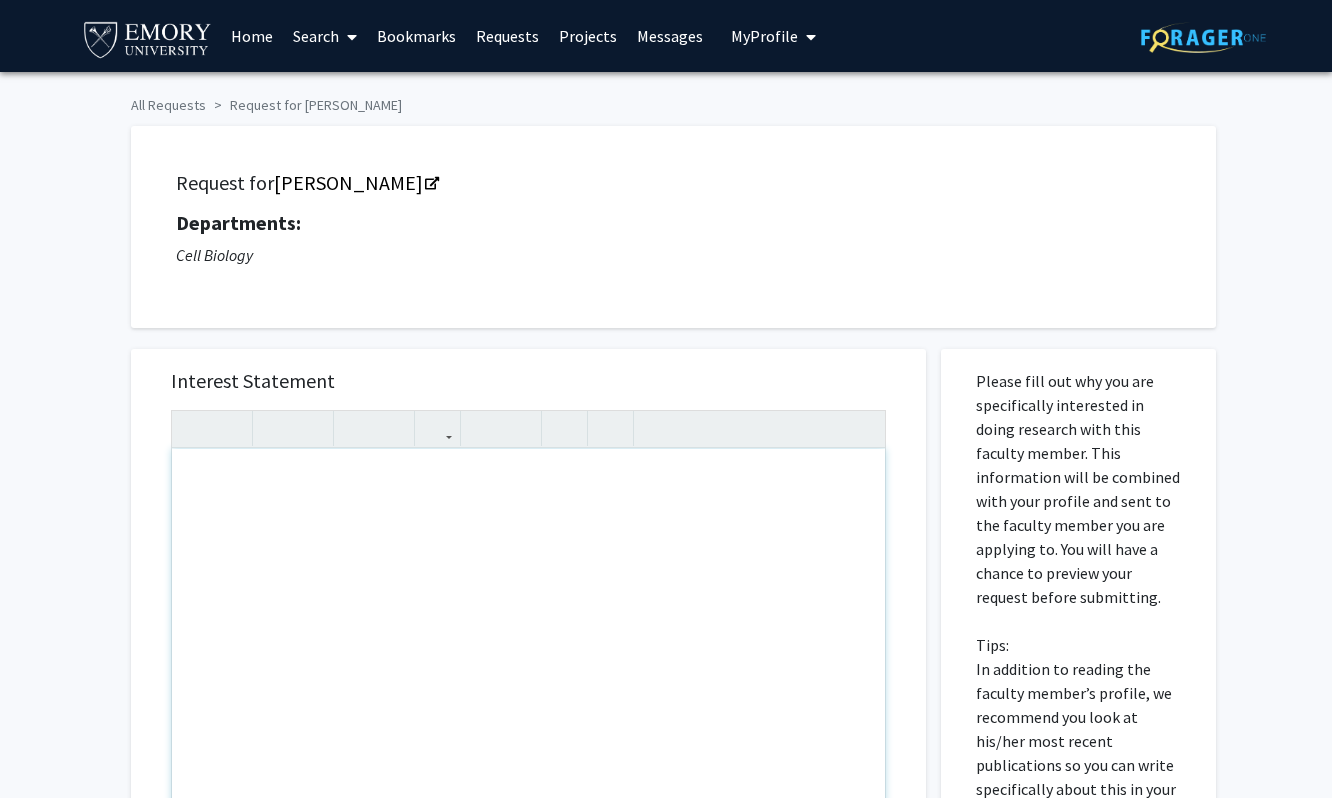 click at bounding box center [528, 678] 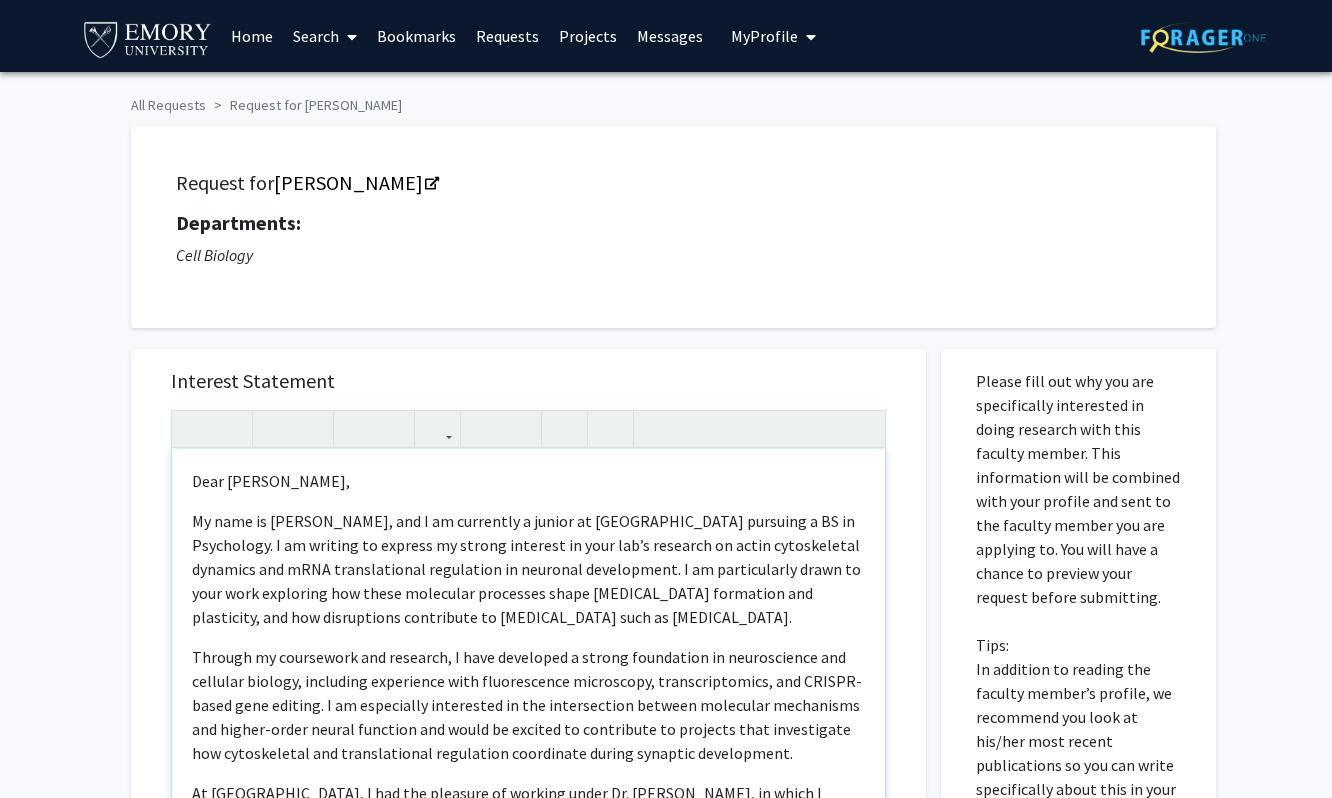 scroll, scrollTop: 342, scrollLeft: 0, axis: vertical 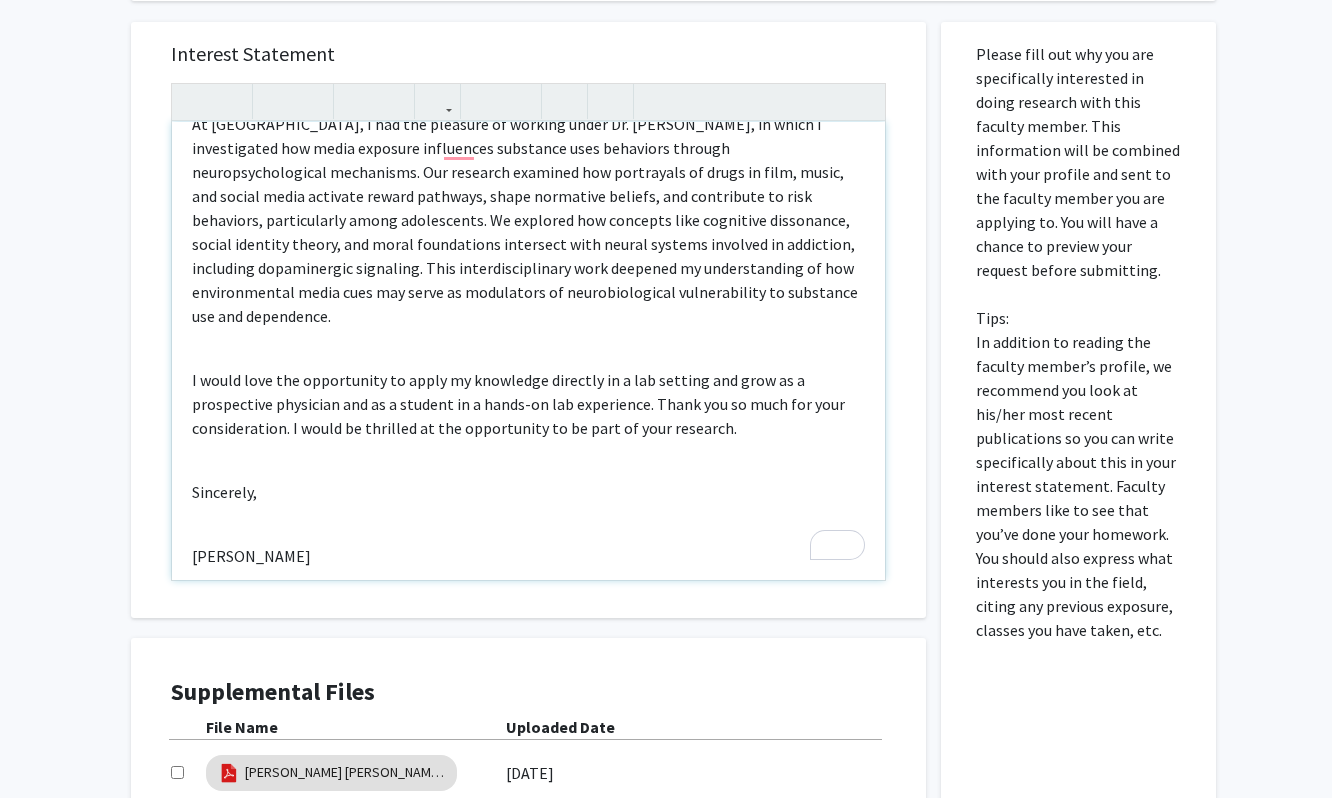 click on "Dear [PERSON_NAME], My name is [PERSON_NAME], and I am currently a junior at [GEOGRAPHIC_DATA] pursuing a BS in Psychology. I am writing to express my strong interest in your lab’s research on actin cytoskeletal dynamics and mRNA translational regulation in neuronal development. I am particularly drawn to your work exploring how these molecular processes shape [MEDICAL_DATA] formation and plasticity, and how disruptions contribute to [MEDICAL_DATA] such as [MEDICAL_DATA]. Through my coursework and research, I have developed a strong foundation in neuroscience and cellular biology, including experience with fluorescence microscopy, transcriptomics, and CRISPR-based gene editing. I am especially interested in the intersection between molecular mechanisms and higher-order neural function and would be excited to contribute to projects that investigate how cytoskeletal and translational regulation coordinate during synaptic development. Sincerely, [PERSON_NAME]" at bounding box center (528, 351) 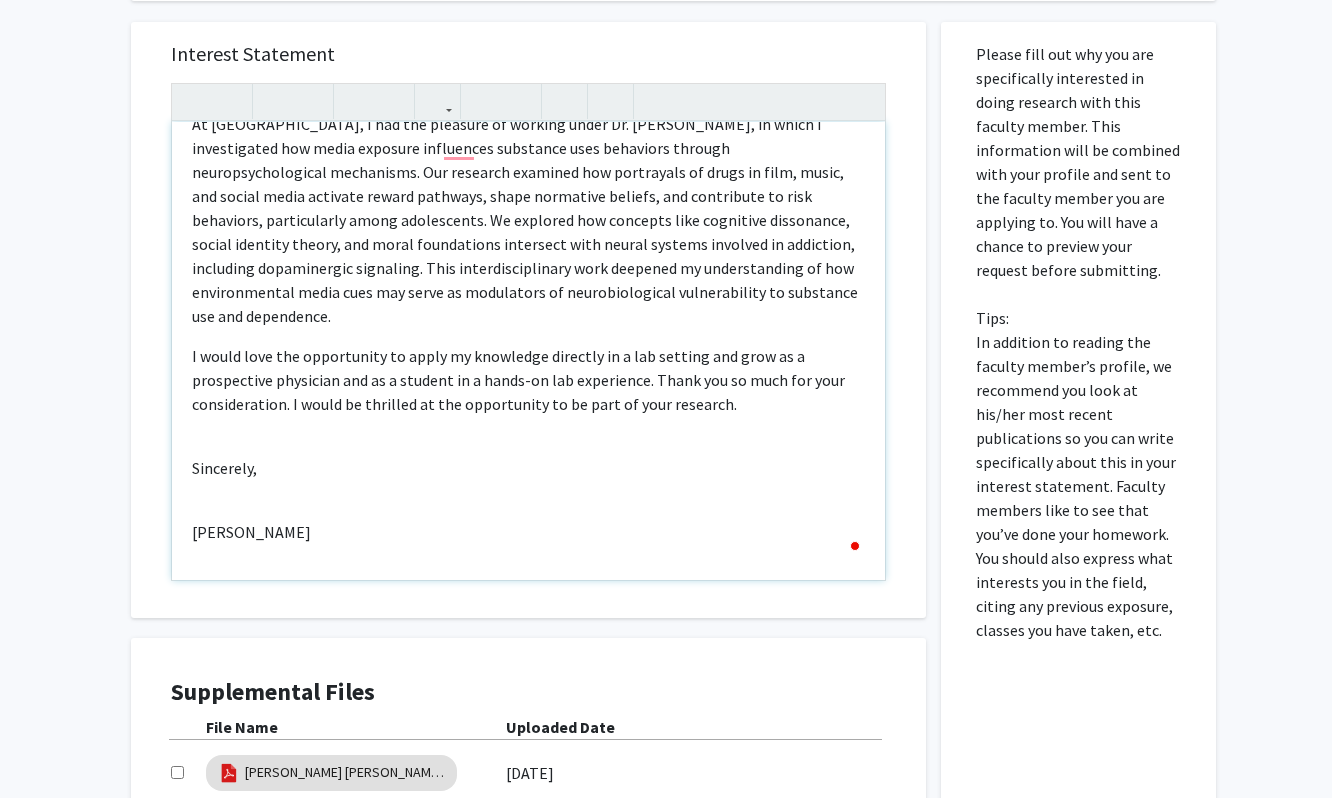 scroll, scrollTop: 318, scrollLeft: 0, axis: vertical 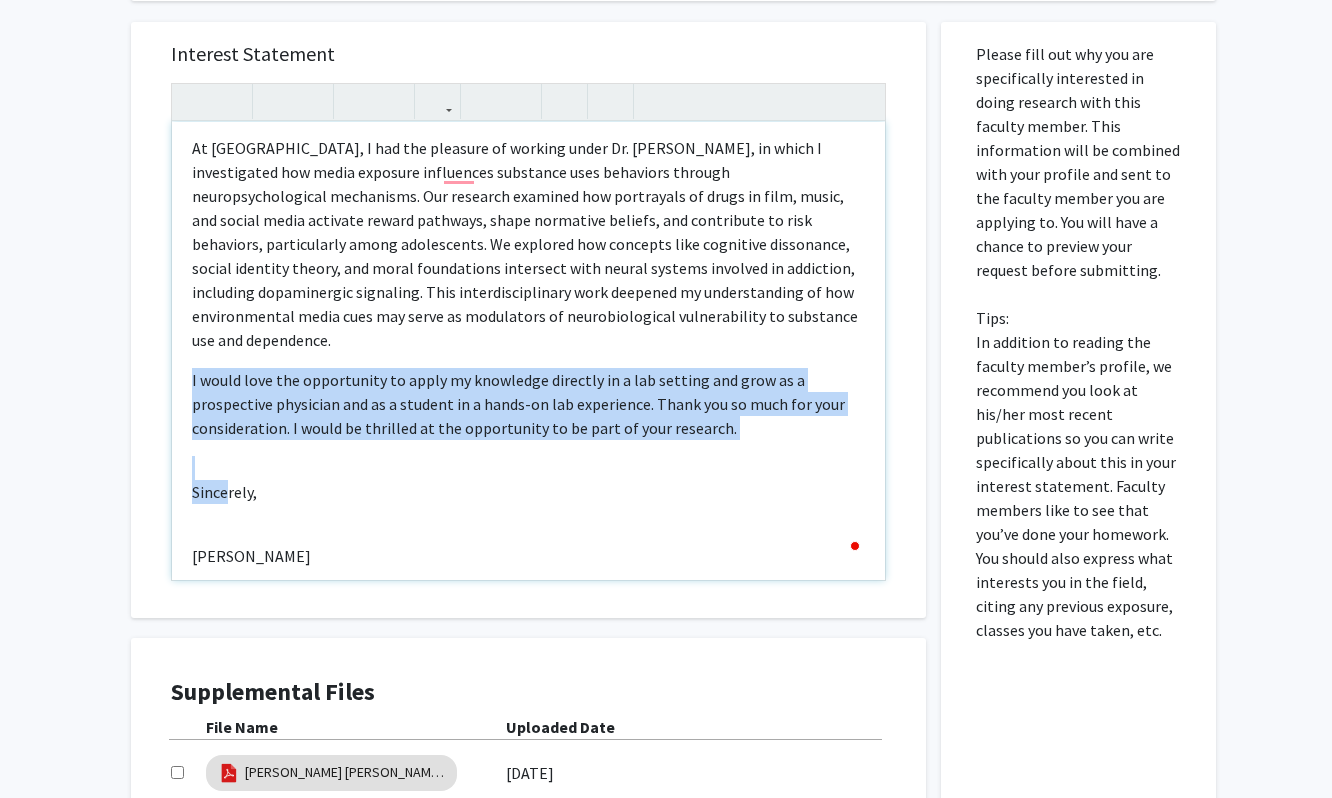 click on "Dear [PERSON_NAME], My name is [PERSON_NAME], and I am currently a junior at [GEOGRAPHIC_DATA] pursuing a BS in Psychology. I am writing to express my strong interest in your lab’s research on actin cytoskeletal dynamics and mRNA translational regulation in neuronal development. I am particularly drawn to your work exploring how these molecular processes shape [MEDICAL_DATA] formation and plasticity, and how disruptions contribute to [MEDICAL_DATA] such as [MEDICAL_DATA]. Through my coursework and research, I have developed a strong foundation in neuroscience and cellular biology, including experience with fluorescence microscopy, transcriptomics, and CRISPR-based gene editing. I am especially interested in the intersection between molecular mechanisms and higher-order neural function and would be excited to contribute to projects that investigate how cytoskeletal and translational regulation coordinate during synaptic development. Sincerely, [PERSON_NAME]" at bounding box center [528, 351] 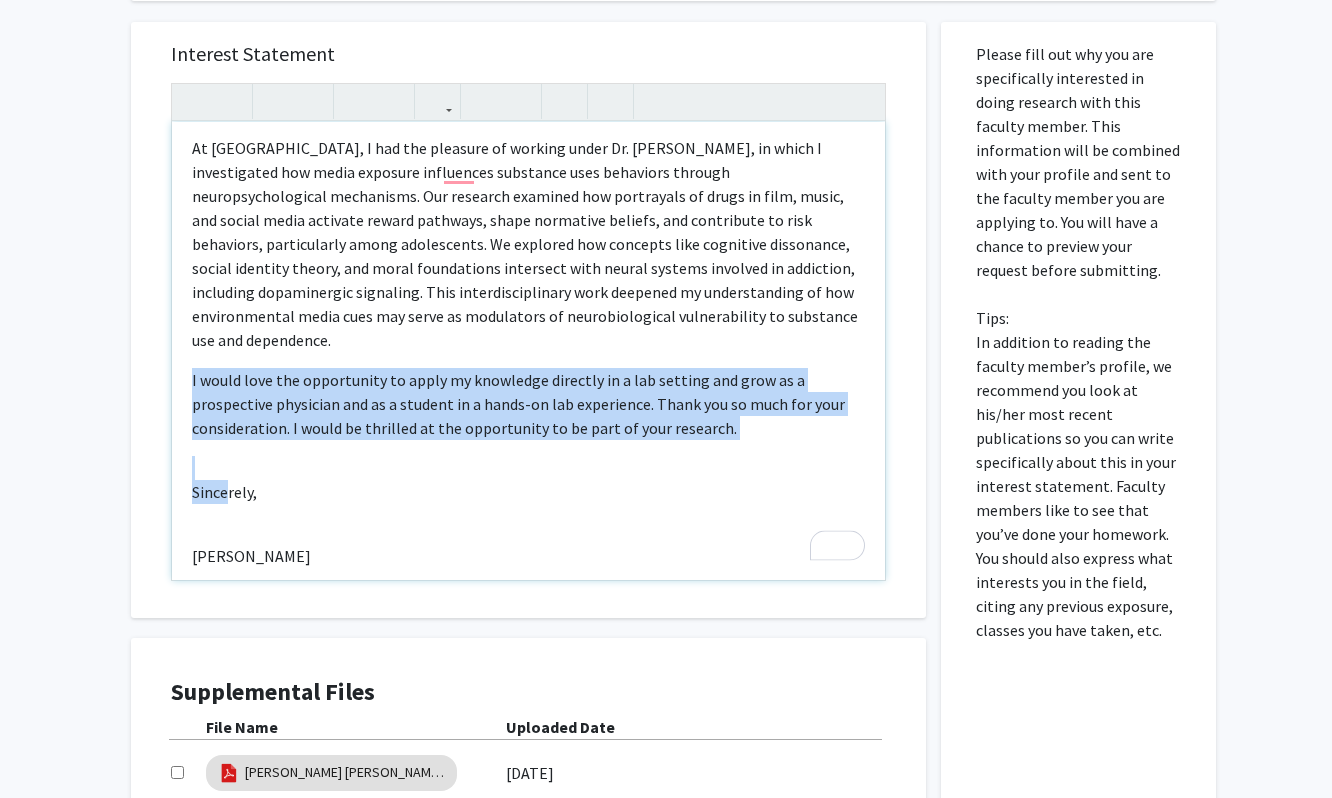 click on "Dear [PERSON_NAME], My name is [PERSON_NAME], and I am currently a junior at [GEOGRAPHIC_DATA] pursuing a BS in Psychology. I am writing to express my strong interest in your lab’s research on actin cytoskeletal dynamics and mRNA translational regulation in neuronal development. I am particularly drawn to your work exploring how these molecular processes shape [MEDICAL_DATA] formation and plasticity, and how disruptions contribute to [MEDICAL_DATA] such as [MEDICAL_DATA]. Through my coursework and research, I have developed a strong foundation in neuroscience and cellular biology, including experience with fluorescence microscopy, transcriptomics, and CRISPR-based gene editing. I am especially interested in the intersection between molecular mechanisms and higher-order neural function and would be excited to contribute to projects that investigate how cytoskeletal and translational regulation coordinate during synaptic development. Sincerely, [PERSON_NAME]" at bounding box center (528, 351) 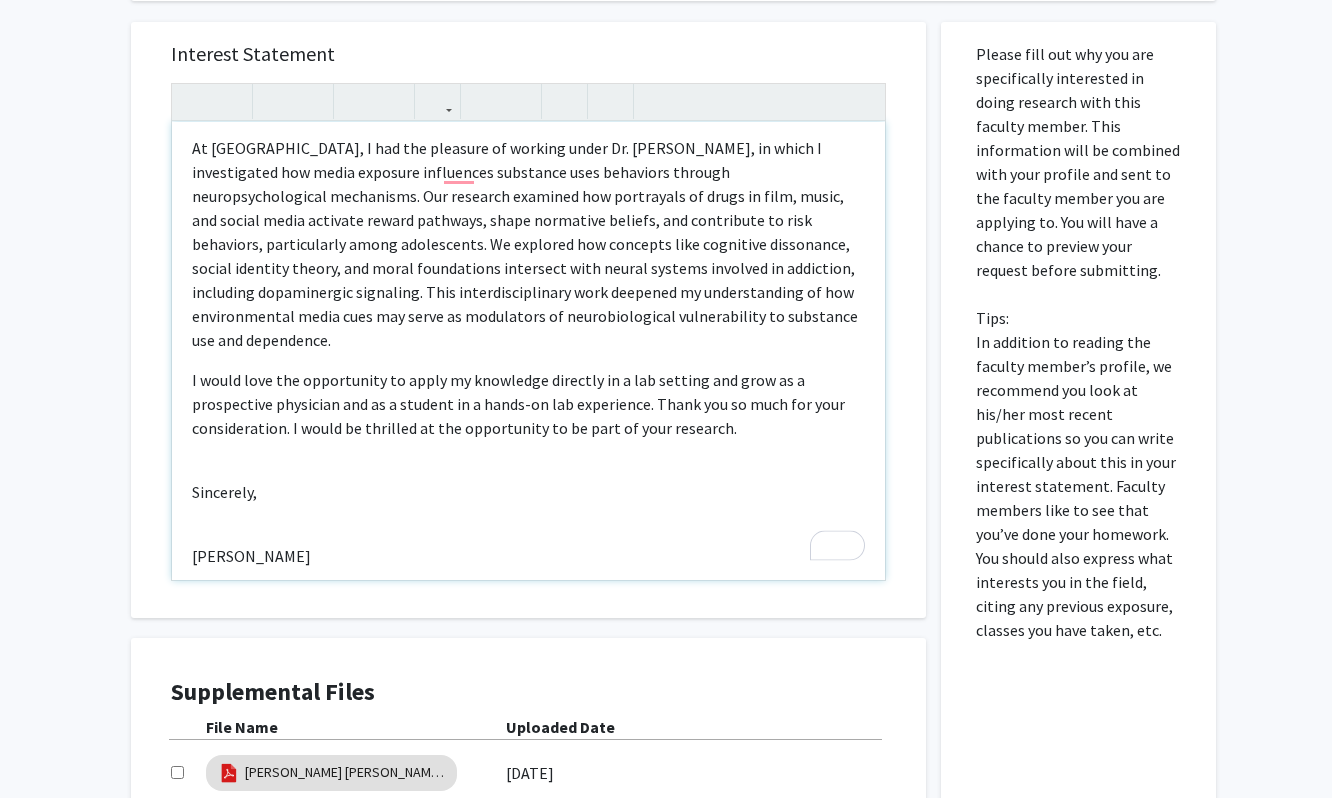 scroll, scrollTop: 294, scrollLeft: 0, axis: vertical 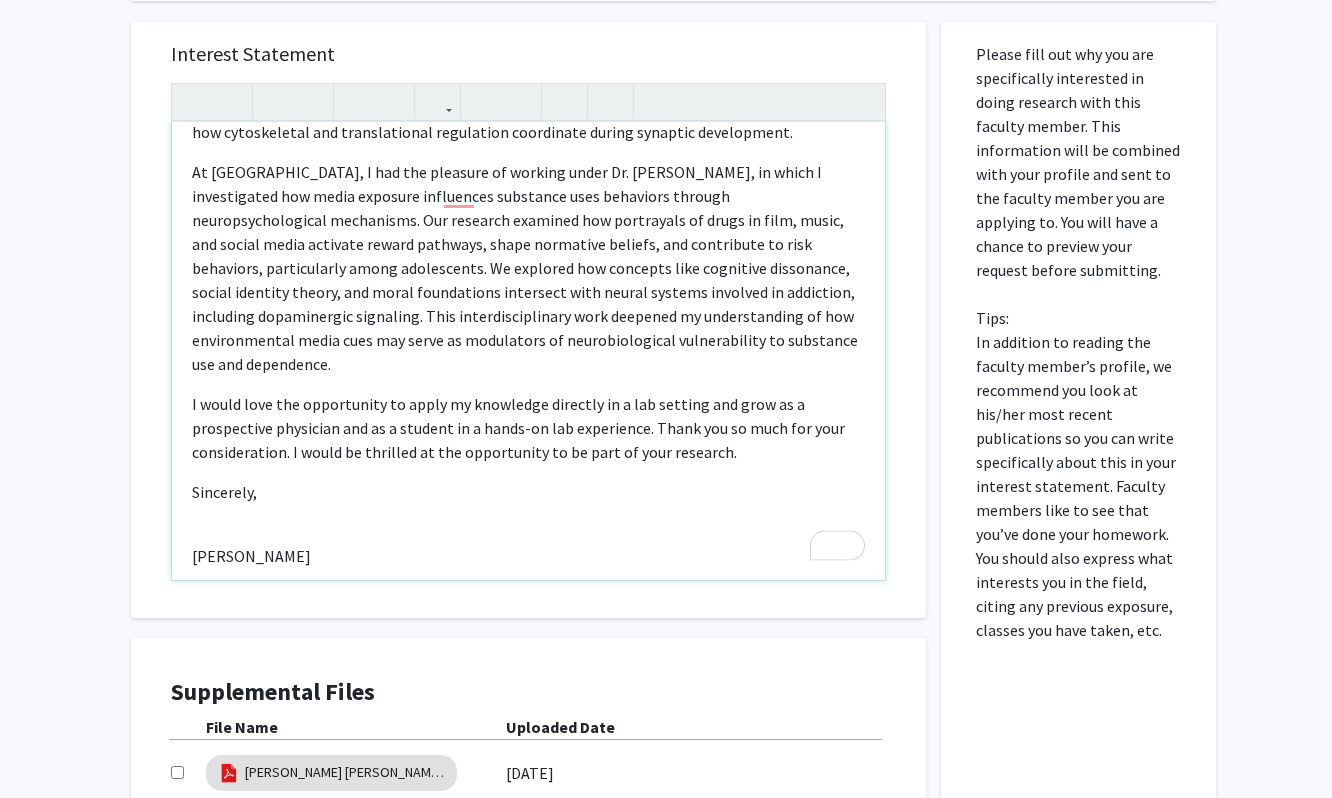 click on "Dear [PERSON_NAME], My name is [PERSON_NAME], and I am currently a junior at [GEOGRAPHIC_DATA] pursuing a BS in Psychology. I am writing to express my strong interest in your lab’s research on actin cytoskeletal dynamics and mRNA translational regulation in neuronal development. I am particularly drawn to your work exploring how these molecular processes shape [MEDICAL_DATA] formation and plasticity, and how disruptions contribute to [MEDICAL_DATA] such as [MEDICAL_DATA]. Through my coursework and research, I have developed a strong foundation in neuroscience and cellular biology, including experience with fluorescence microscopy, transcriptomics, and CRISPR-based gene editing. I am especially interested in the intersection between molecular mechanisms and higher-order neural function and would be excited to contribute to projects that investigate how cytoskeletal and translational regulation coordinate during synaptic development. Sincerely, [PERSON_NAME]" at bounding box center [528, 351] 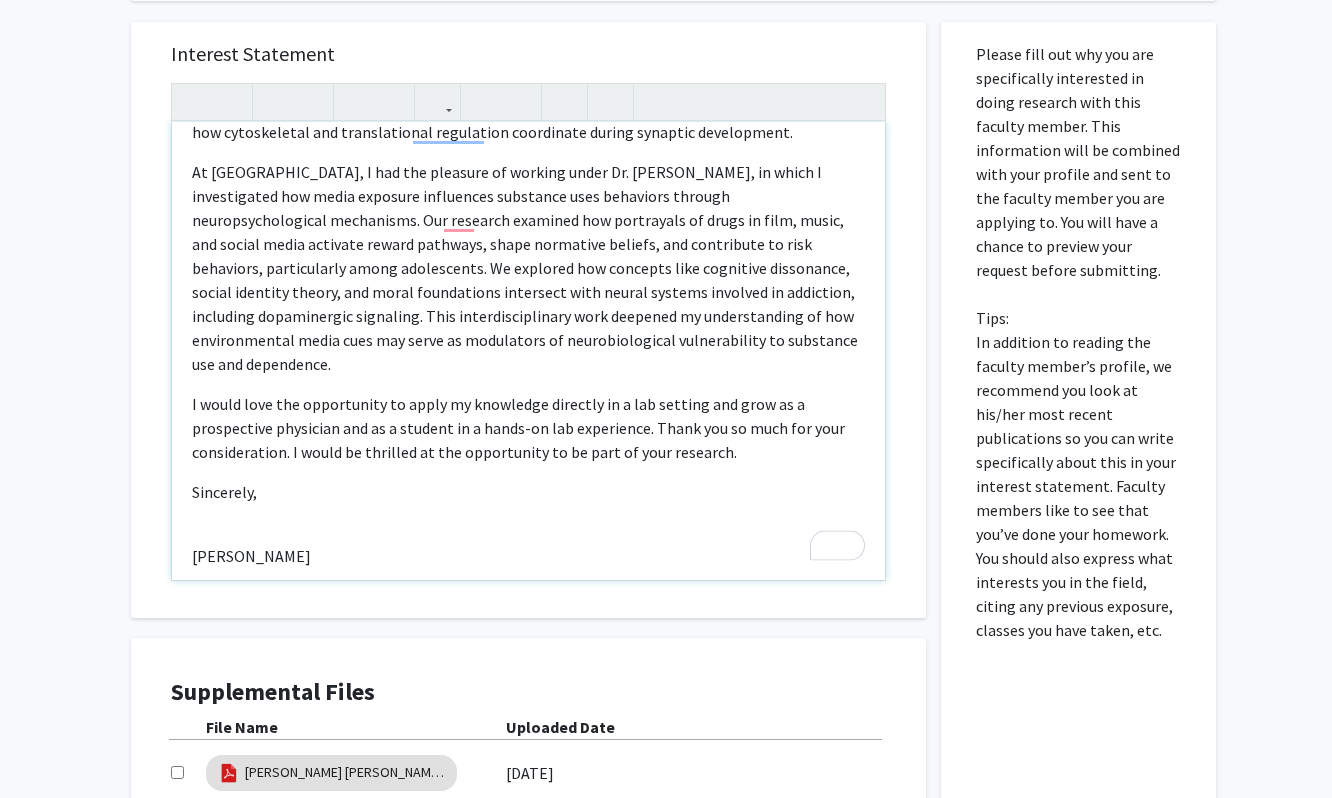 scroll, scrollTop: 270, scrollLeft: 0, axis: vertical 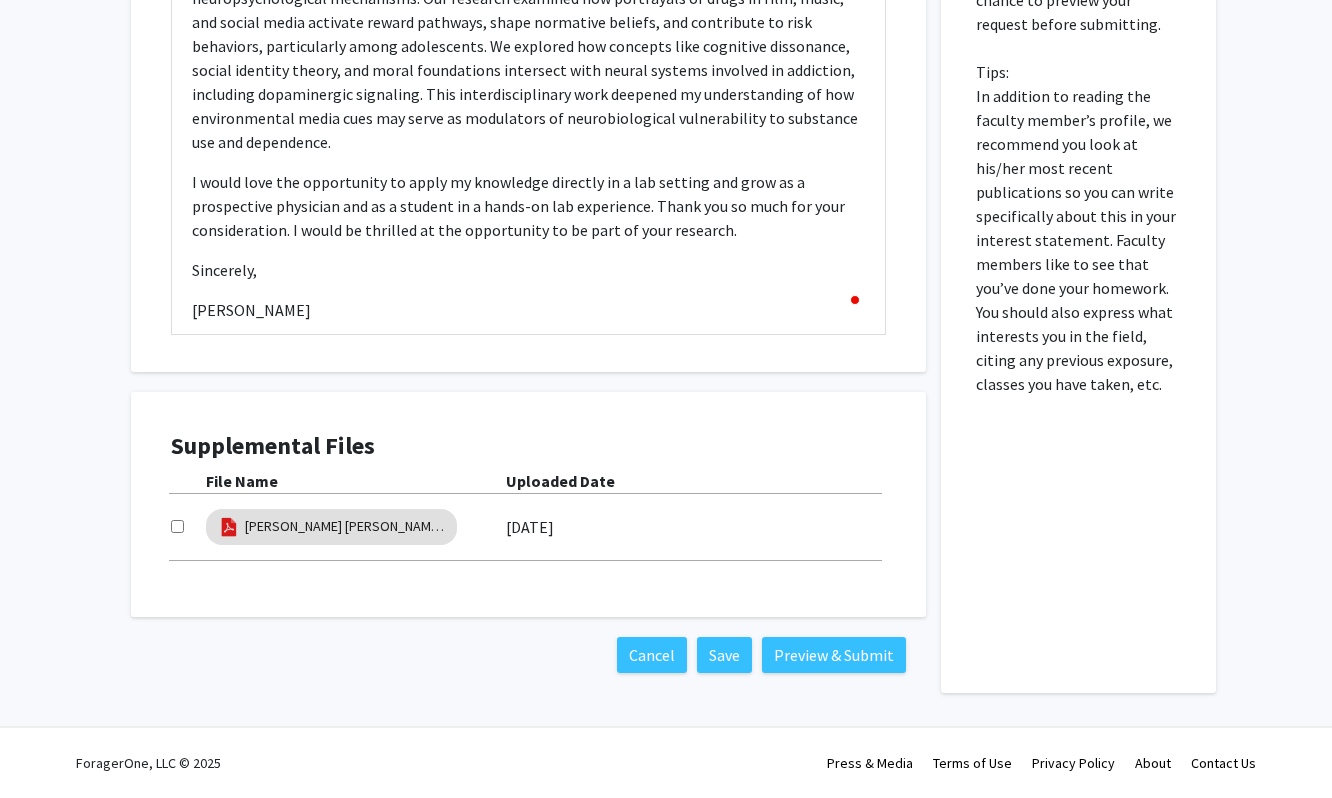 click on "[PERSON_NAME] [PERSON_NAME] Curriculum Vitae   [DATE]" at bounding box center [528, 527] 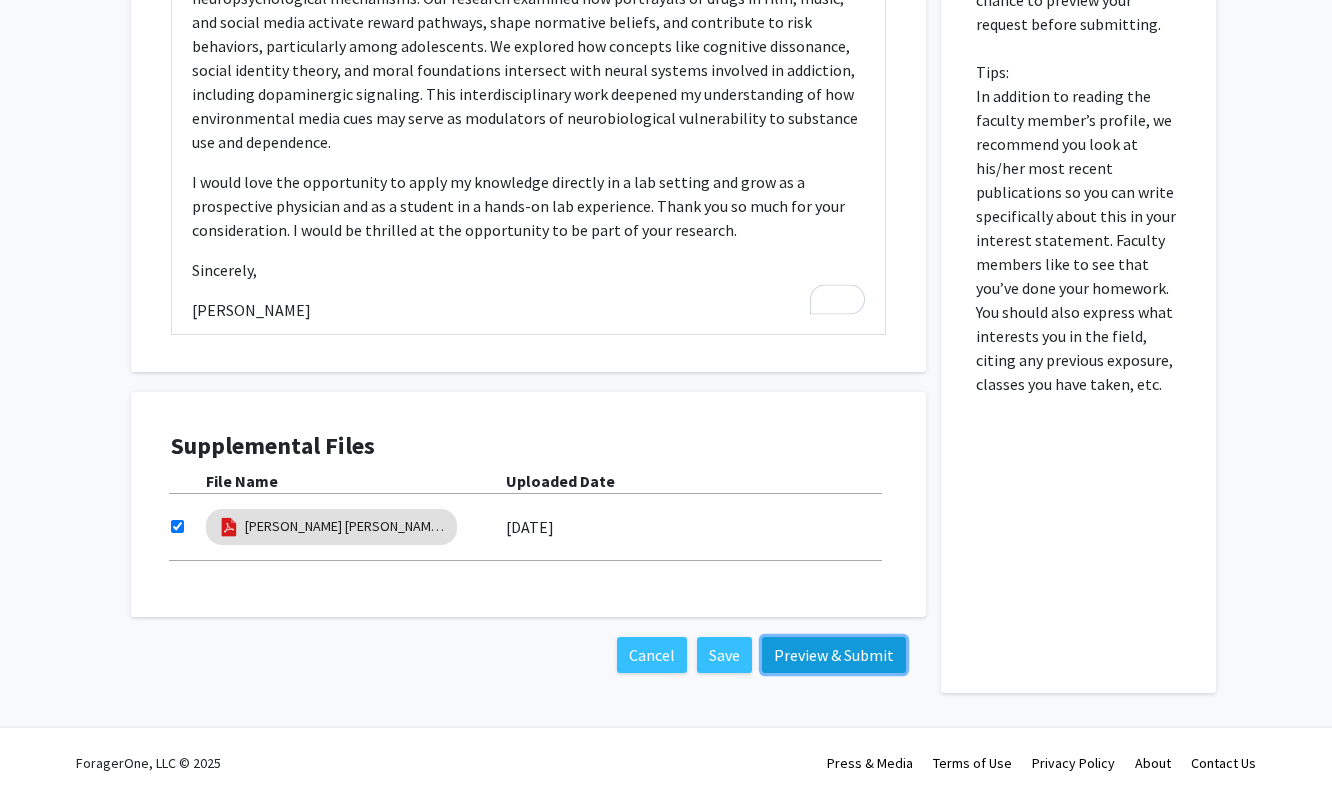 click on "Preview & Submit" at bounding box center (834, 655) 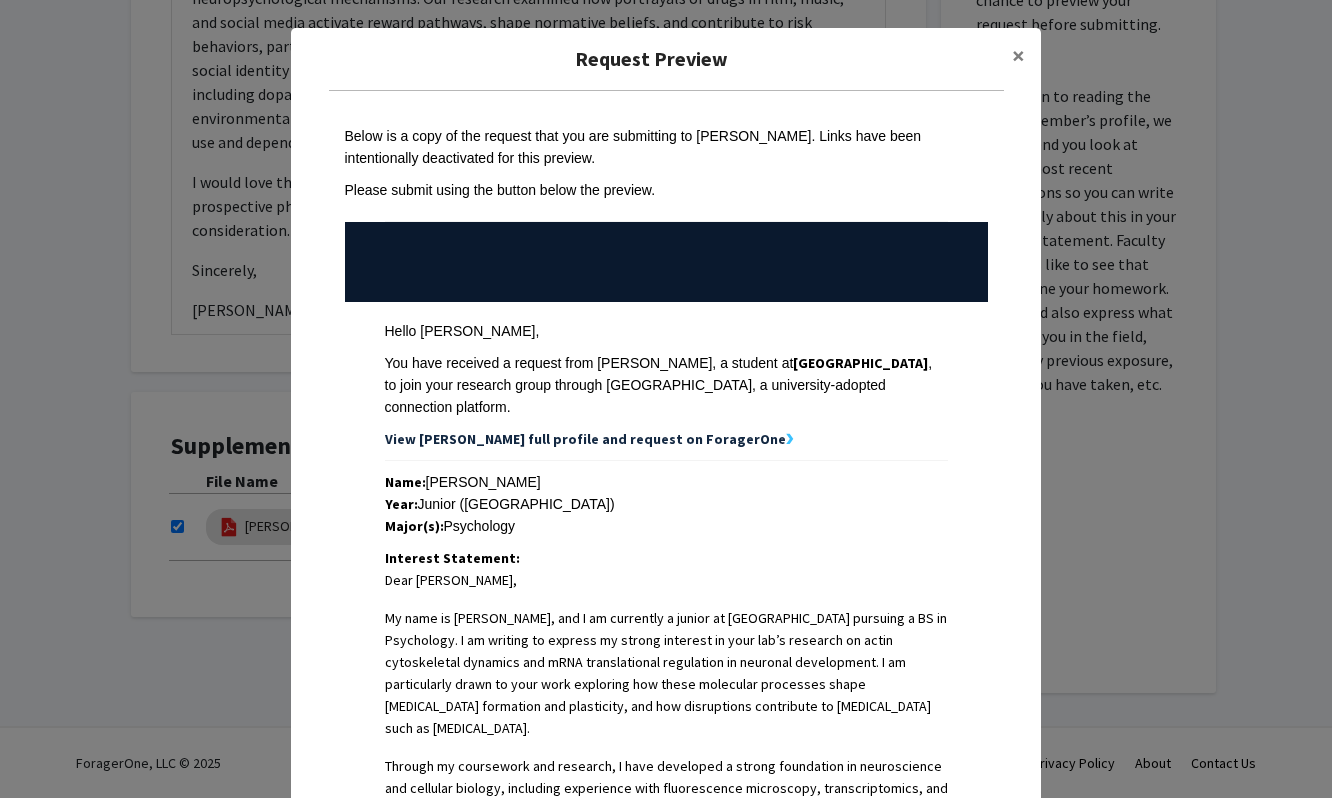 scroll, scrollTop: 782, scrollLeft: 0, axis: vertical 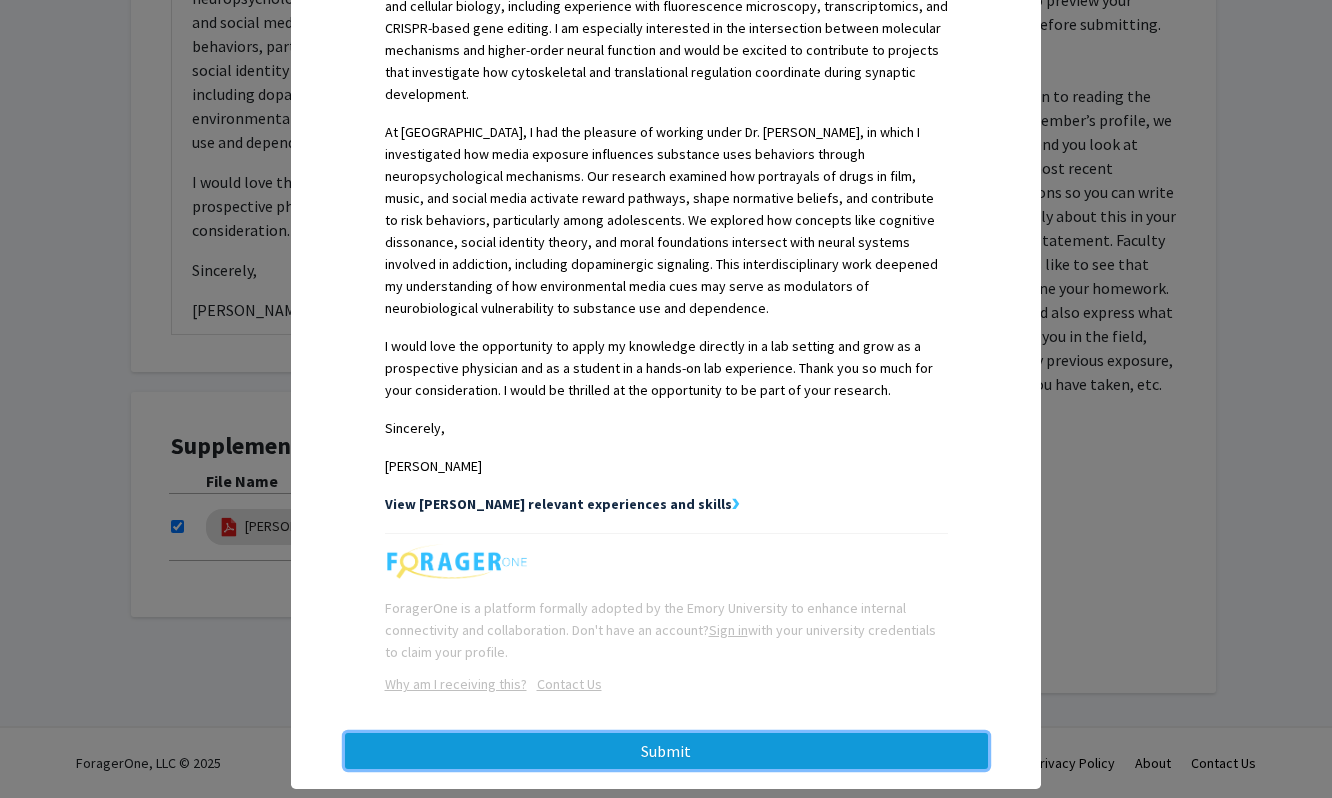 click on "Submit" at bounding box center (666, 751) 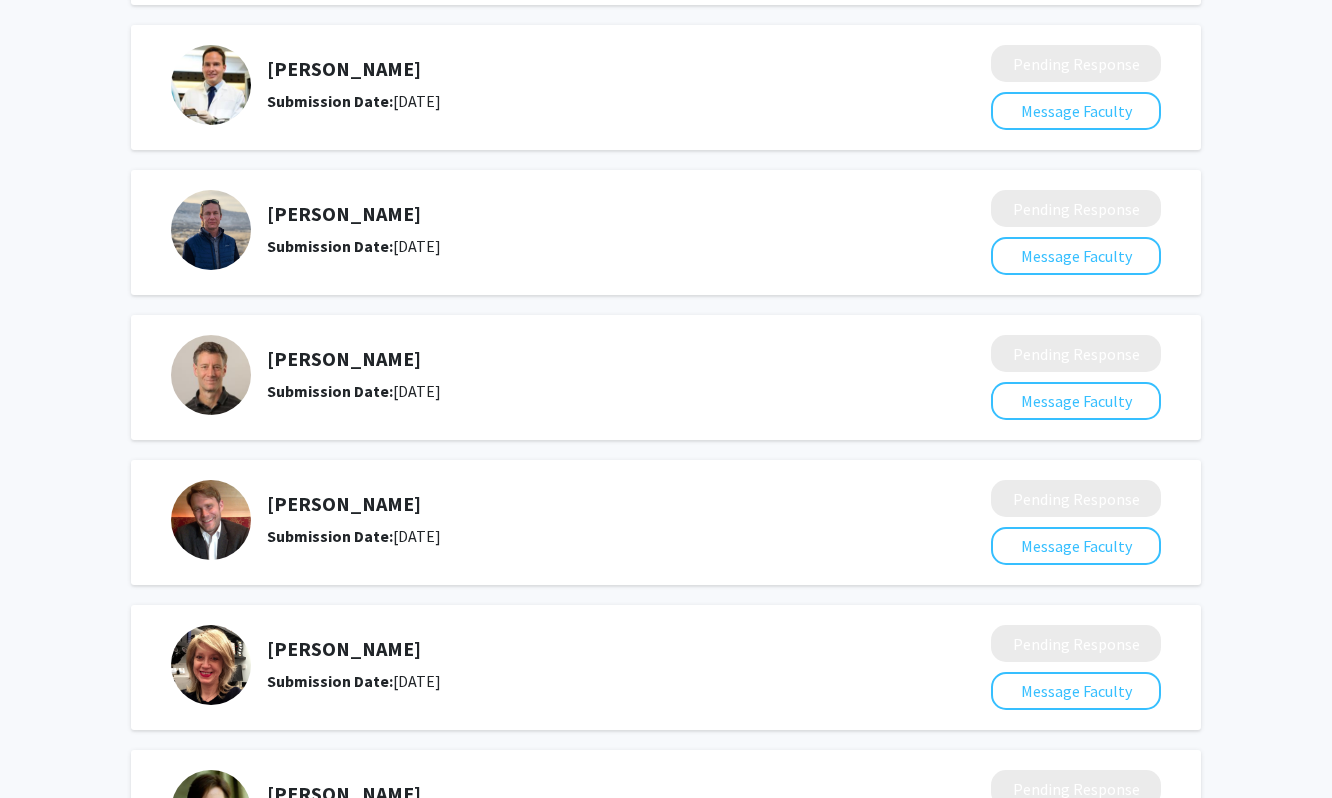 scroll, scrollTop: 1504, scrollLeft: 0, axis: vertical 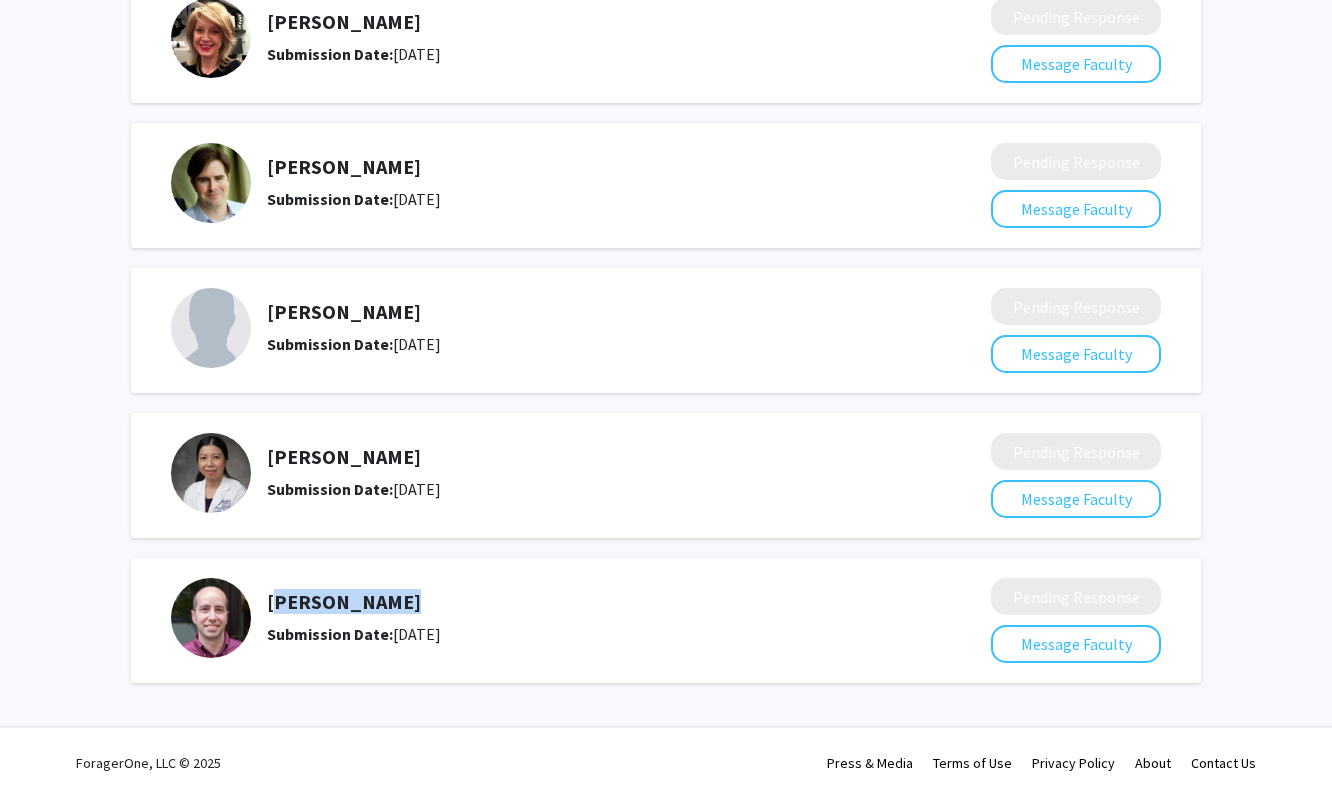 drag, startPoint x: 263, startPoint y: 598, endPoint x: 447, endPoint y: 615, distance: 184.78366 